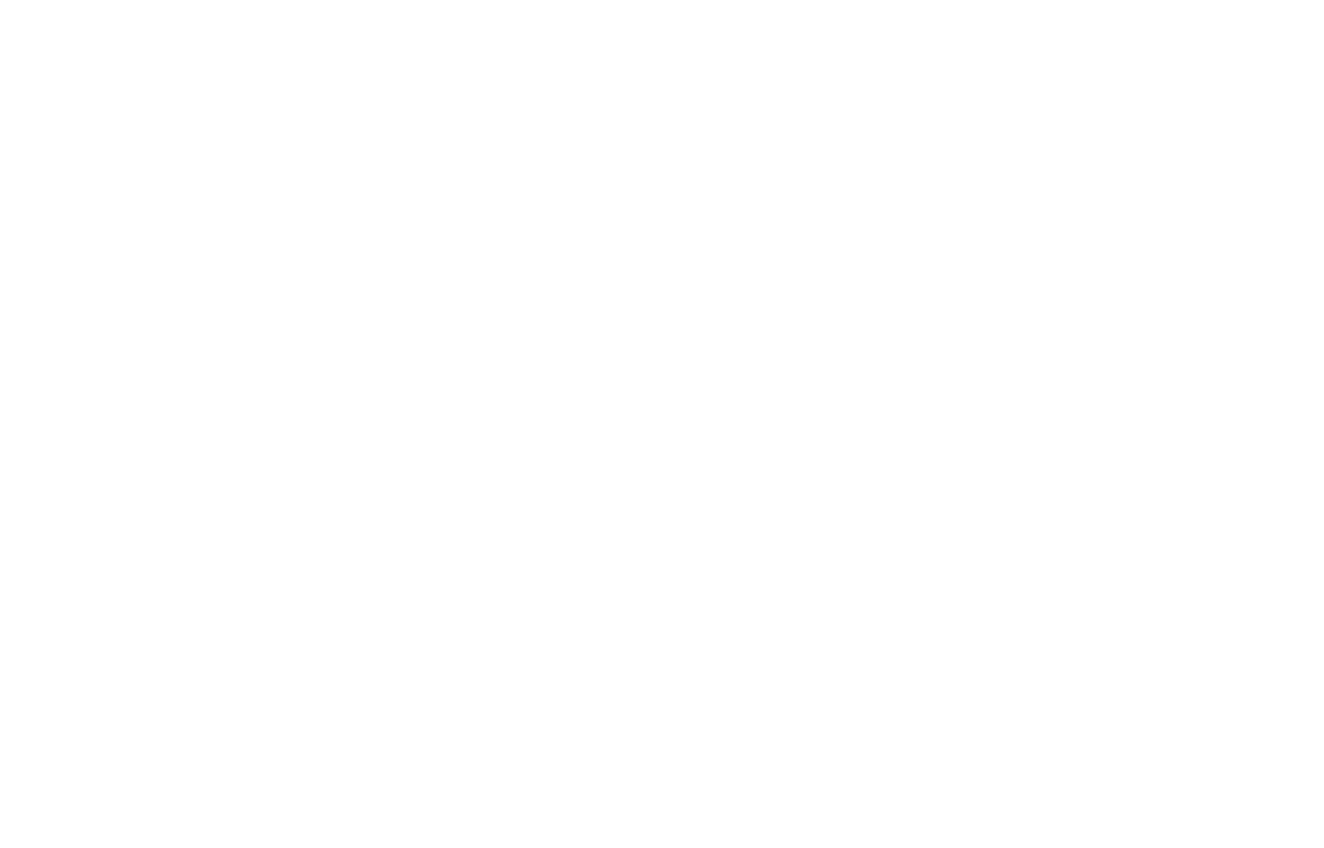 scroll, scrollTop: 0, scrollLeft: 0, axis: both 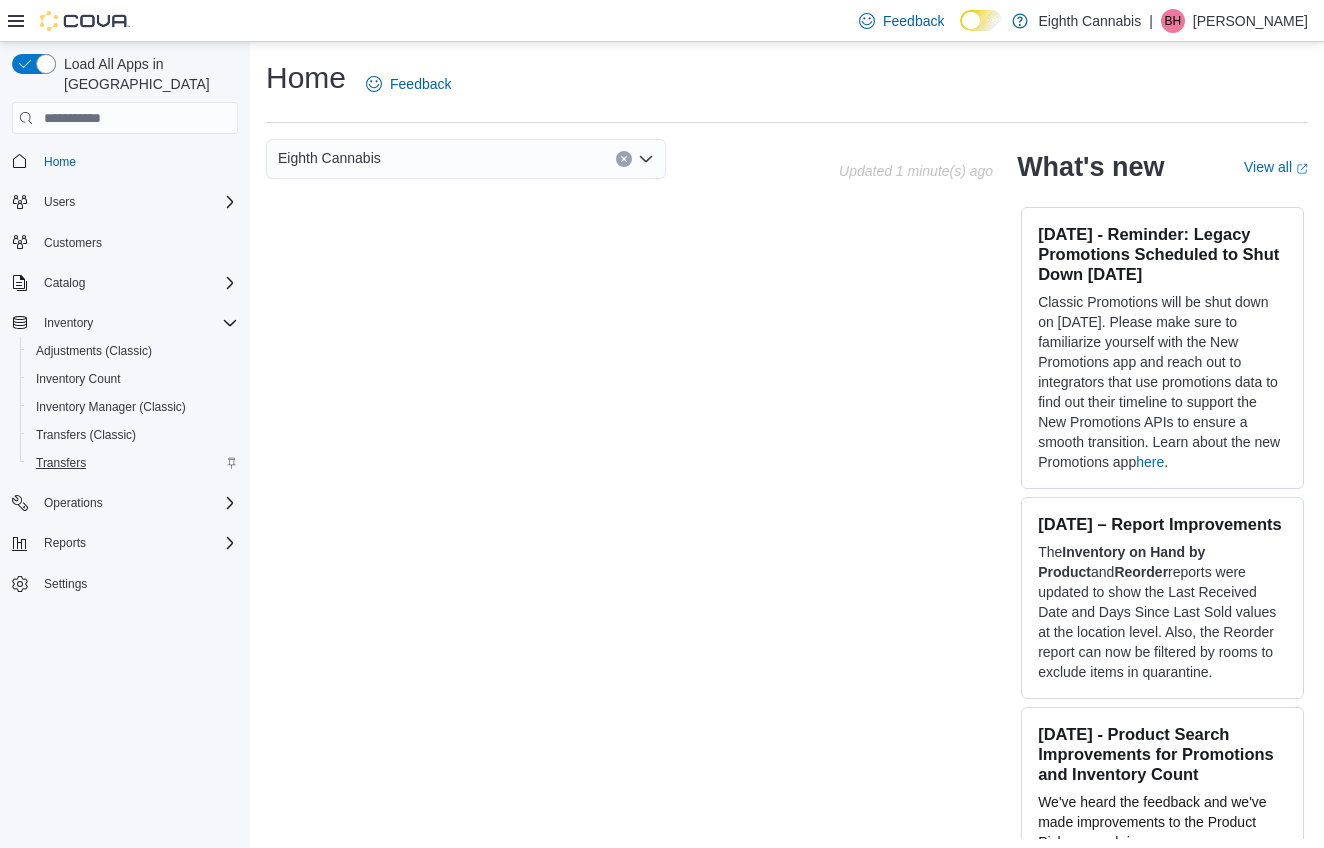 click on "Transfers" at bounding box center [61, 463] 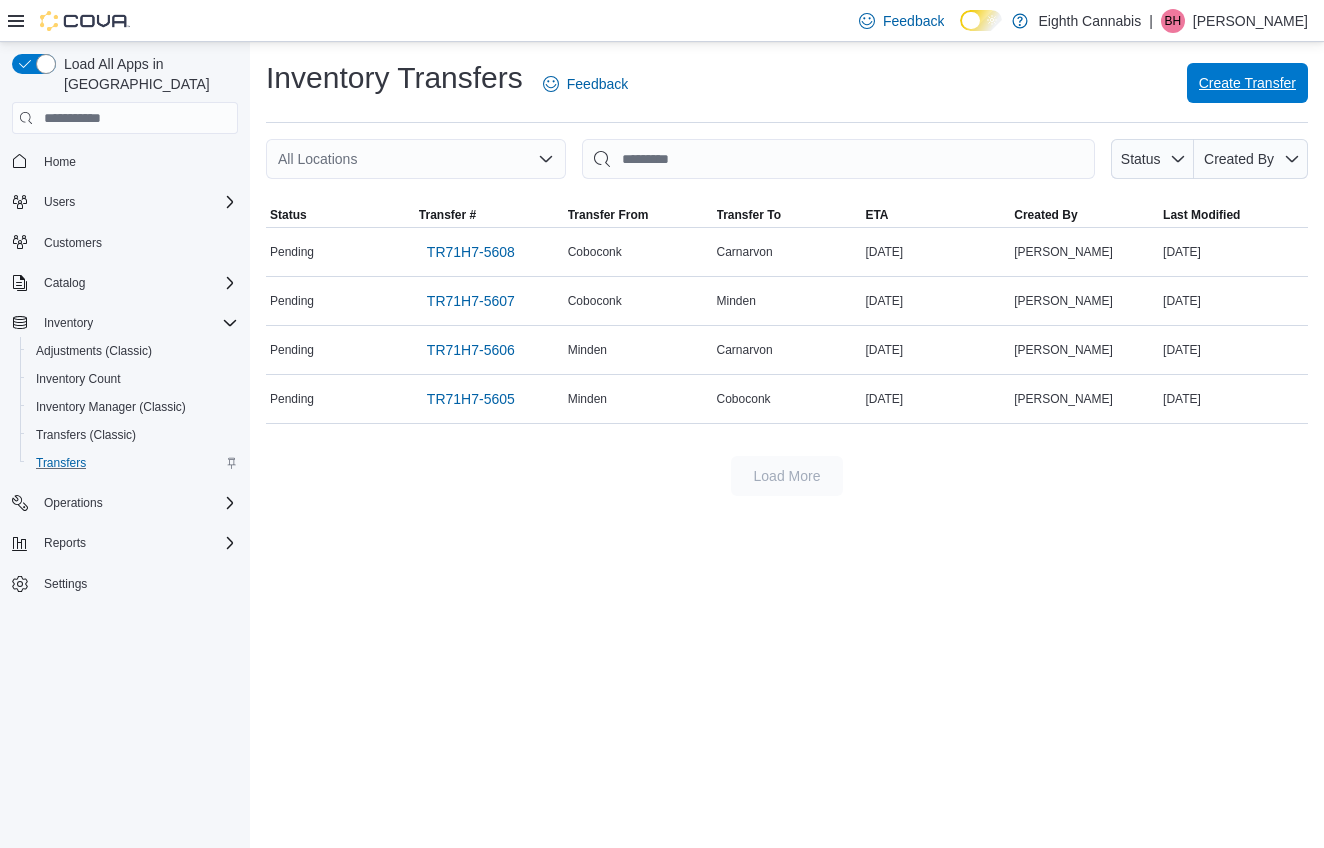 click on "Create Transfer" at bounding box center [1247, 83] 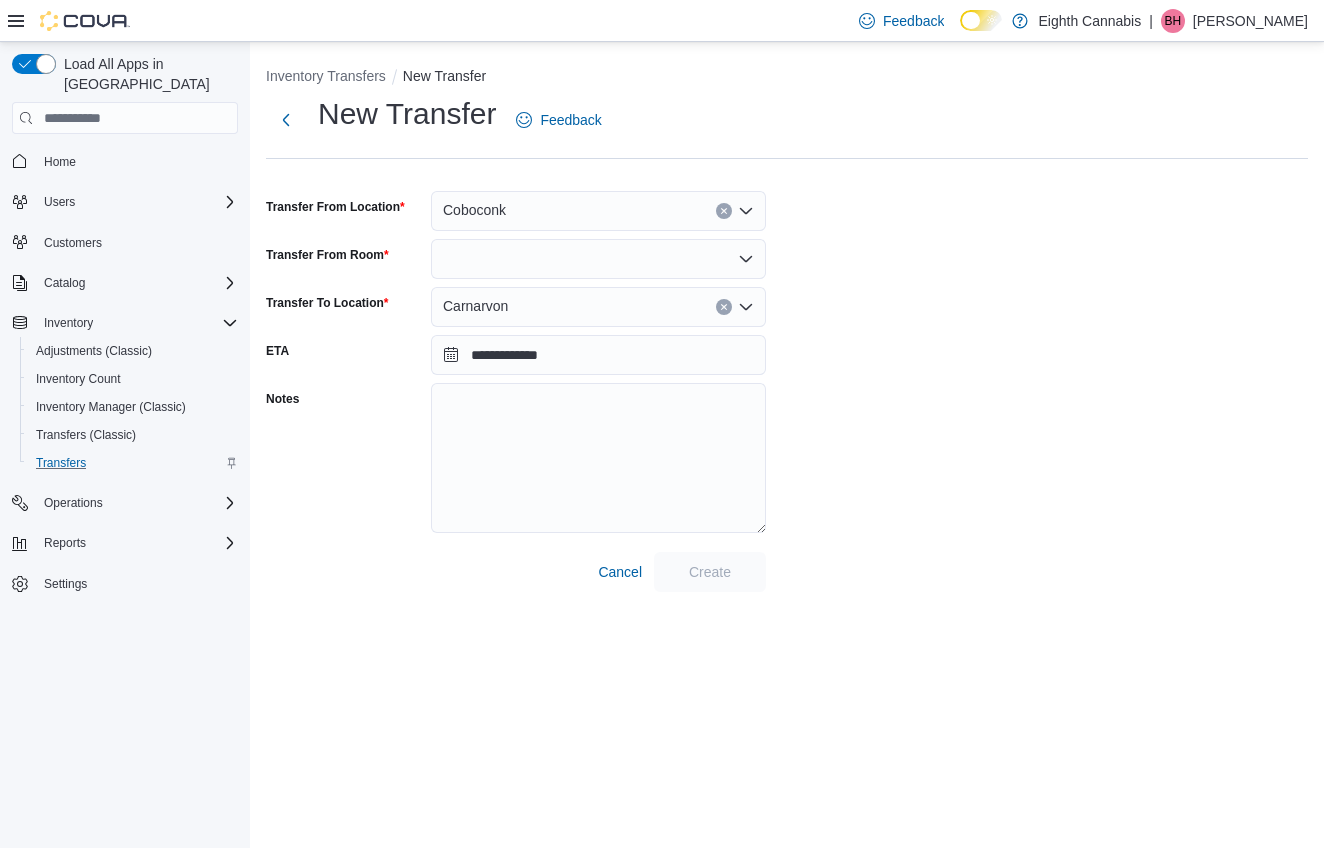 click on "Coboconk" at bounding box center [598, 211] 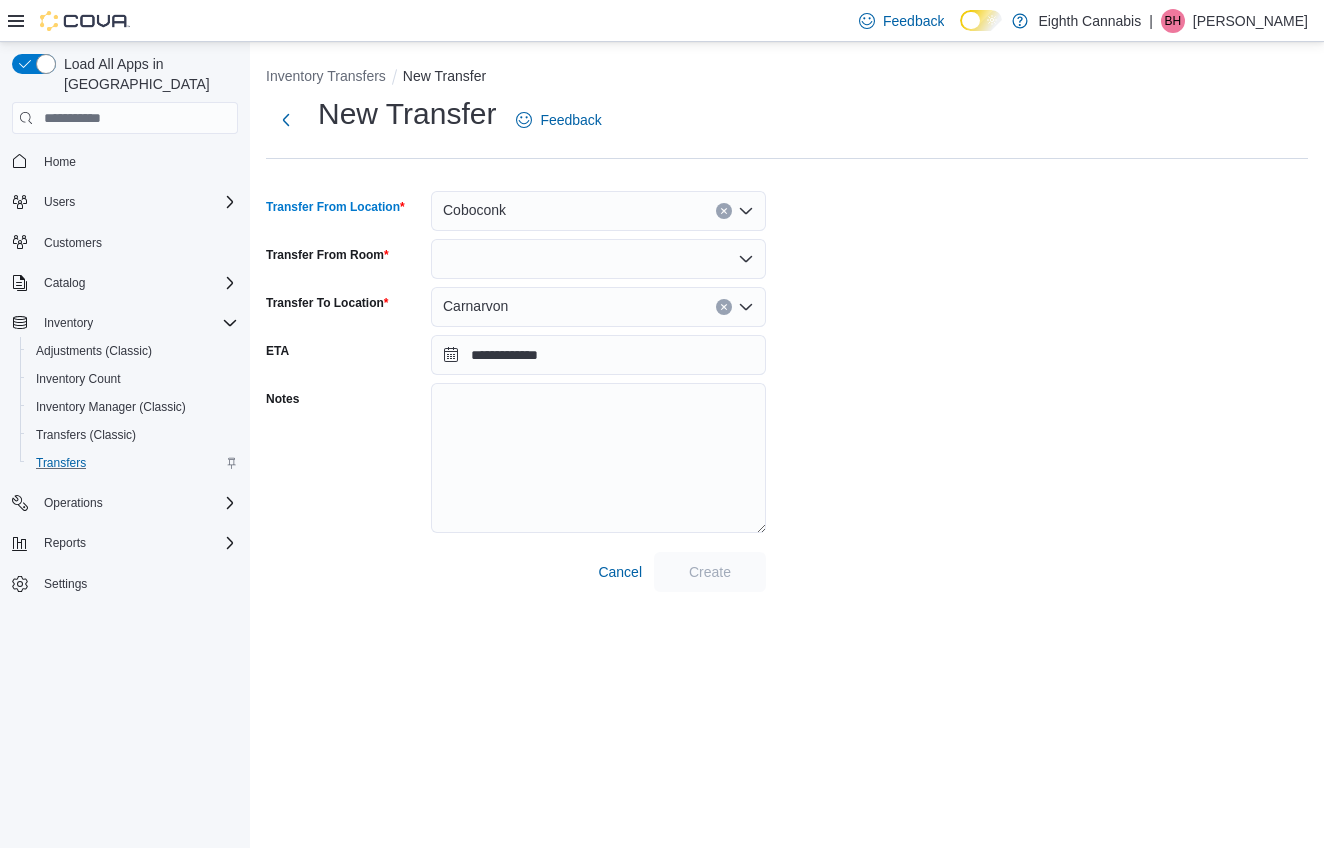 scroll, scrollTop: 0, scrollLeft: 0, axis: both 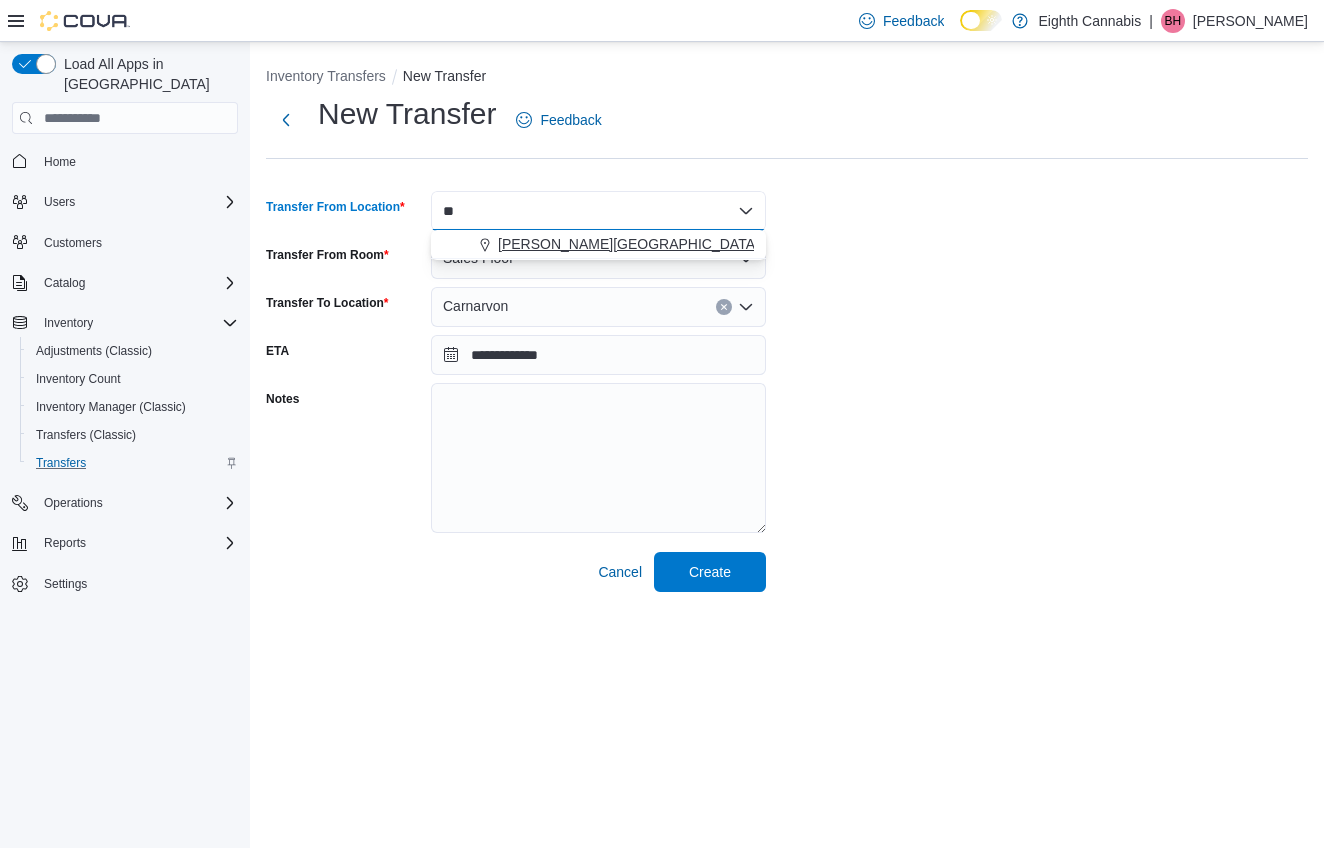 type on "**" 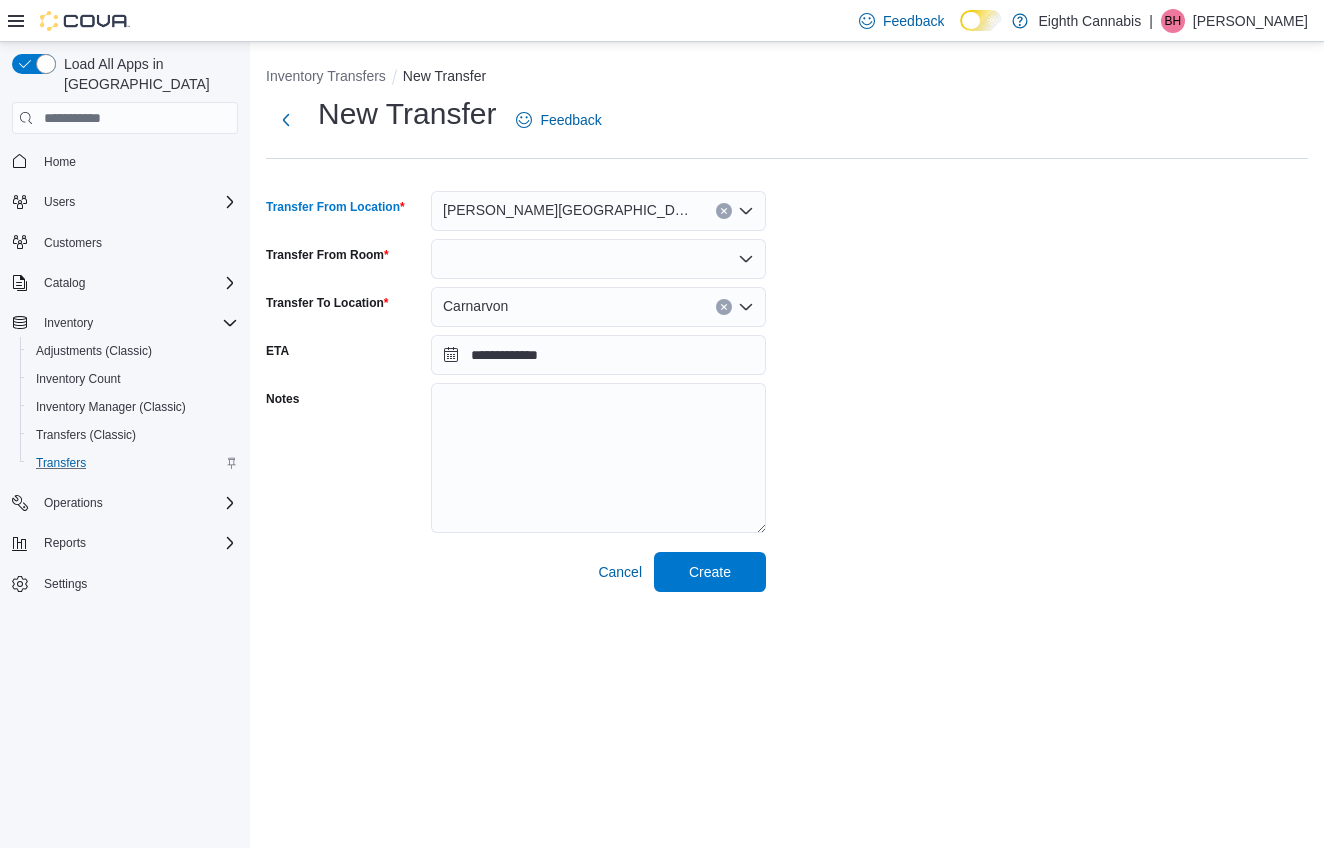 click at bounding box center [598, 259] 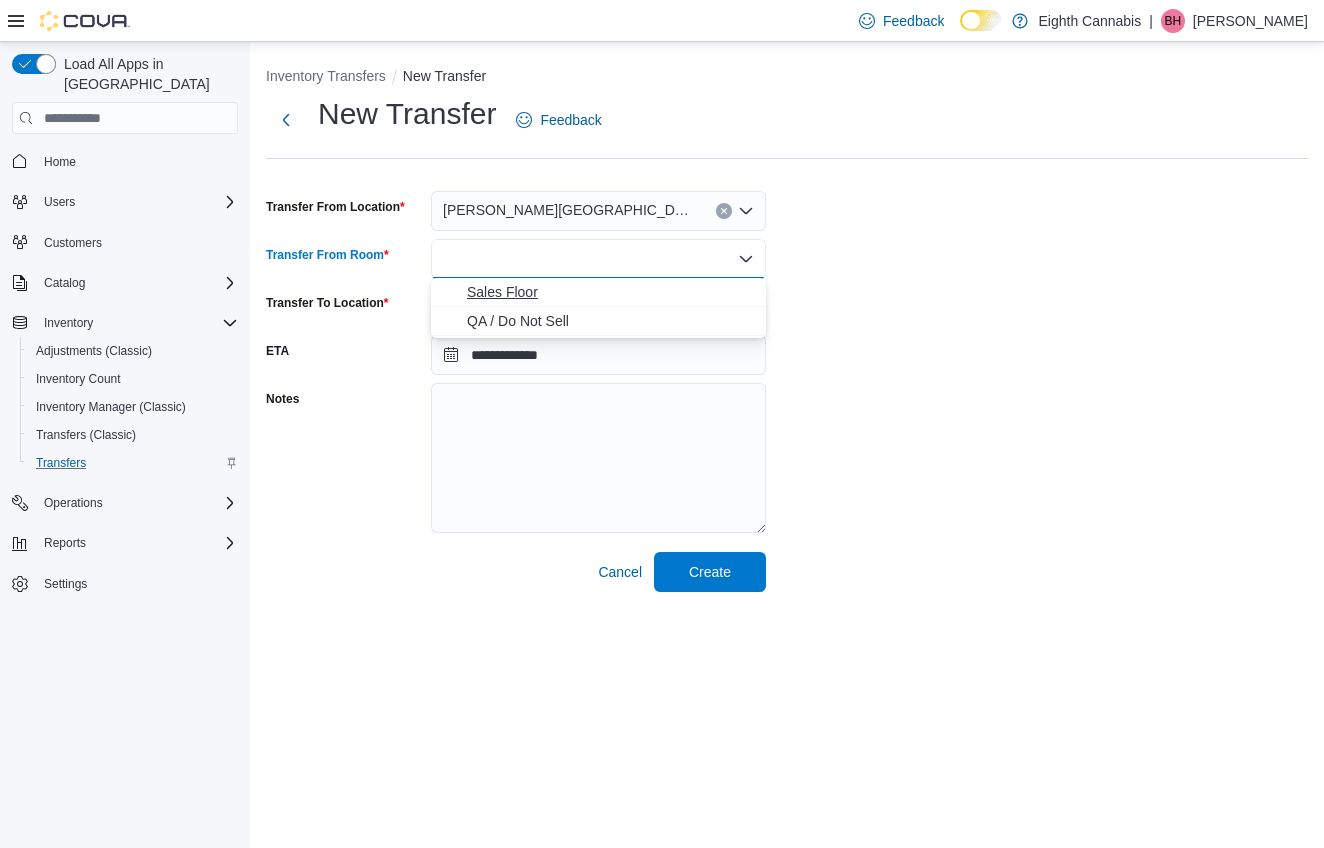 click on "Sales Floor" at bounding box center [610, 292] 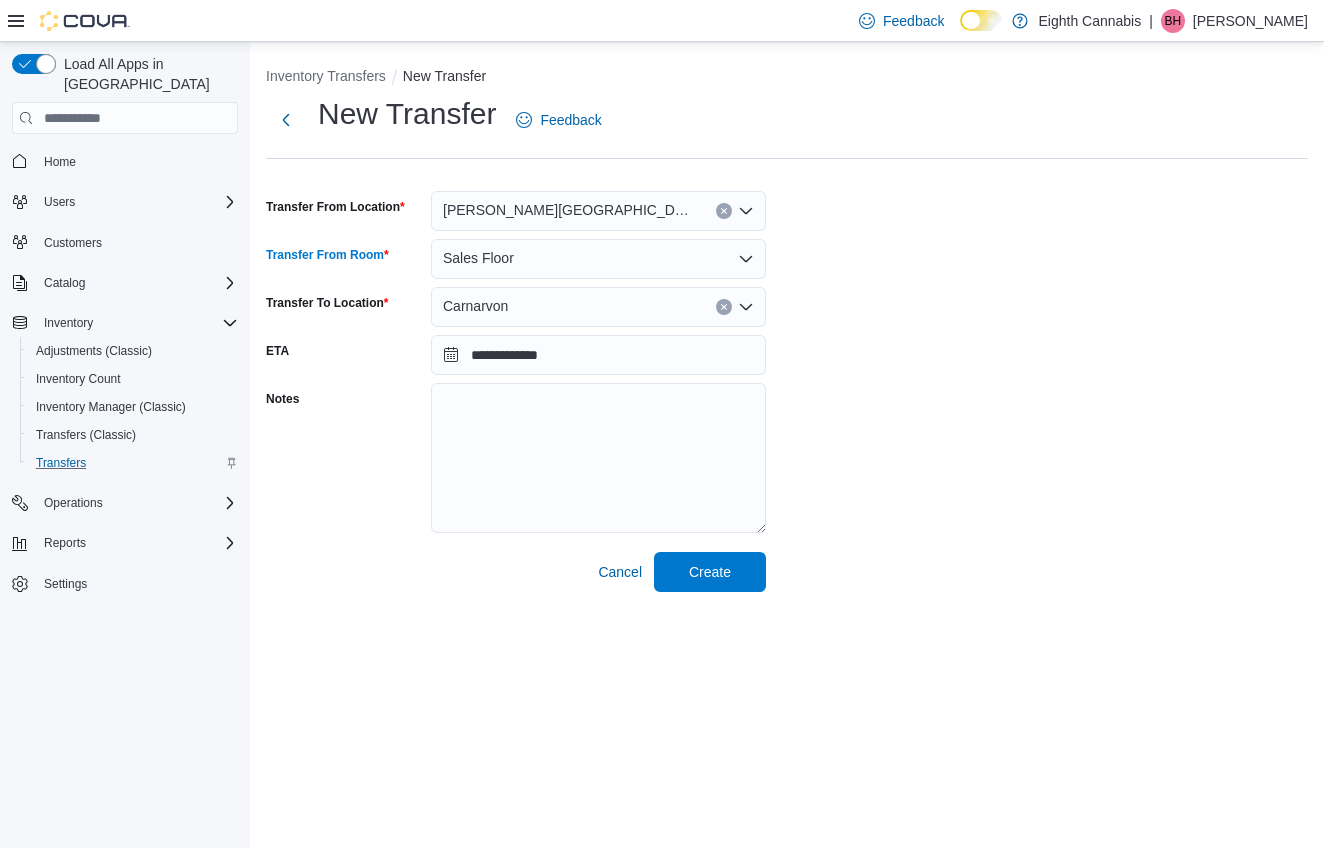 click on "Carnarvon" at bounding box center [475, 306] 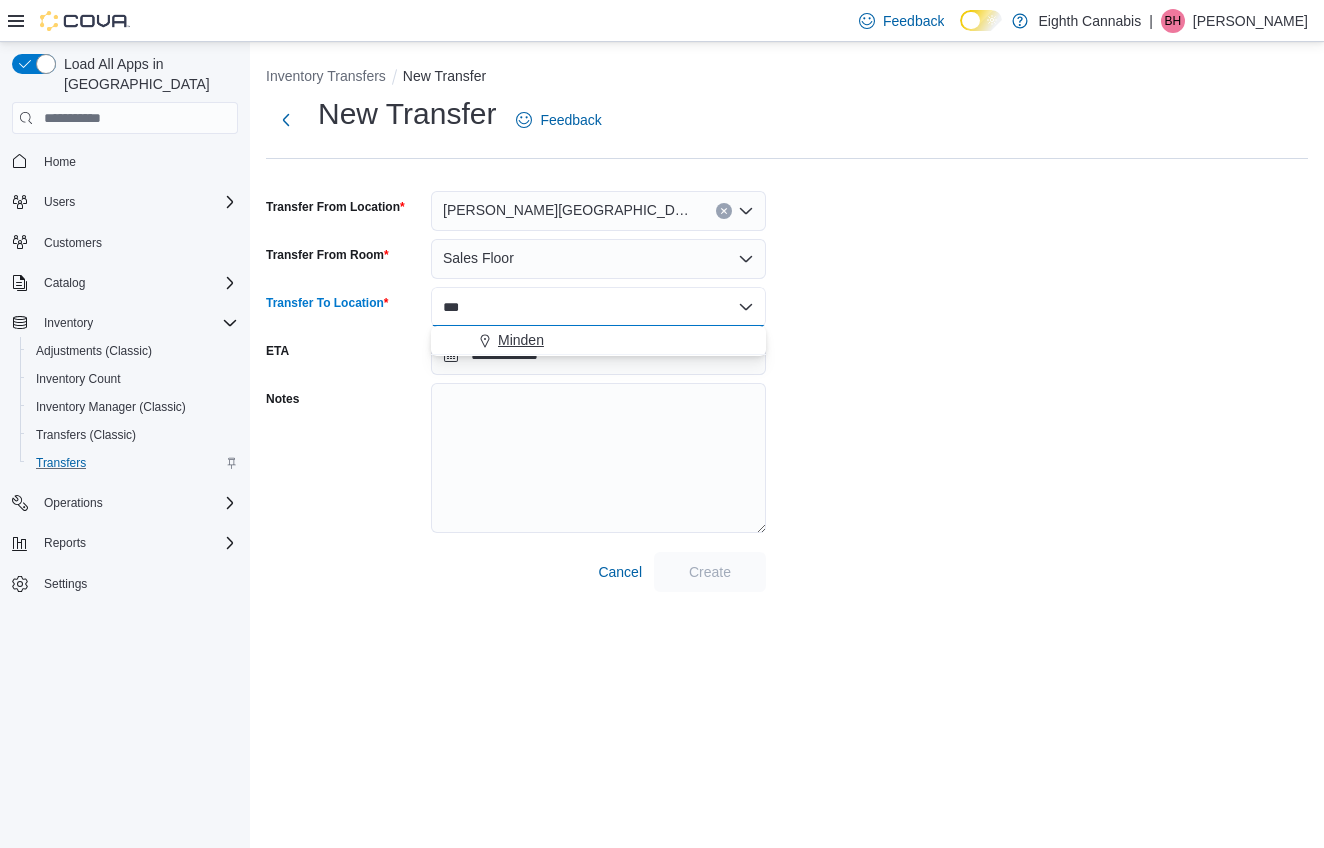 type on "***" 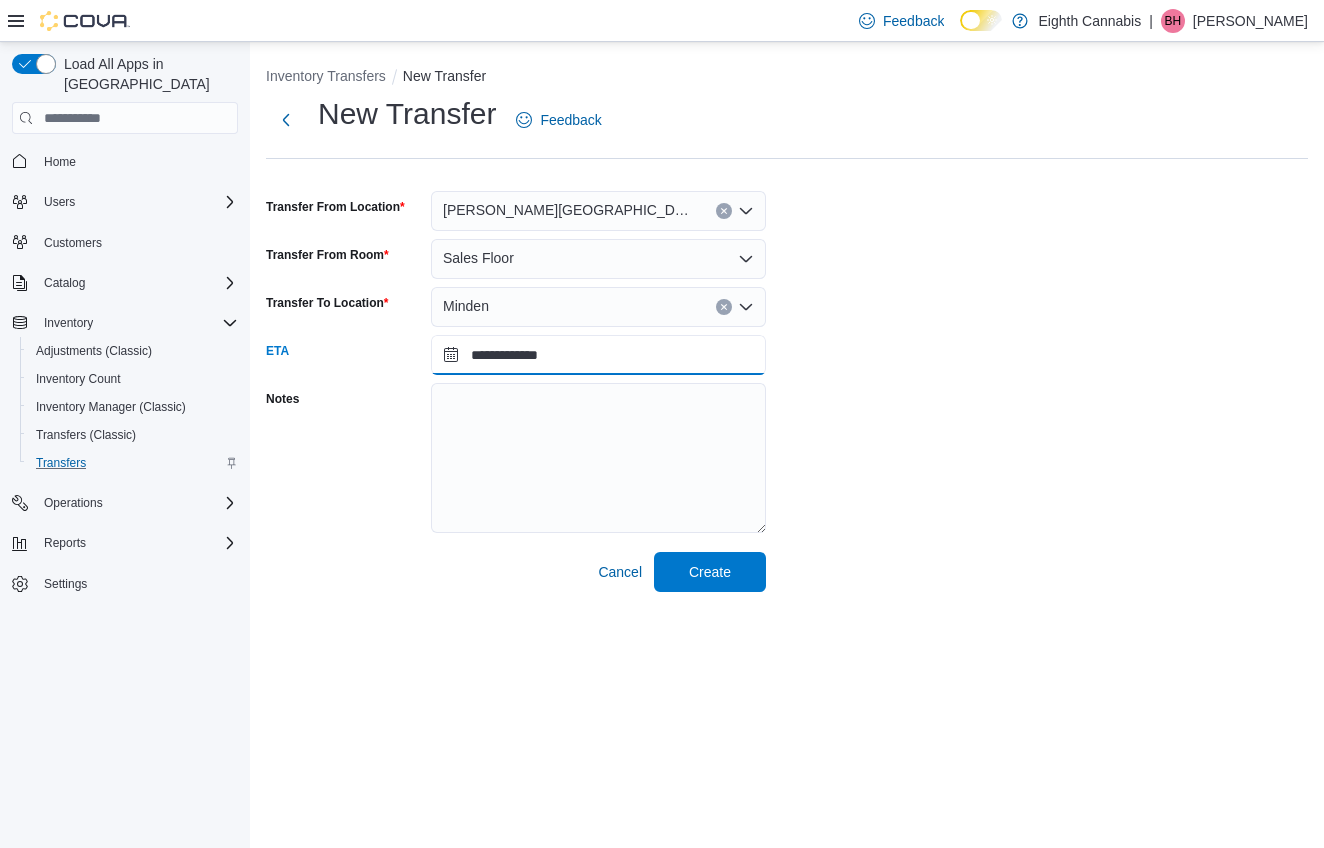 click on "**********" at bounding box center [598, 355] 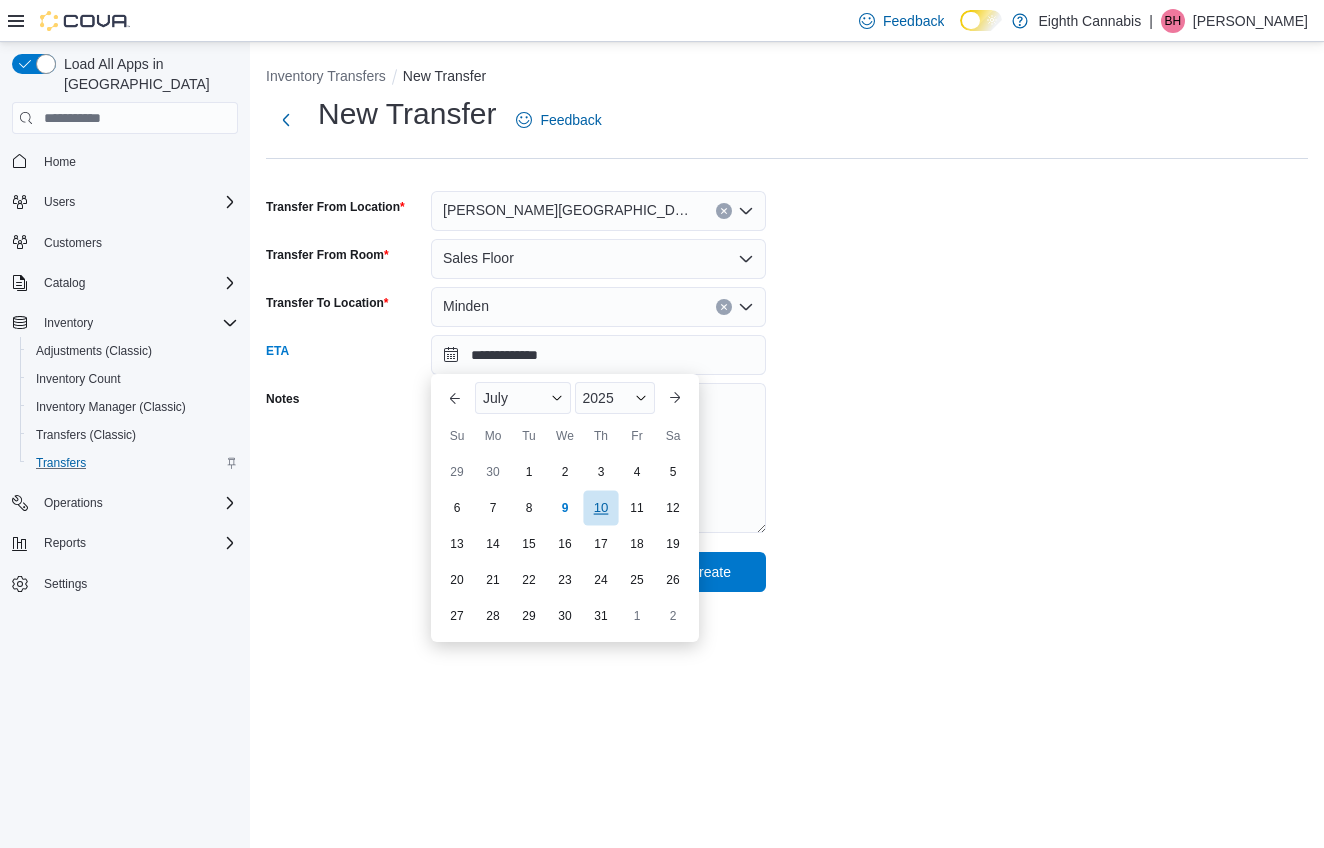 click on "10" at bounding box center (600, 508) 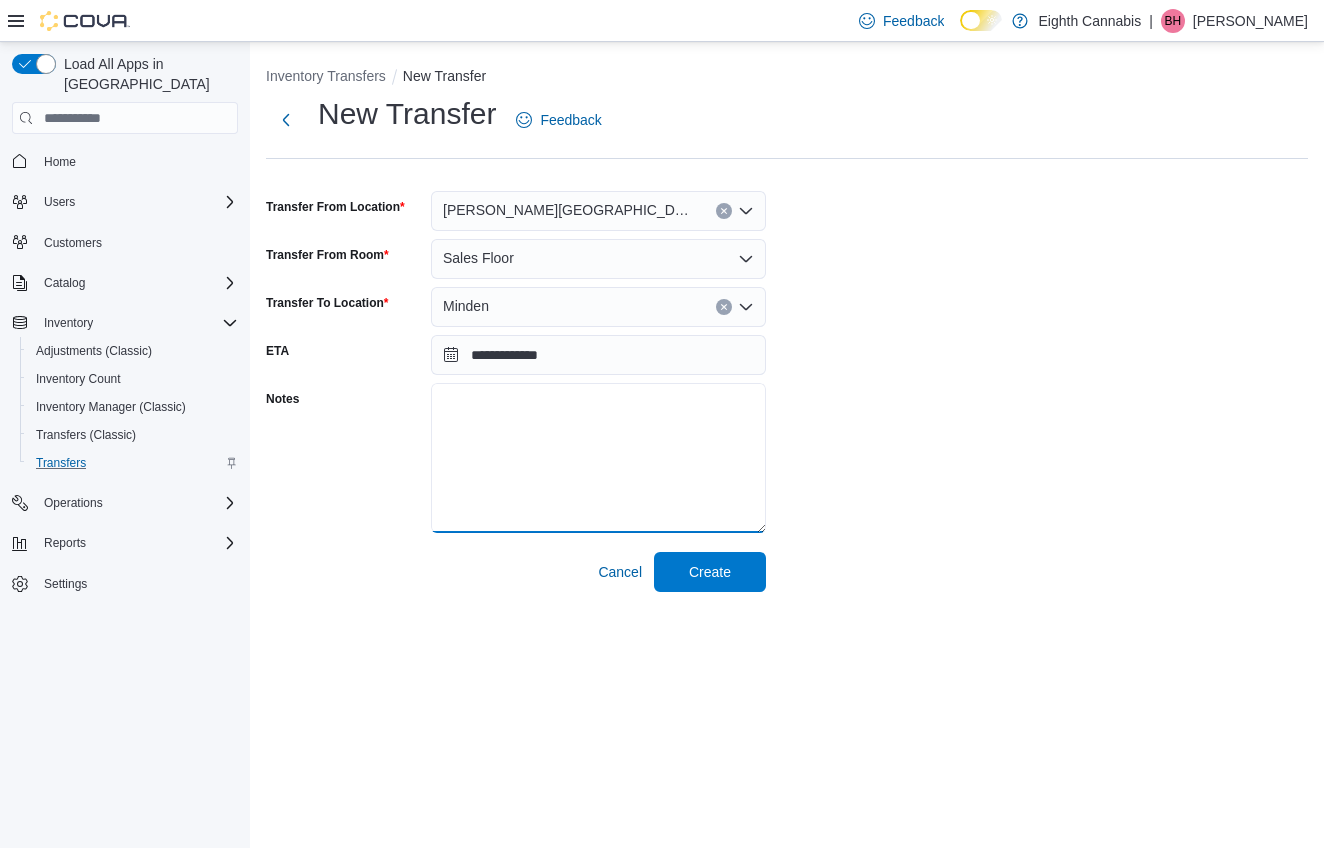 click on "Notes" at bounding box center [598, 458] 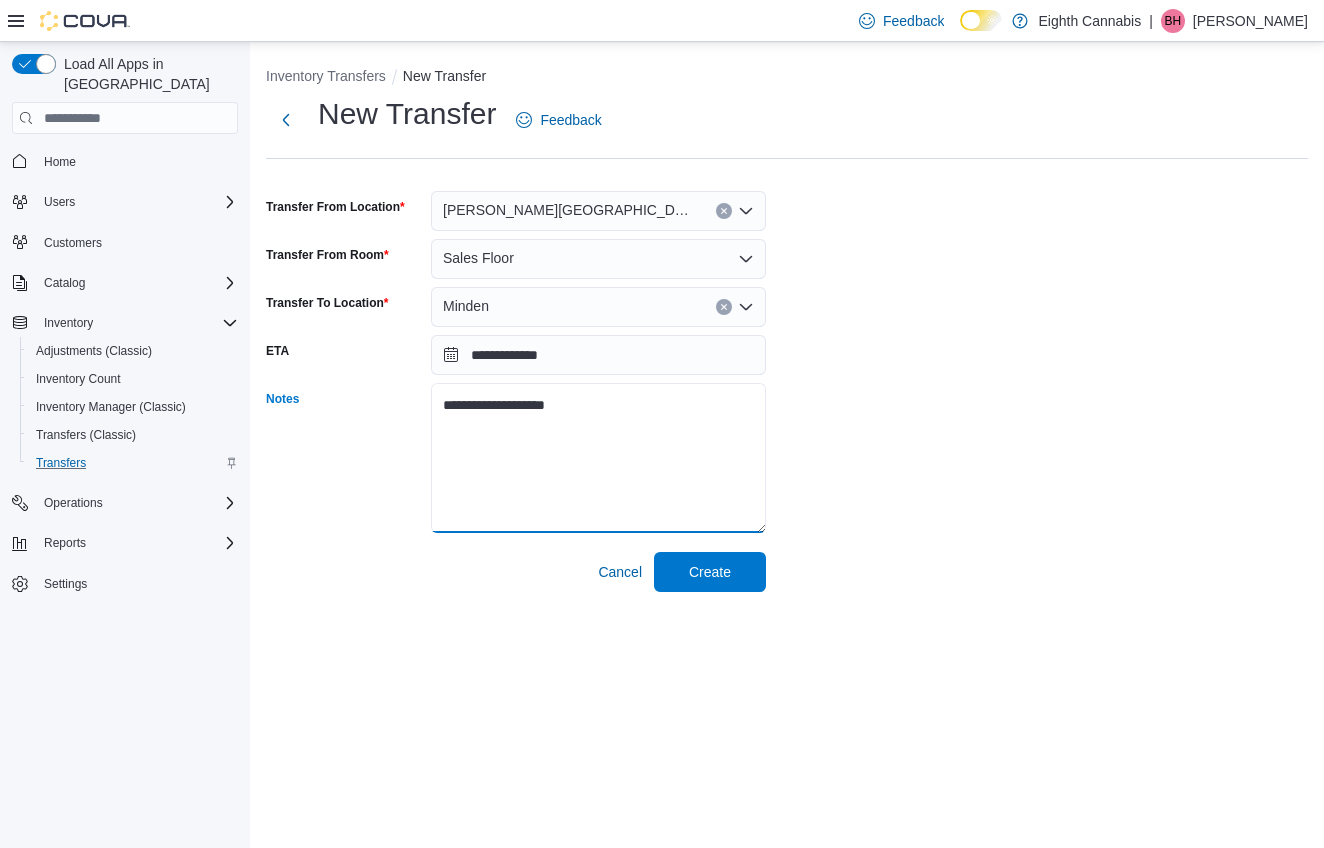 type on "**********" 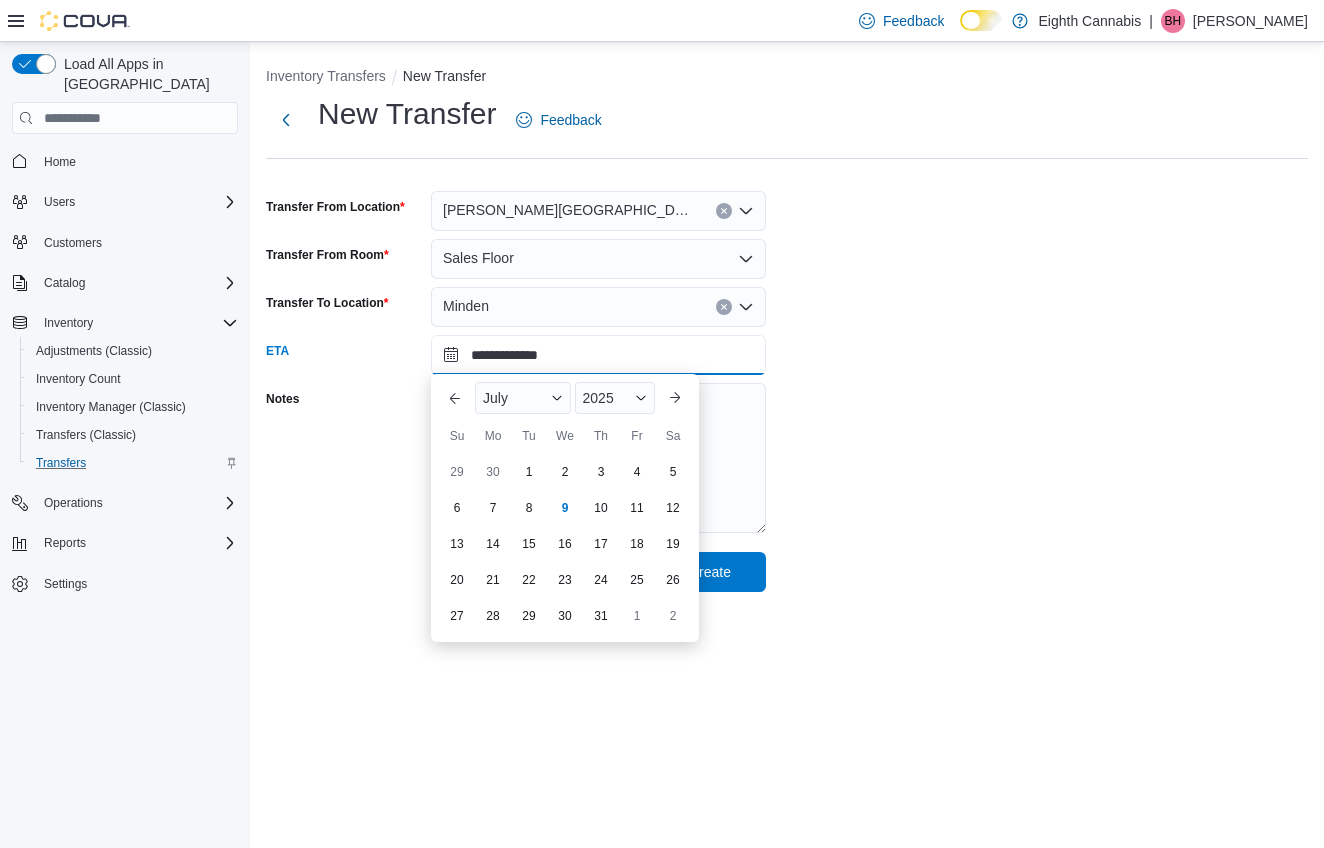click on "**********" at bounding box center (598, 355) 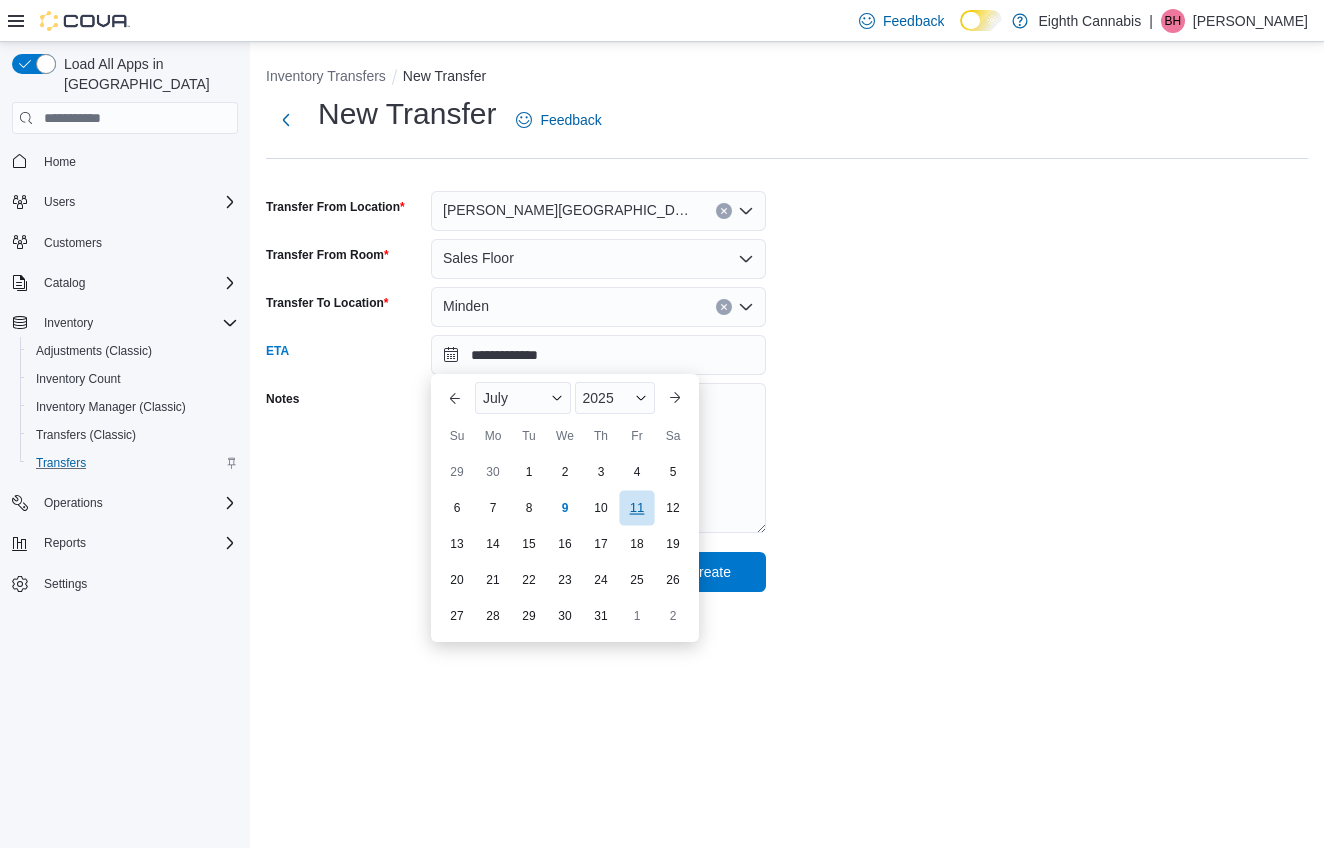 click on "11" at bounding box center (636, 508) 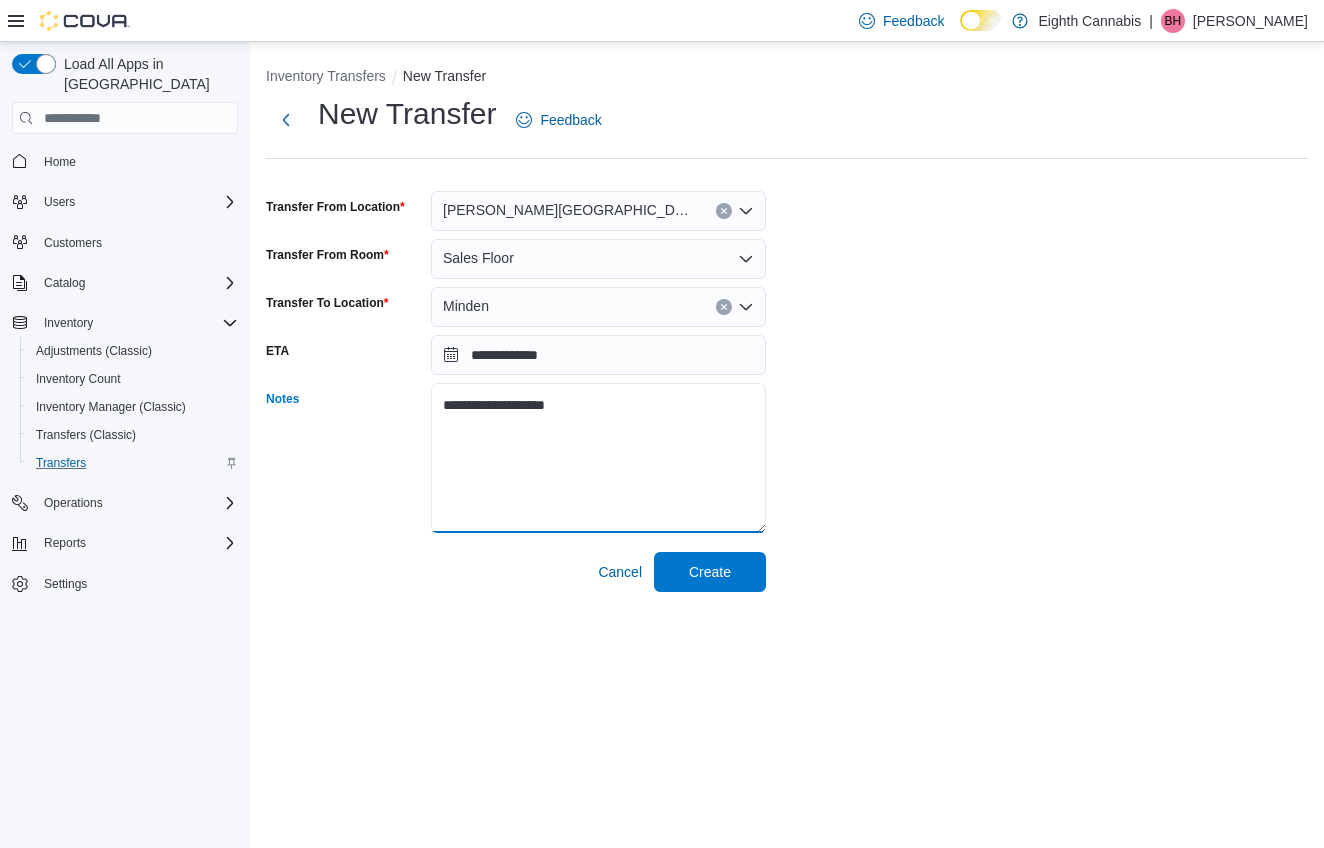 drag, startPoint x: 611, startPoint y: 412, endPoint x: 350, endPoint y: 376, distance: 263.47107 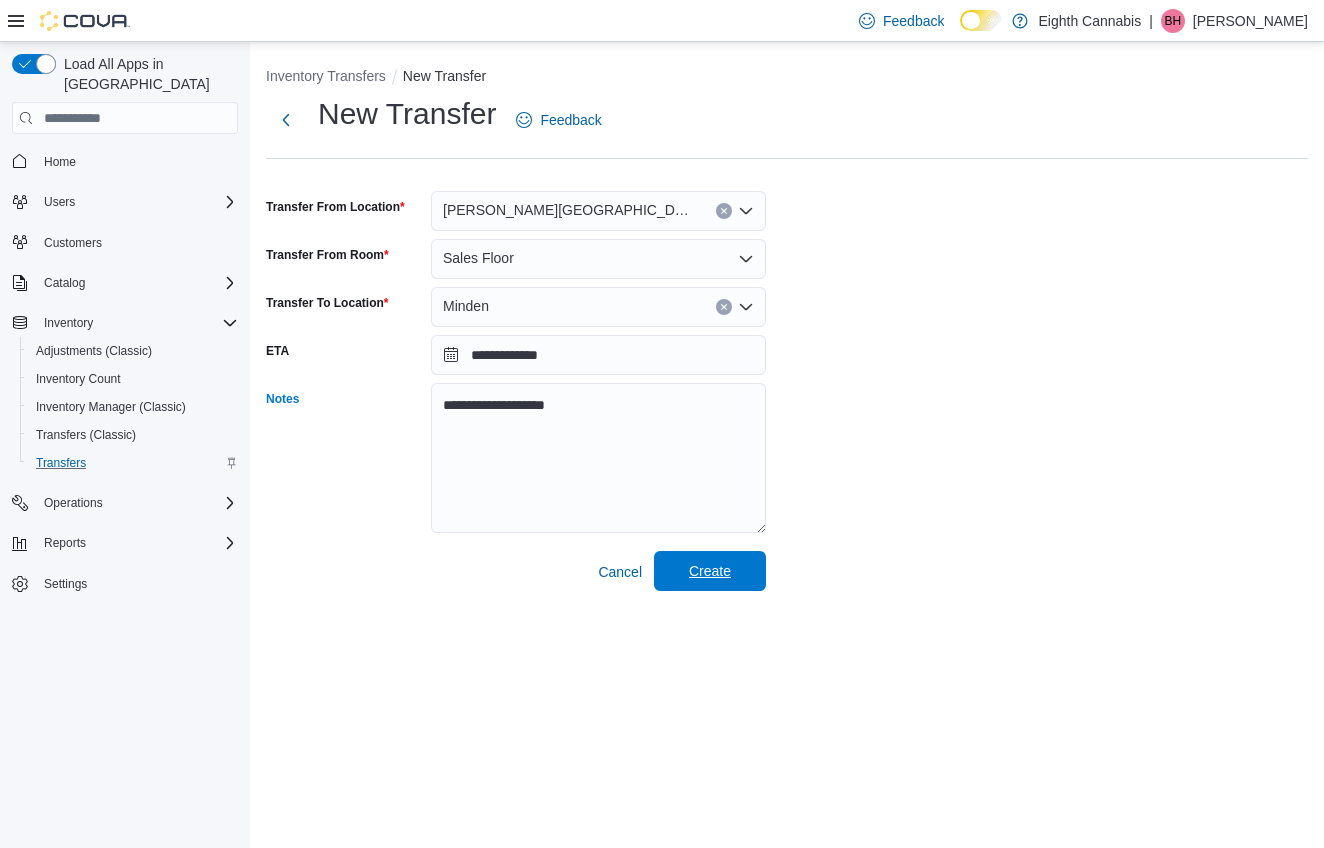 click on "Create" at bounding box center (710, 571) 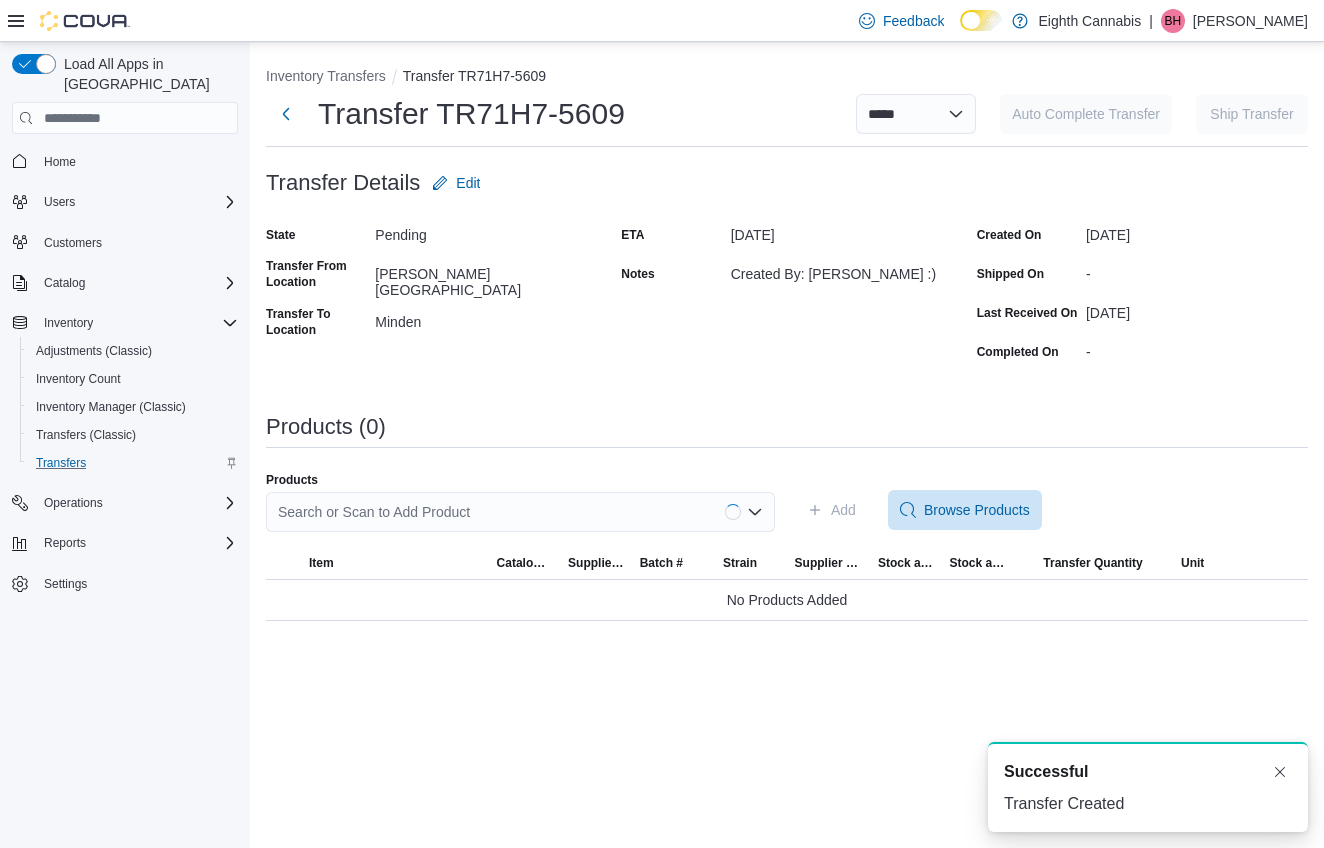 scroll, scrollTop: 0, scrollLeft: 0, axis: both 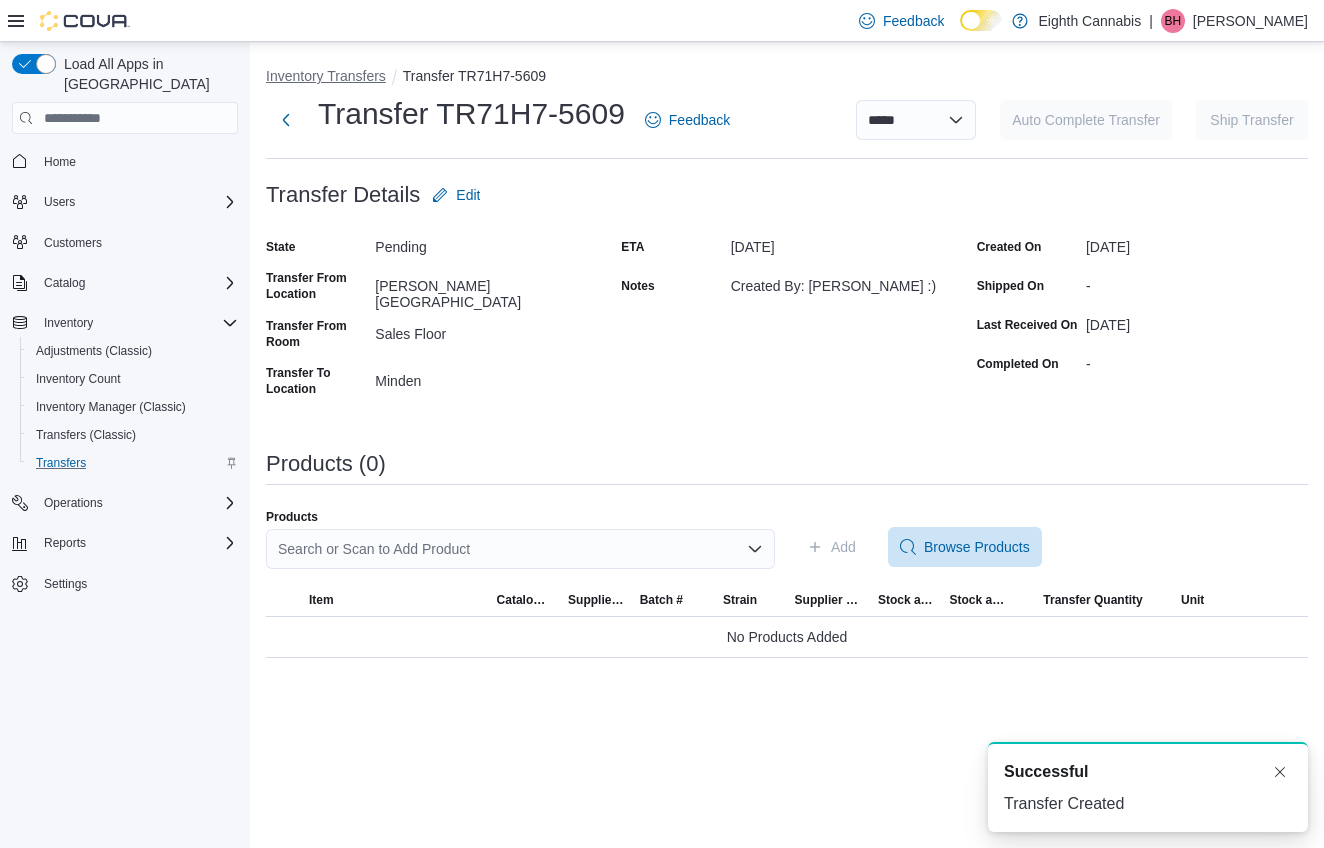 click on "Inventory Transfers" at bounding box center (326, 76) 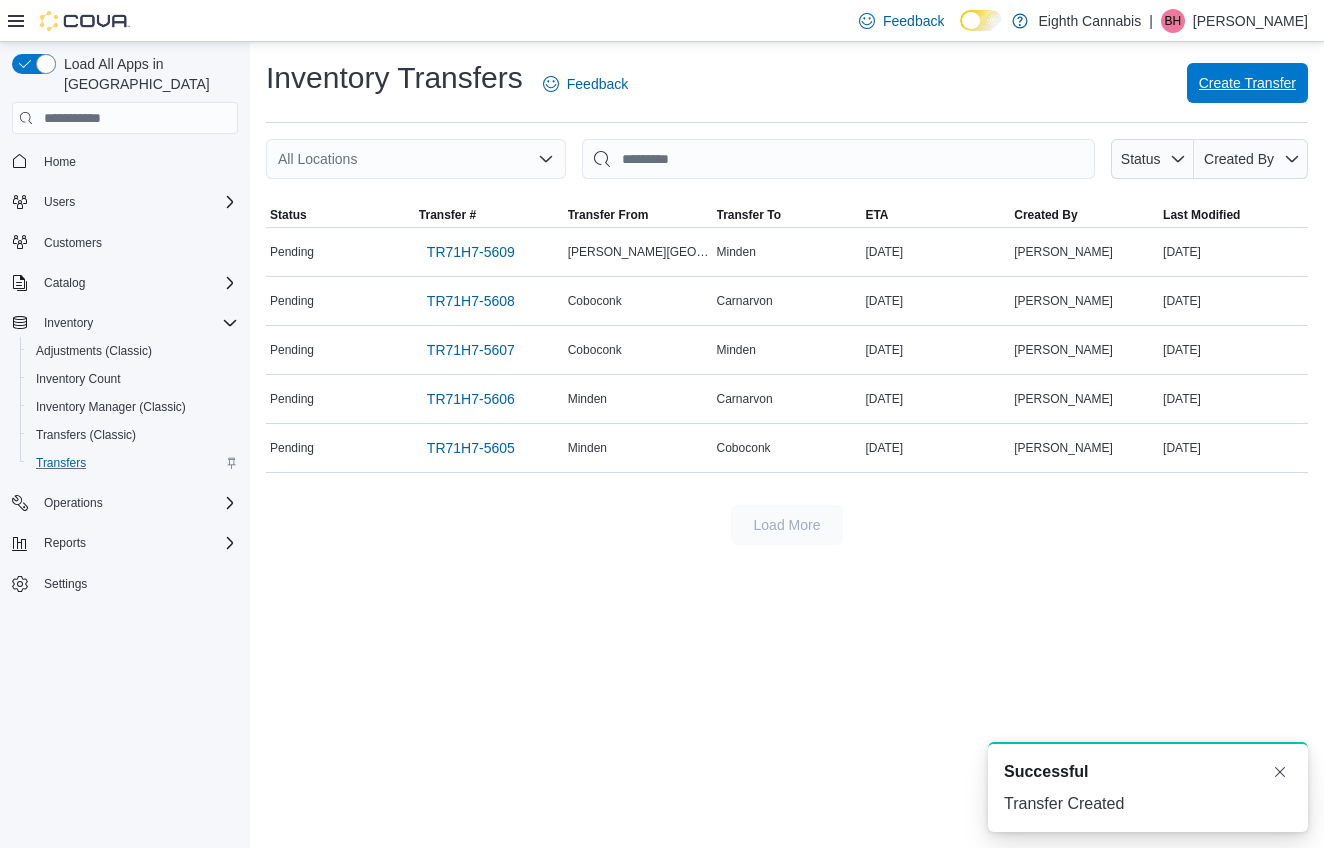 click on "Create Transfer" at bounding box center [1247, 83] 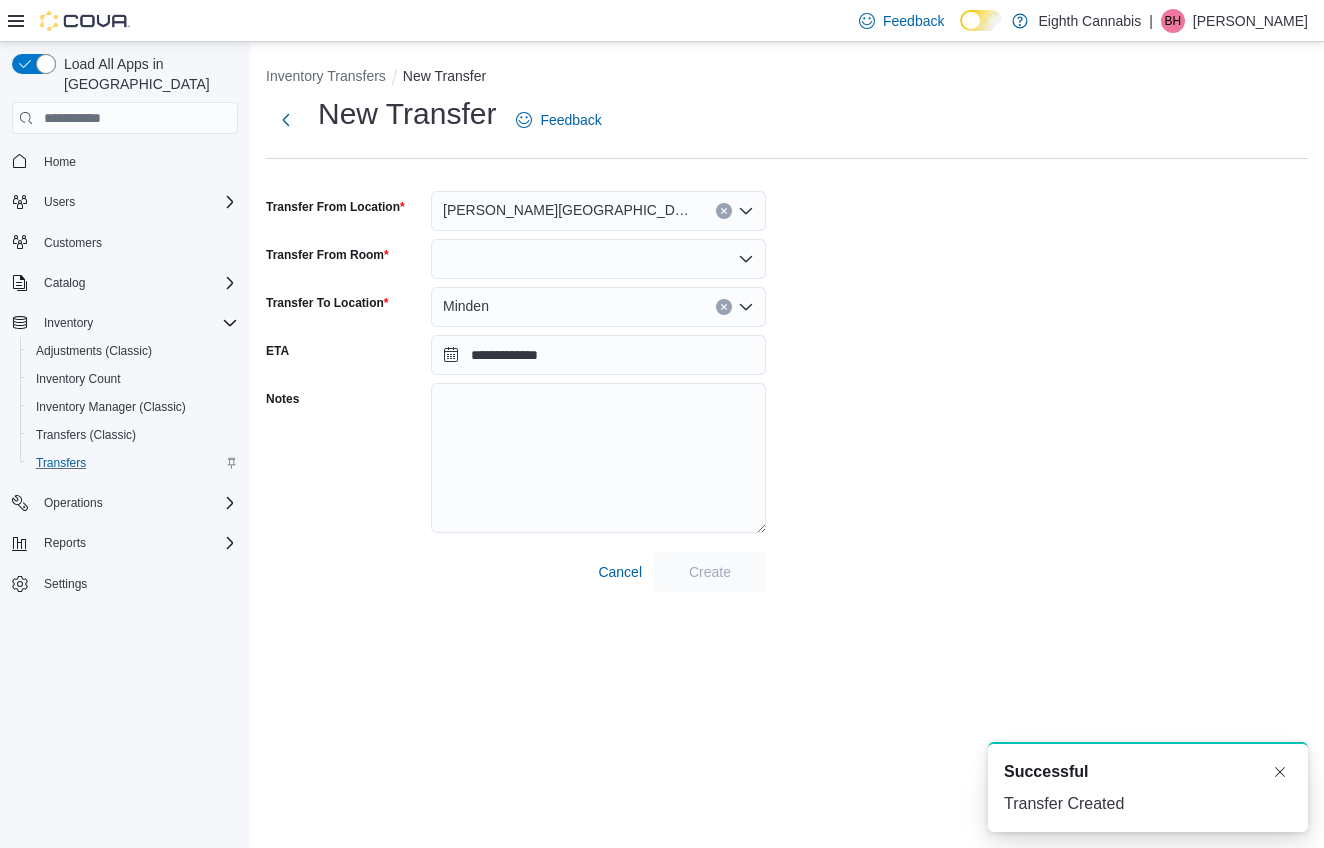 click at bounding box center [598, 259] 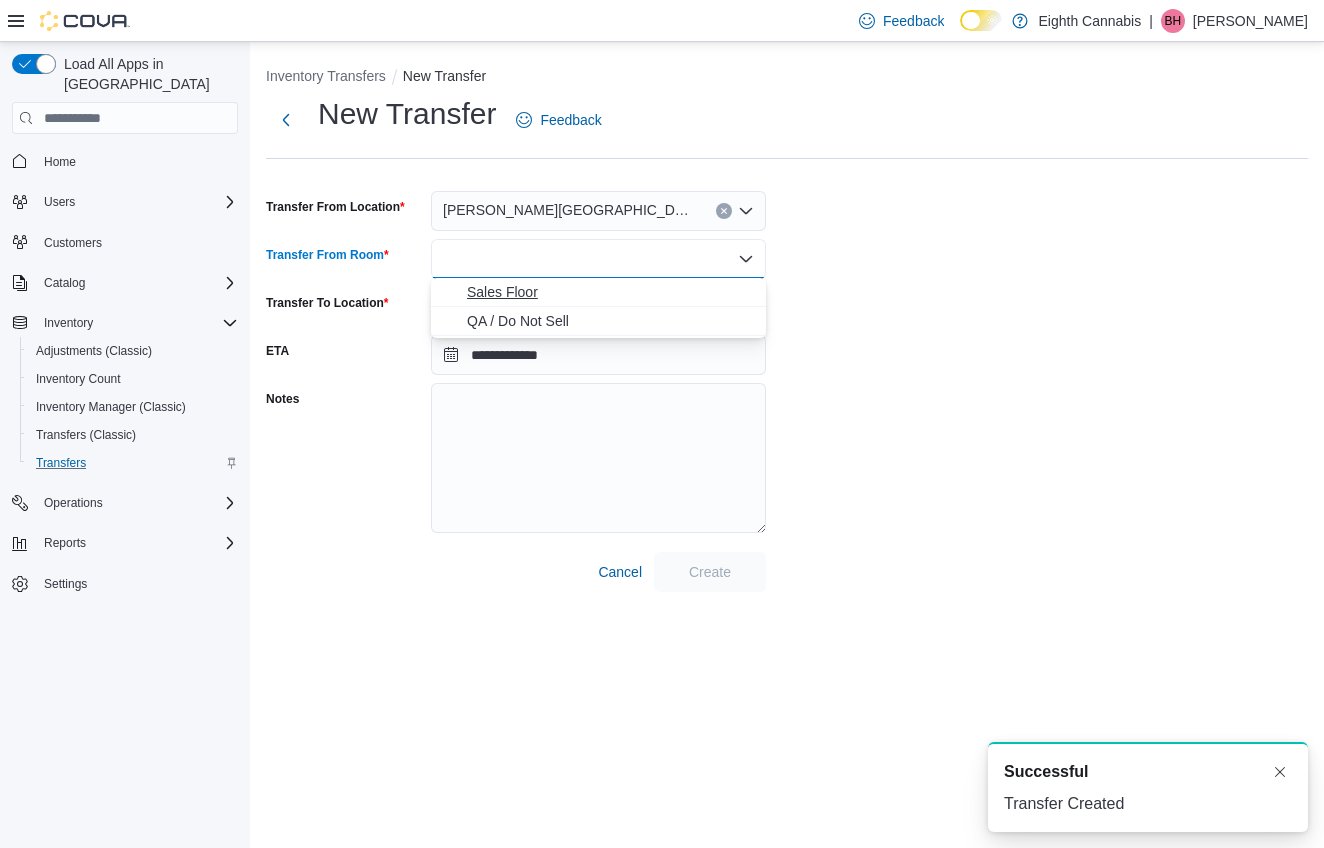 click on "Sales Floor" at bounding box center (610, 292) 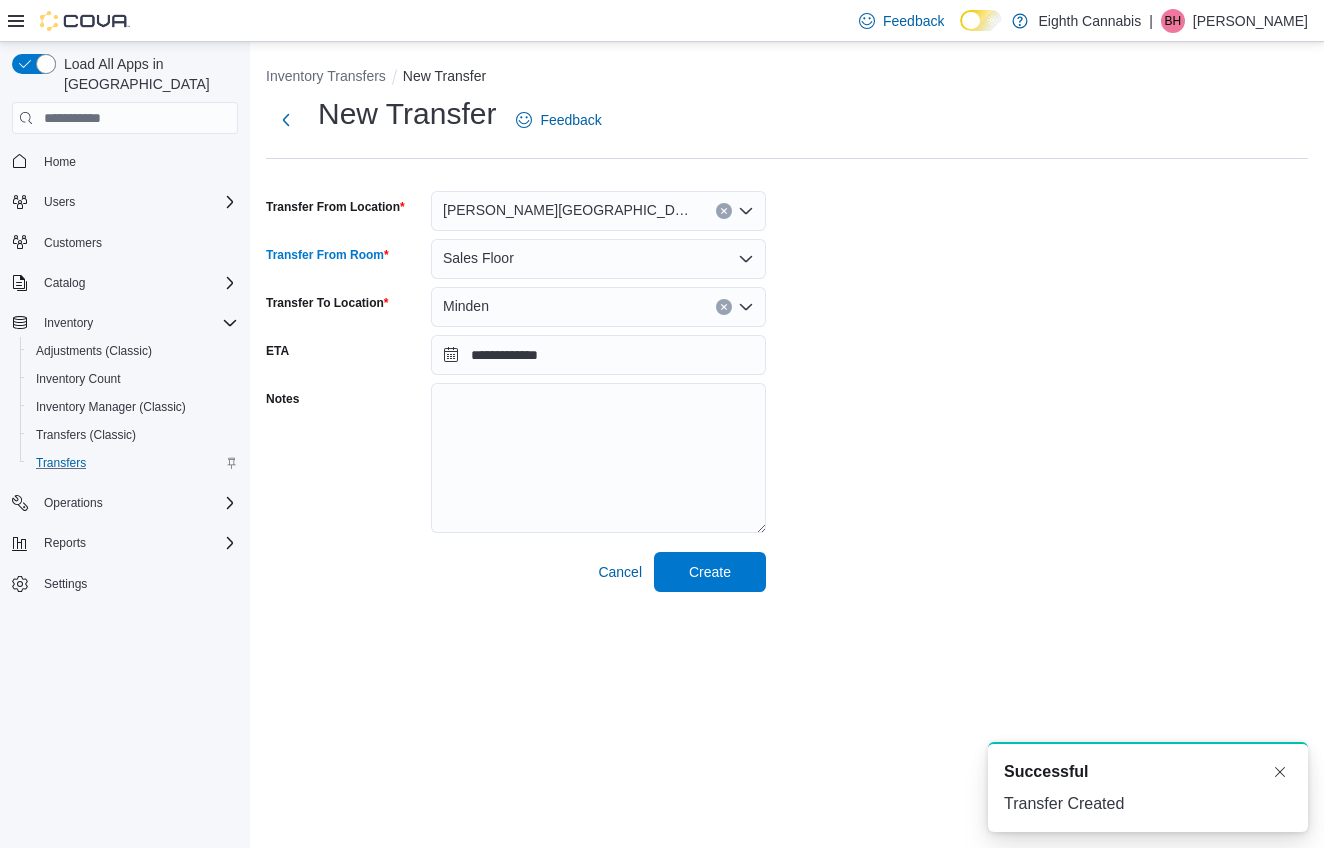 click on "Minden" at bounding box center (598, 307) 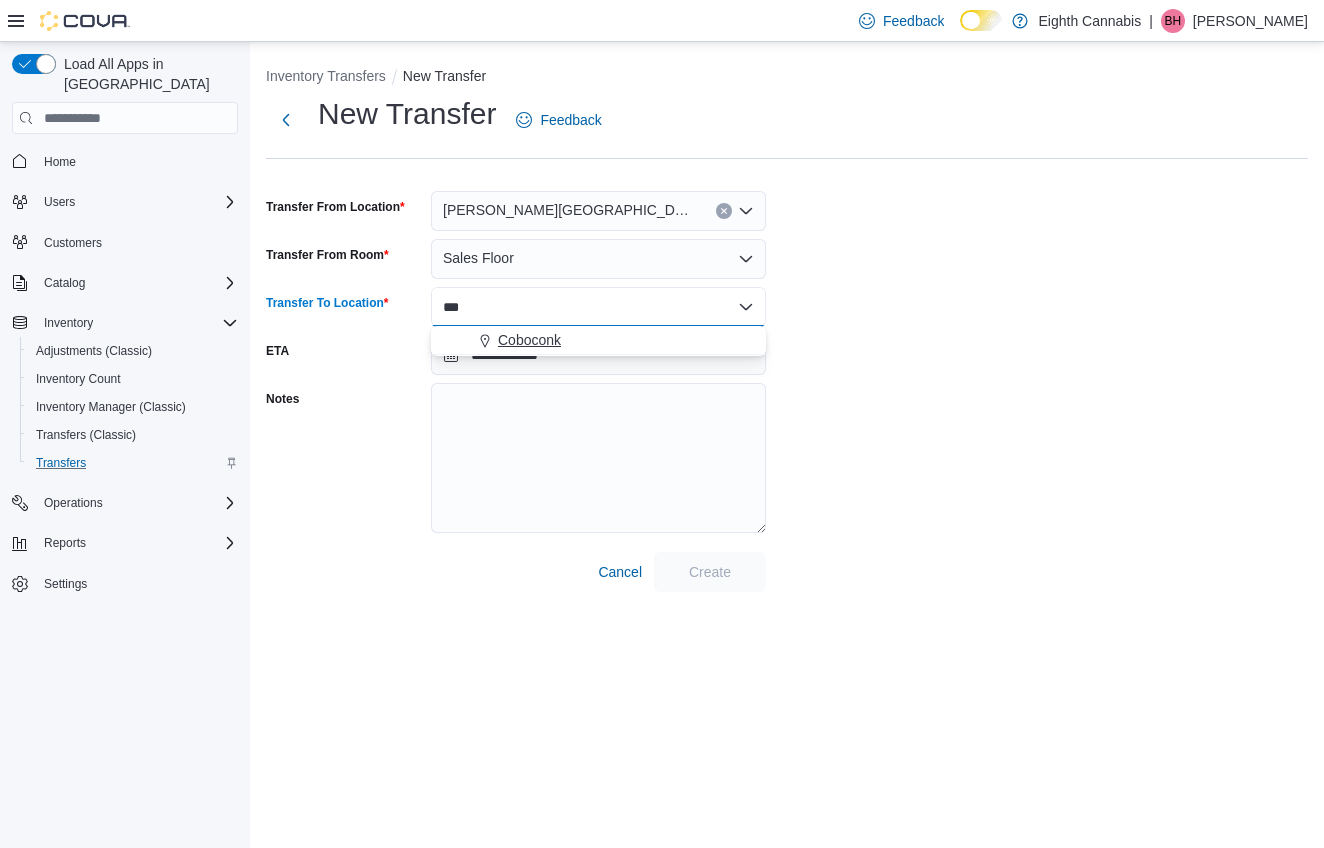 type on "***" 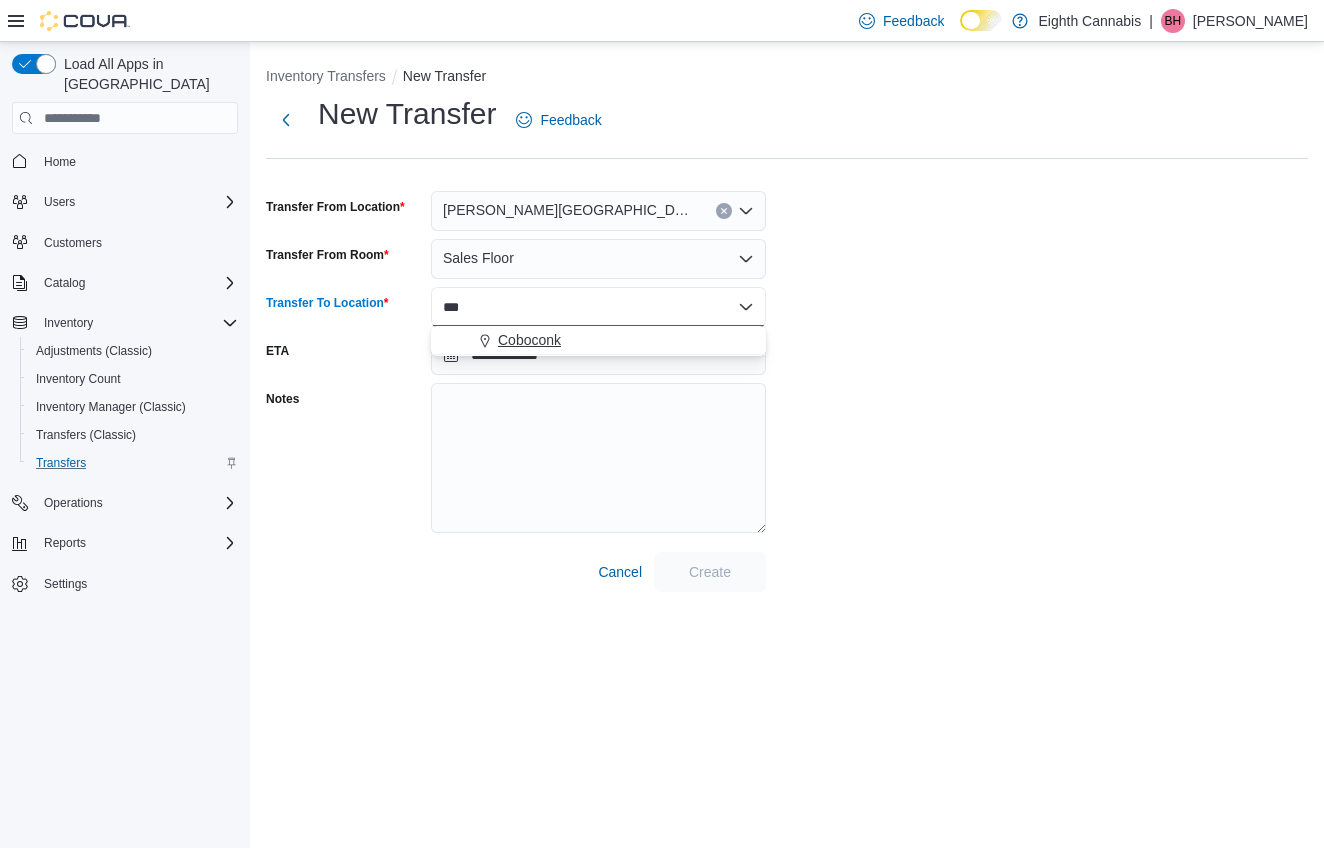 click on "Coboconk" at bounding box center [529, 340] 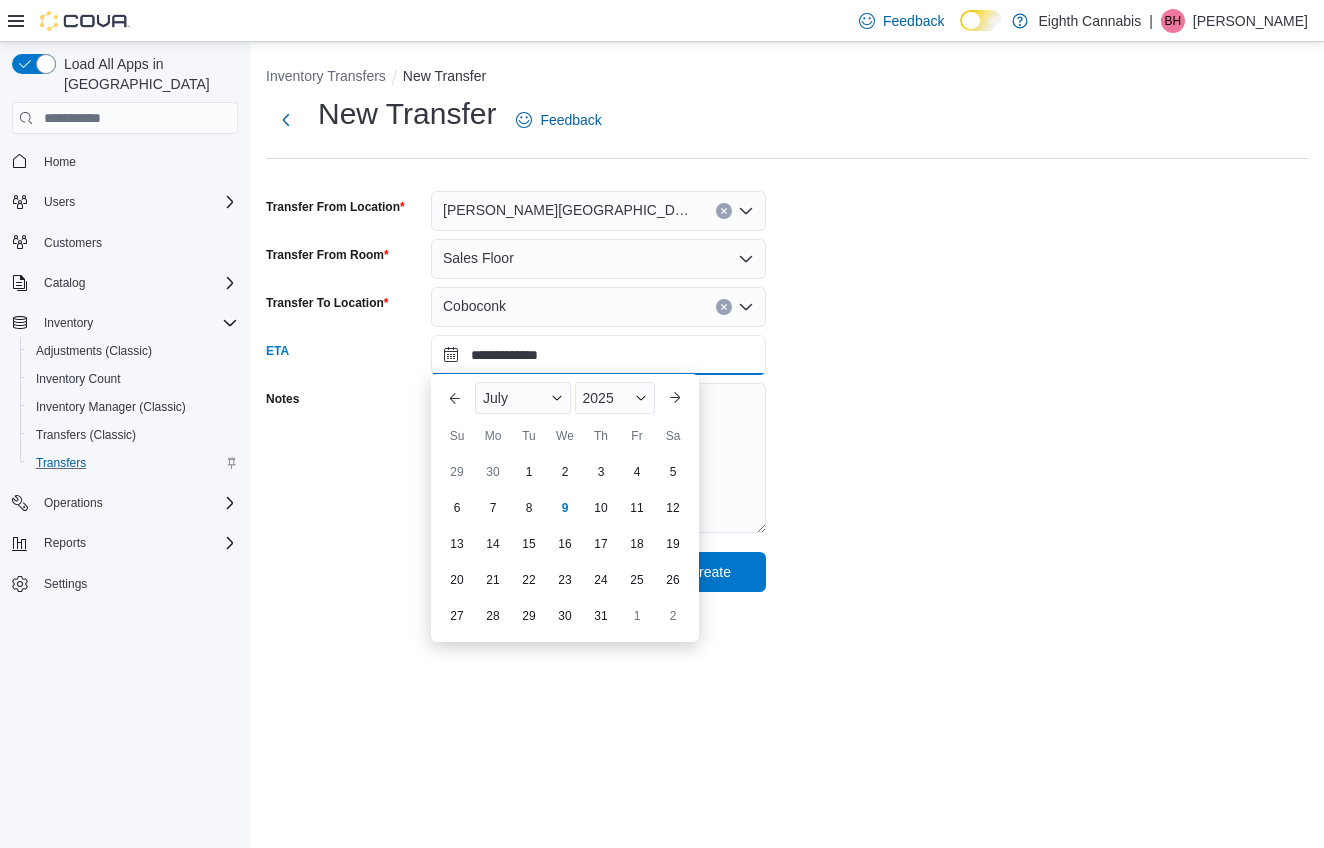 click on "**********" at bounding box center (598, 355) 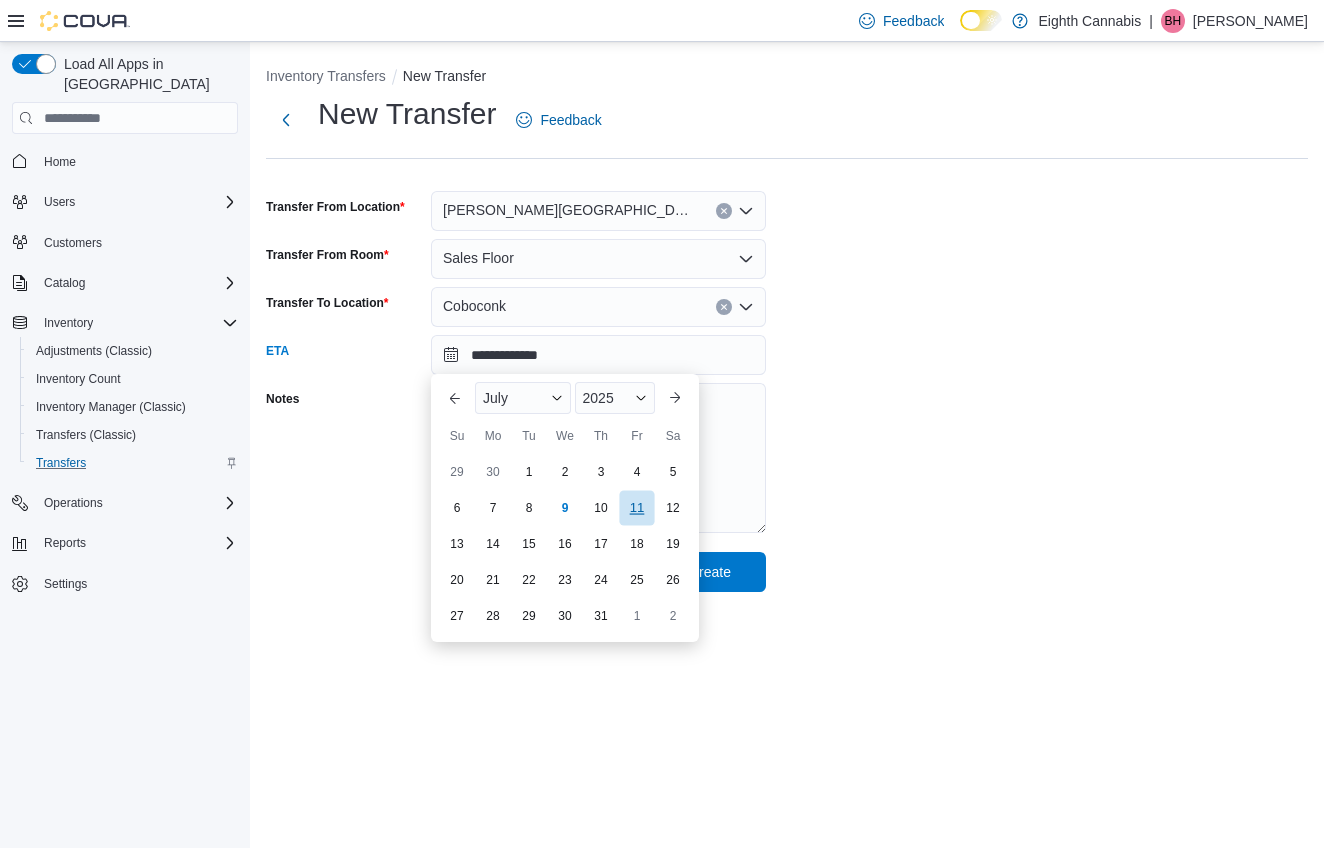 click on "11" at bounding box center (636, 508) 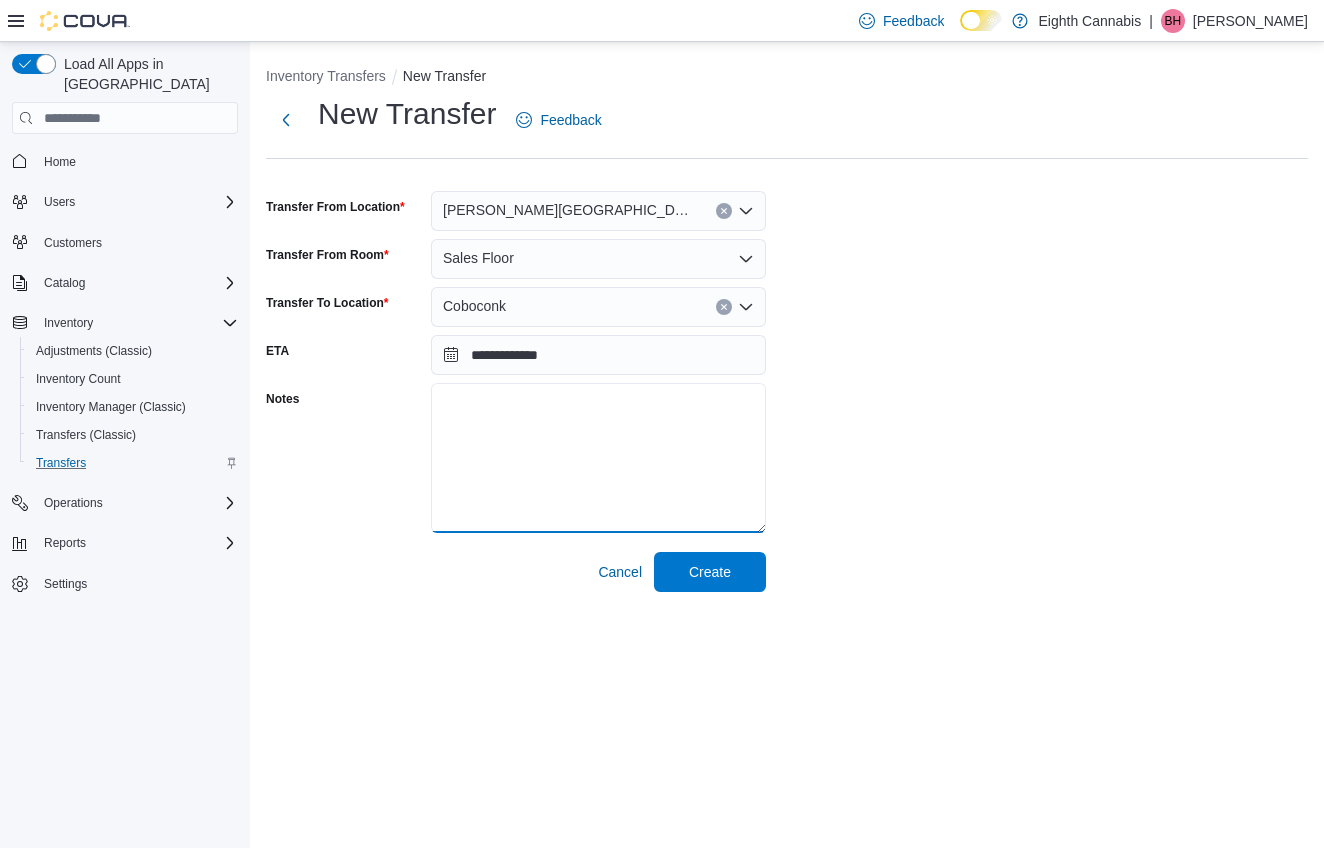 click on "Notes" at bounding box center (598, 458) 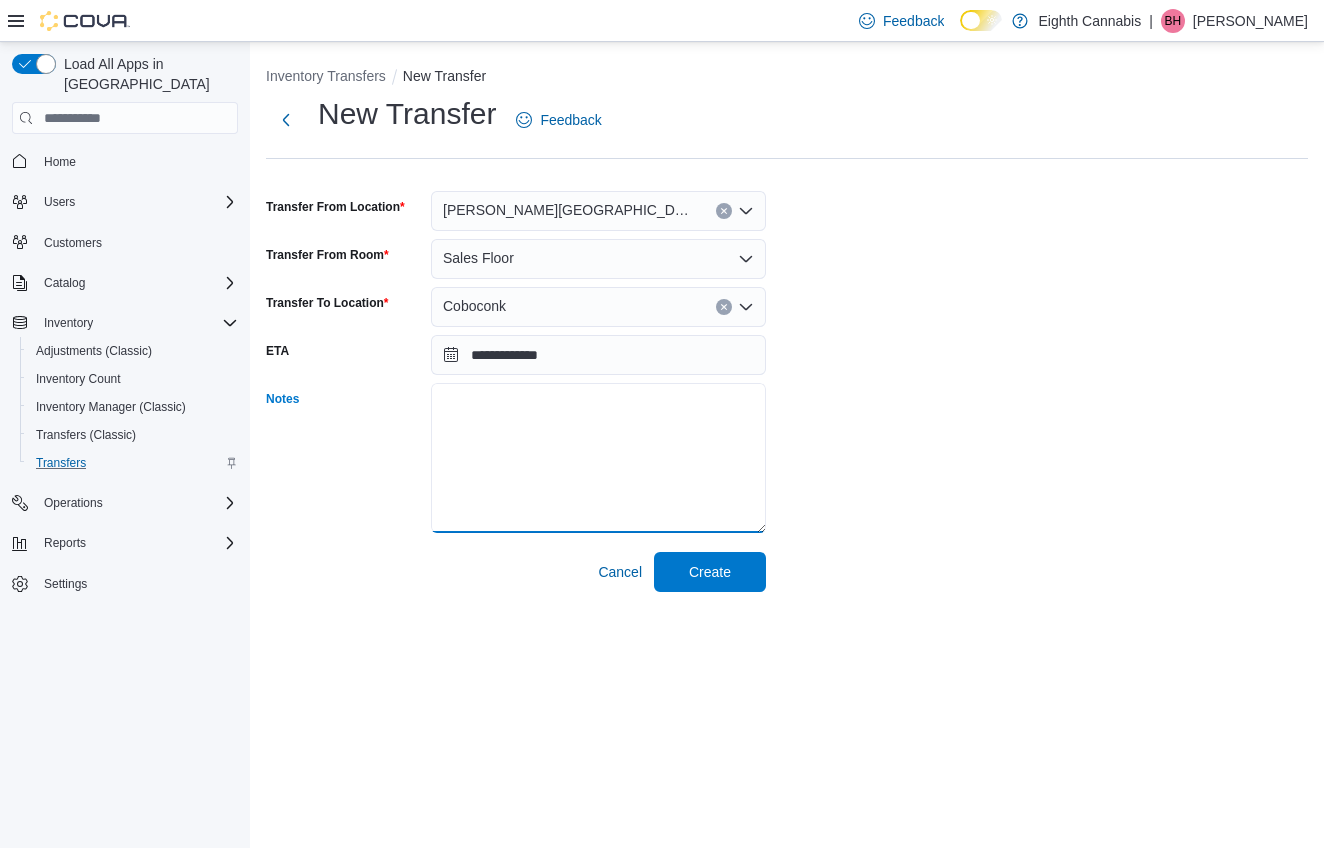 paste on "**********" 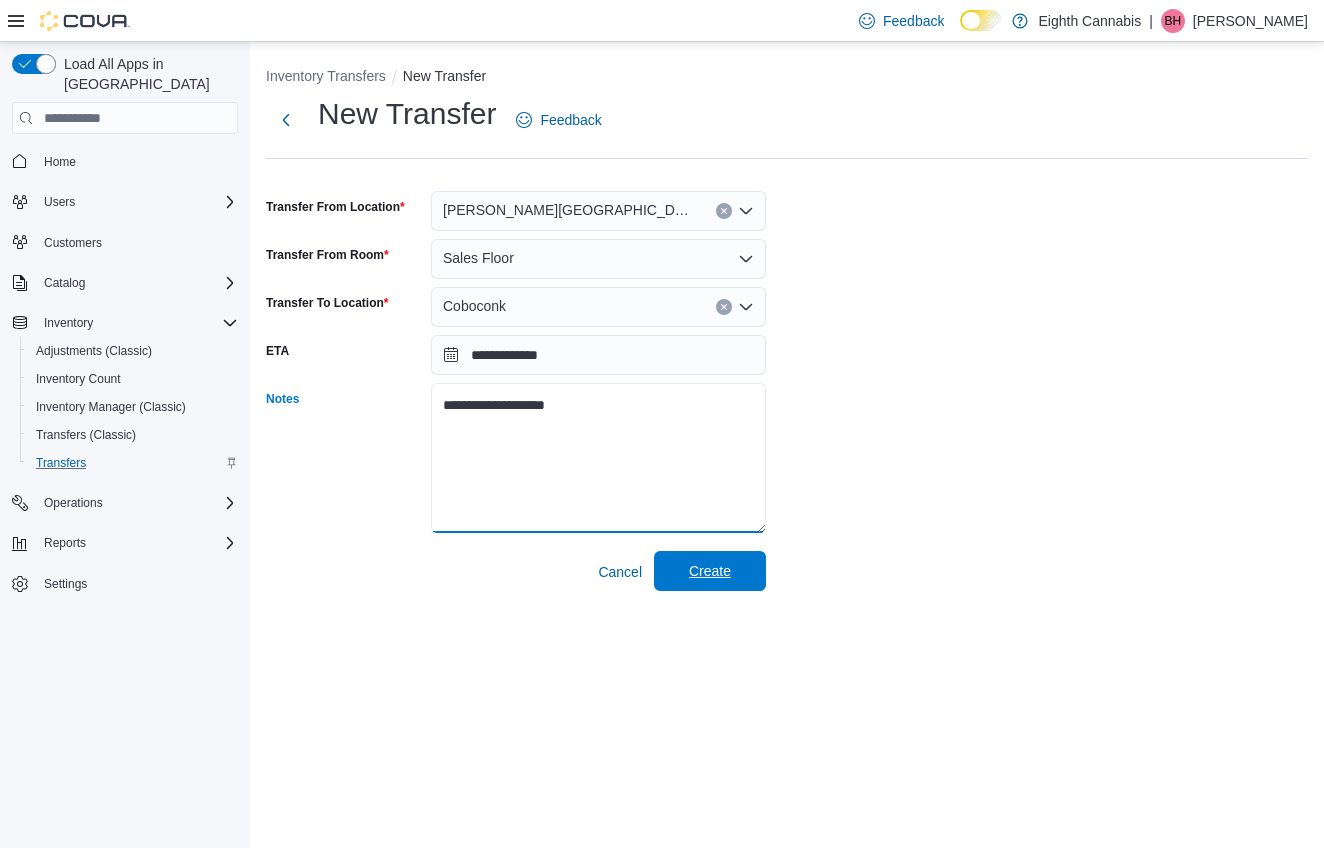 type on "**********" 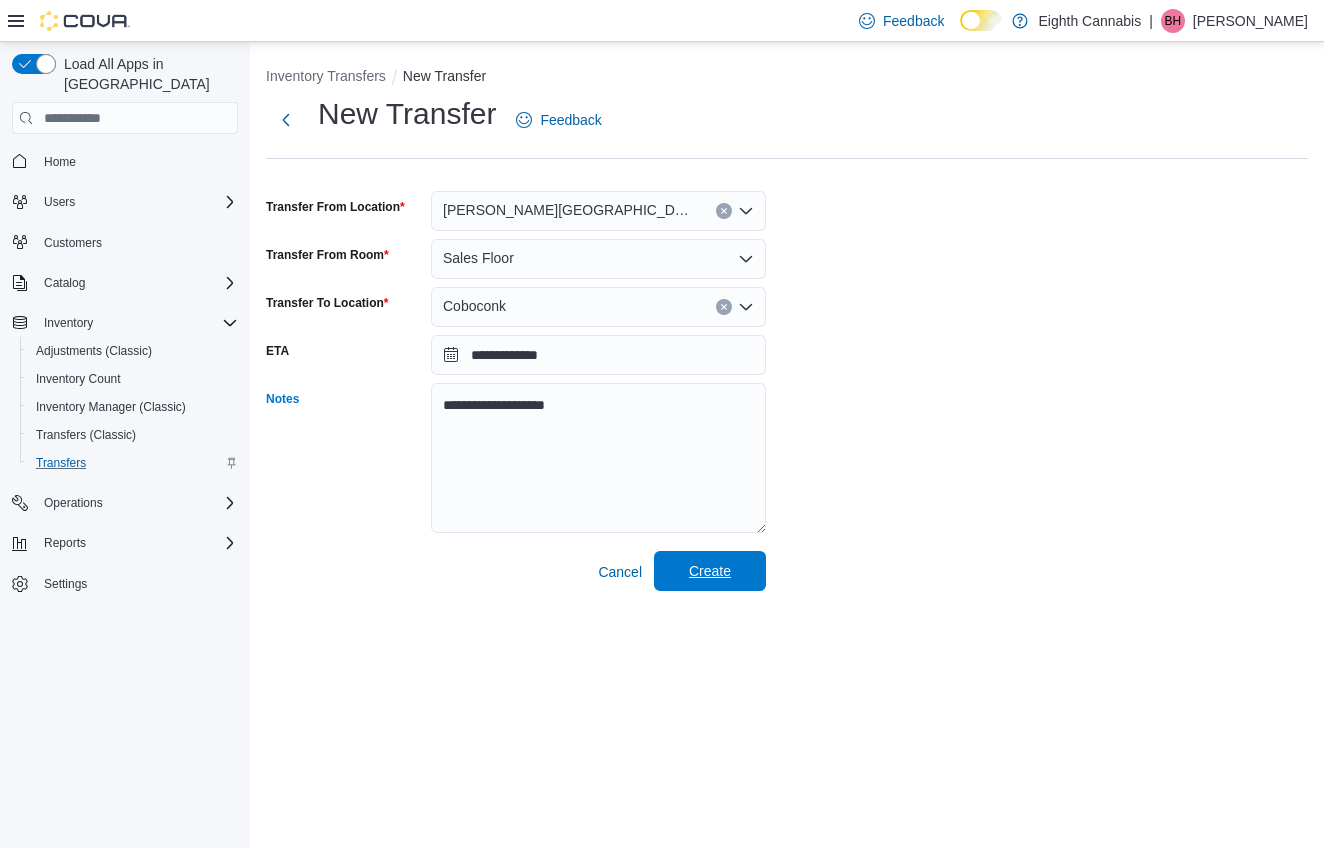 click on "Create" at bounding box center (710, 571) 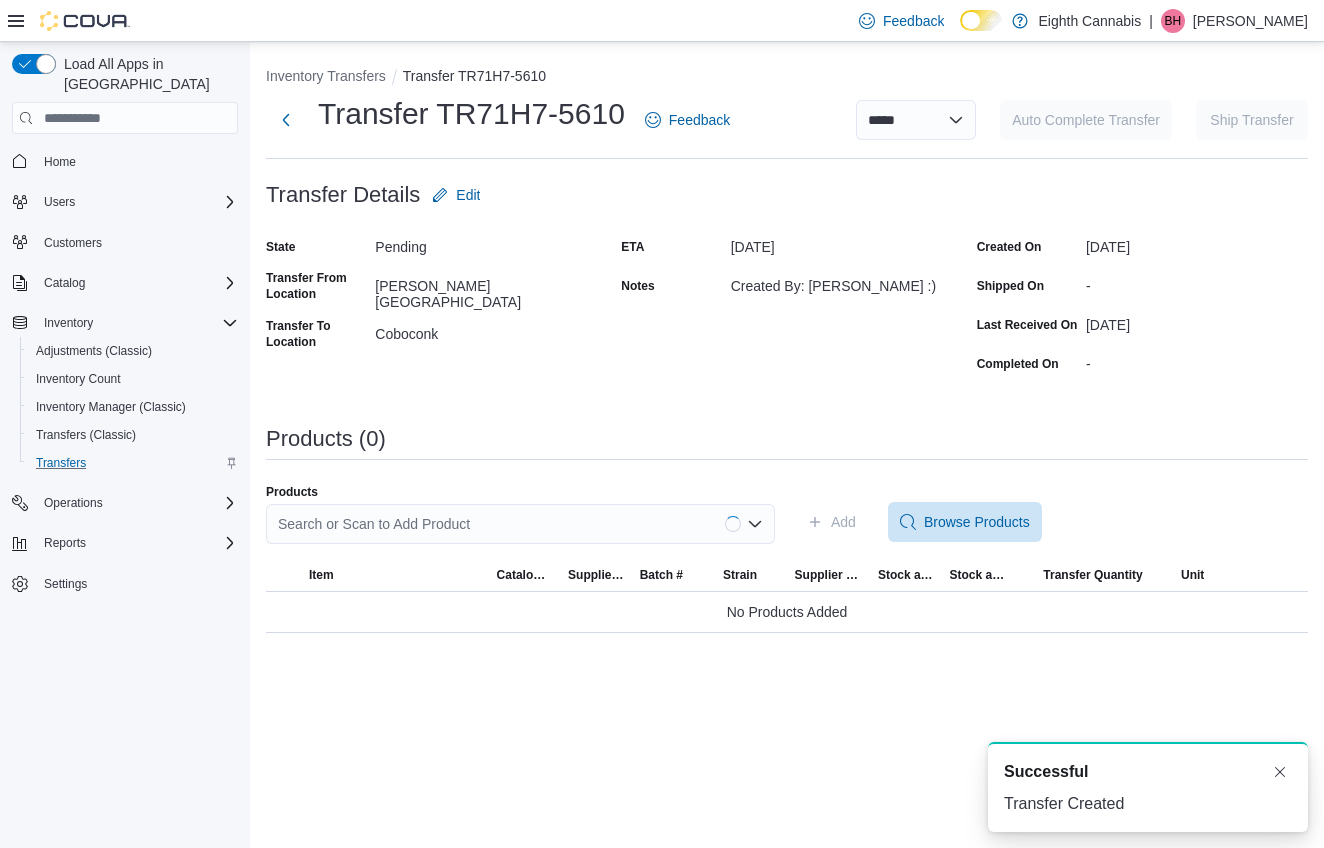 scroll, scrollTop: 0, scrollLeft: 0, axis: both 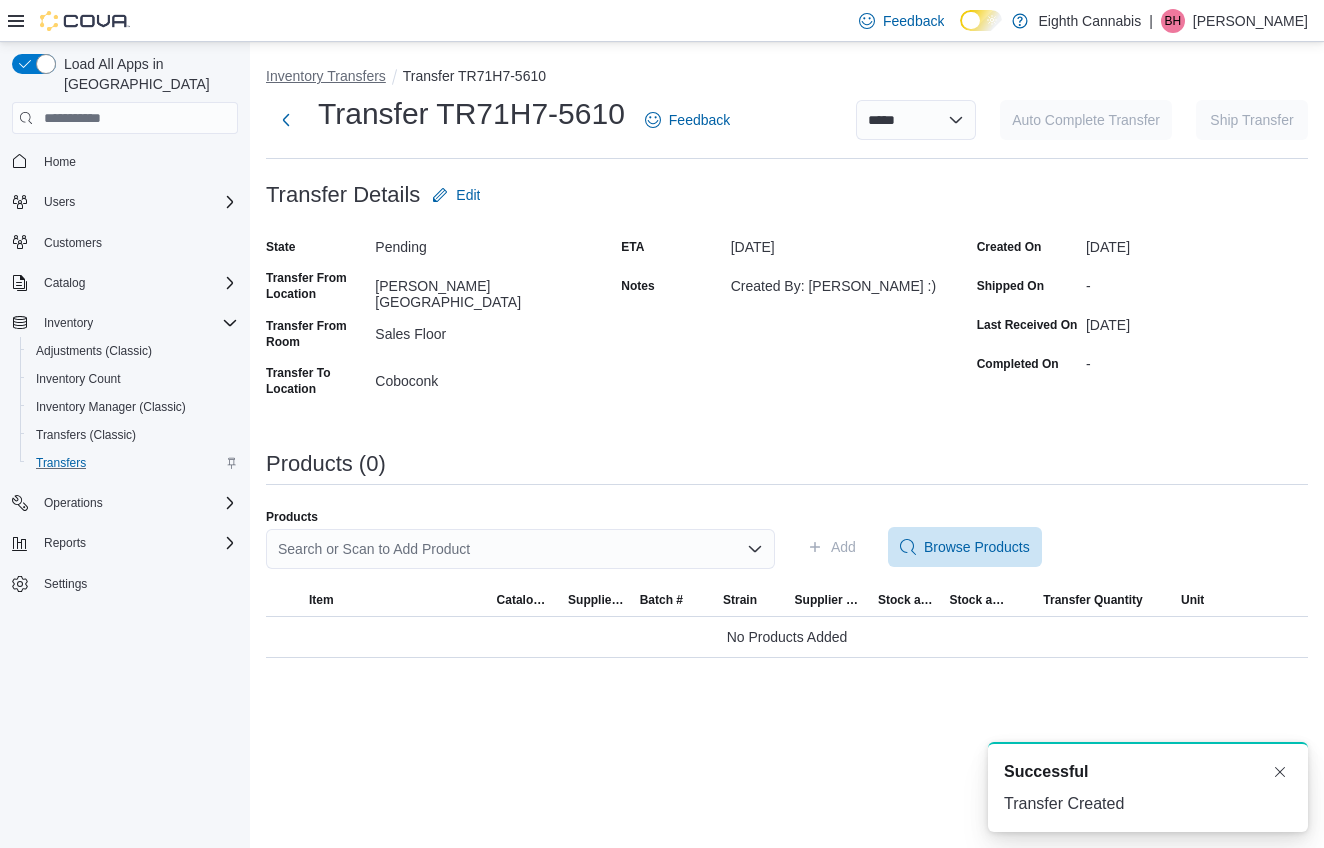 click on "Inventory Transfers" at bounding box center (326, 76) 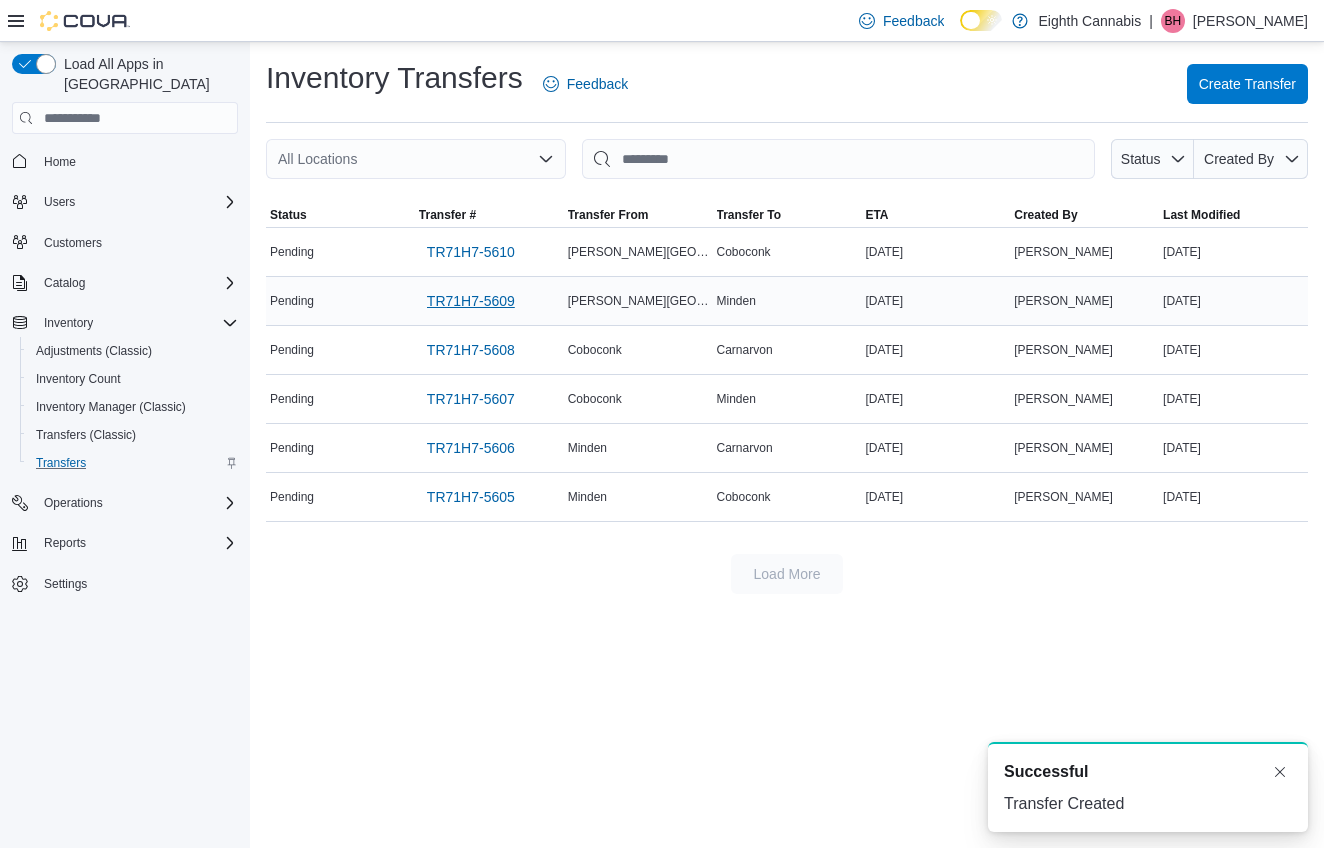 click on "TR71H7-5609" at bounding box center (471, 301) 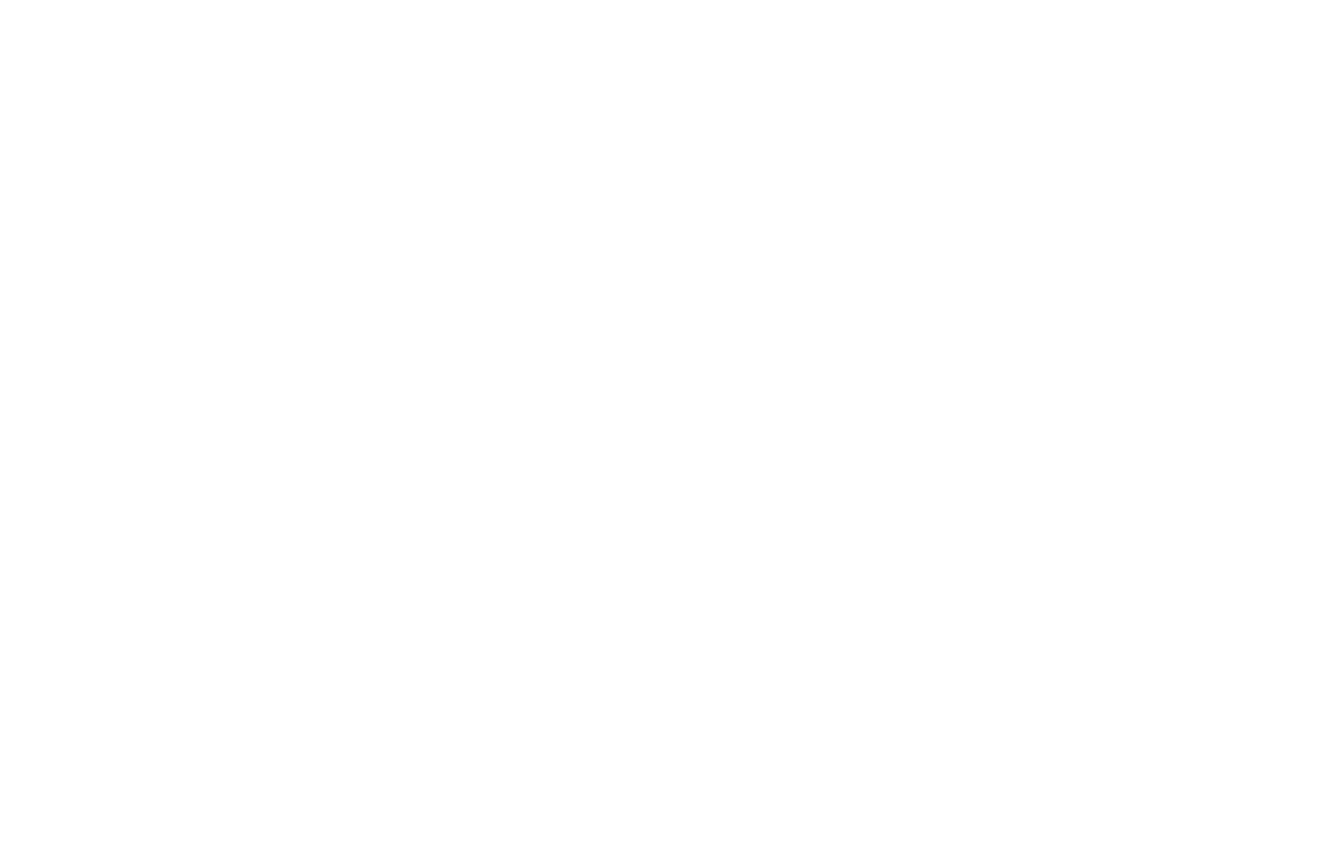 scroll, scrollTop: 0, scrollLeft: 0, axis: both 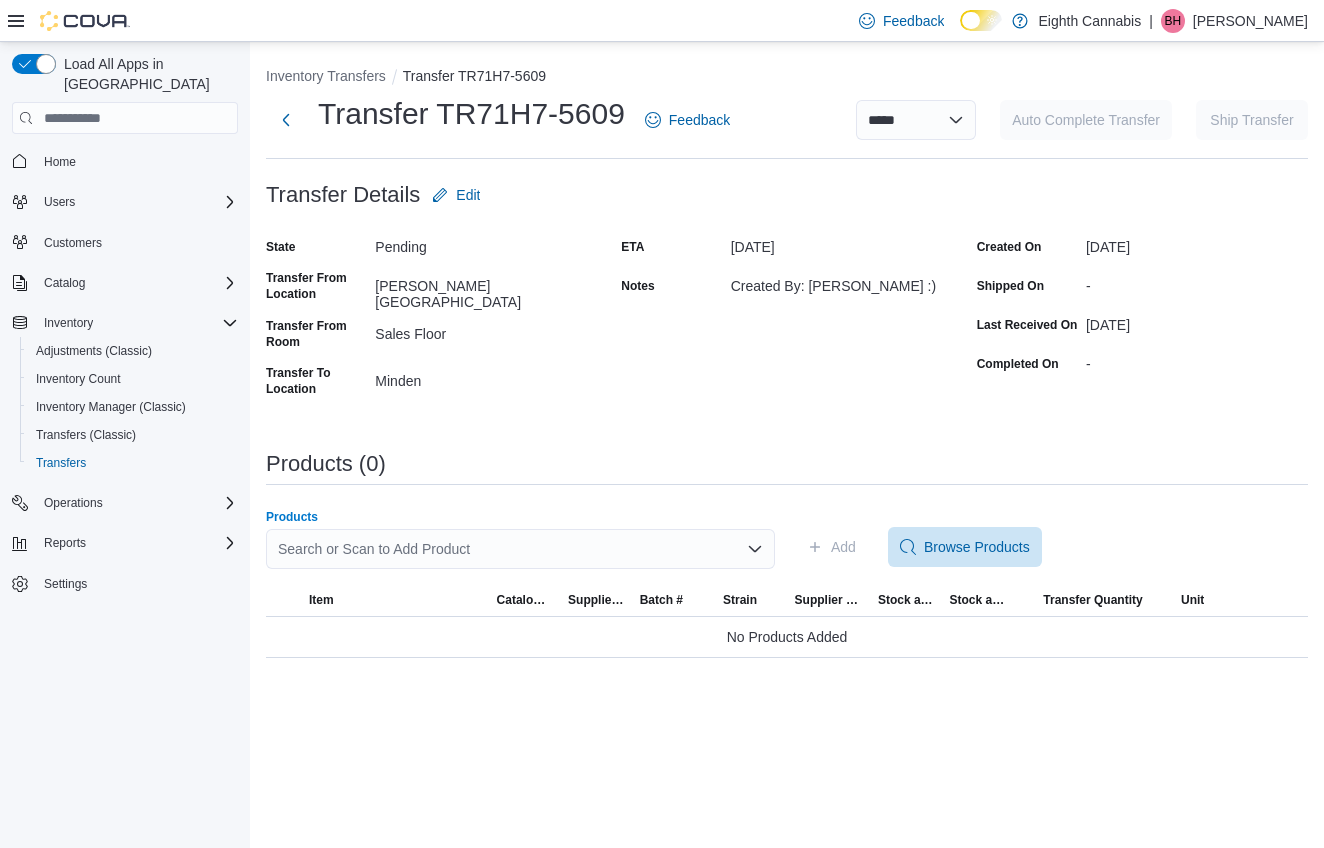 click on "Search or Scan to Add Product" at bounding box center [520, 549] 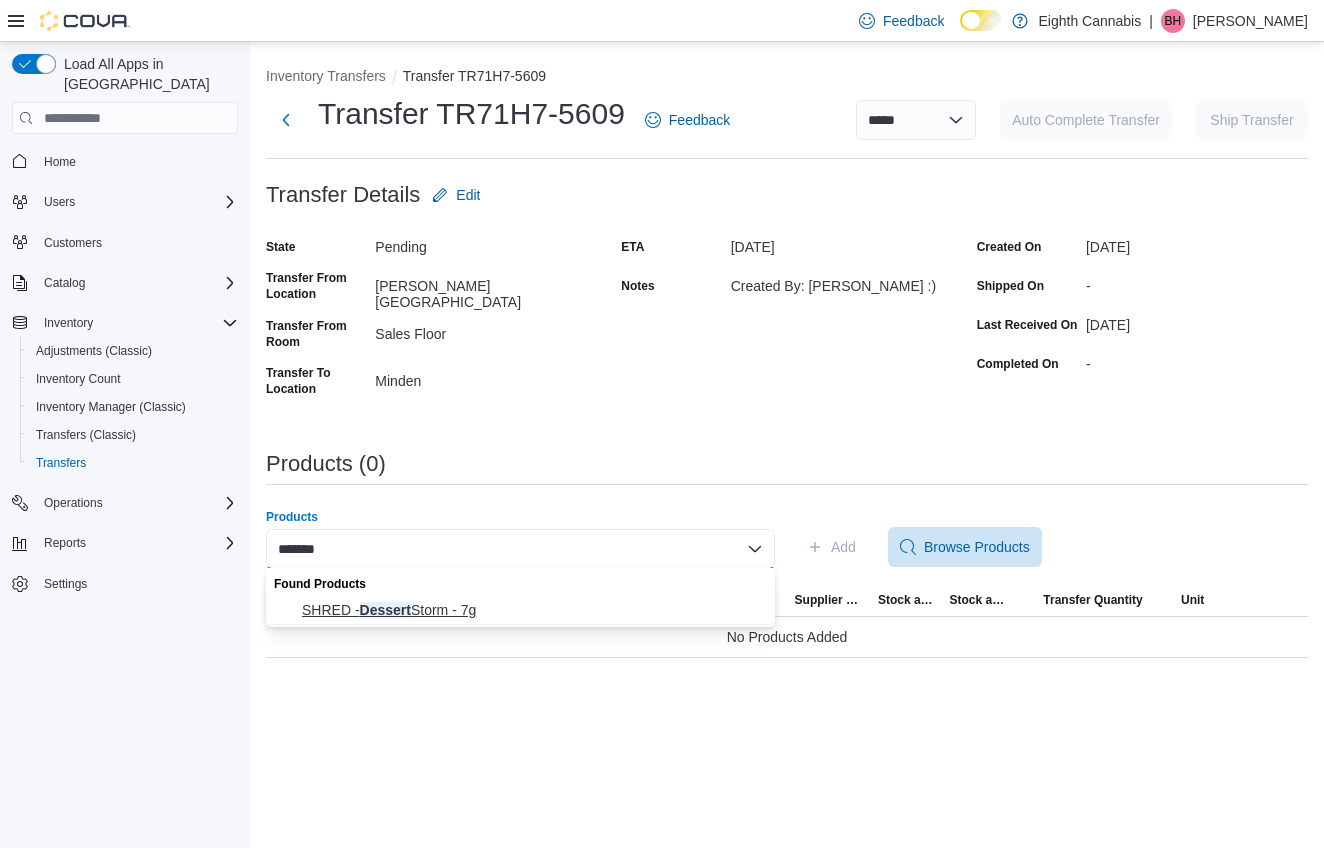 type on "*******" 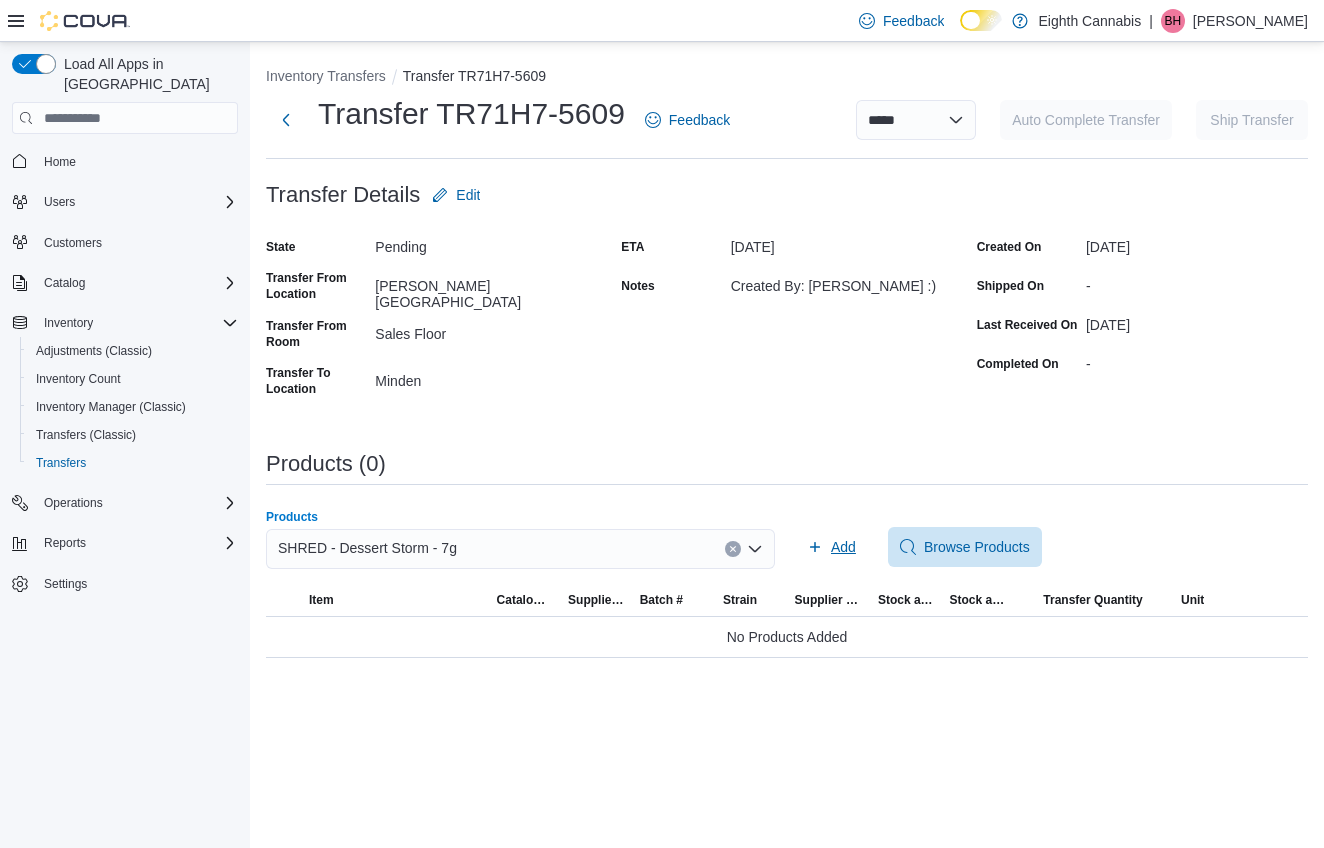 click on "Add" at bounding box center [831, 547] 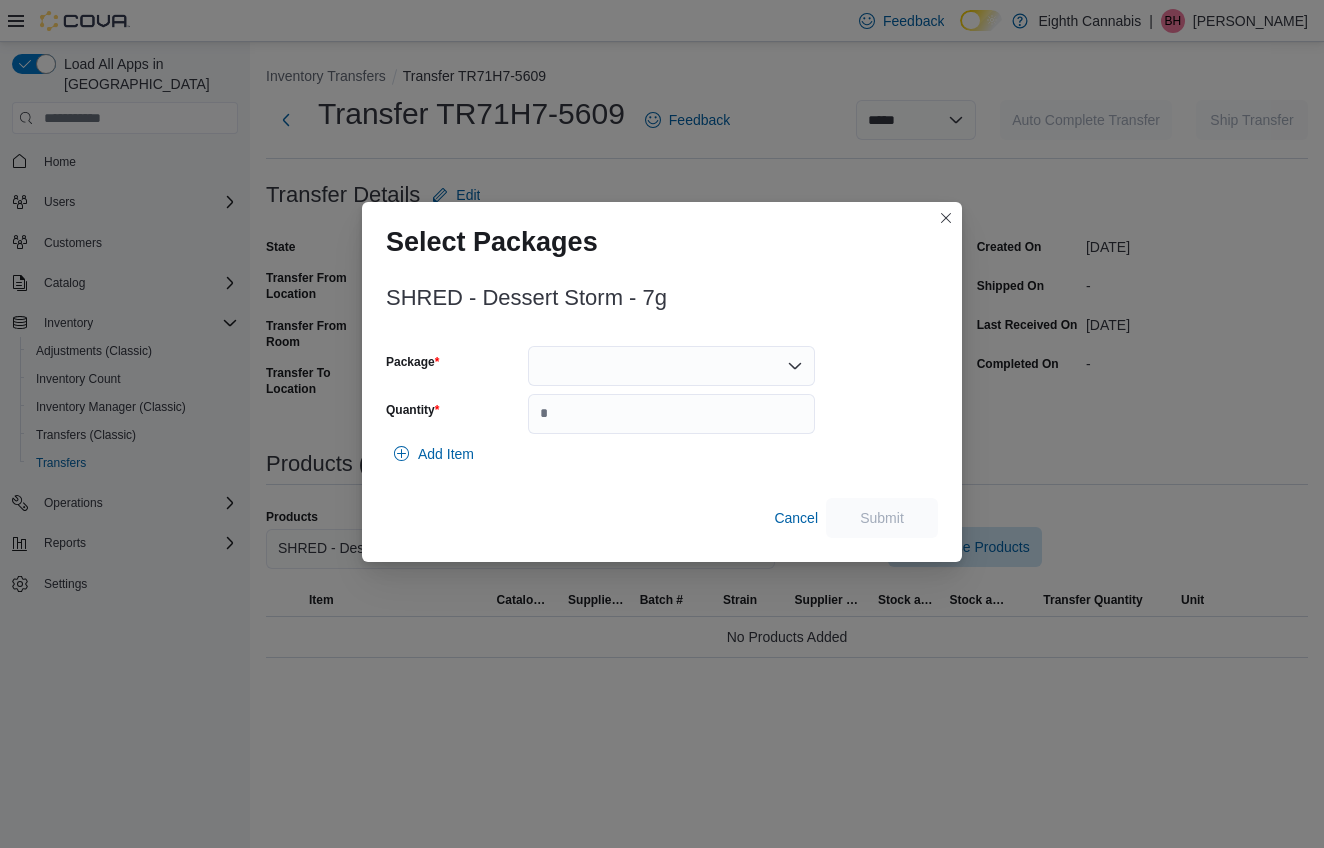 click at bounding box center [671, 366] 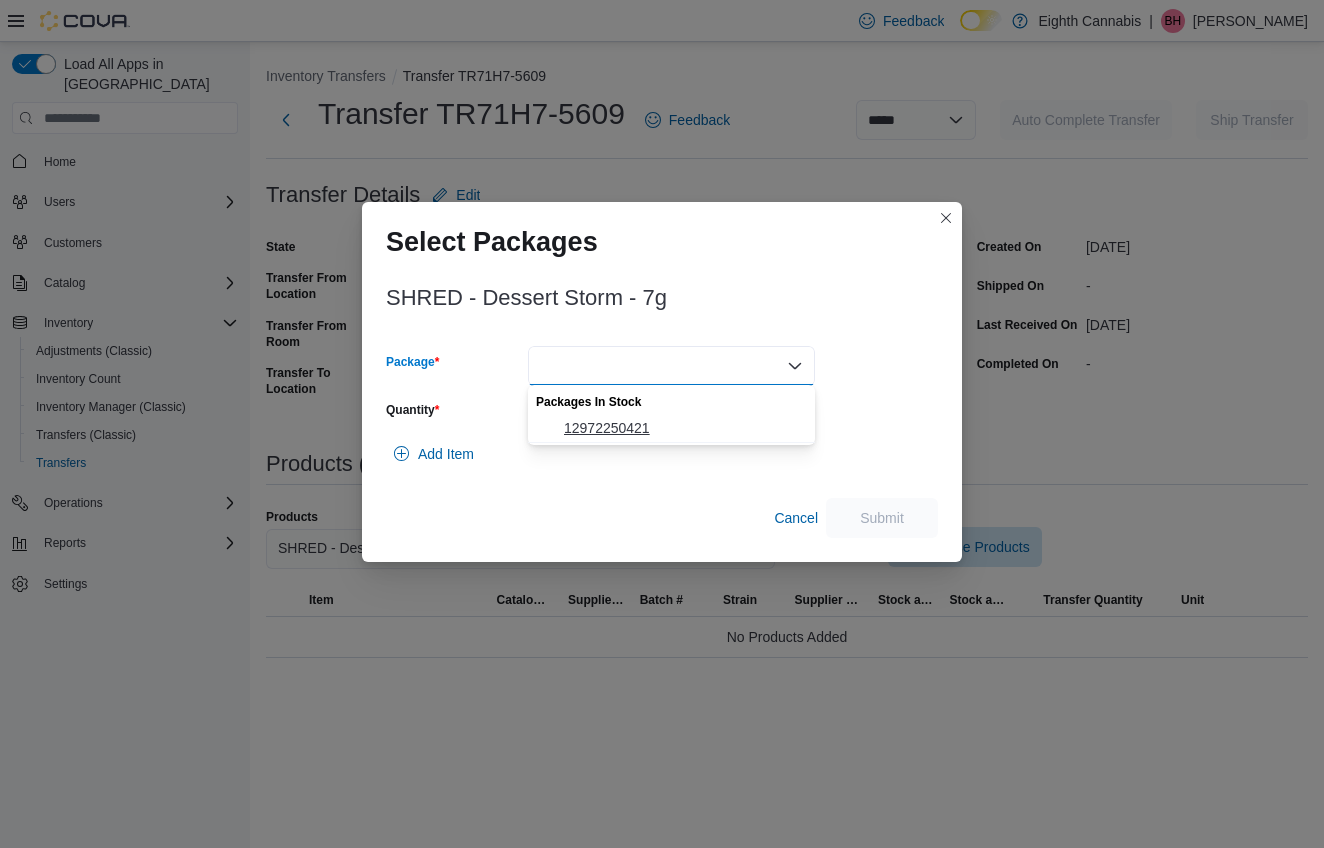 click on "12972250421" at bounding box center (683, 428) 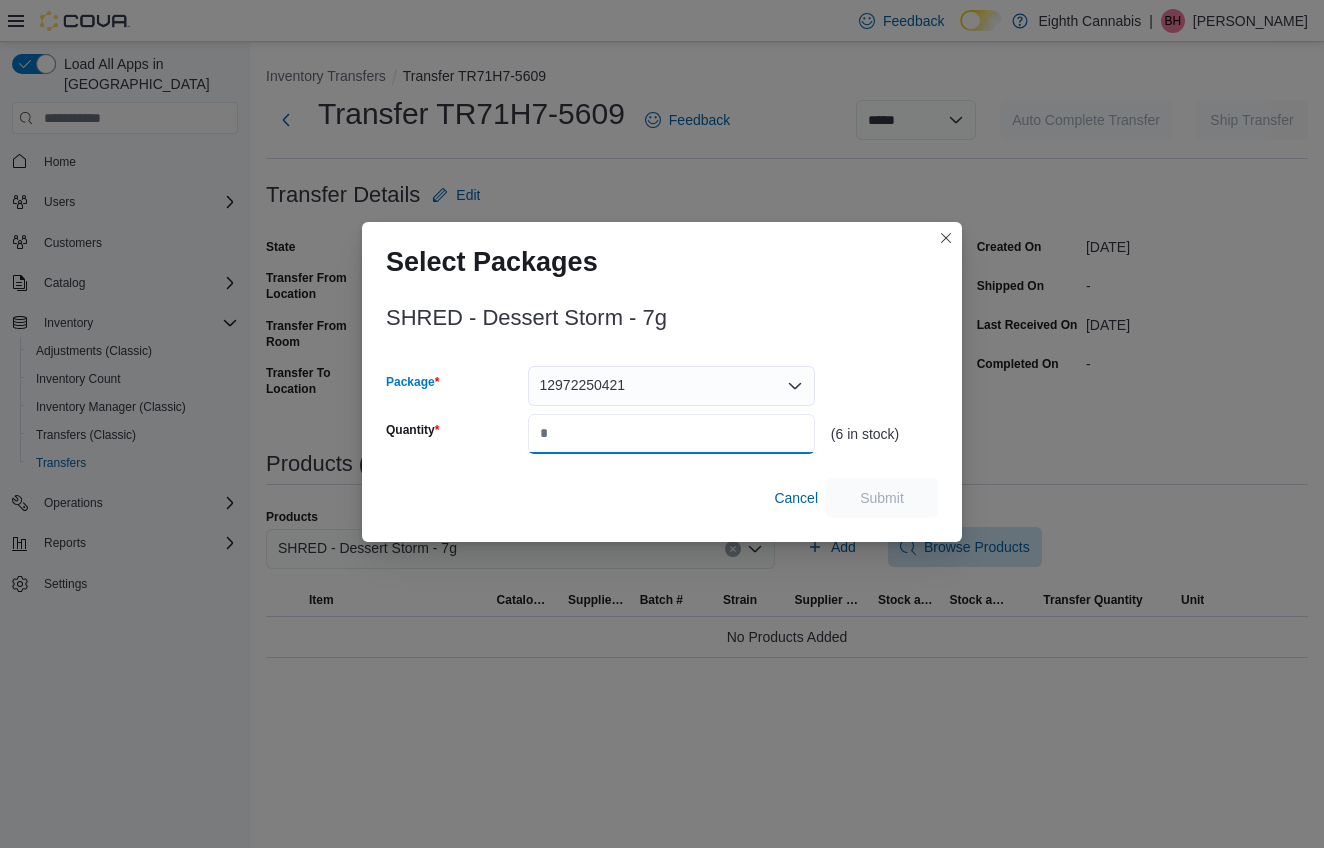 click on "Quantity" at bounding box center [671, 434] 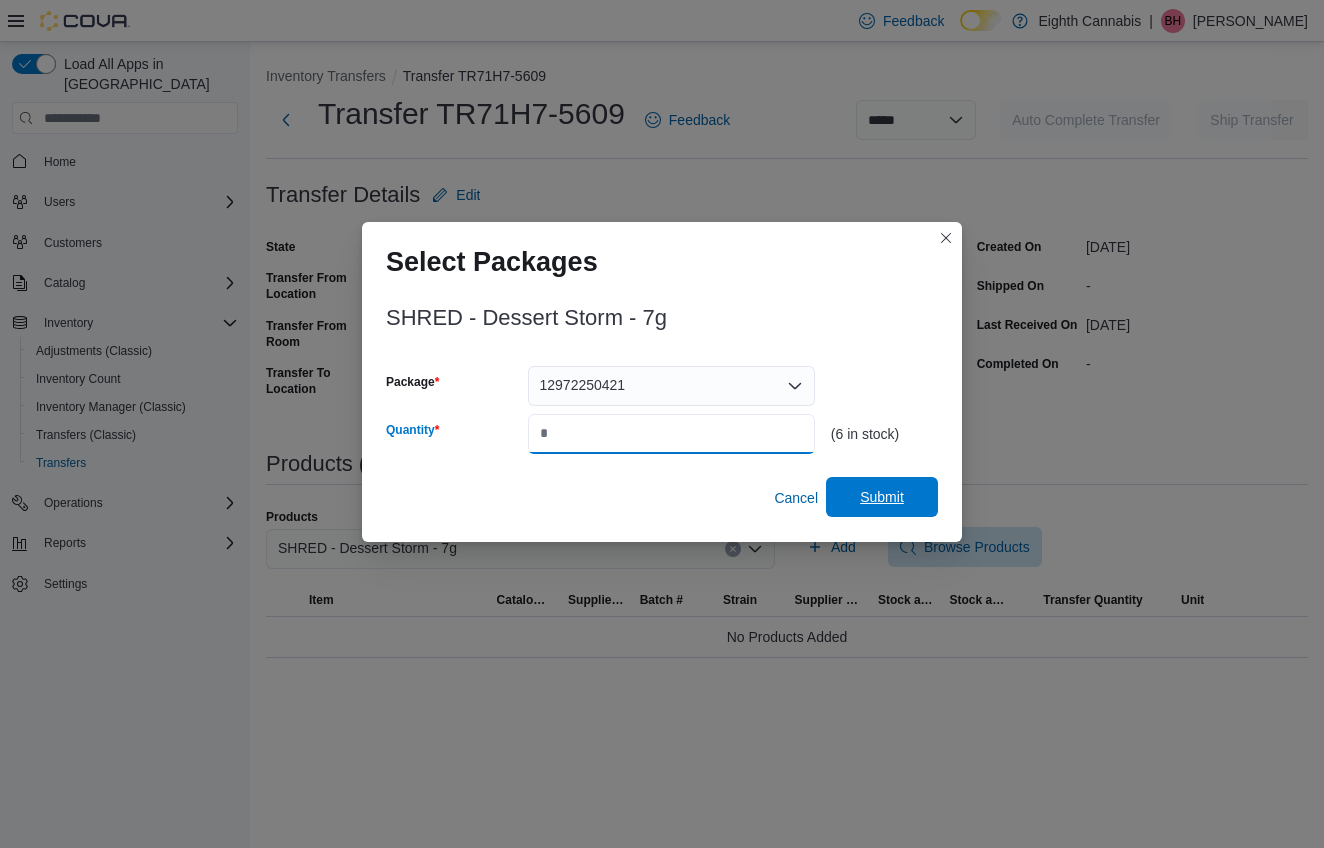 type on "*" 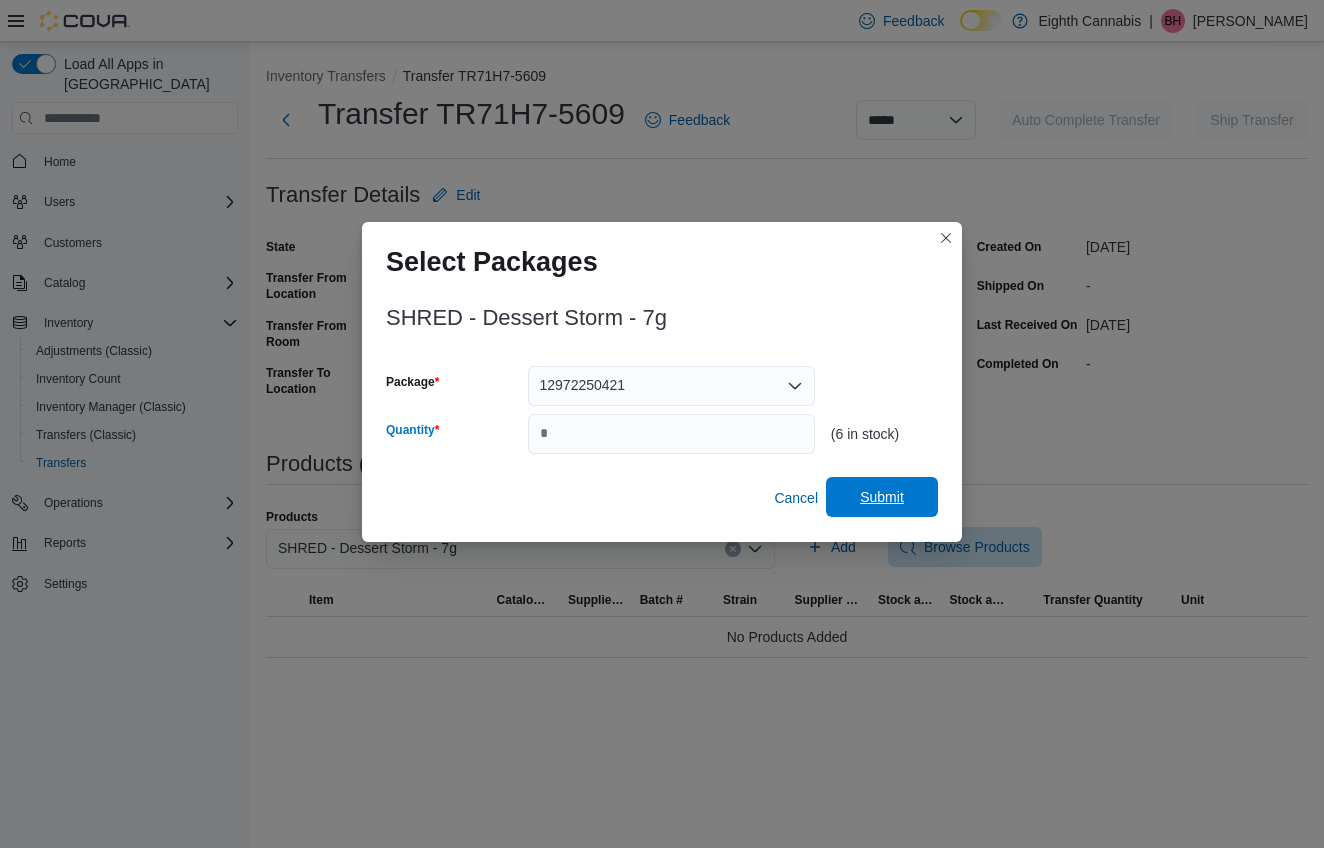click on "Submit" at bounding box center (882, 497) 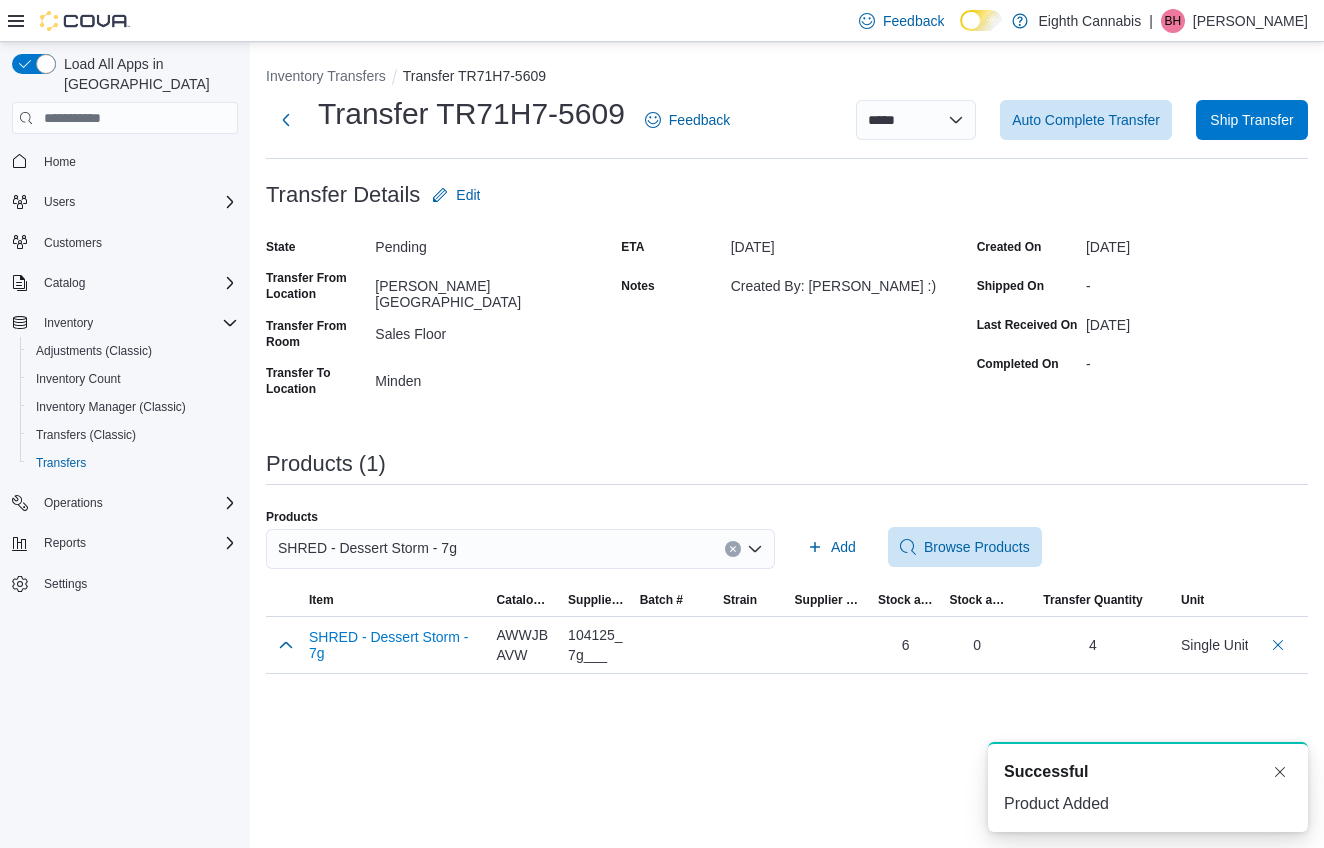 scroll, scrollTop: 0, scrollLeft: 0, axis: both 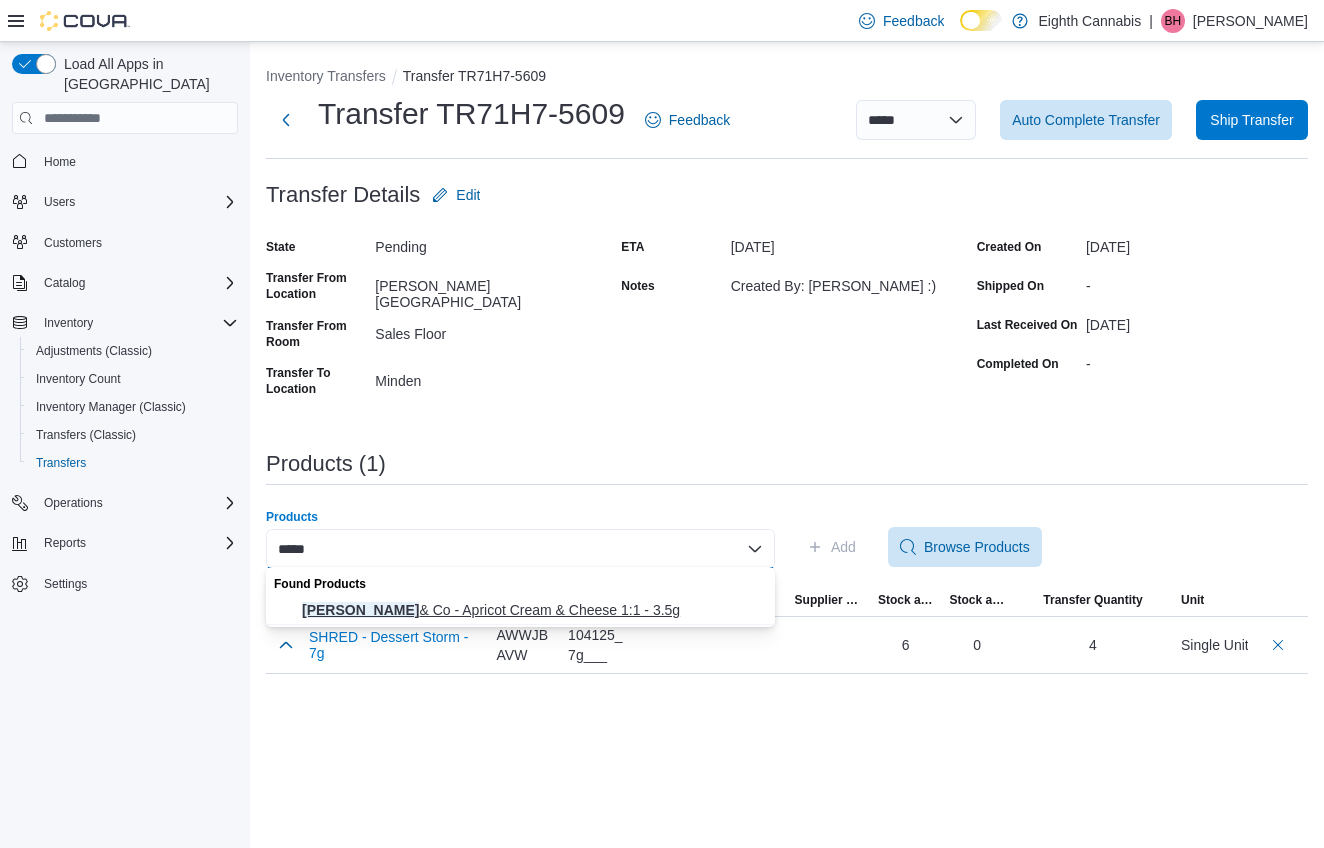 type on "****" 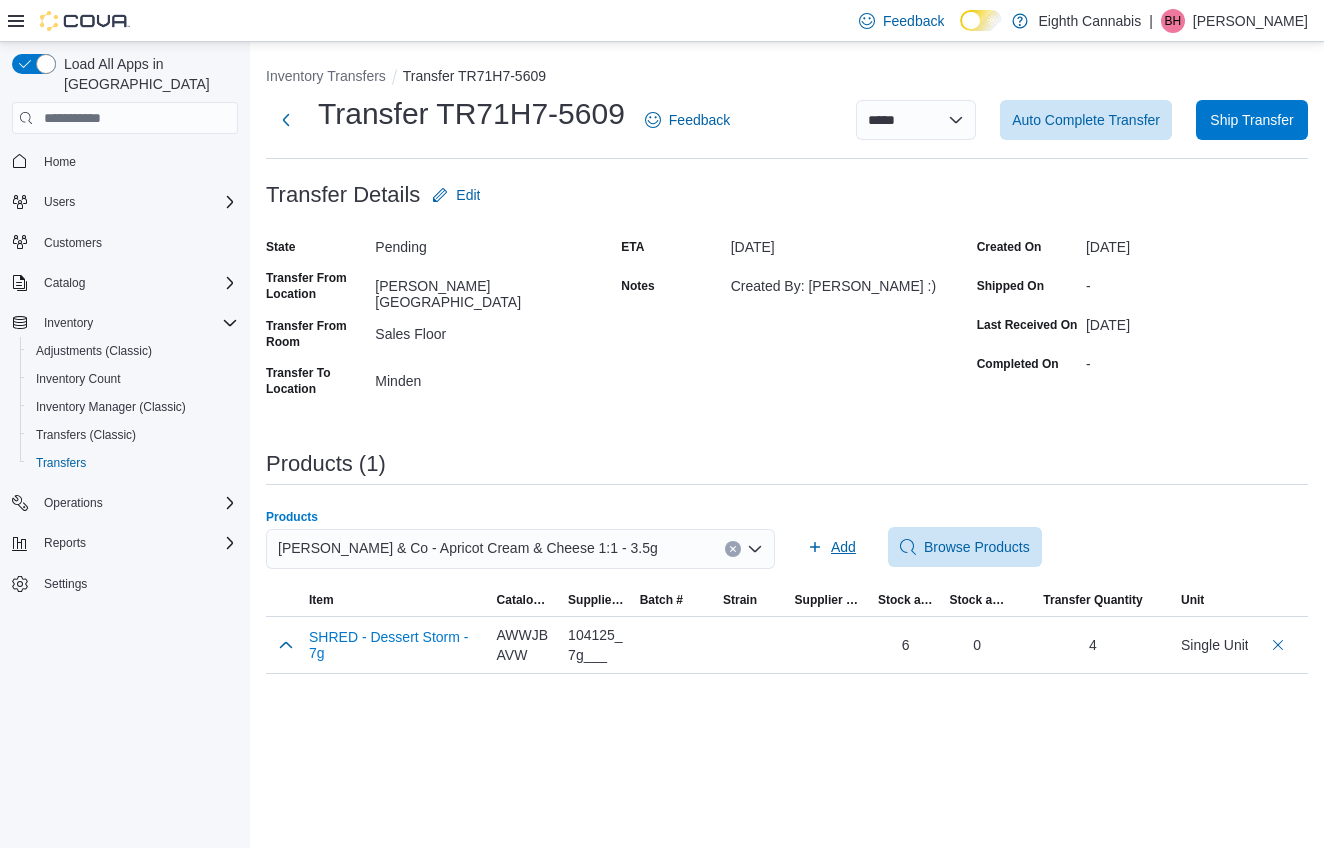 click on "Add" at bounding box center [831, 547] 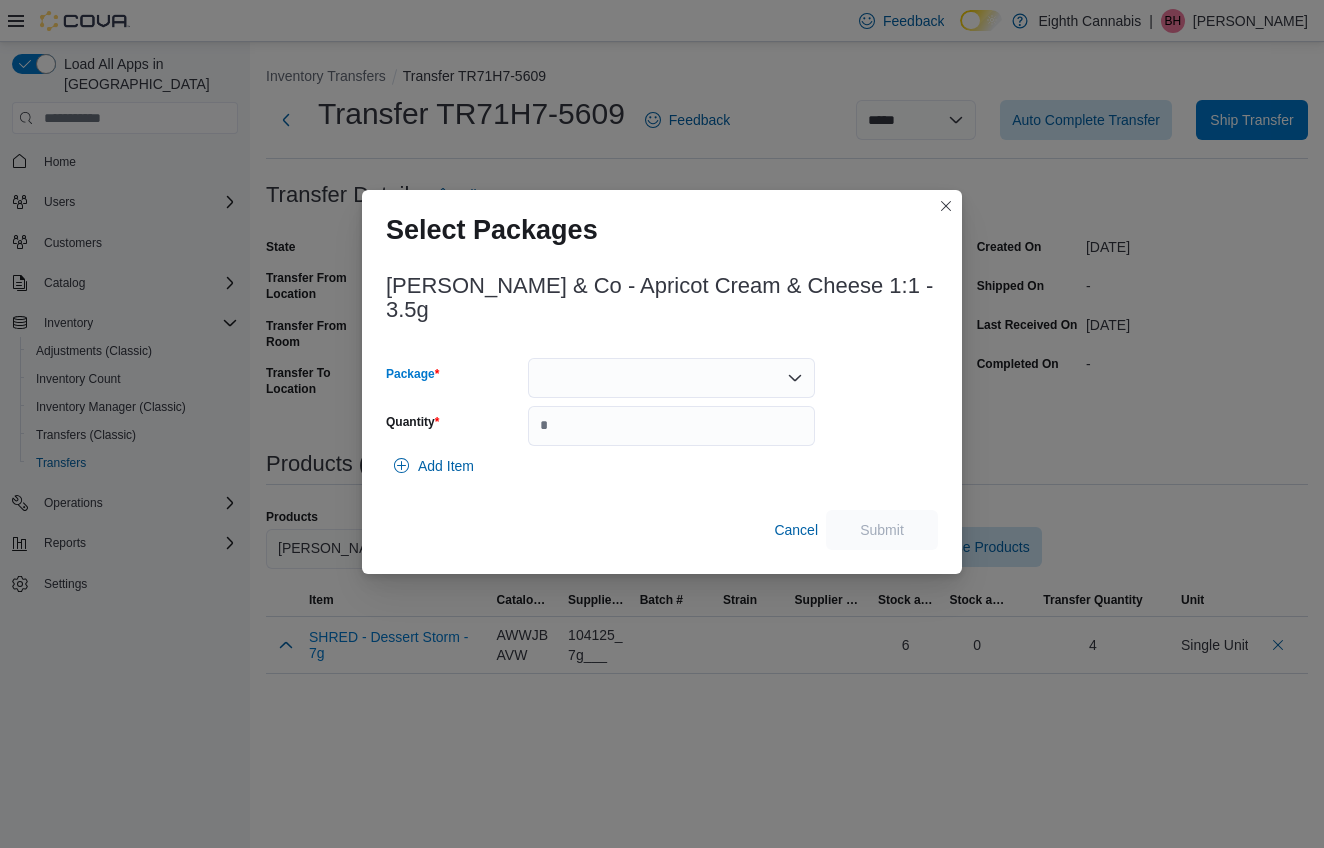 click at bounding box center [671, 378] 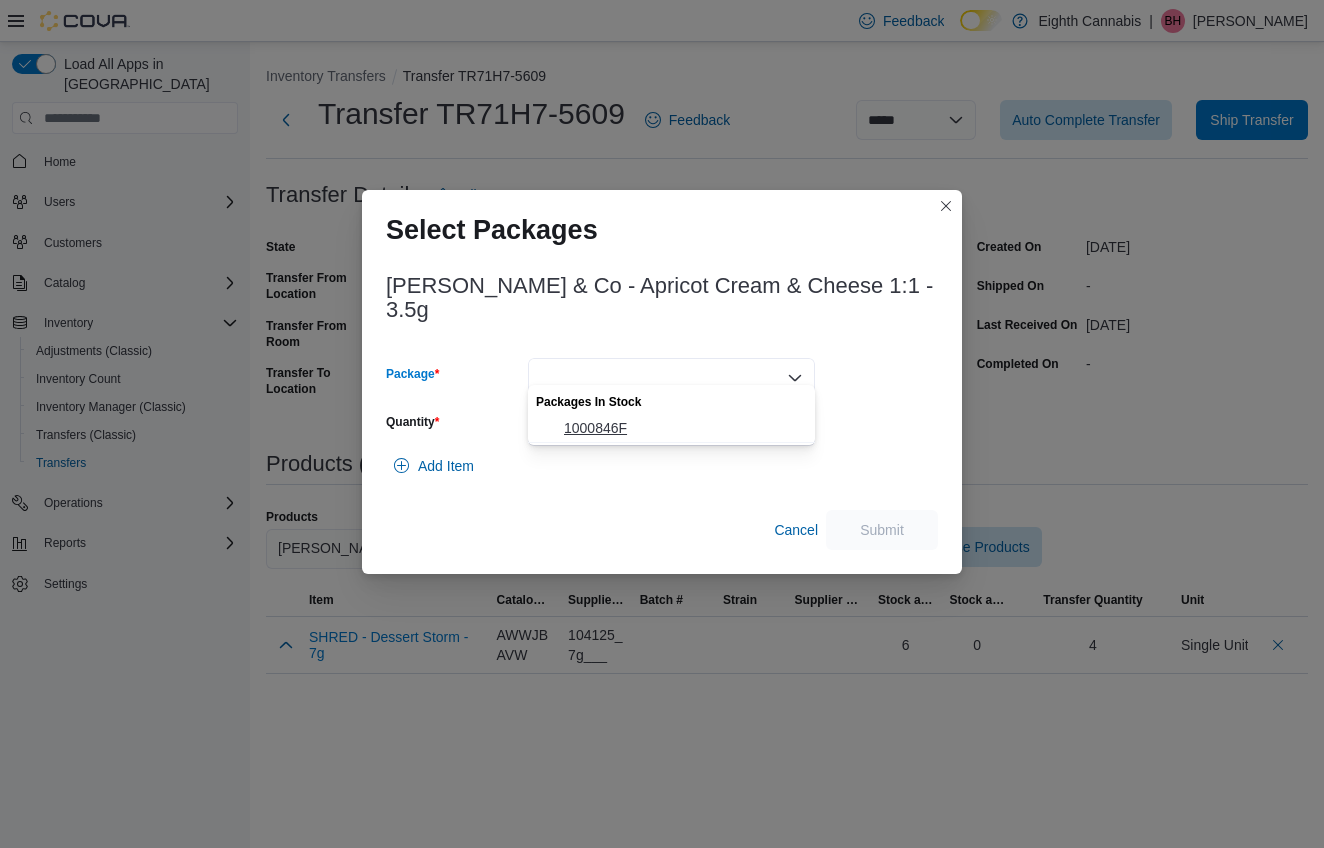 click on "1000846F" at bounding box center (671, 428) 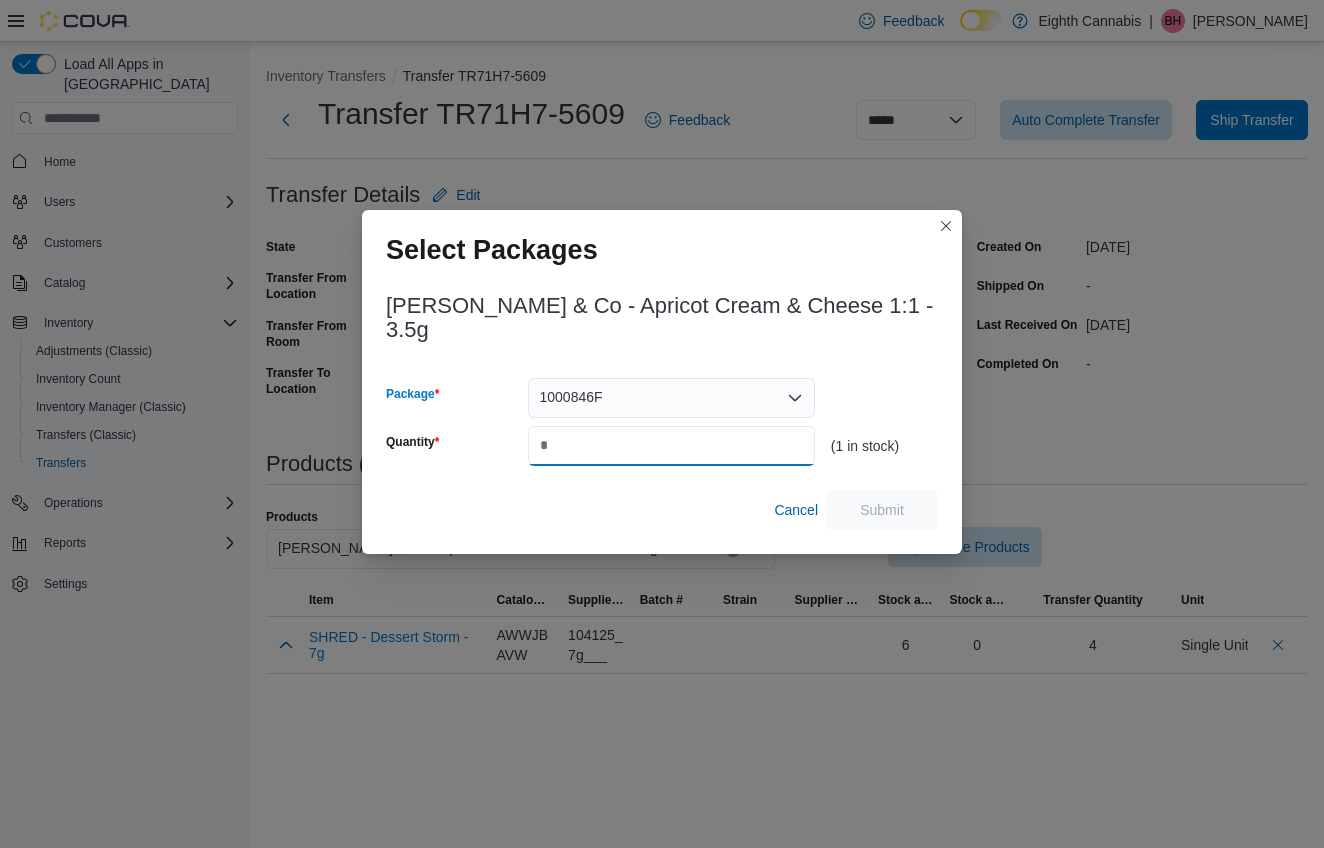 click on "Quantity" at bounding box center [671, 446] 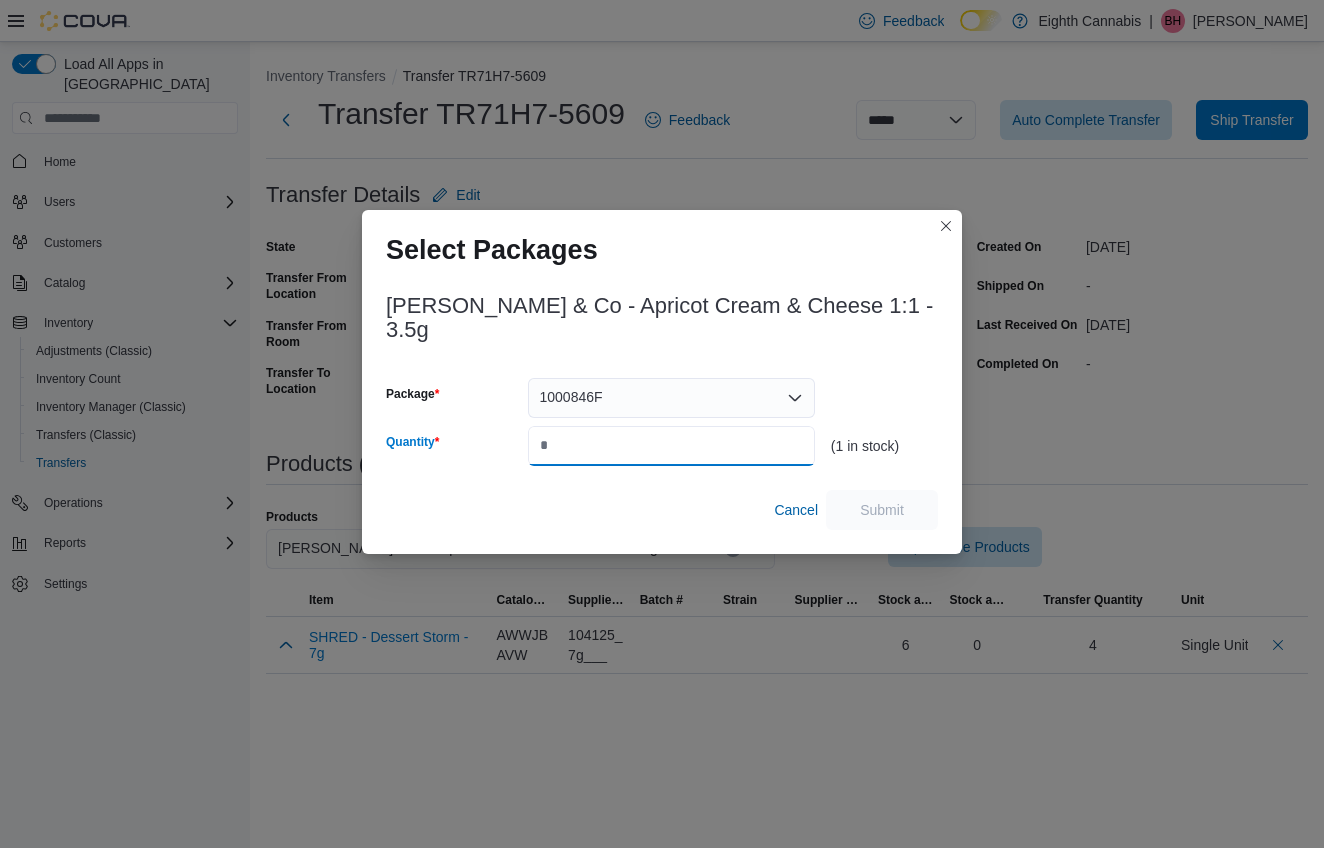 type on "*" 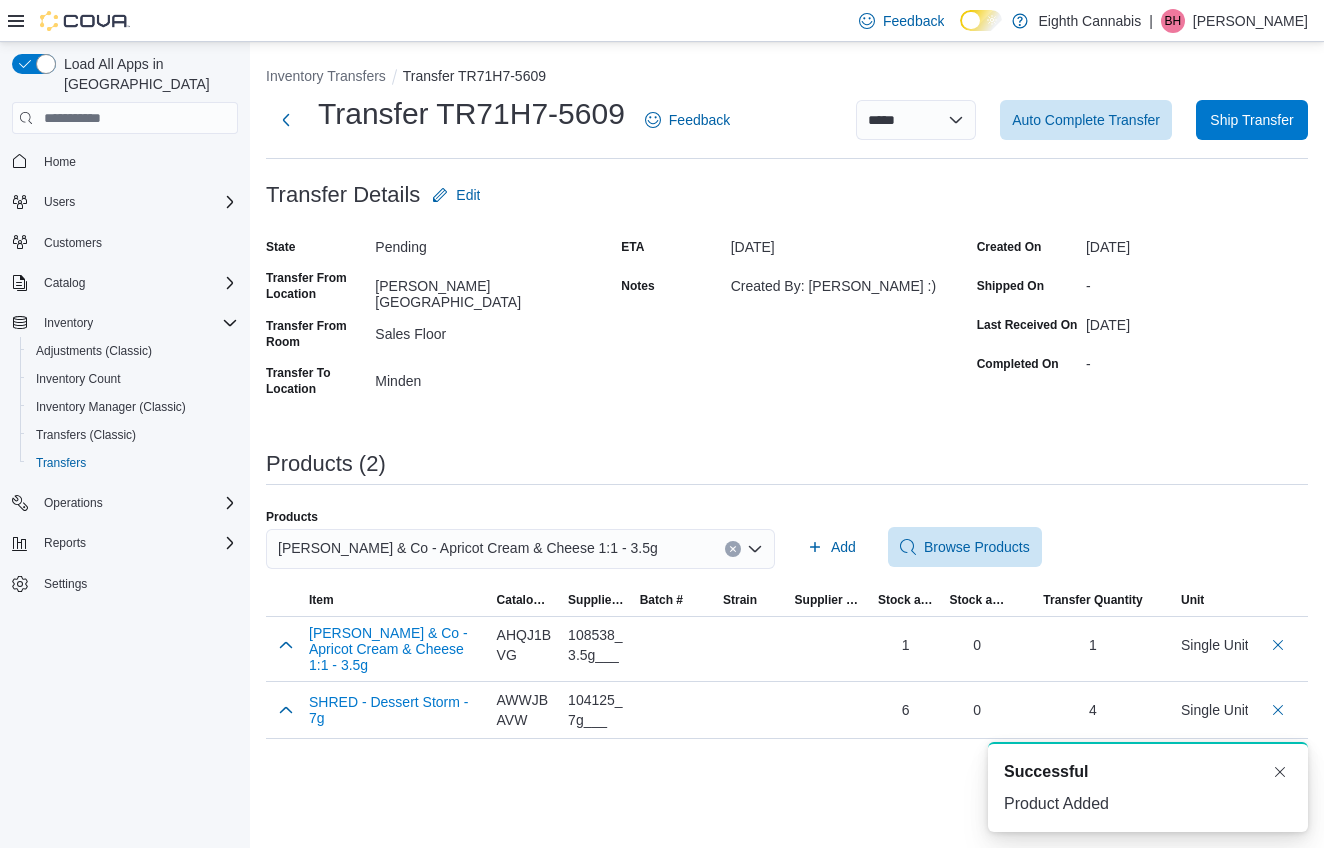 scroll, scrollTop: 0, scrollLeft: 0, axis: both 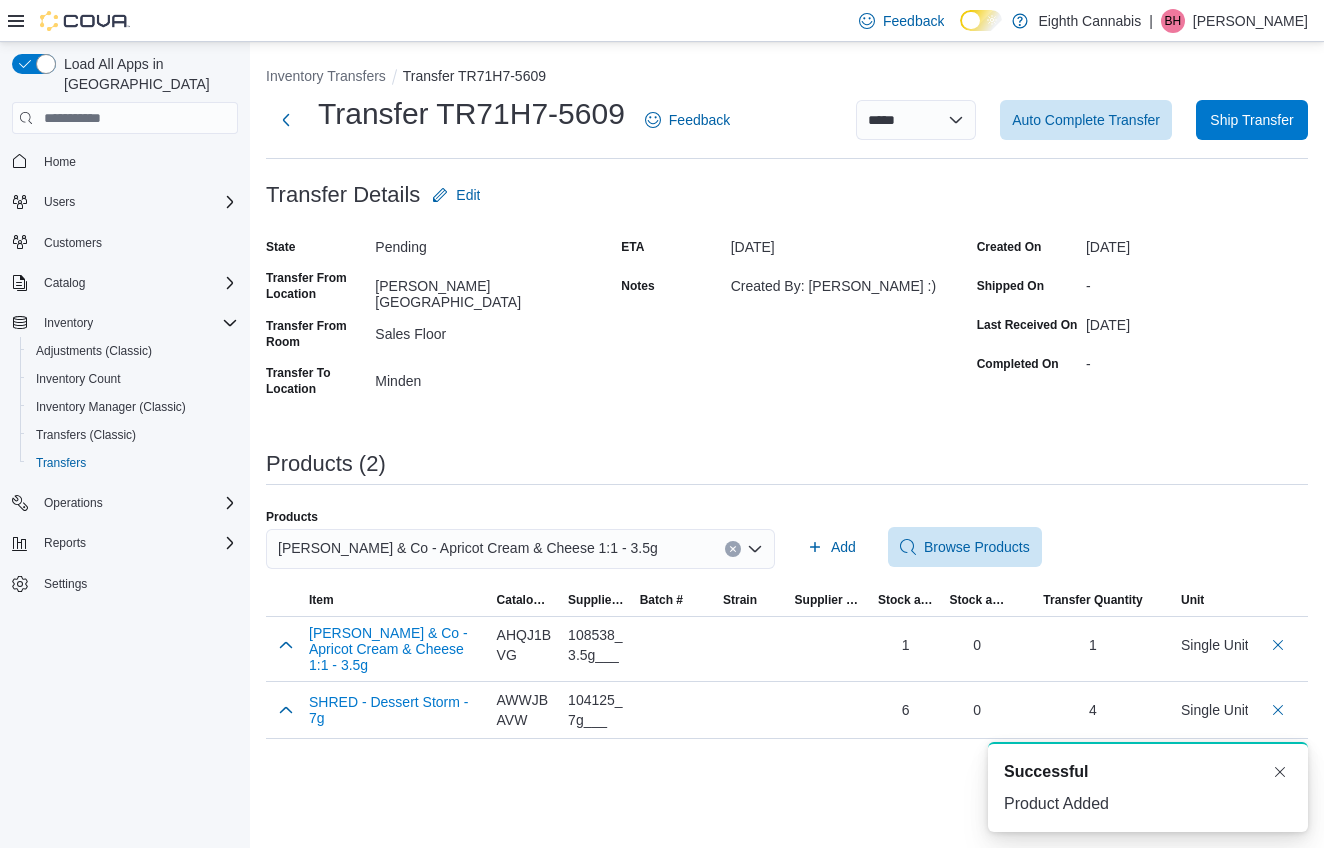 click at bounding box center [733, 549] 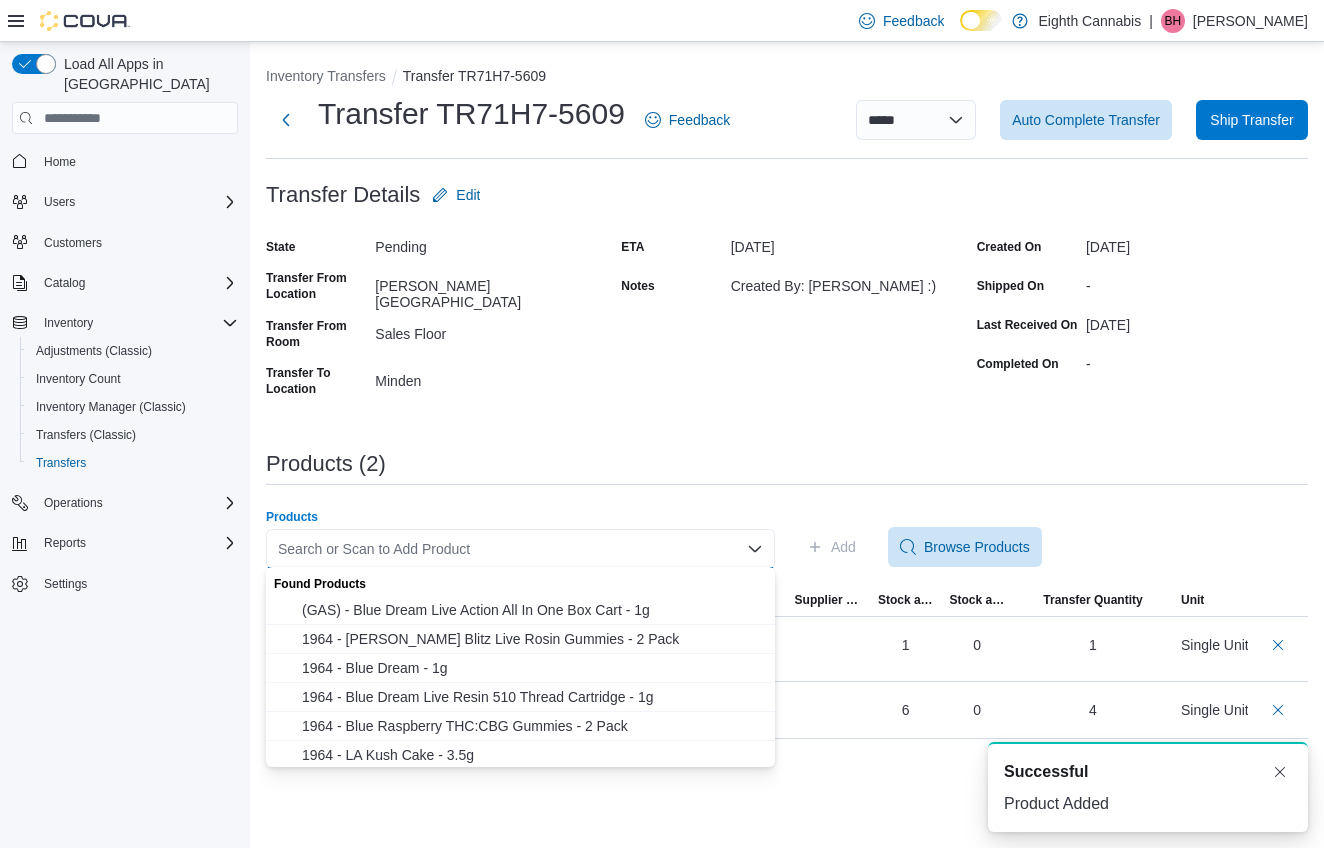 click on "Search or Scan to Add Product" at bounding box center [520, 549] 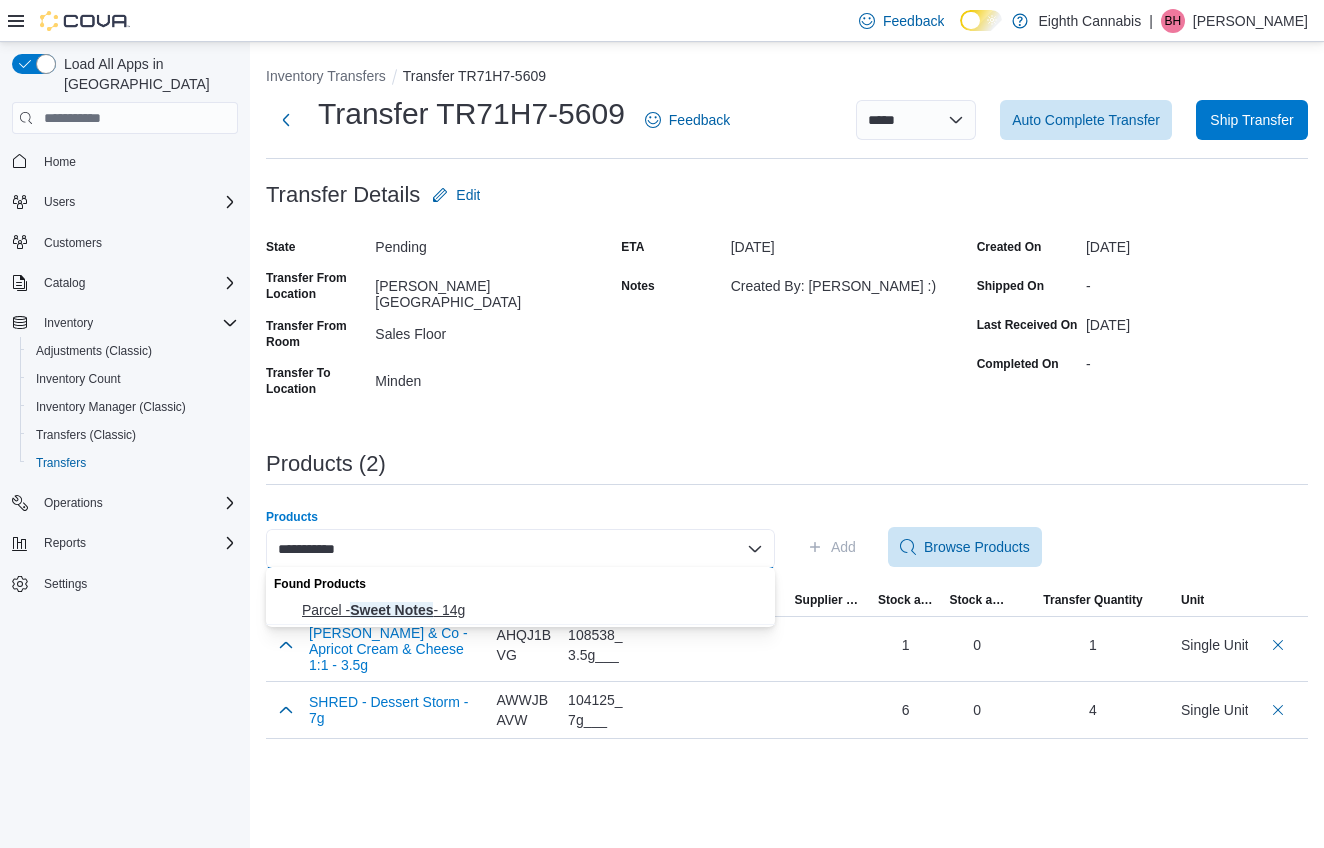 type on "**********" 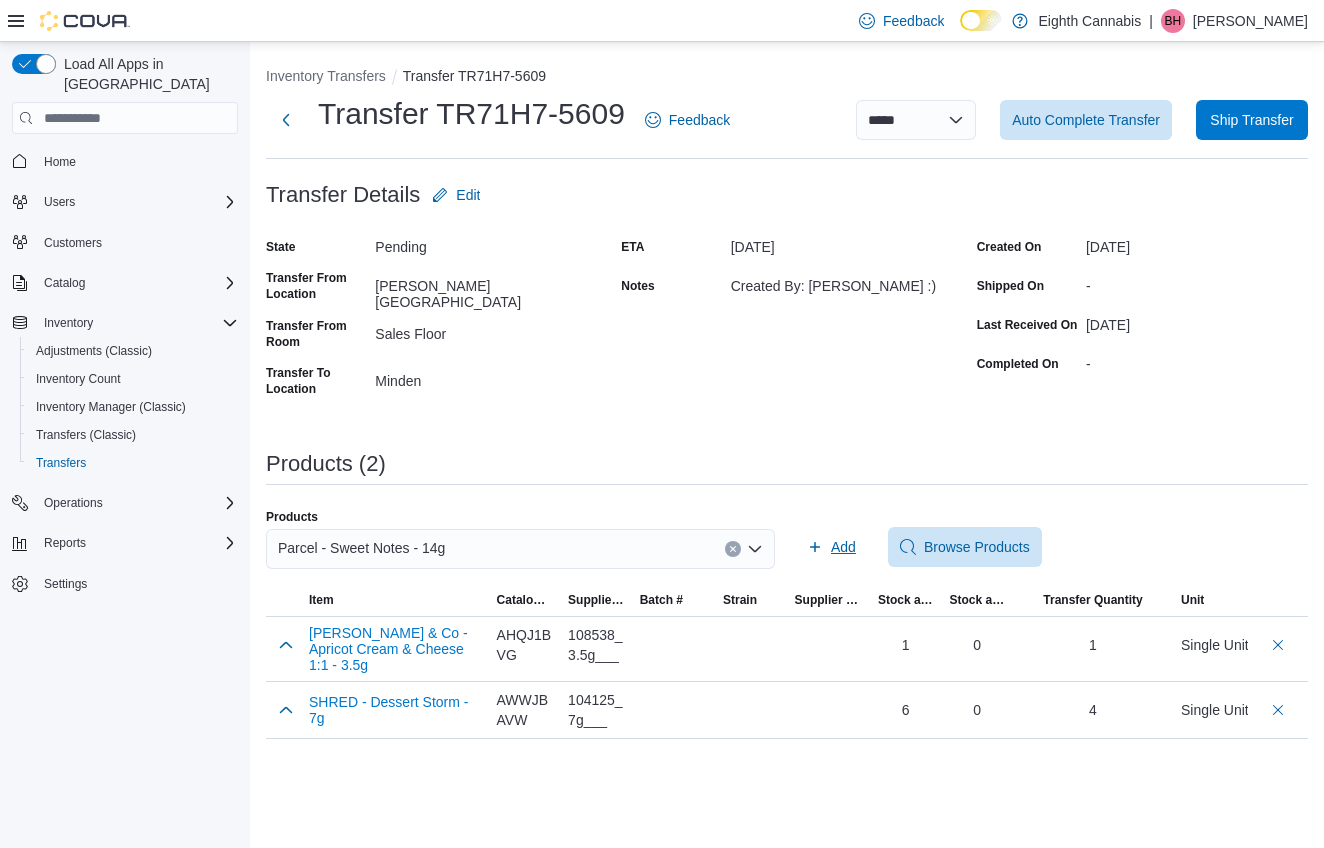 click on "Add" at bounding box center (843, 547) 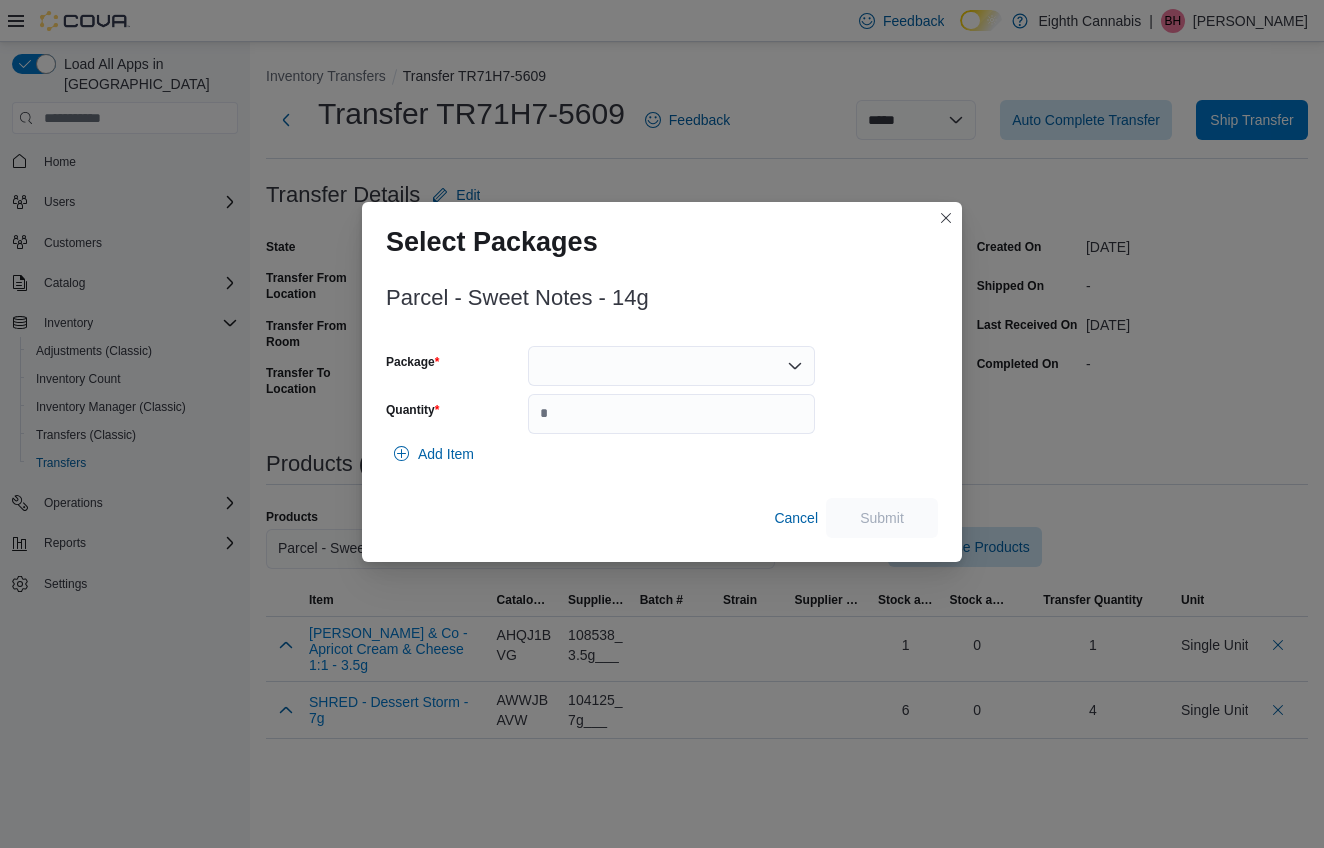 click at bounding box center [671, 366] 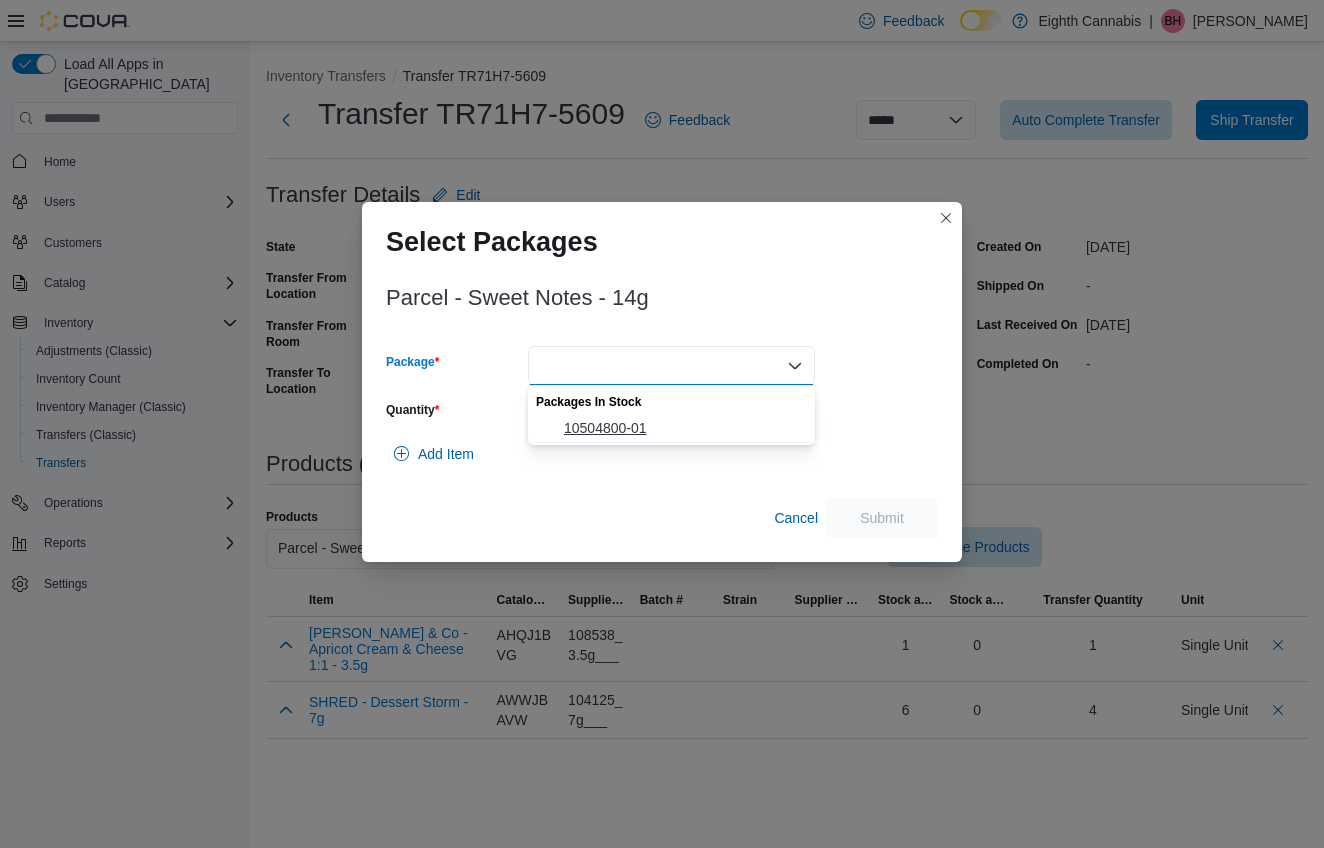 click on "10504800-01" at bounding box center [683, 428] 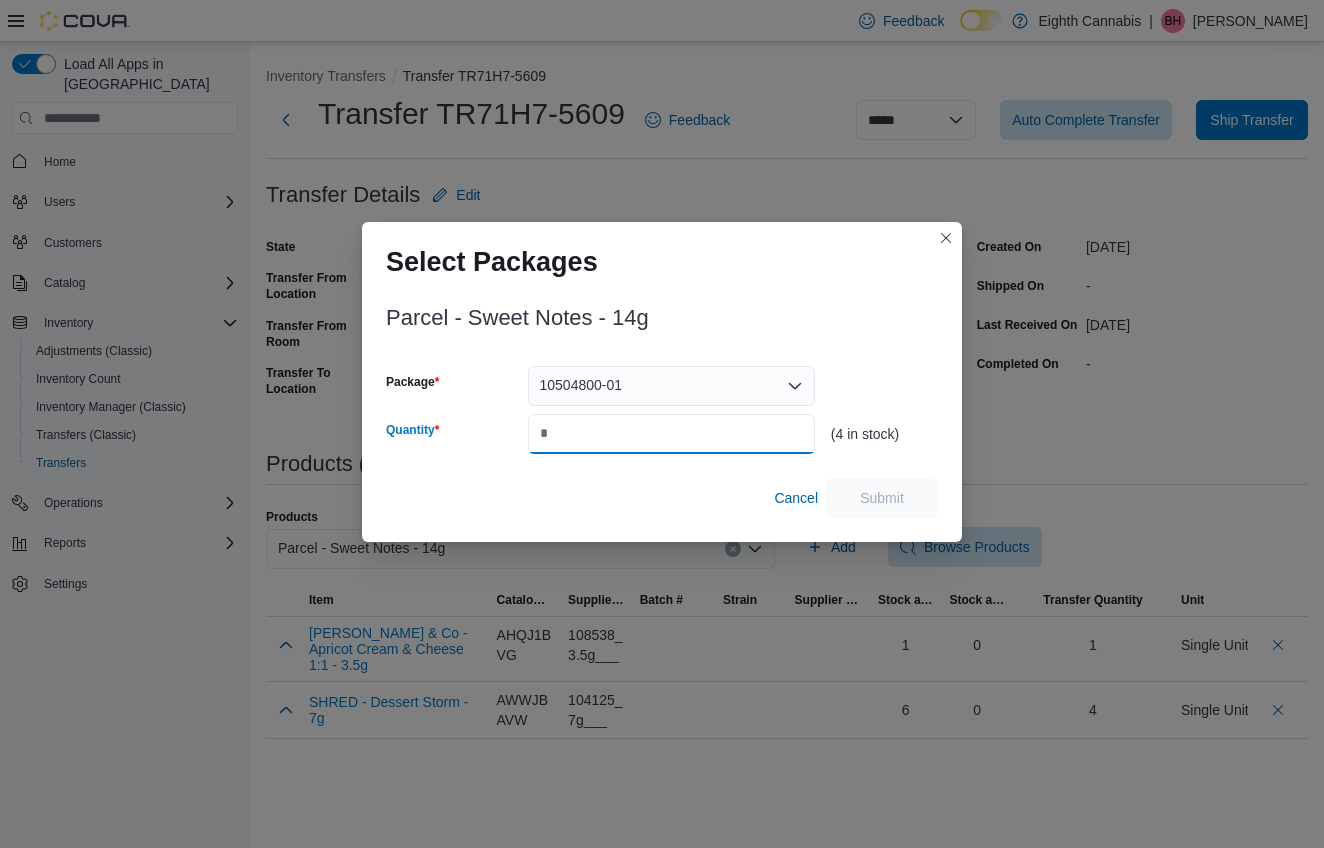 click on "Quantity" at bounding box center [671, 434] 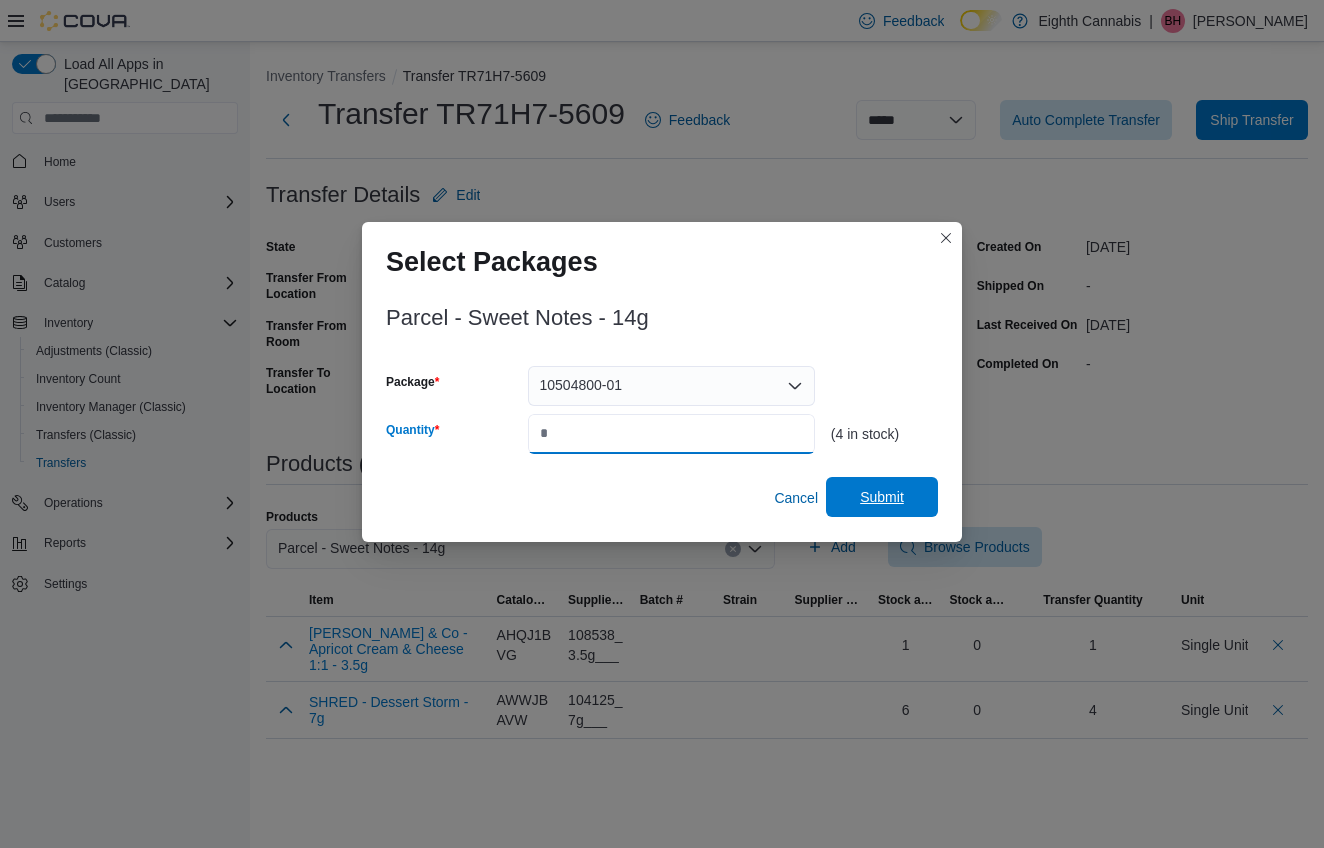 type on "*" 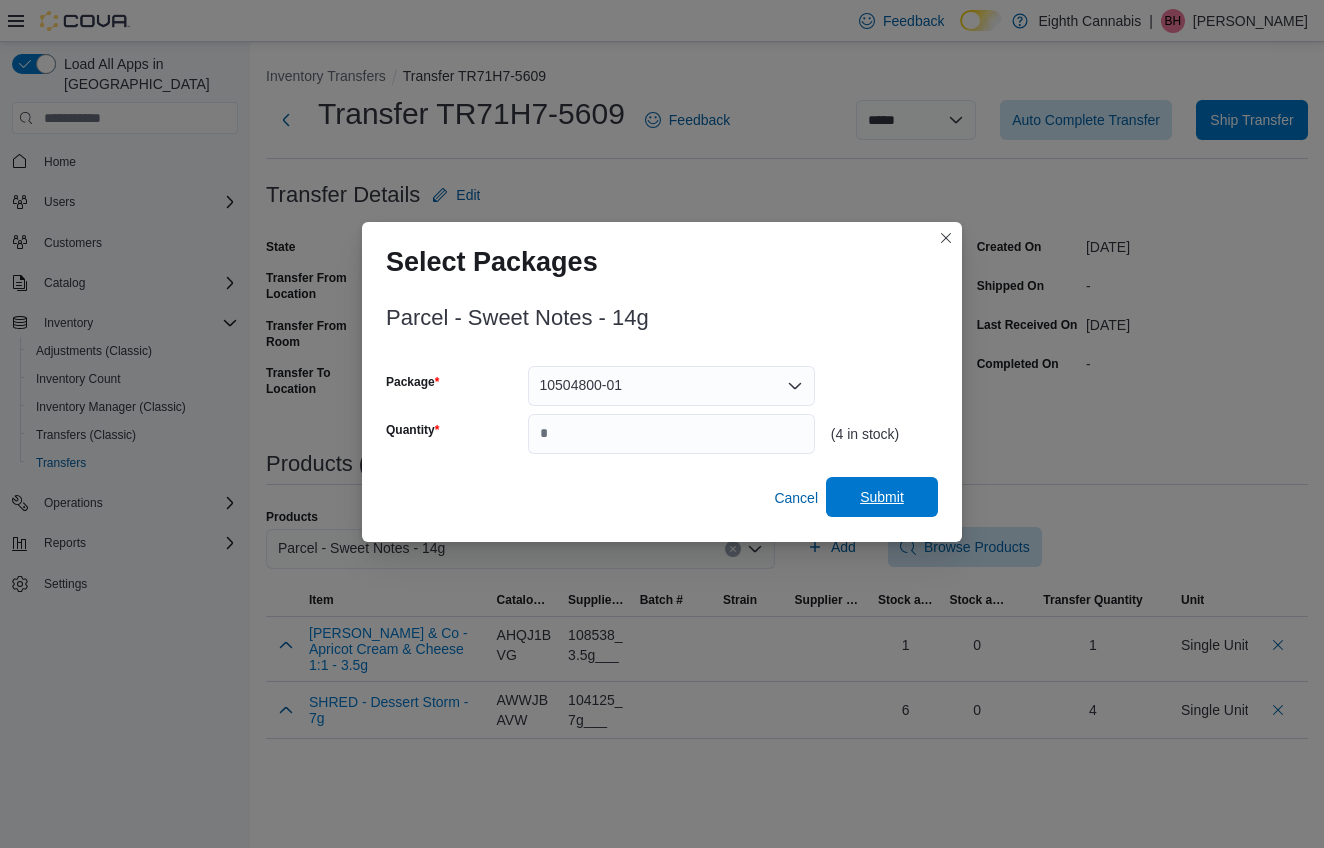 click on "Submit" at bounding box center (882, 497) 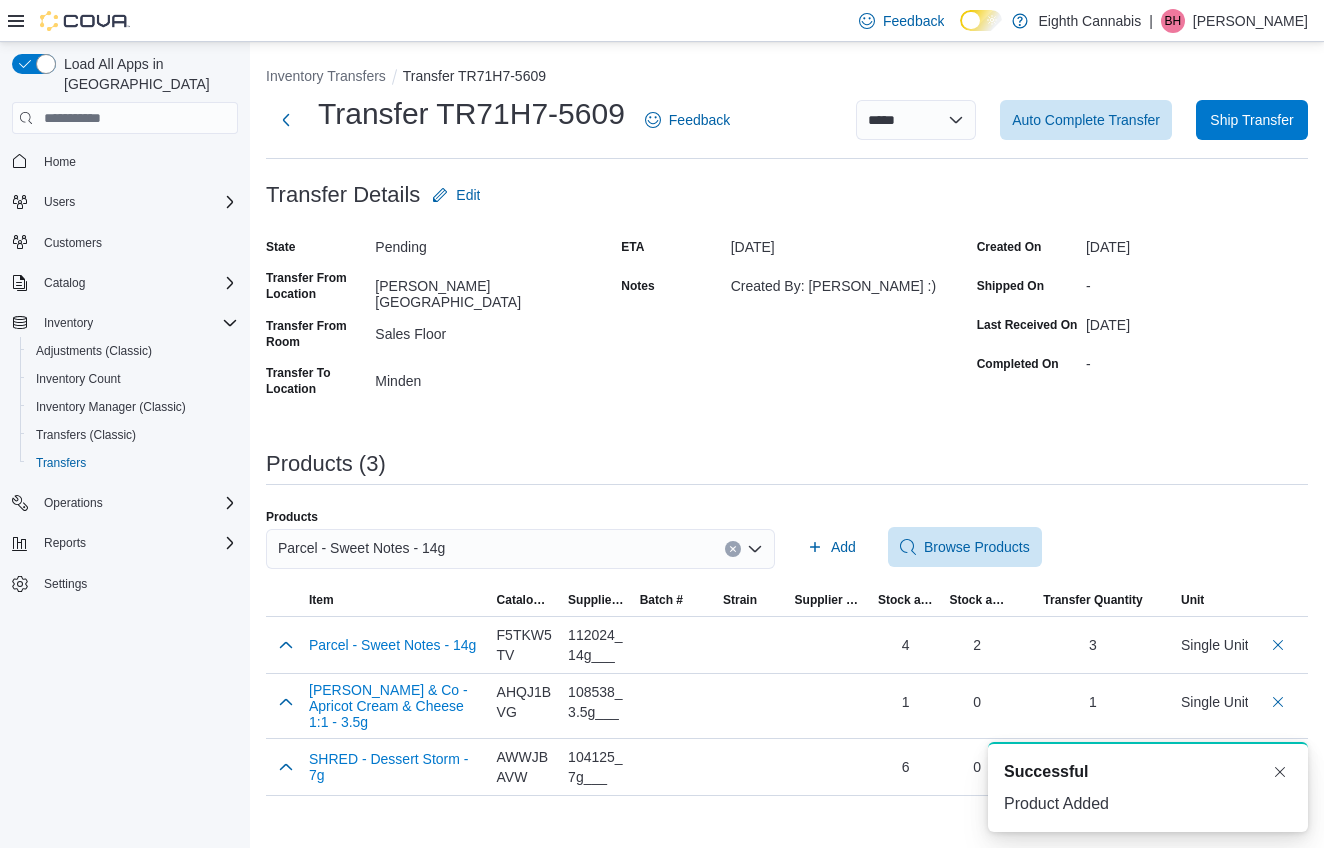 scroll, scrollTop: 0, scrollLeft: 0, axis: both 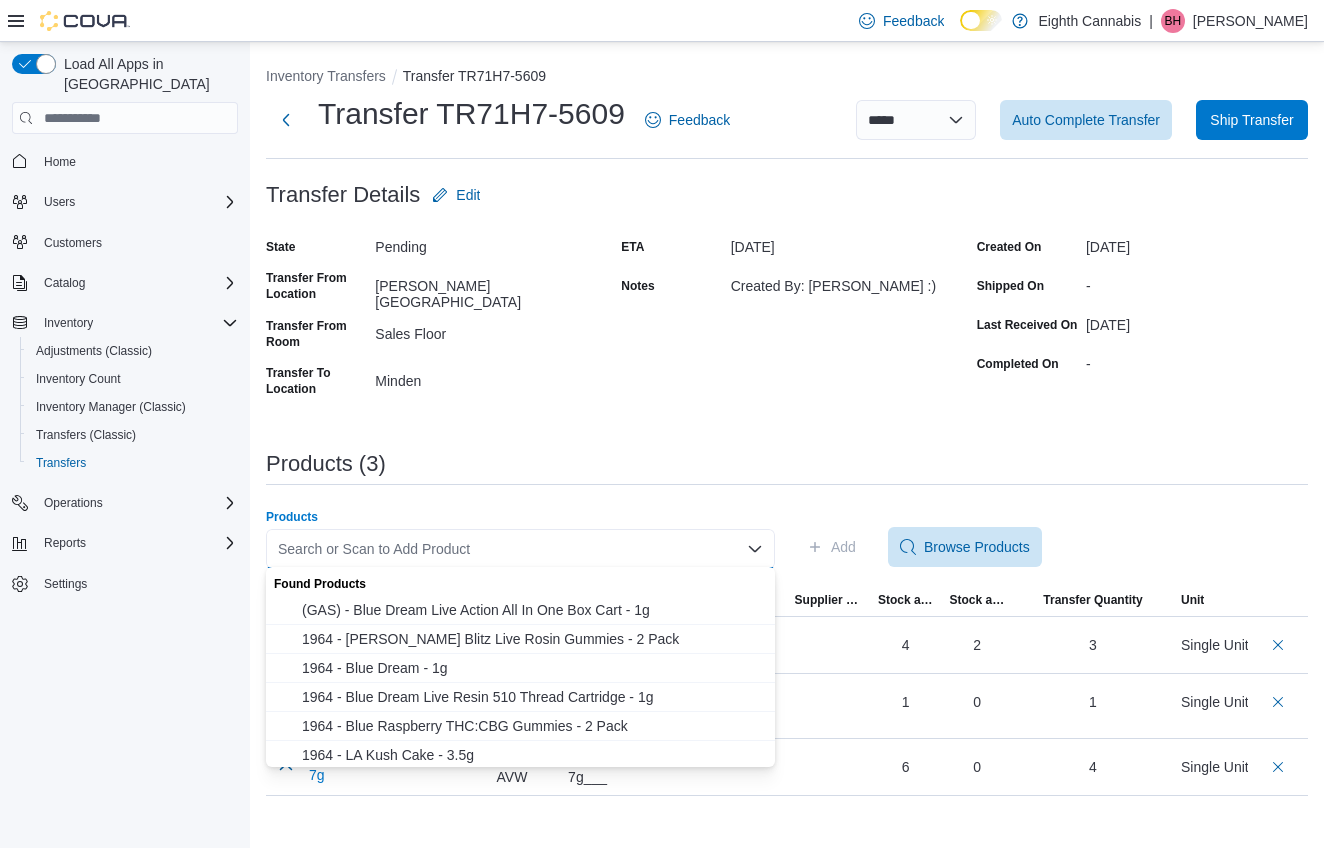click on "Search or Scan to Add Product Combo box. Selected. Combo box input. Search or Scan to Add Product. Type some text or, to display a list of choices, press Down Arrow. To exit the list of choices, press Escape." at bounding box center (520, 549) 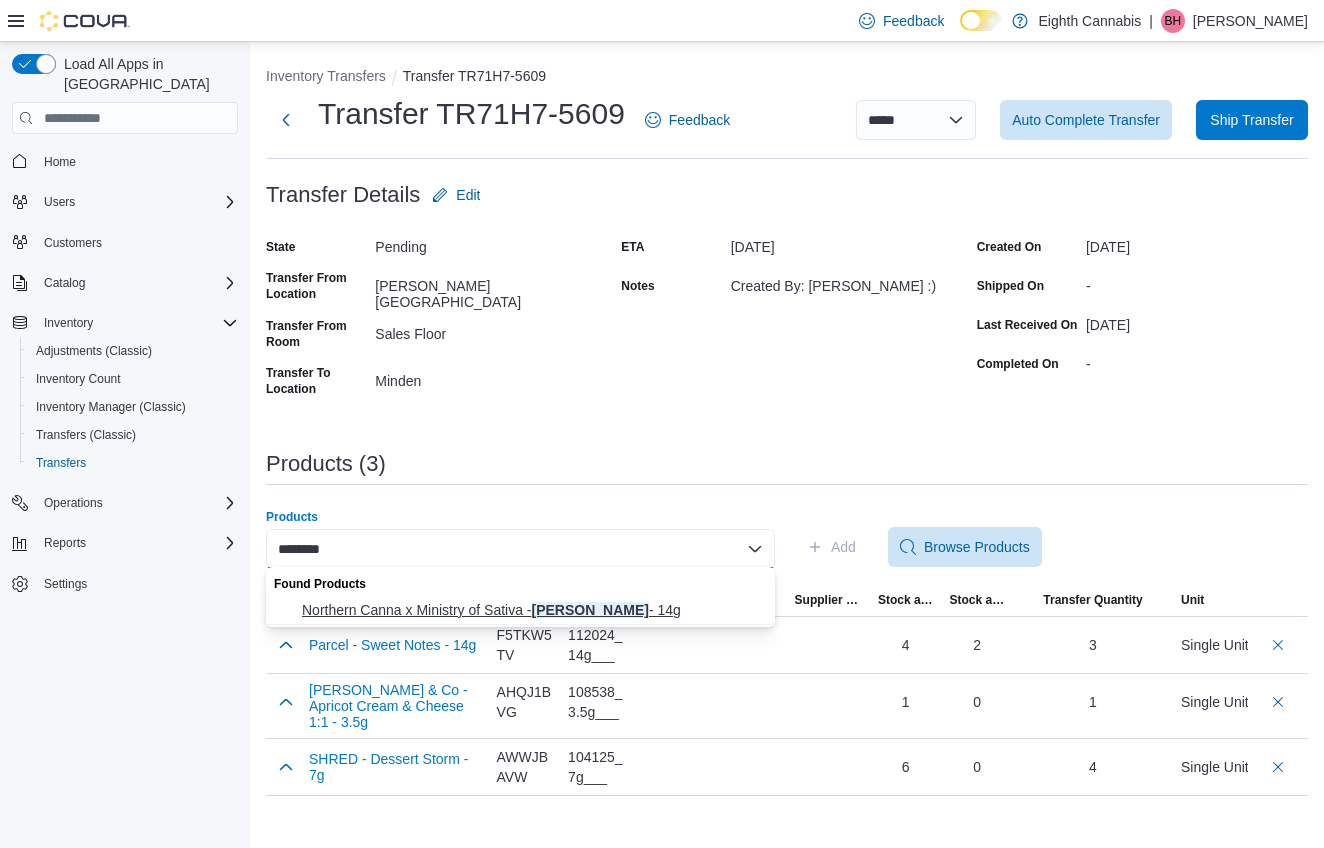 type on "********" 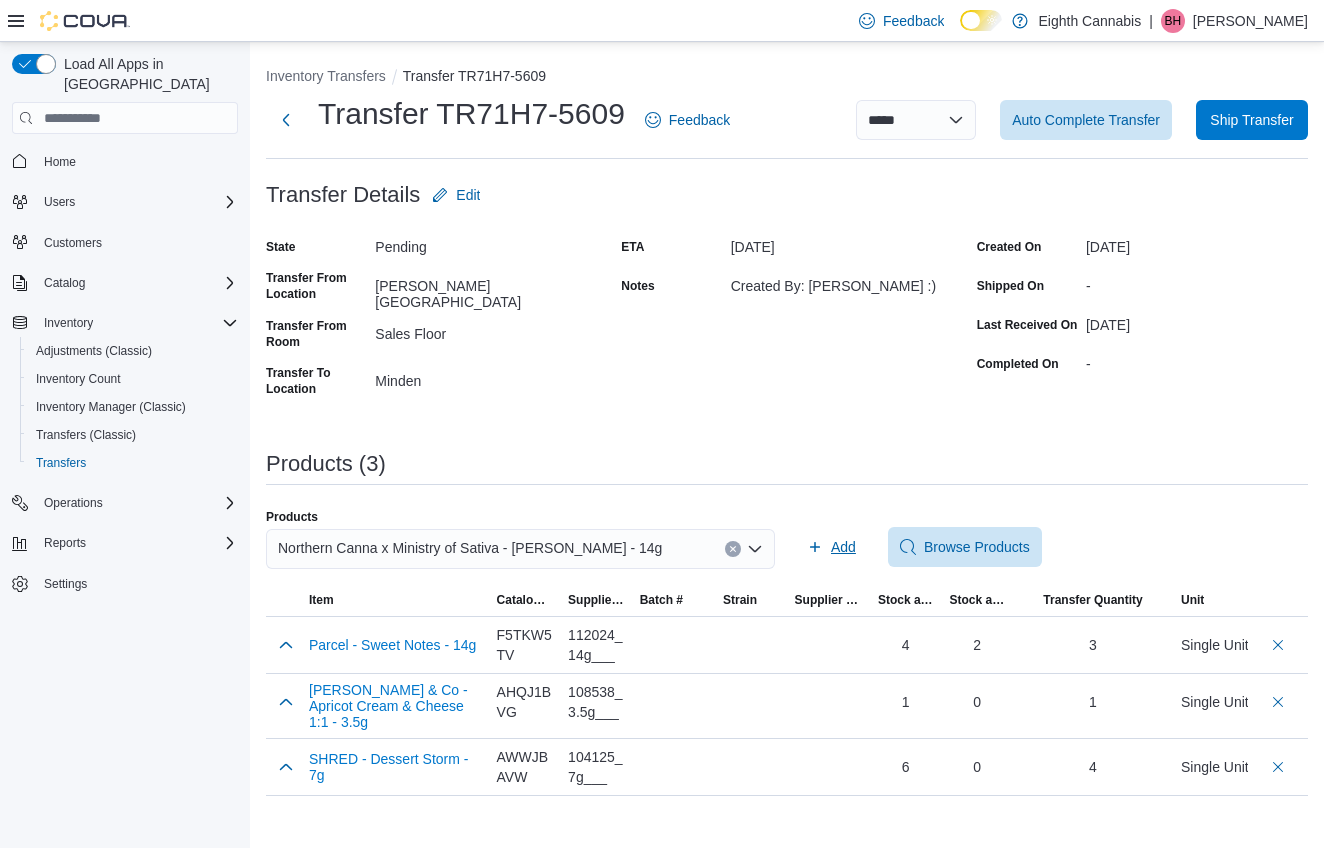 click on "Add" at bounding box center [843, 547] 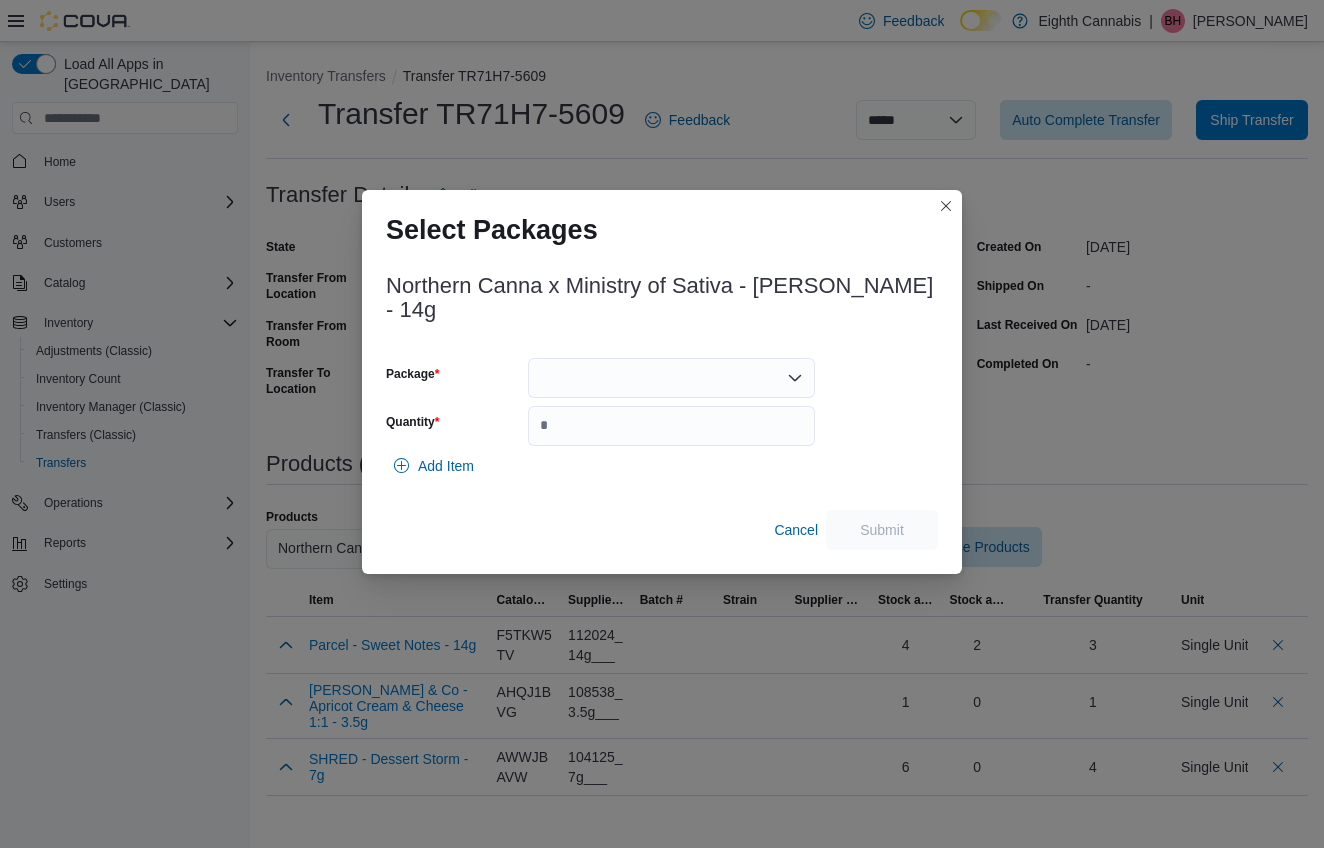 click at bounding box center (671, 378) 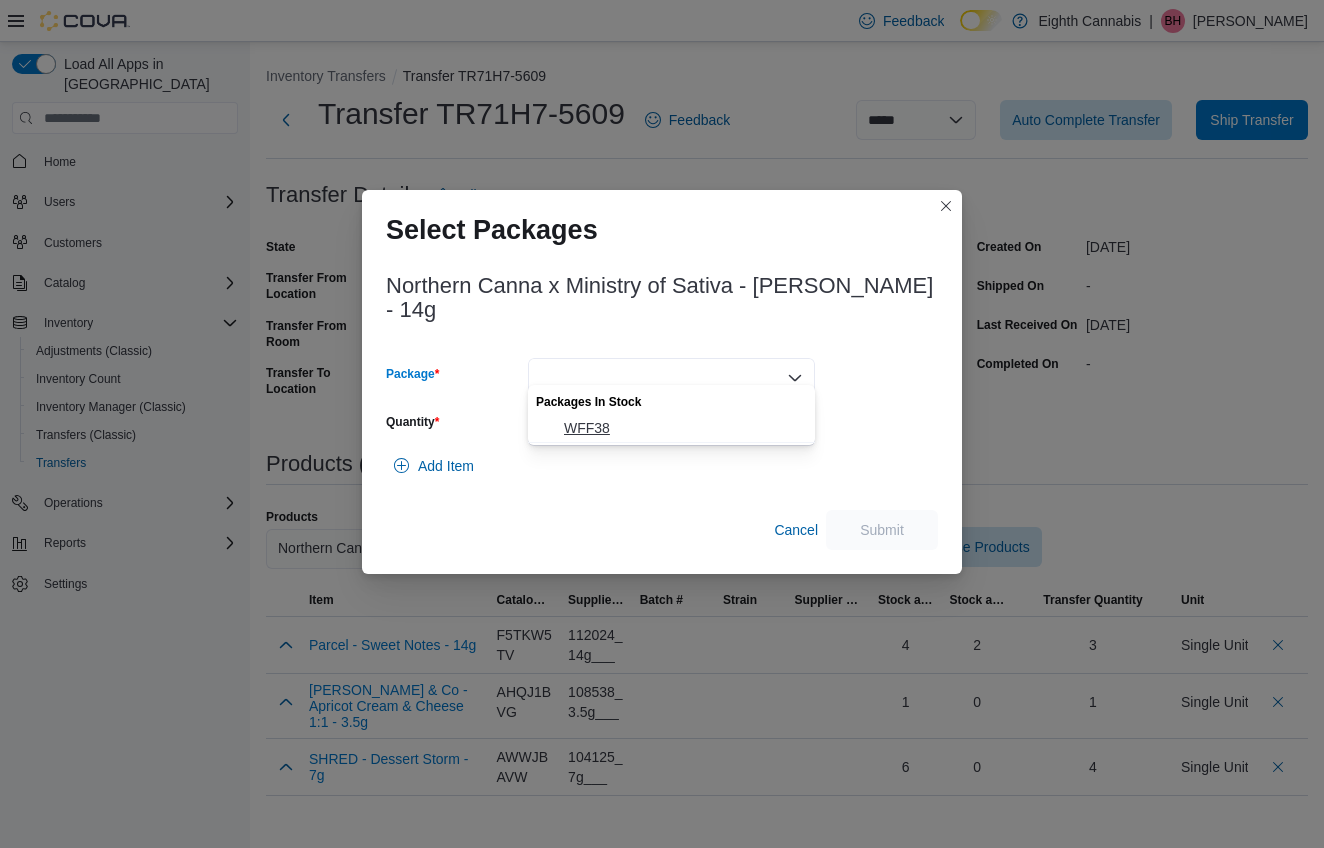 click on "WFF38" at bounding box center (683, 428) 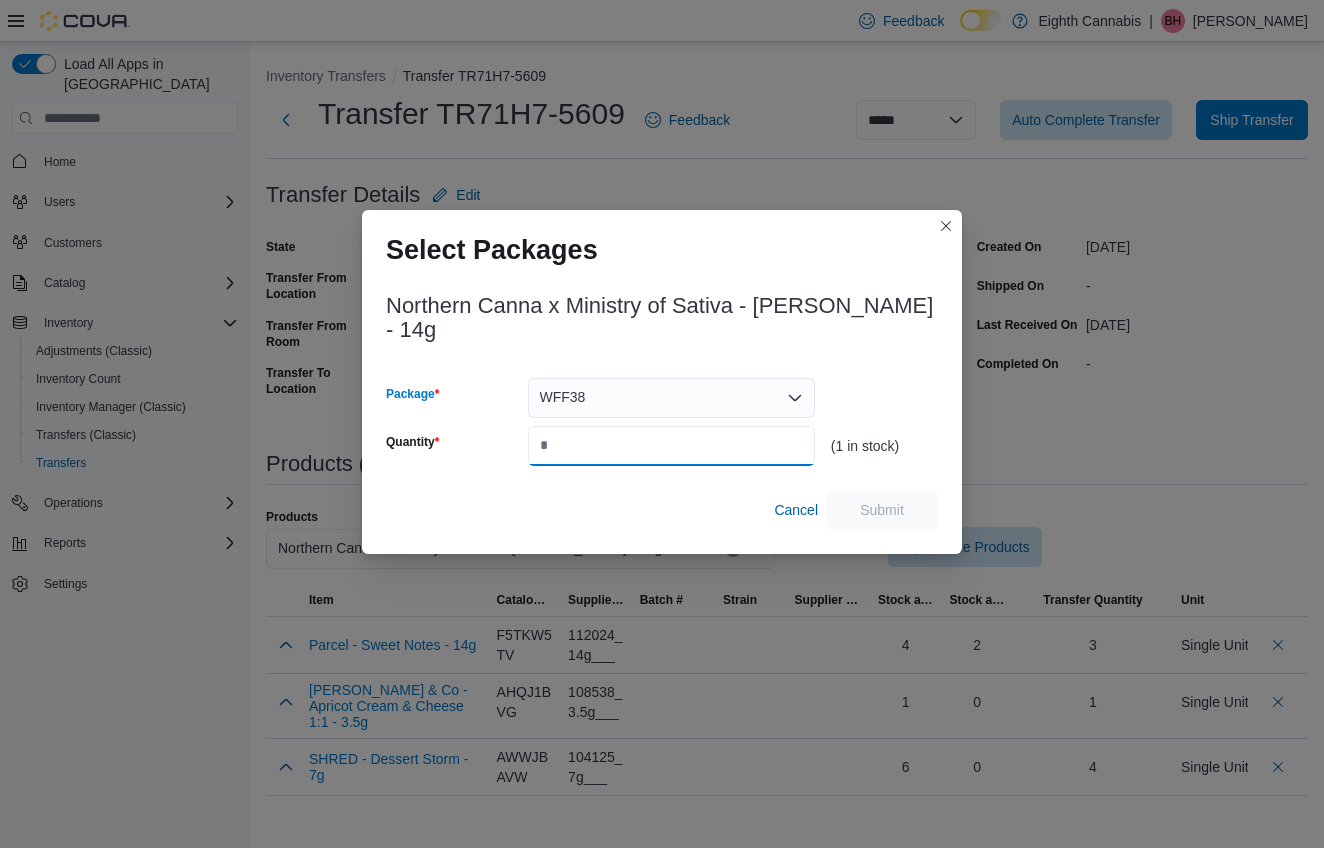 click on "Quantity" at bounding box center (671, 446) 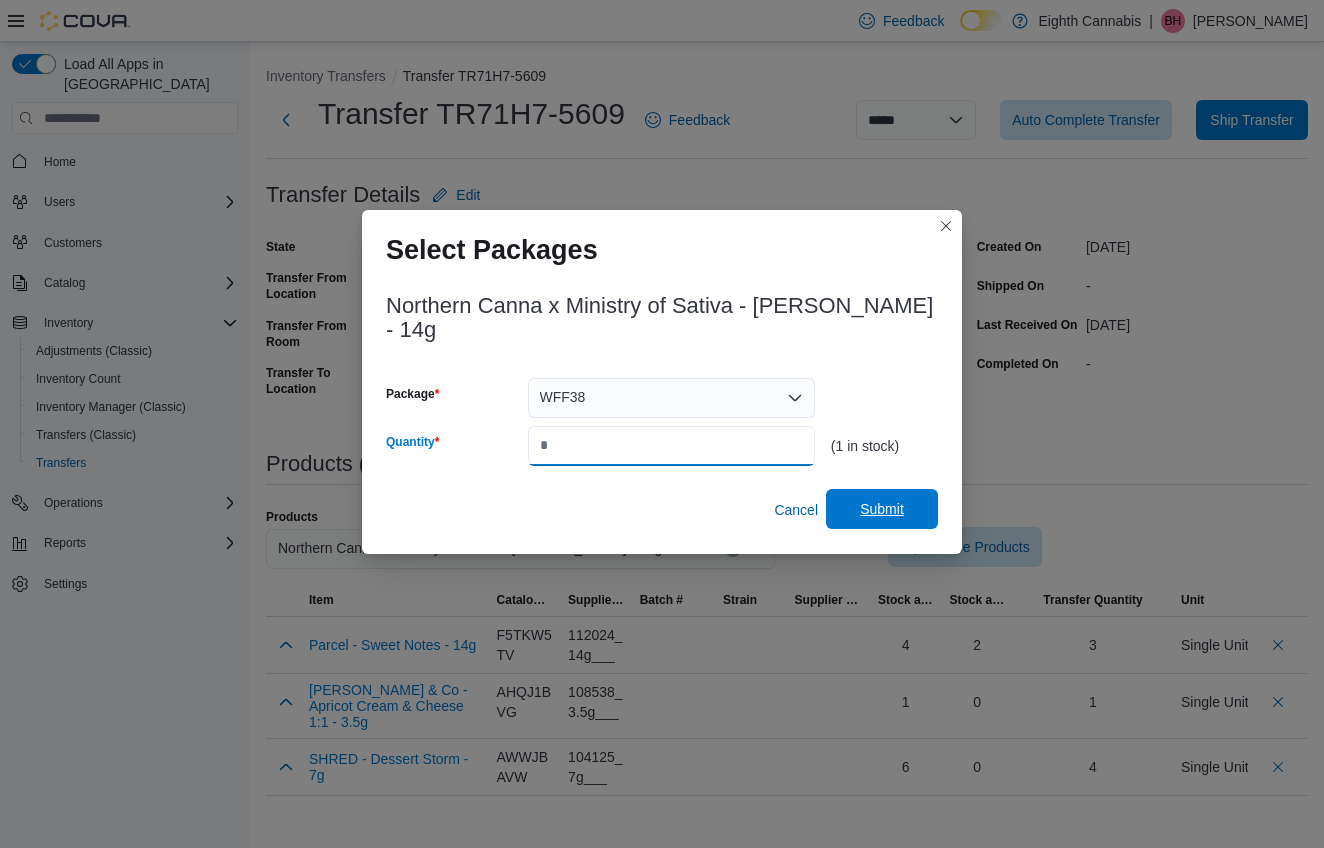 type on "*" 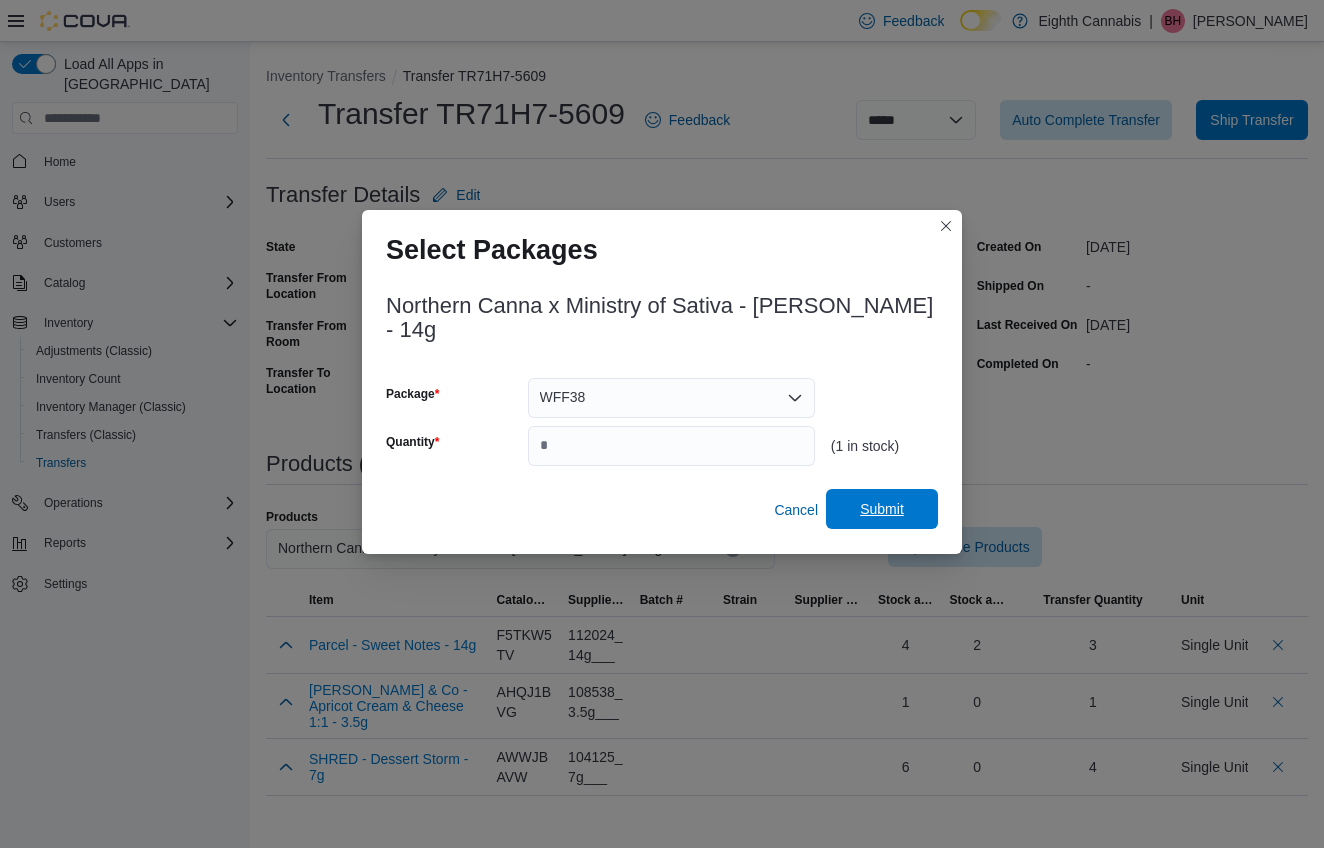 click on "Submit" at bounding box center (882, 509) 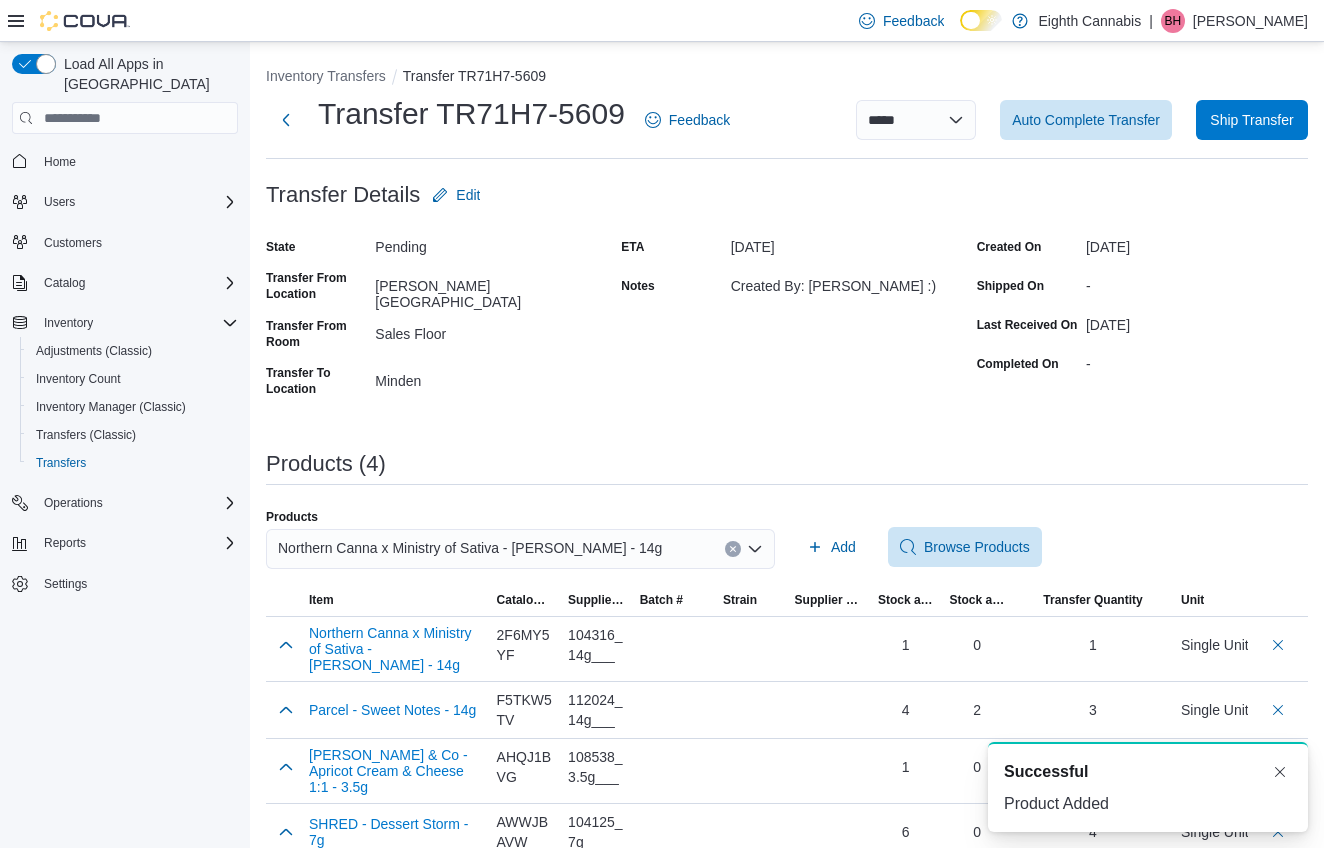 scroll, scrollTop: 0, scrollLeft: 0, axis: both 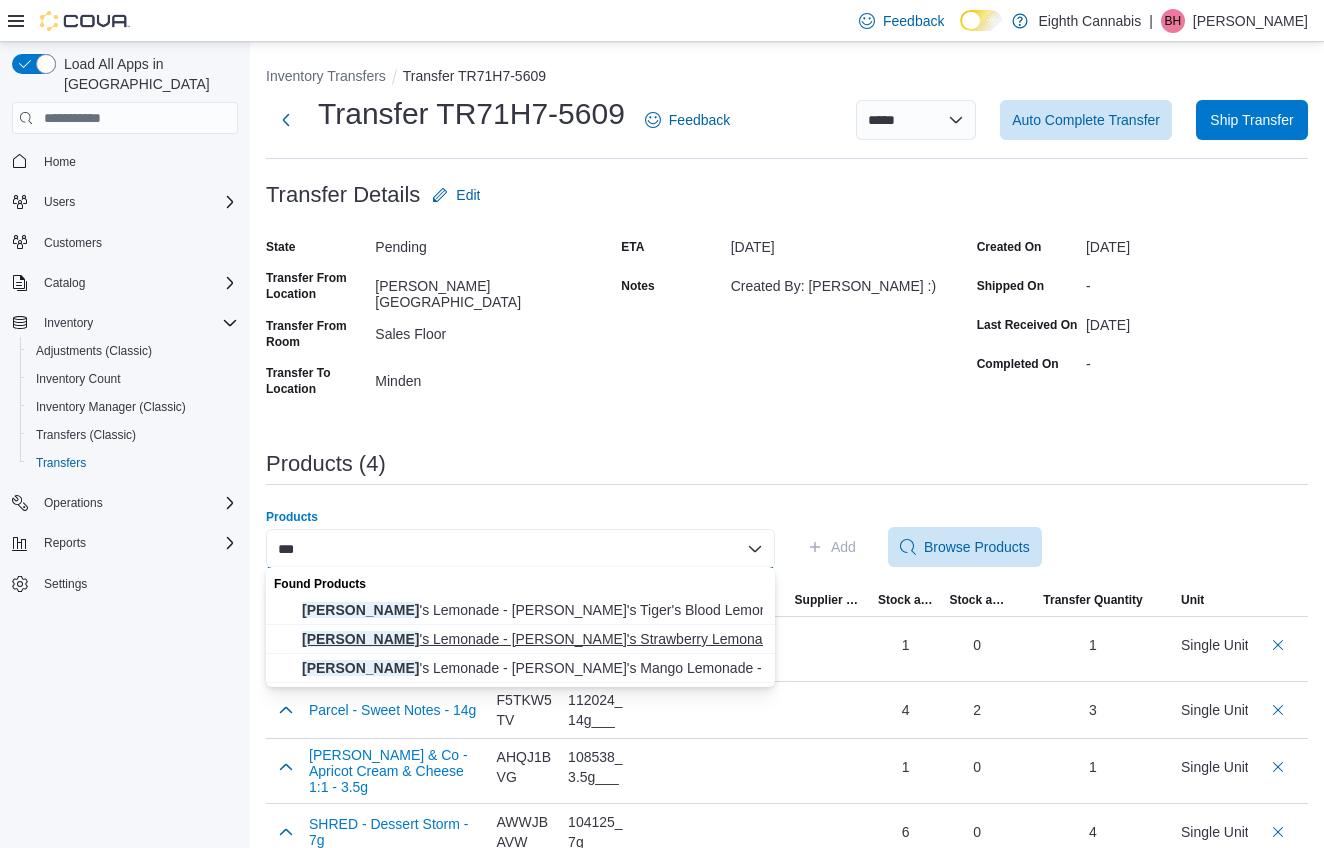 type on "***" 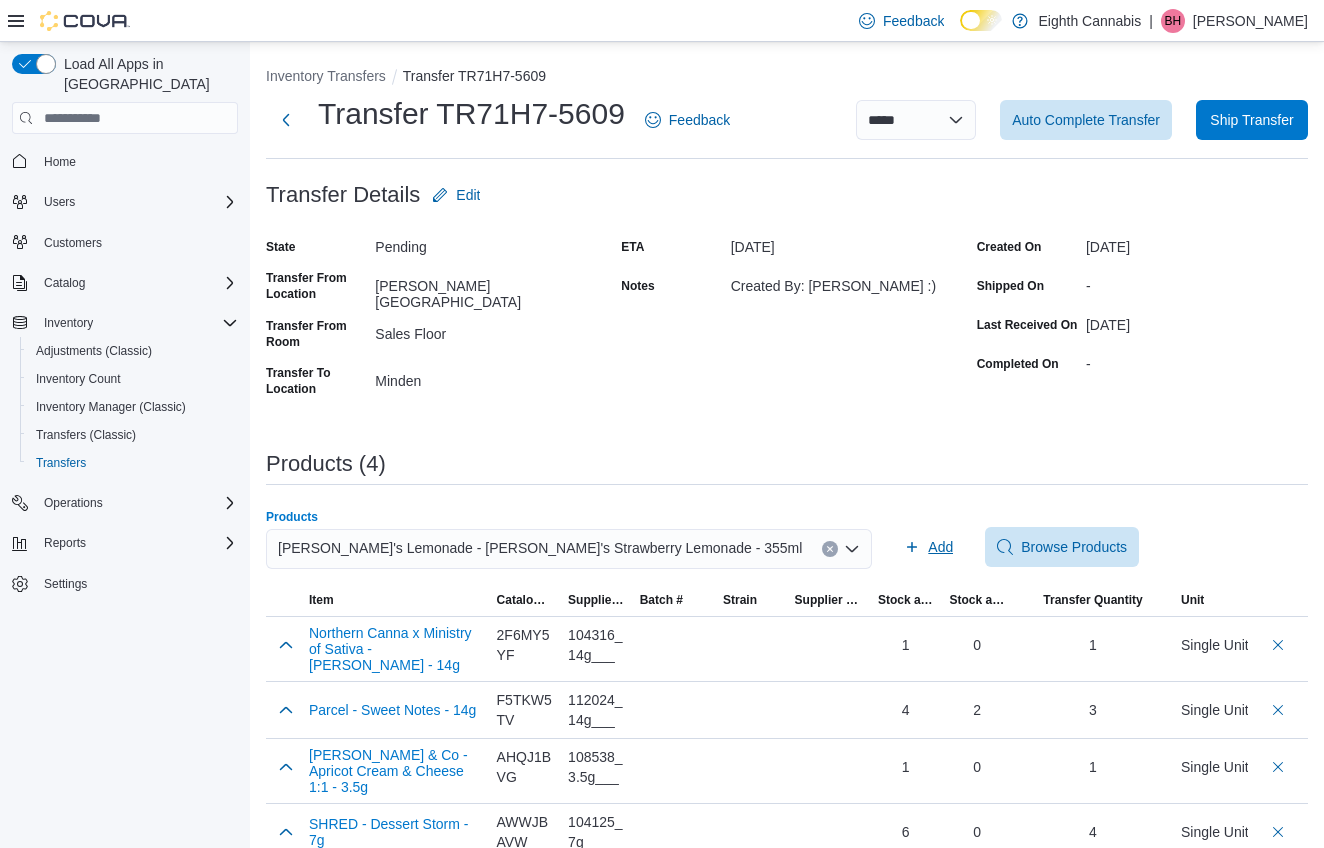 click on "Add" at bounding box center (940, 547) 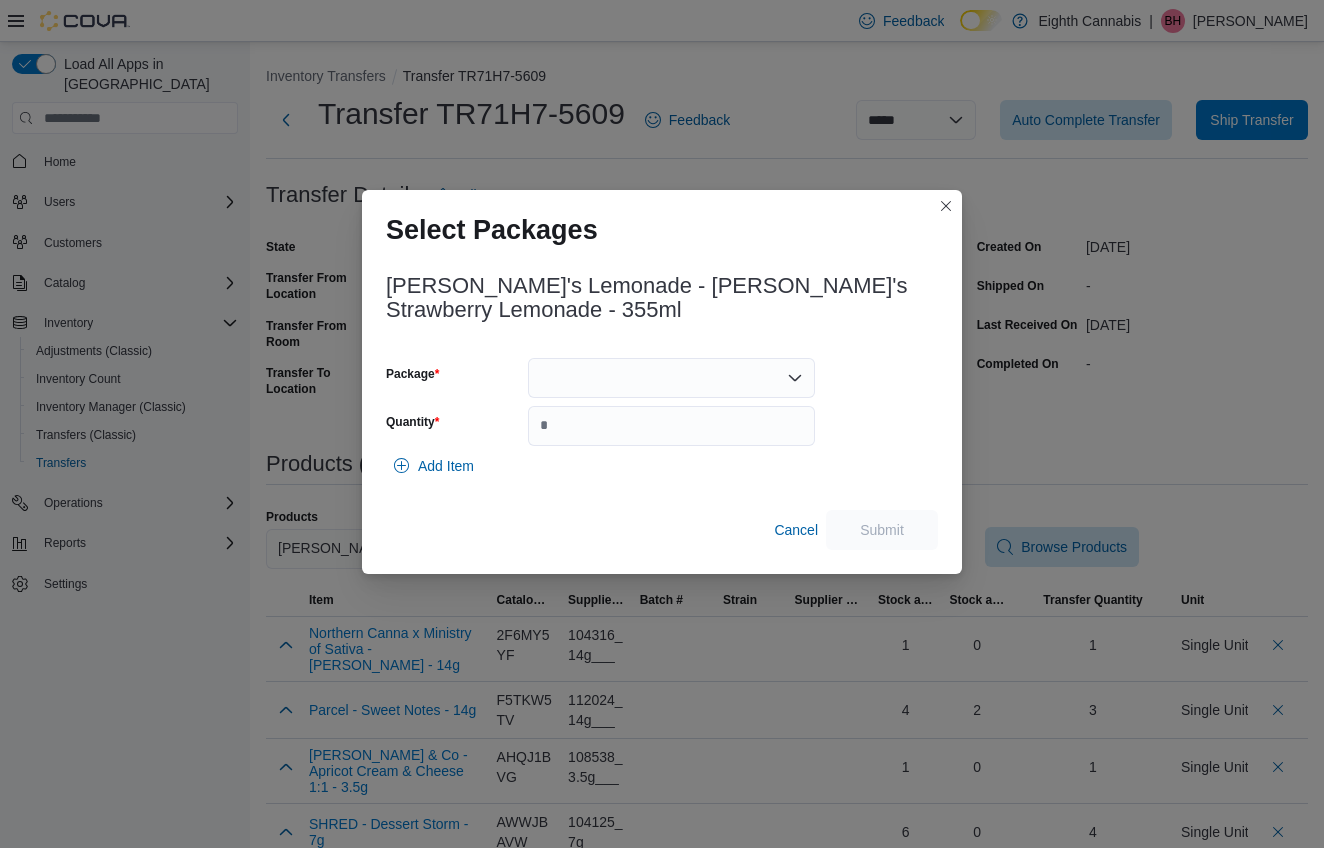 click at bounding box center (671, 378) 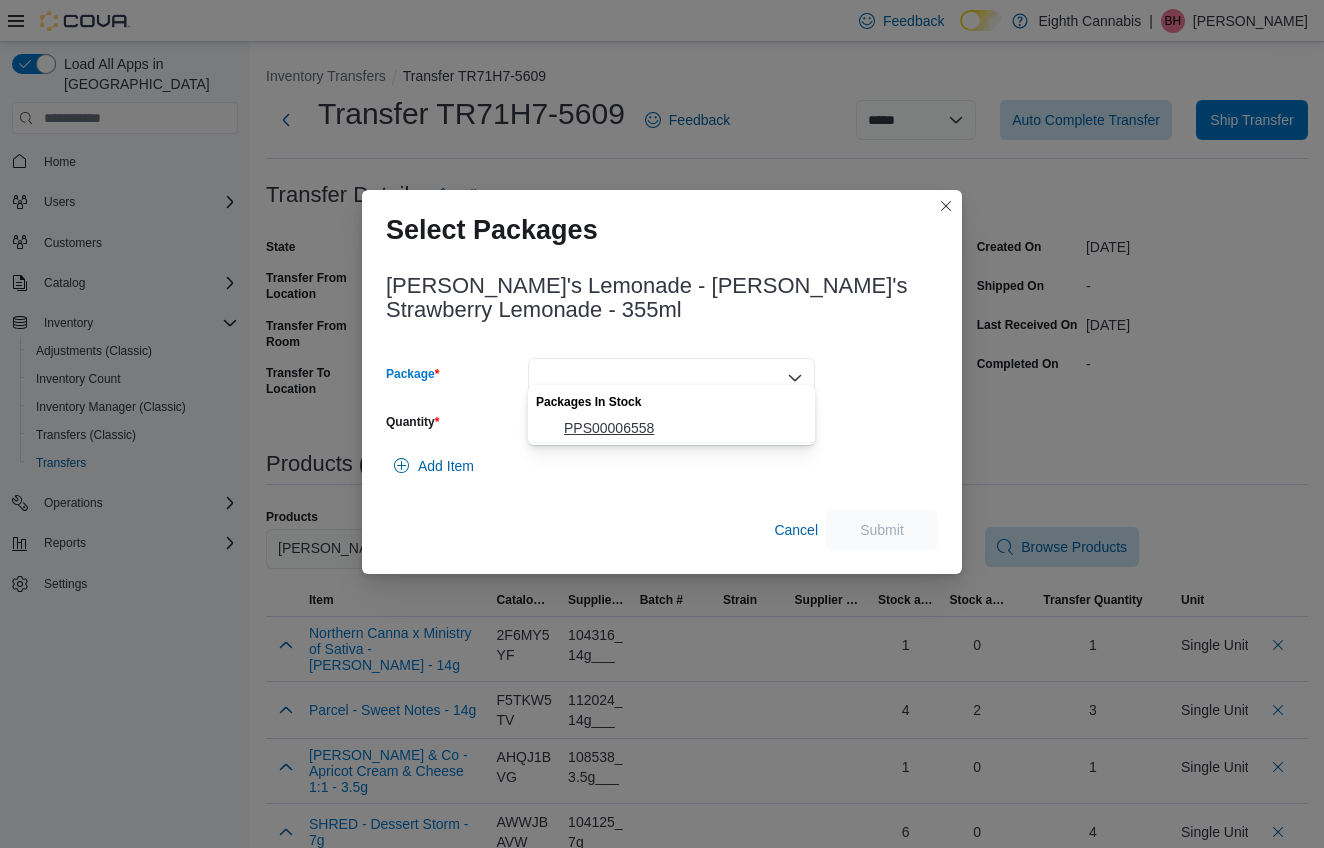 click on "PPS00006558" at bounding box center (683, 428) 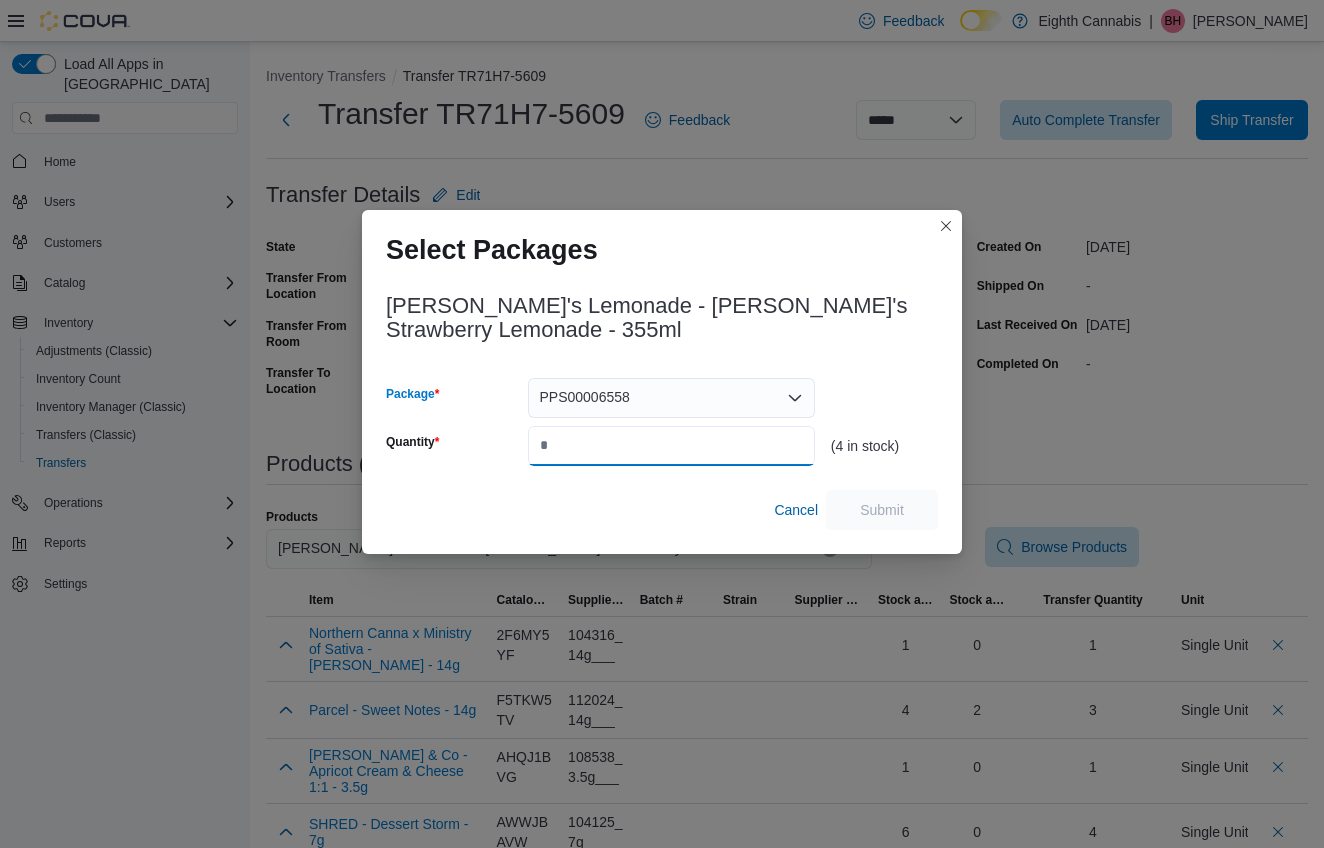 click on "Quantity" at bounding box center (671, 446) 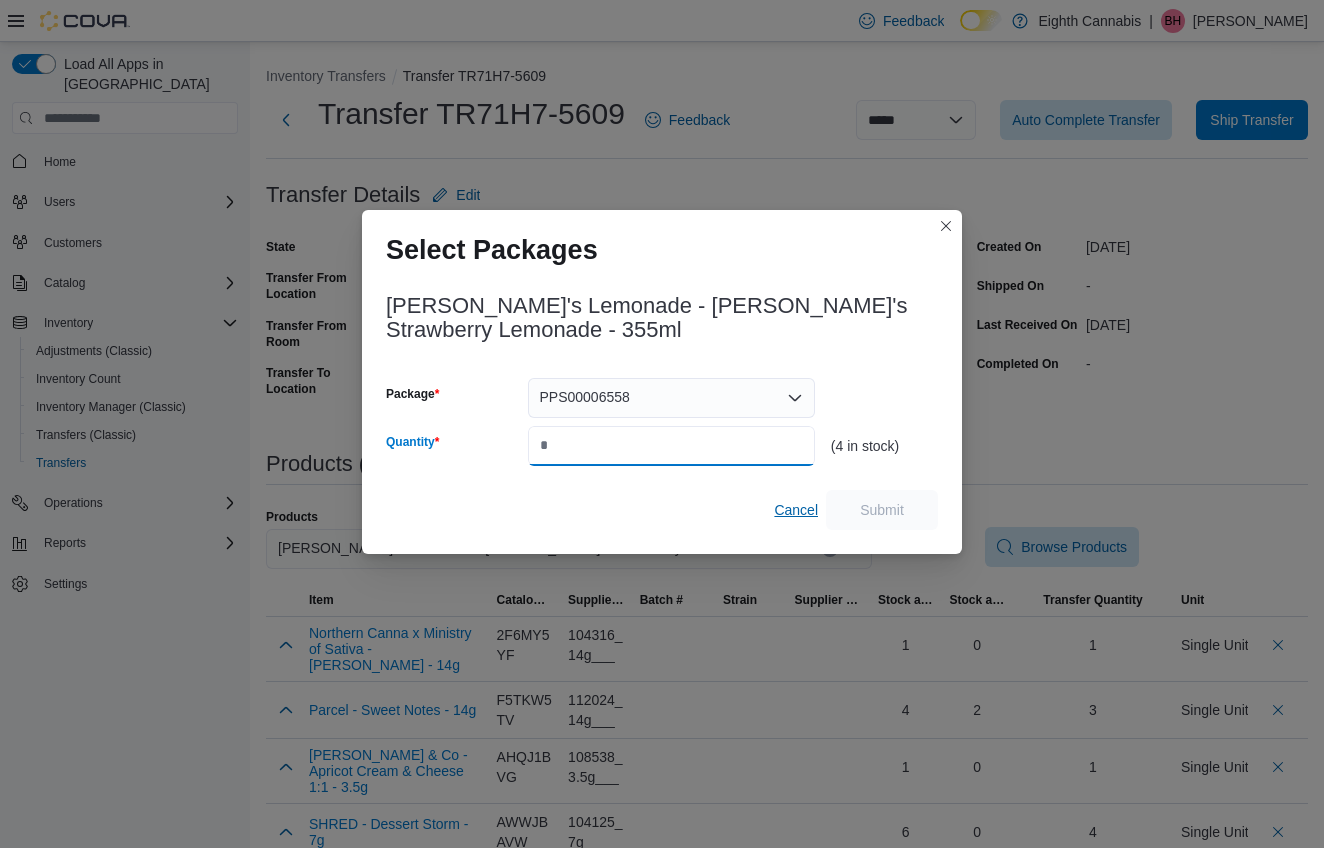 type on "*" 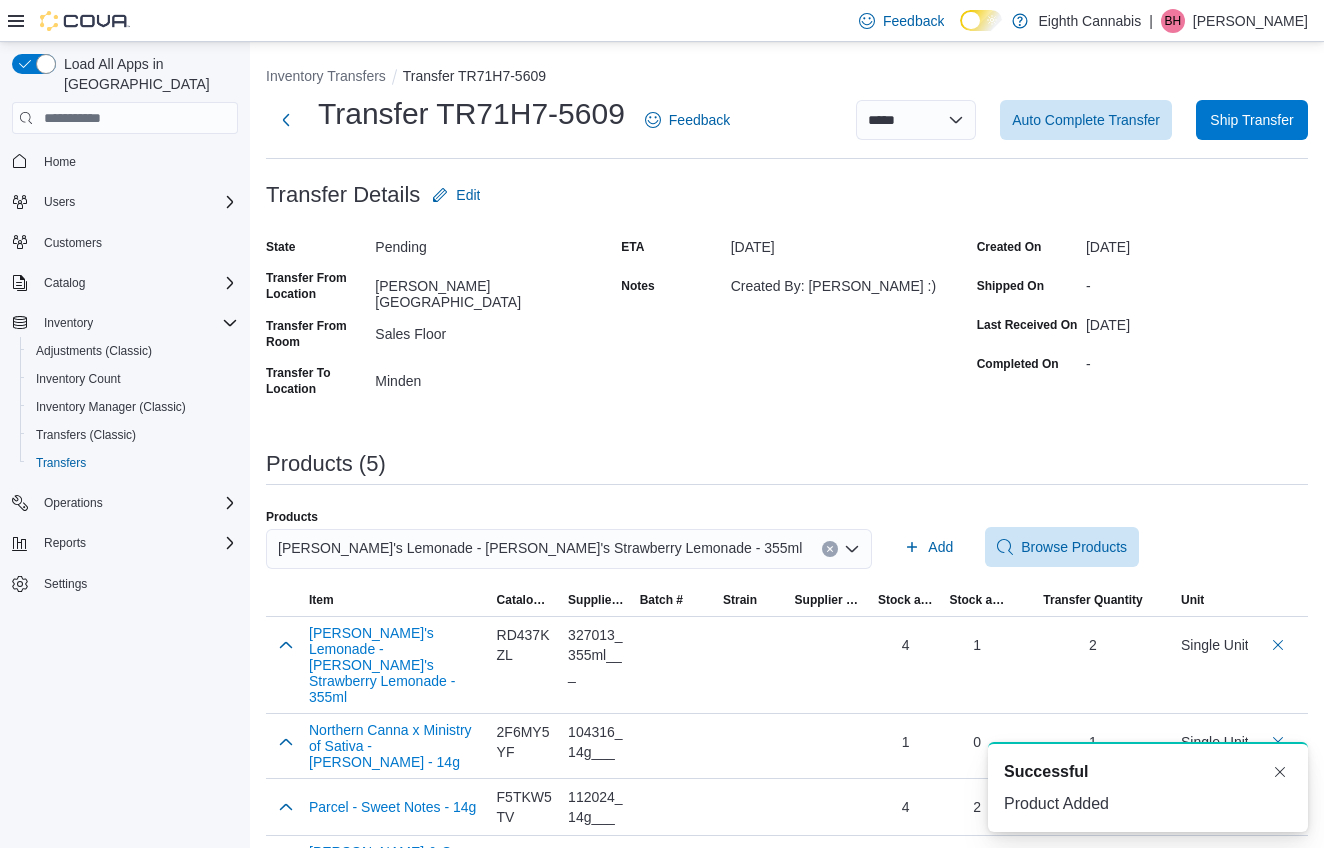 scroll, scrollTop: 0, scrollLeft: 0, axis: both 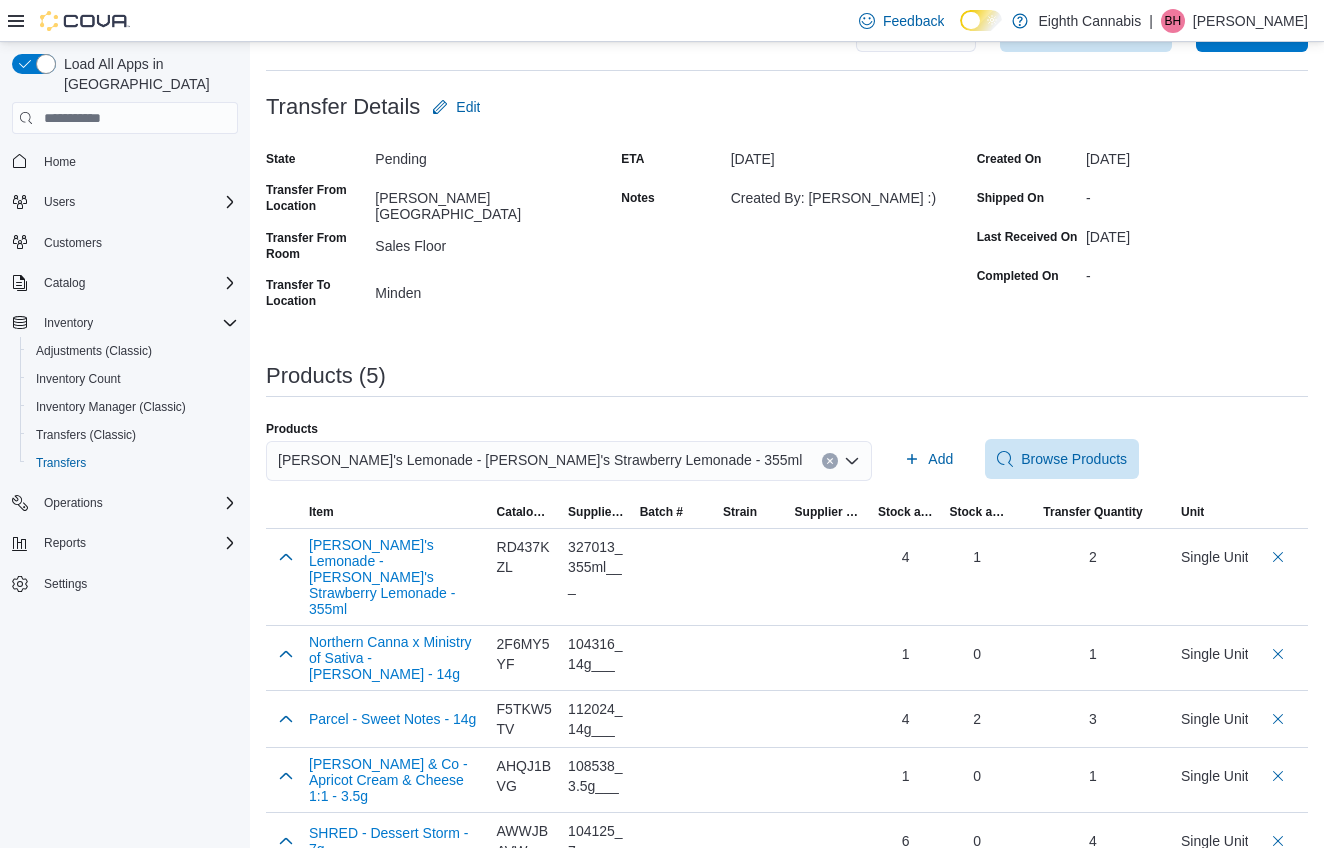 click at bounding box center [830, 461] 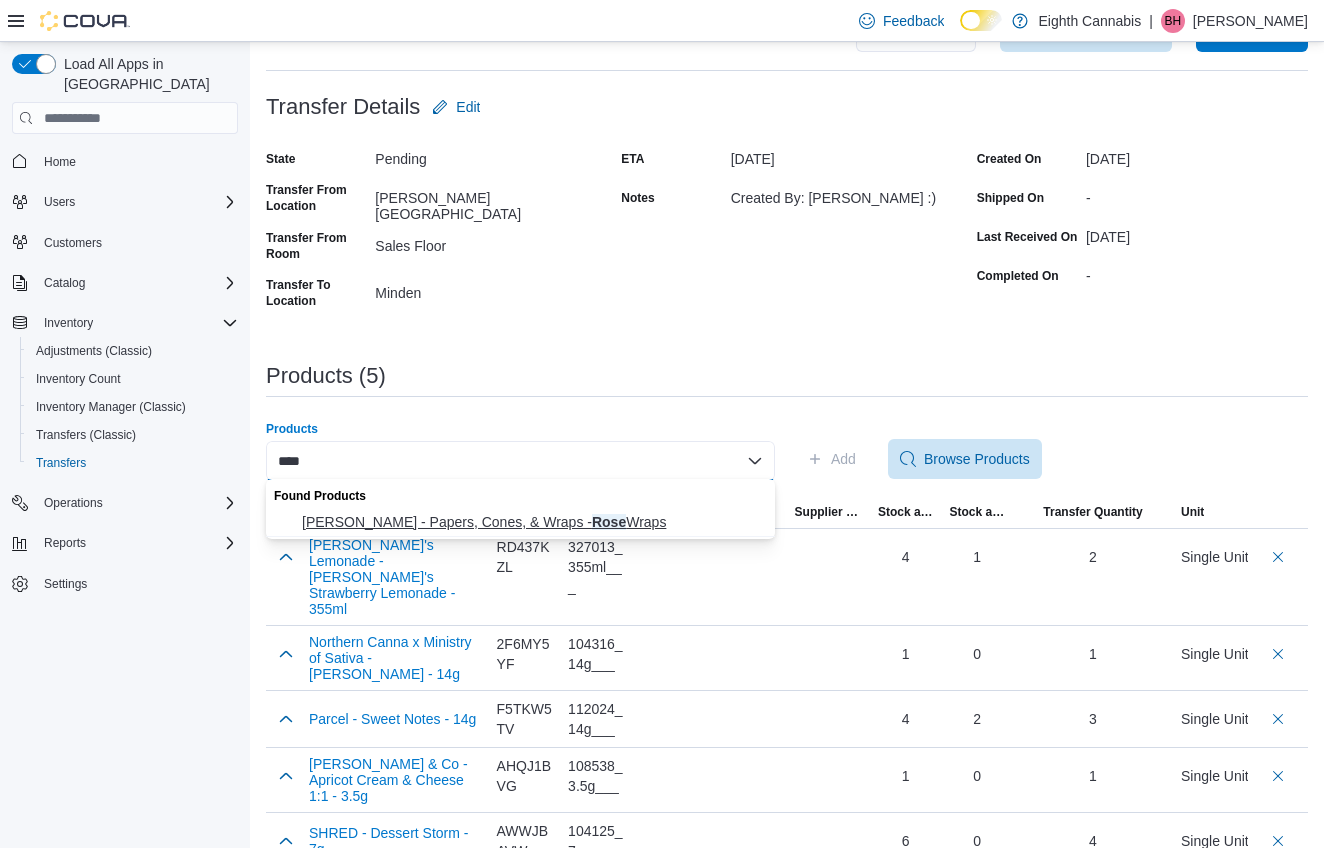 type on "****" 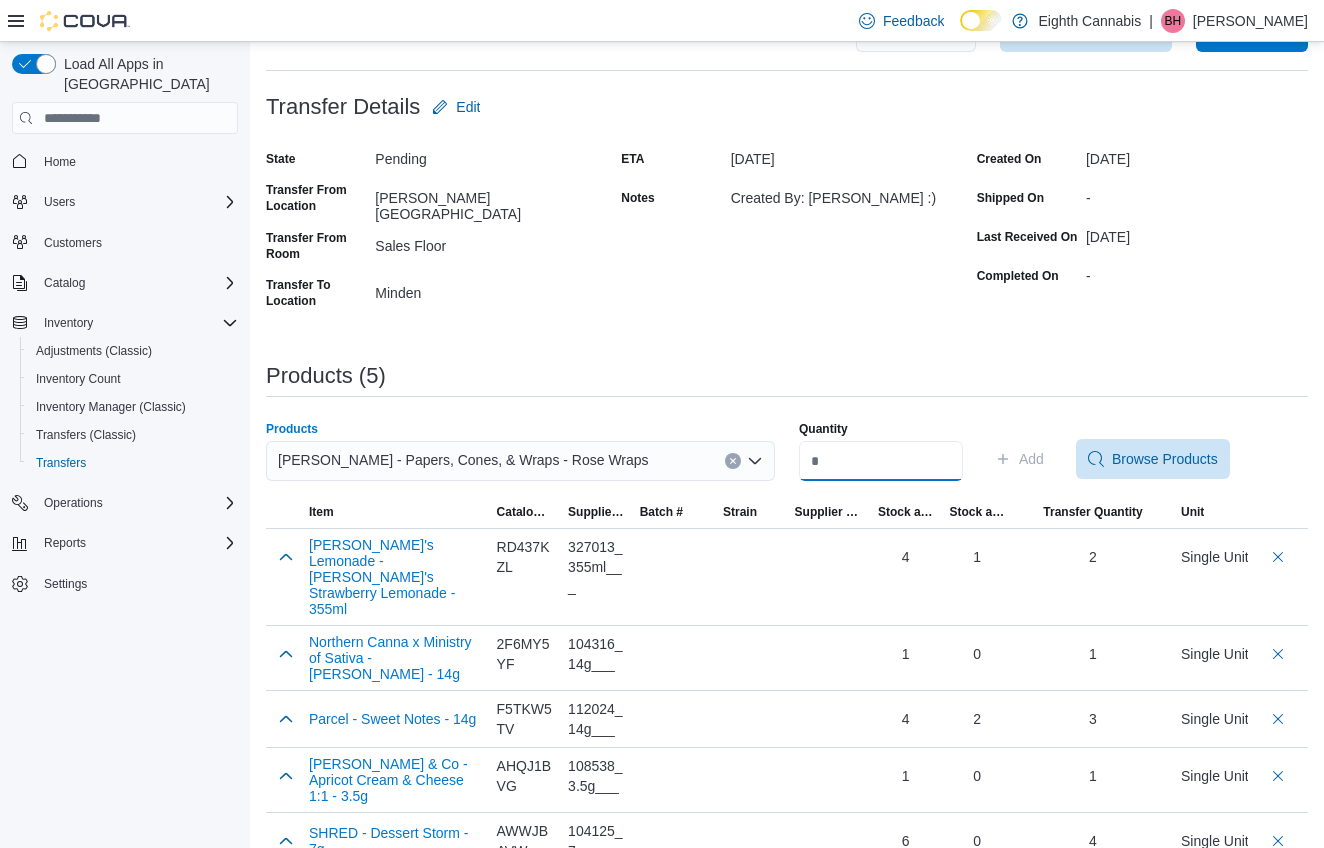 click on "Quantity" at bounding box center (881, 461) 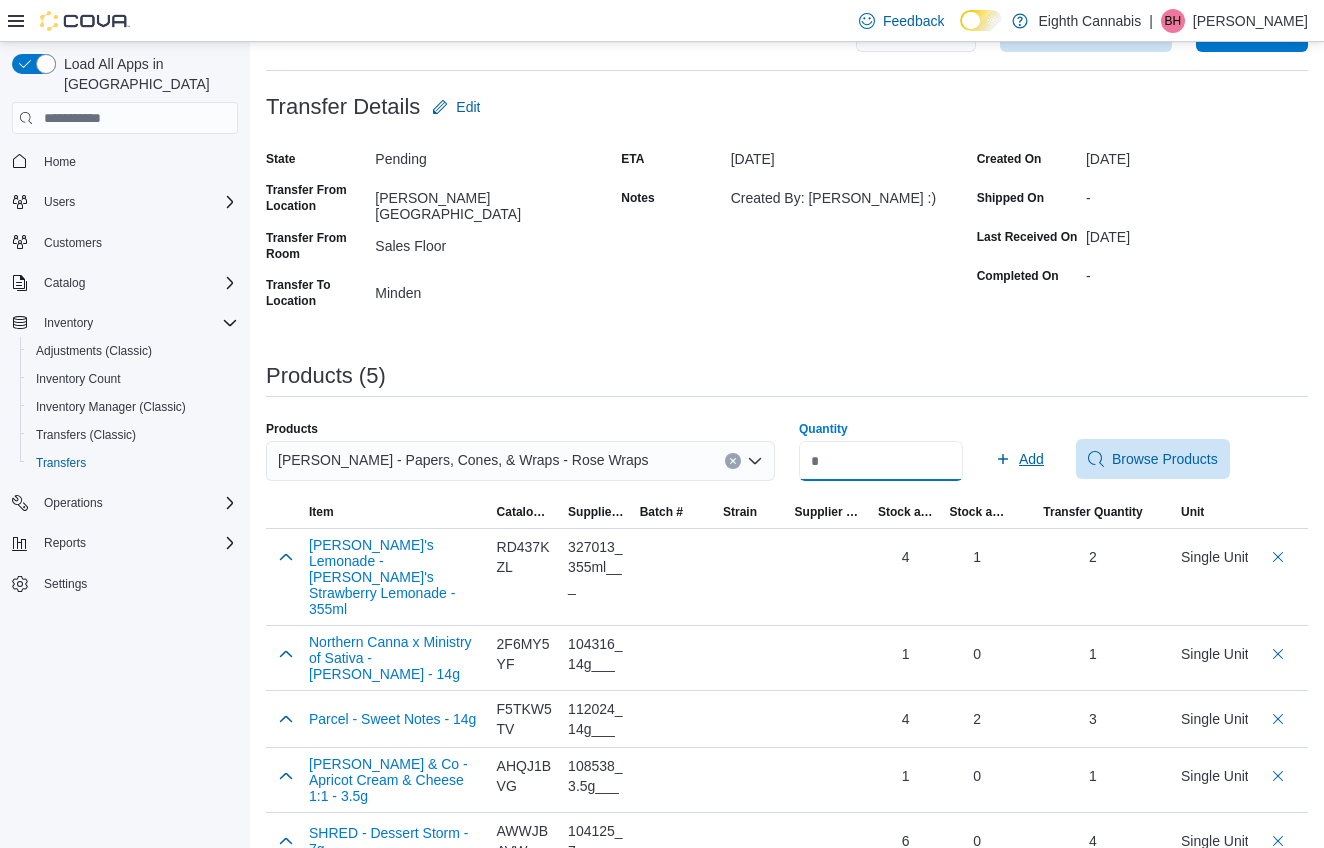 type on "*" 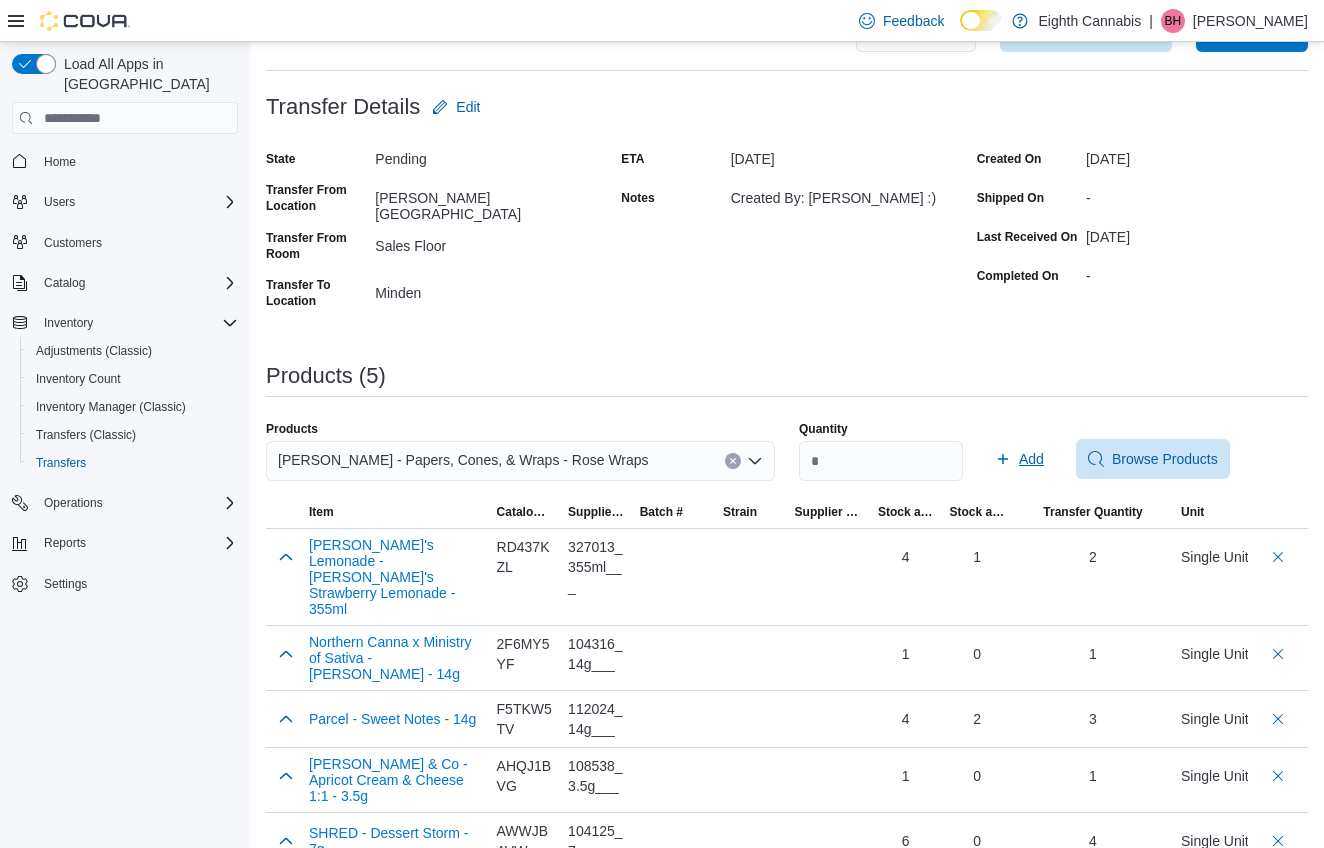 click on "Add" at bounding box center (1031, 459) 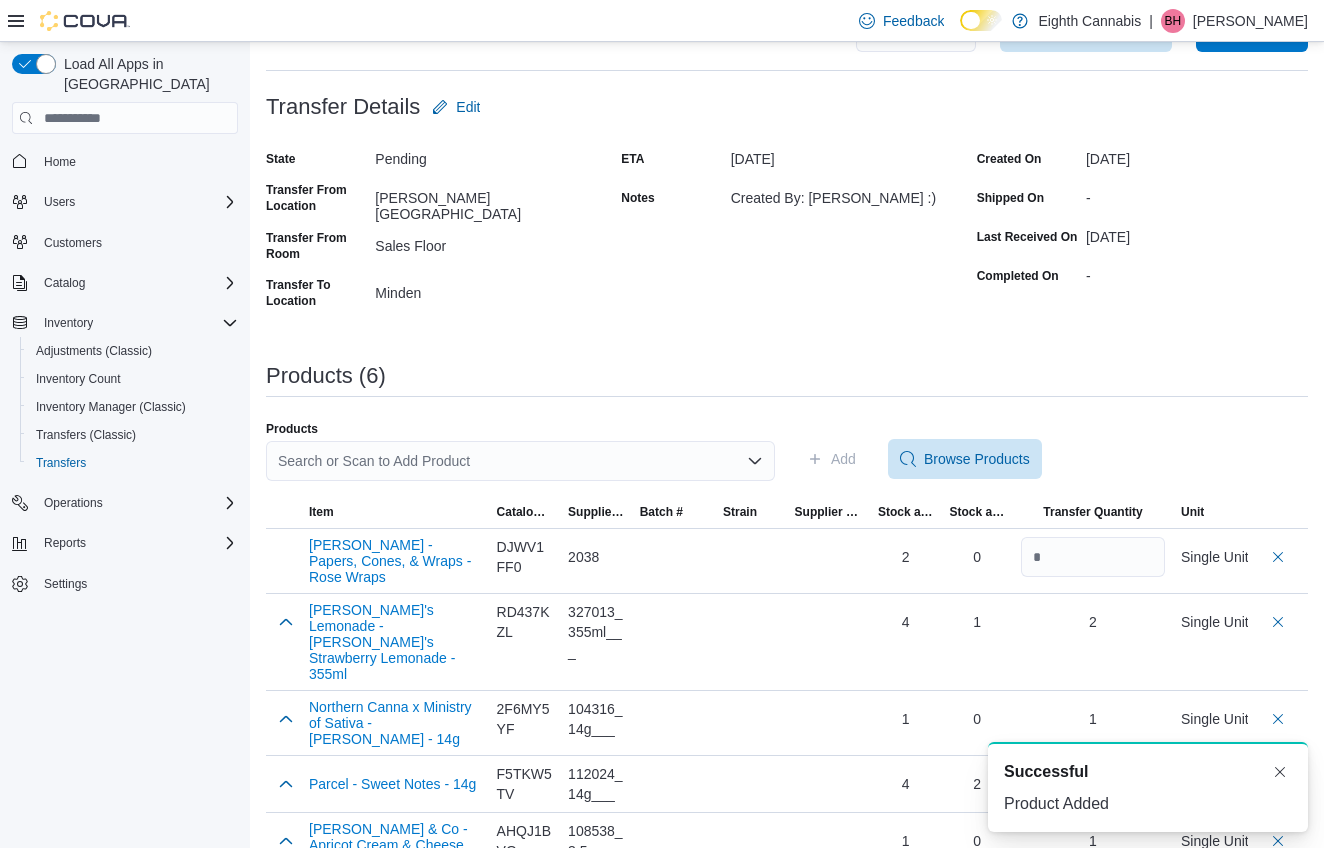 scroll, scrollTop: 0, scrollLeft: 0, axis: both 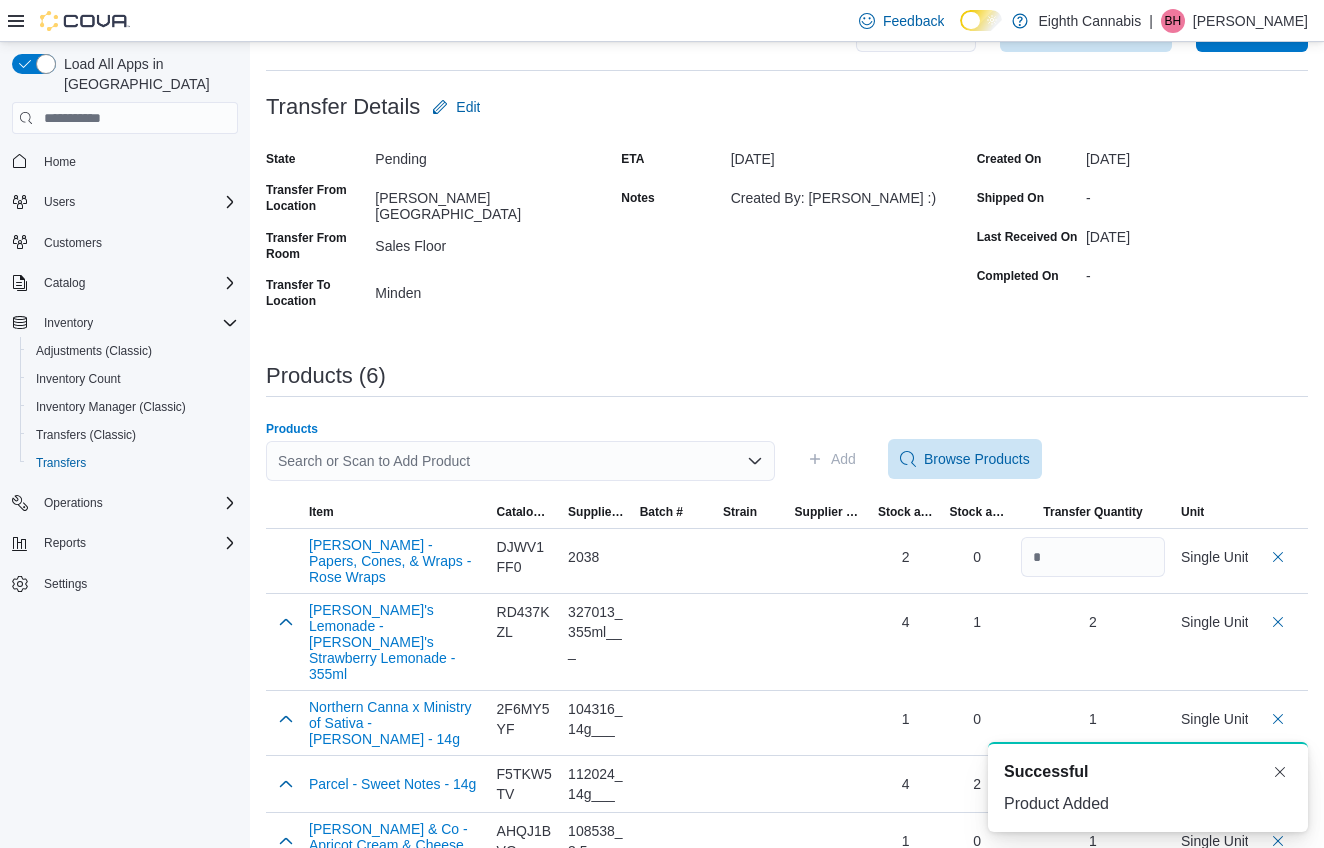 click on "Search or Scan to Add Product" at bounding box center (520, 461) 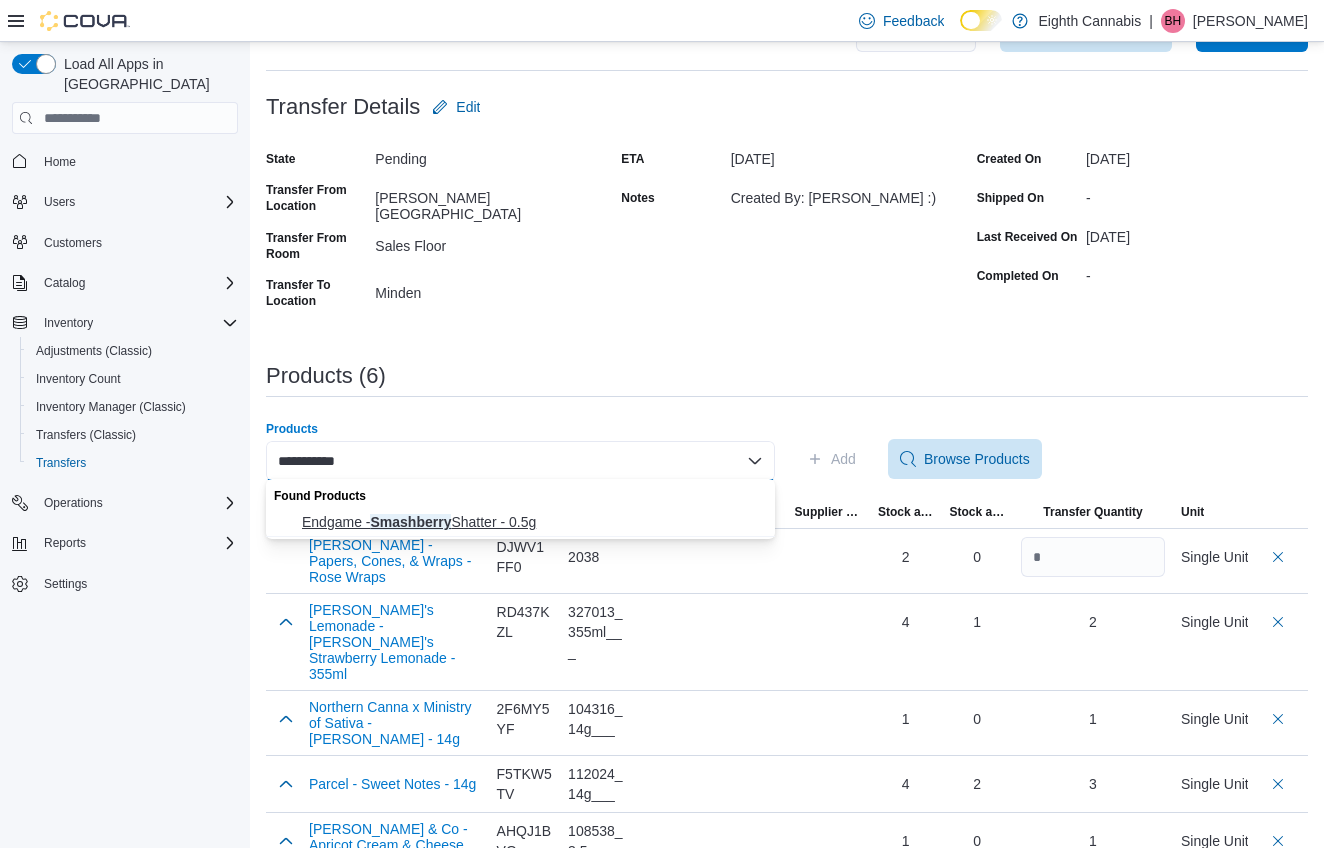 type on "**********" 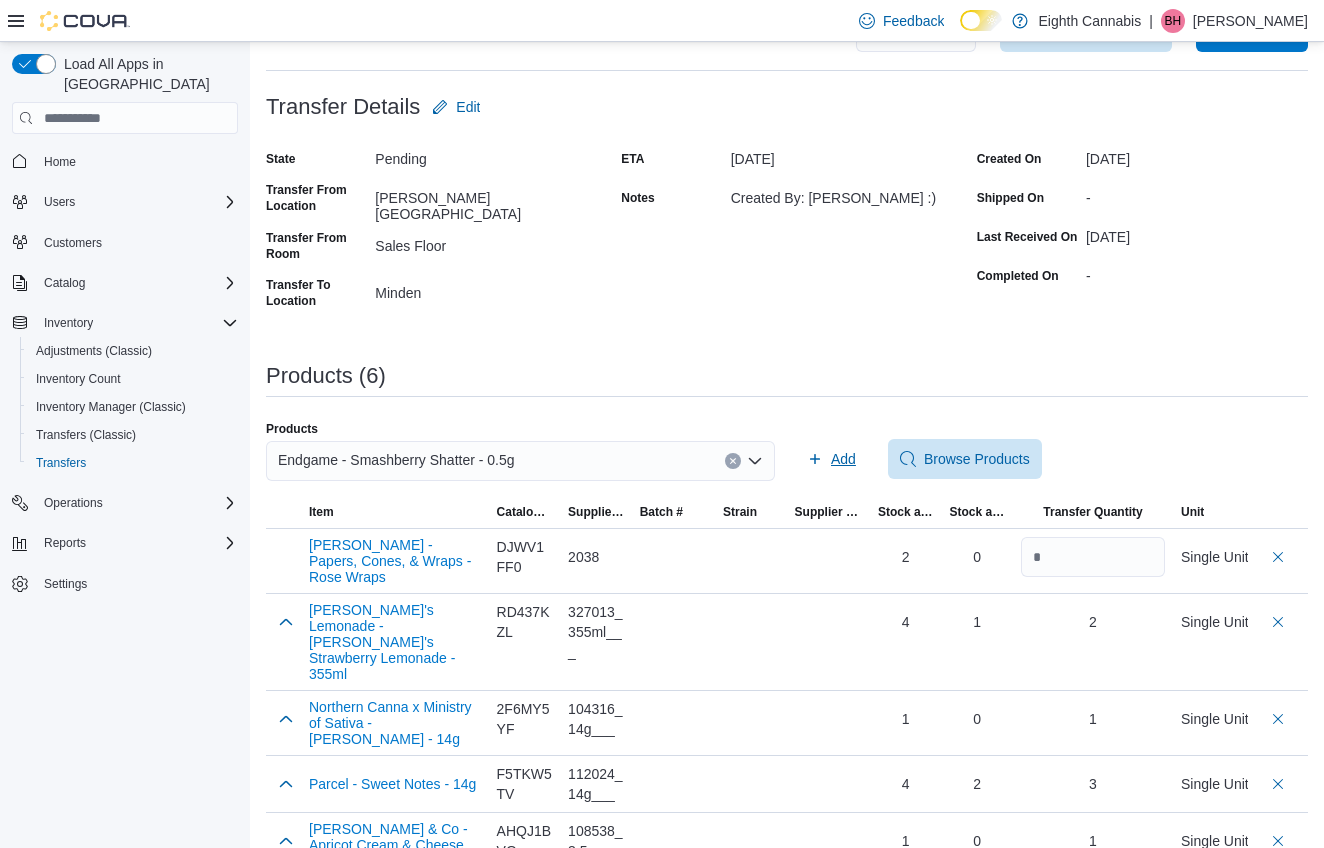 click on "Add" at bounding box center [831, 459] 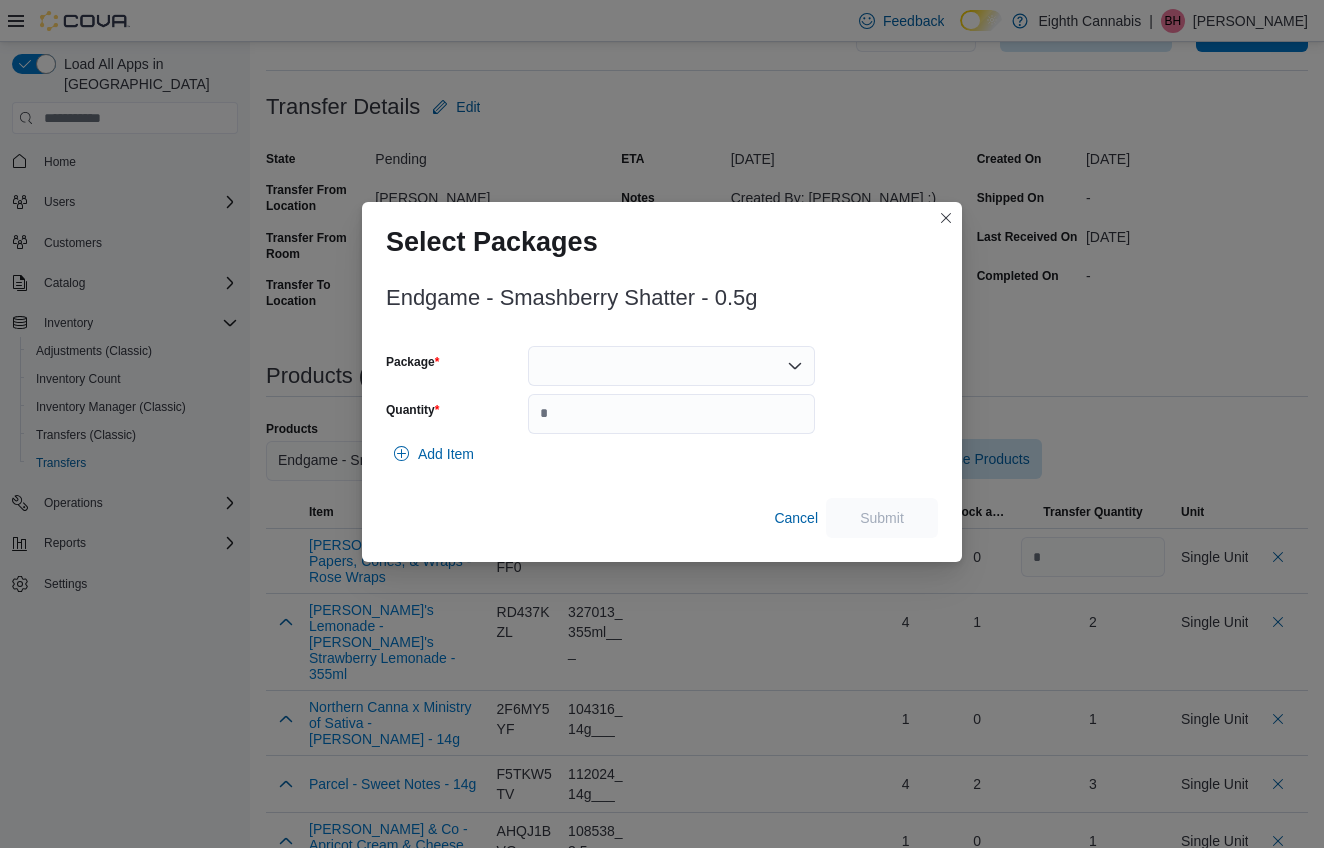 click at bounding box center (671, 366) 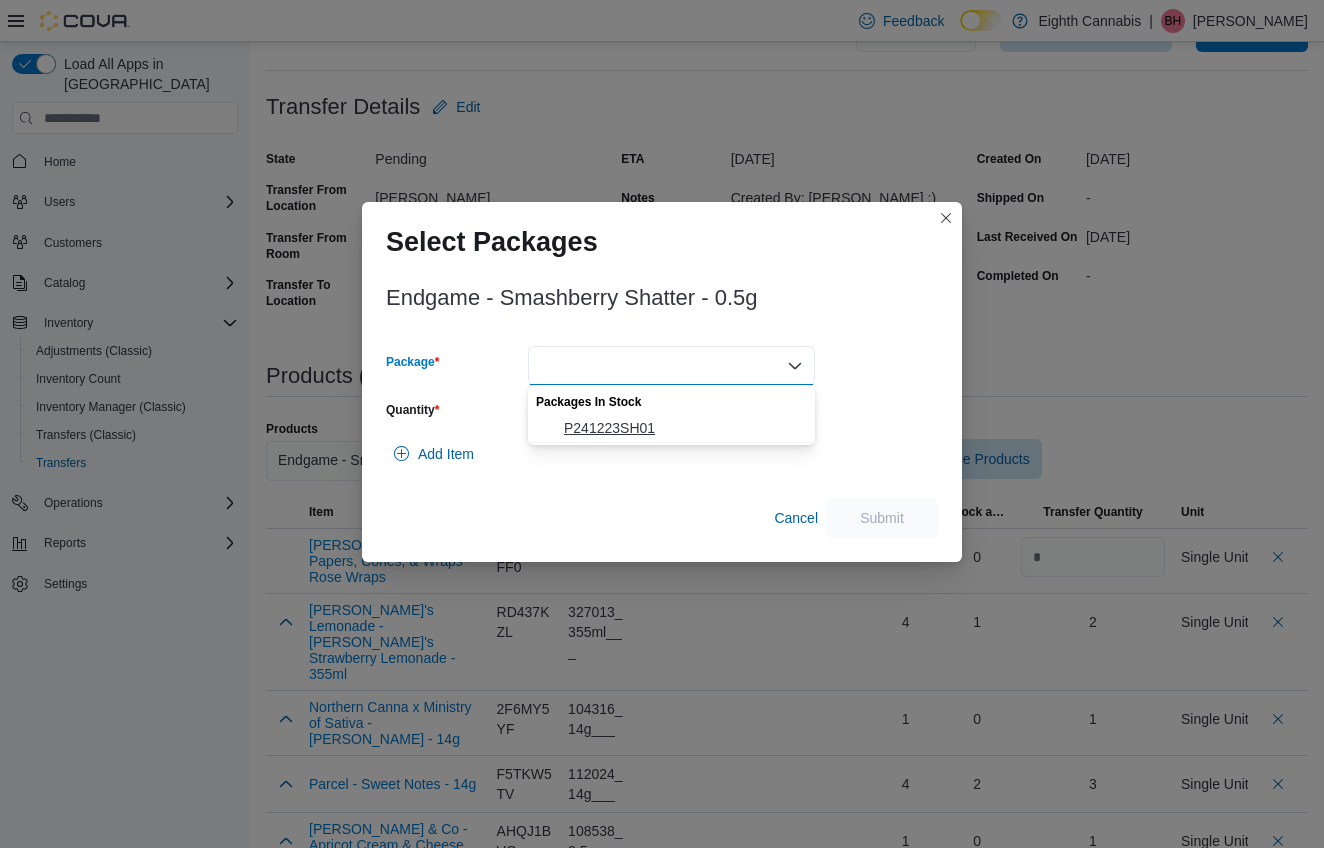 click on "P241223SH01" at bounding box center (683, 428) 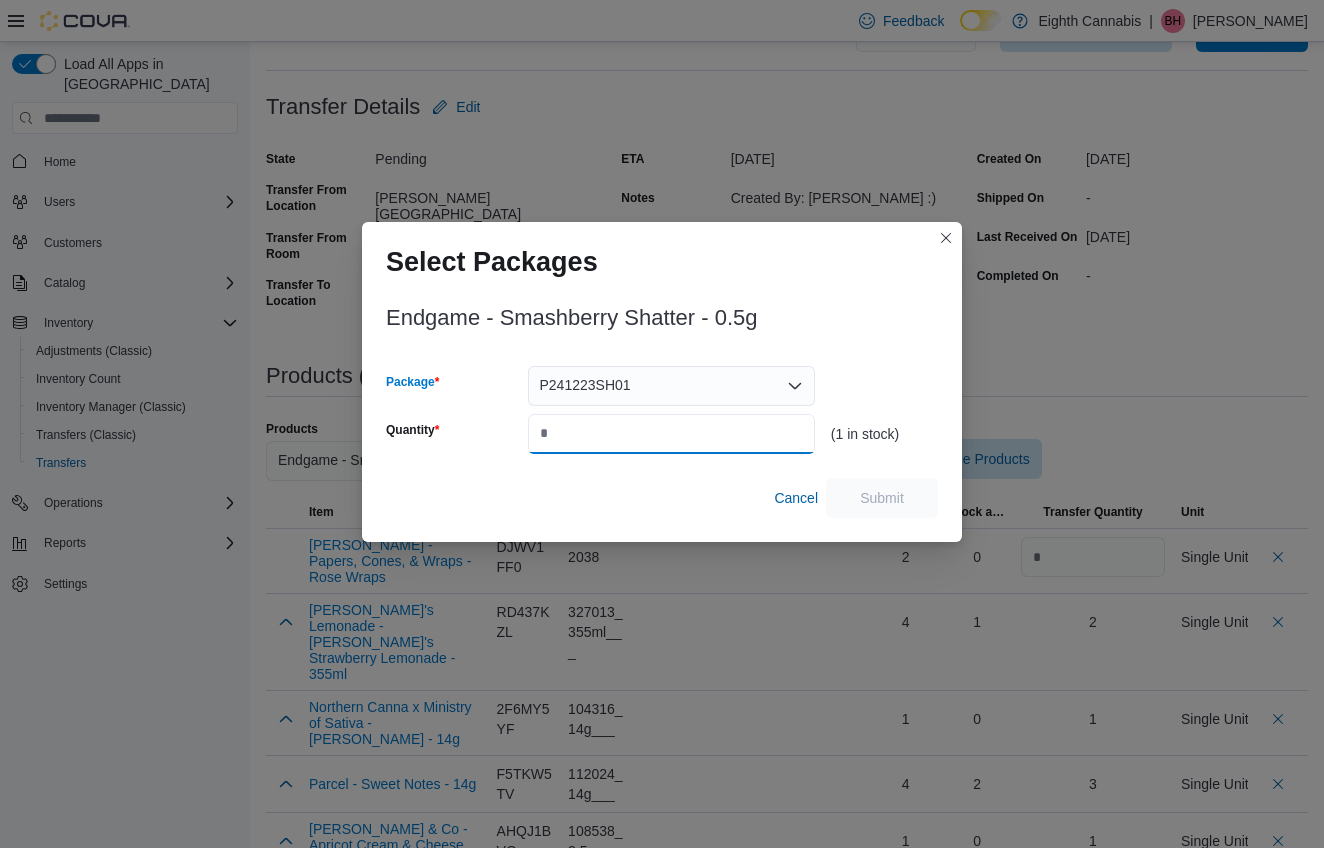 click on "Quantity" at bounding box center (671, 434) 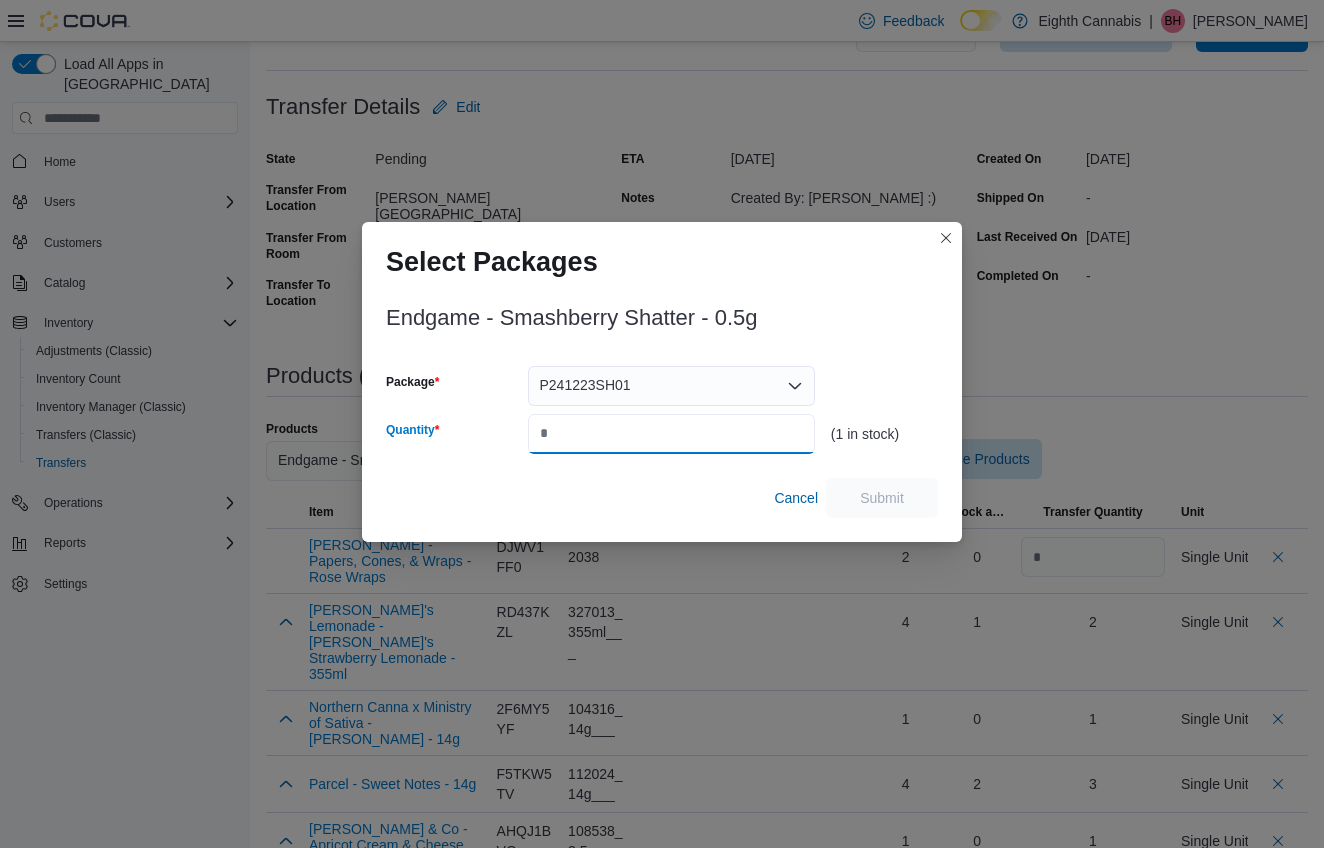 type on "*" 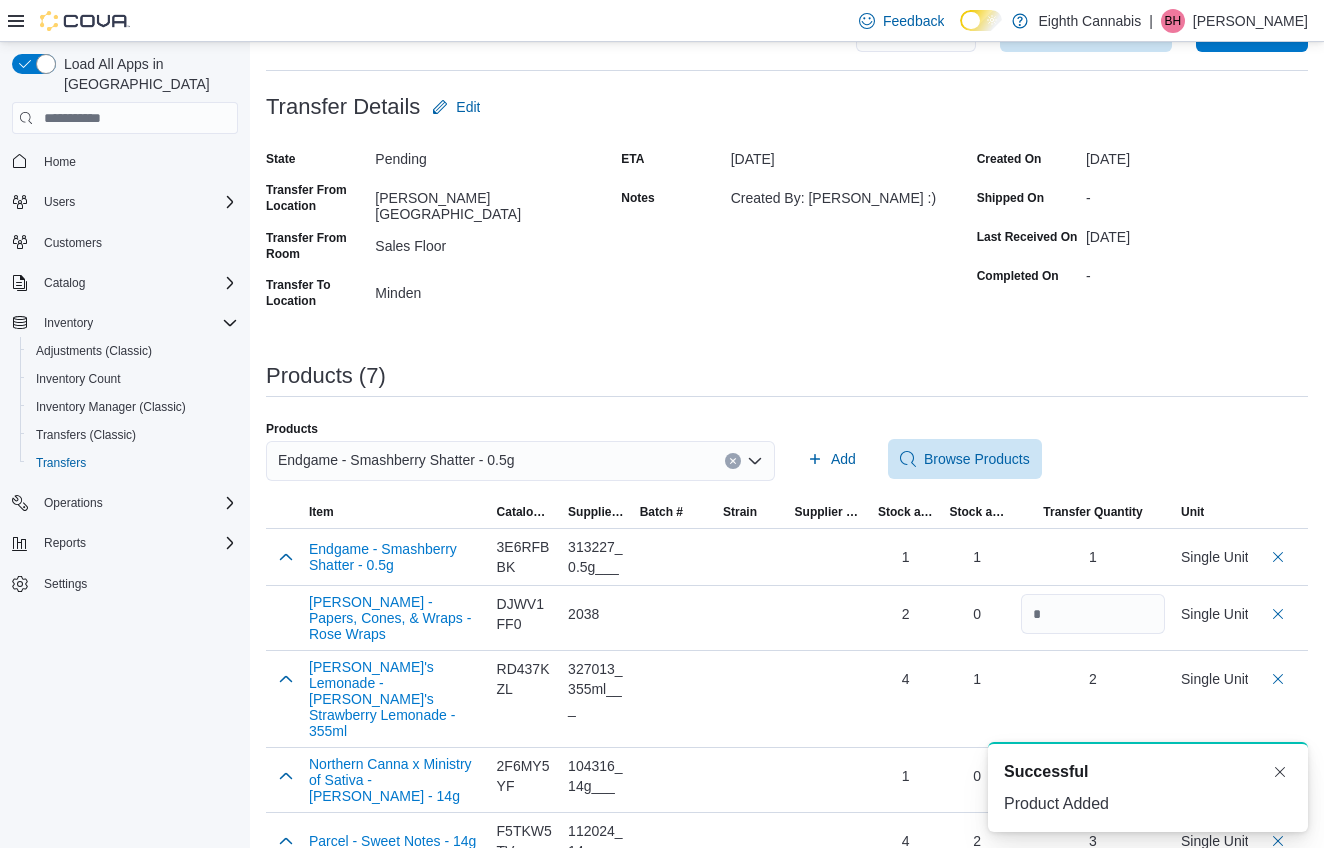 scroll, scrollTop: 0, scrollLeft: 0, axis: both 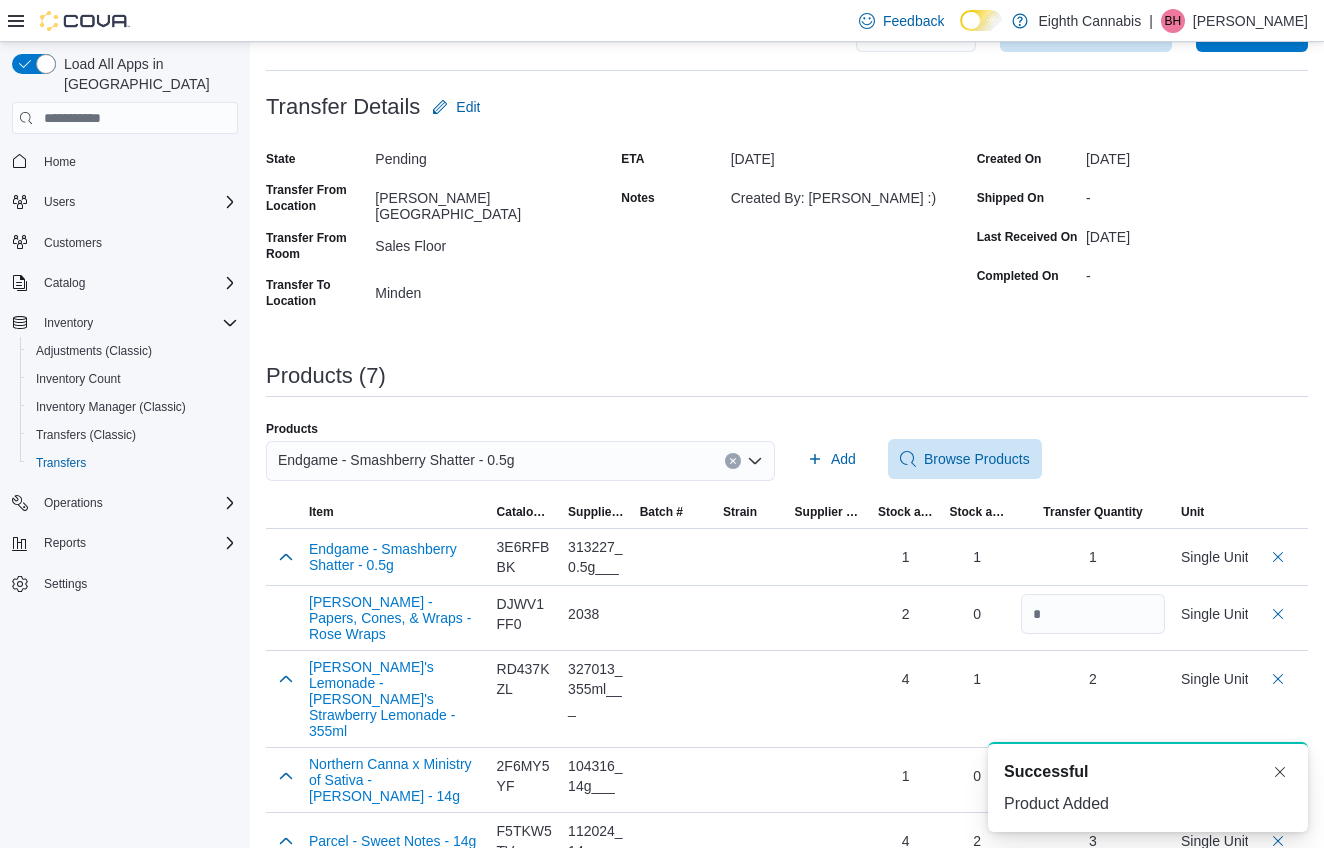 click 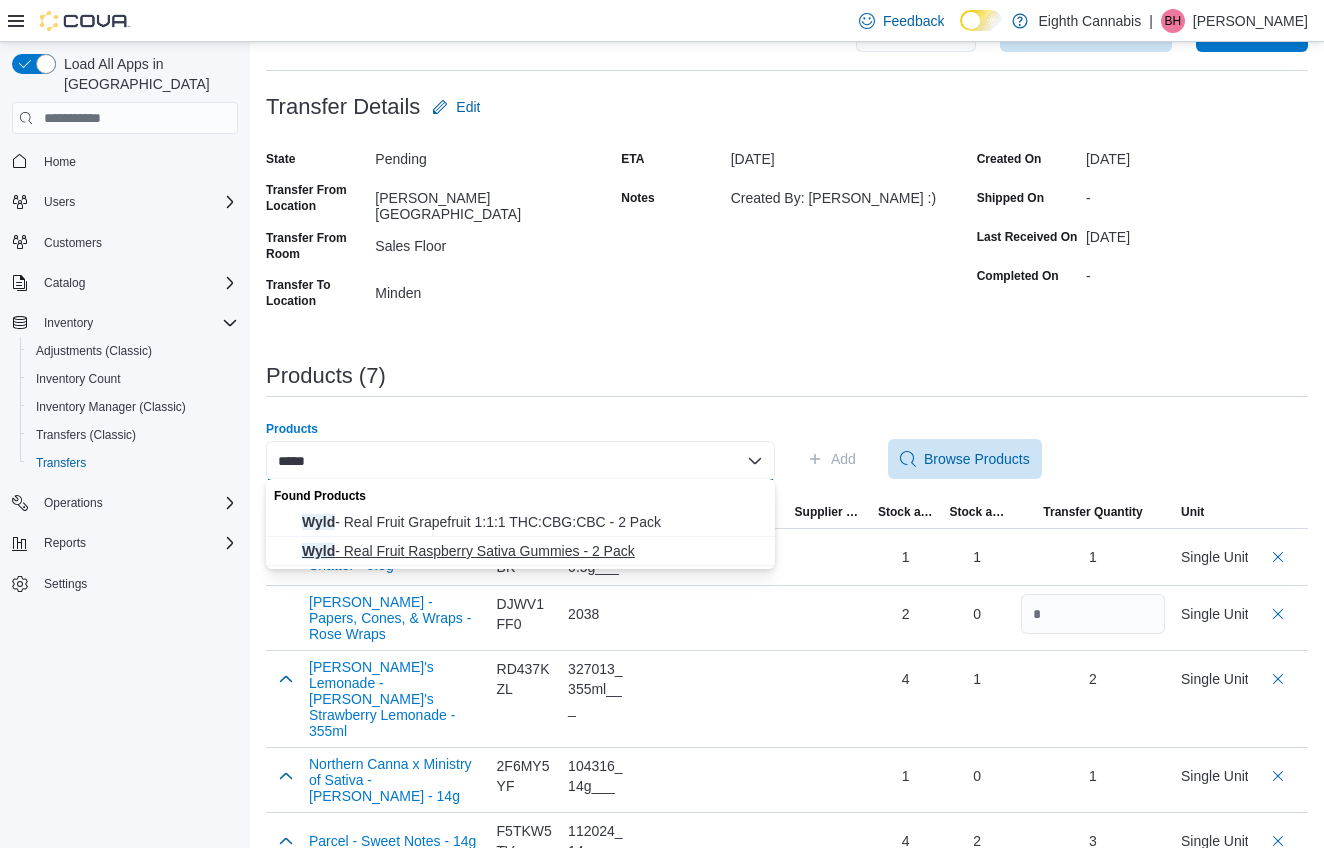type on "****" 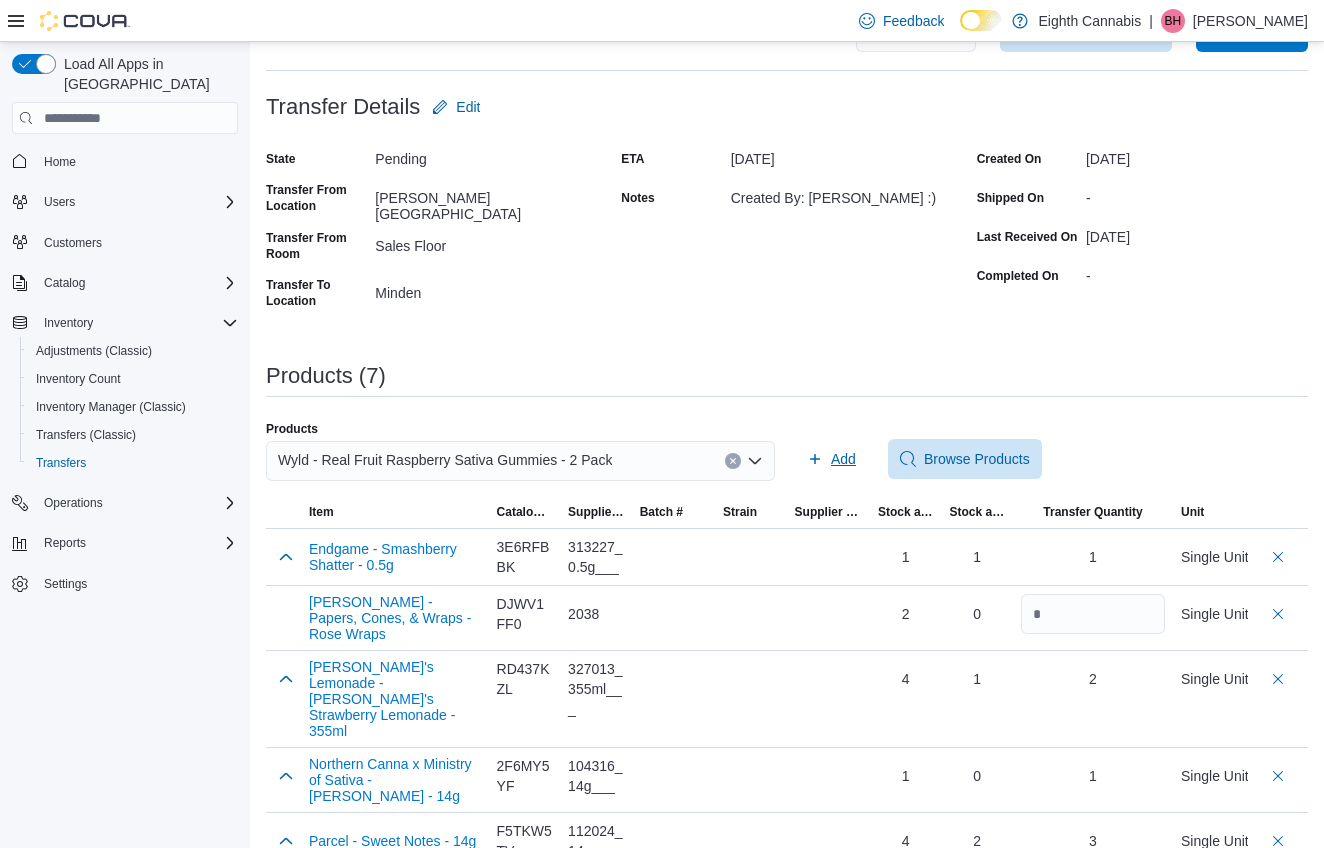click on "Add" at bounding box center [831, 459] 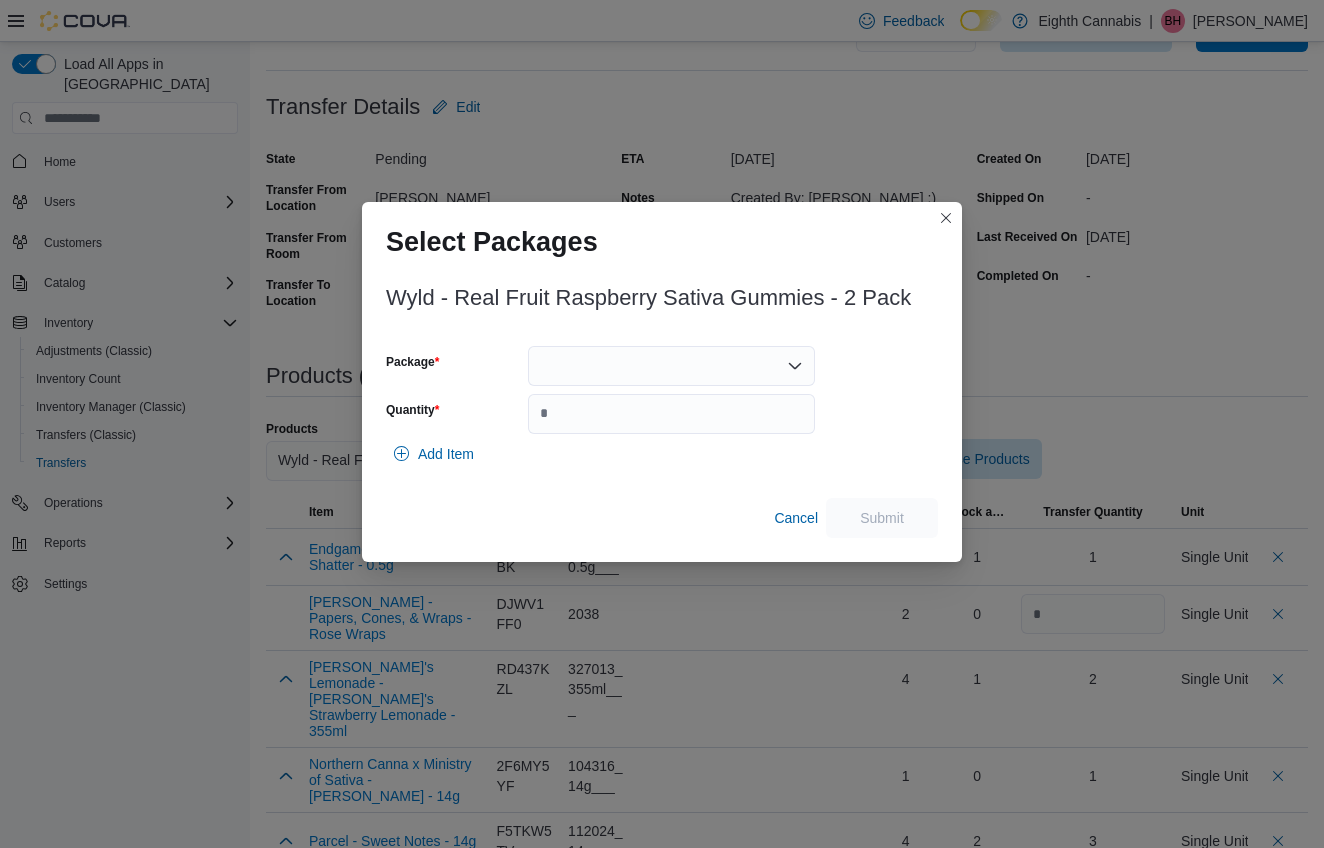 click at bounding box center [671, 366] 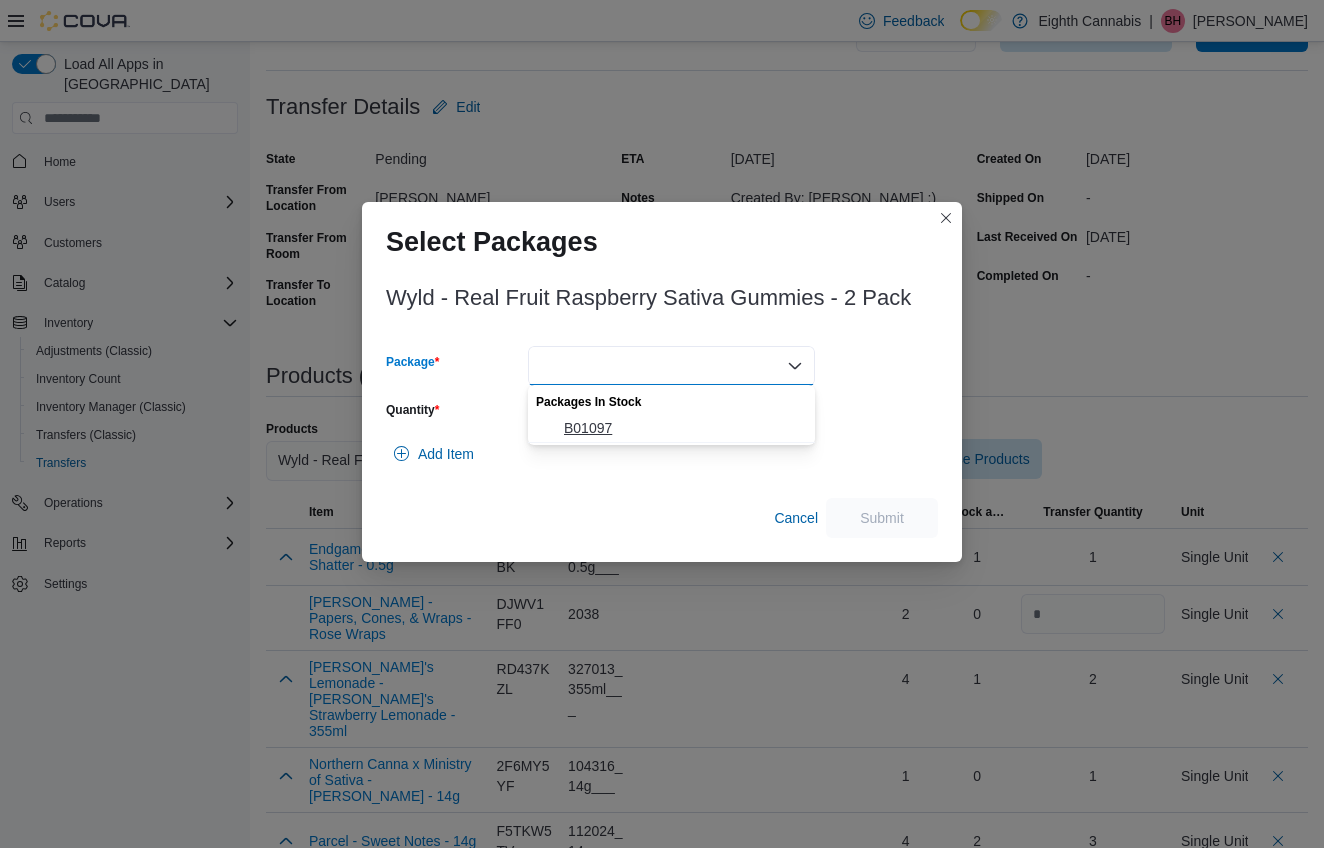 click on "B01097" at bounding box center [683, 428] 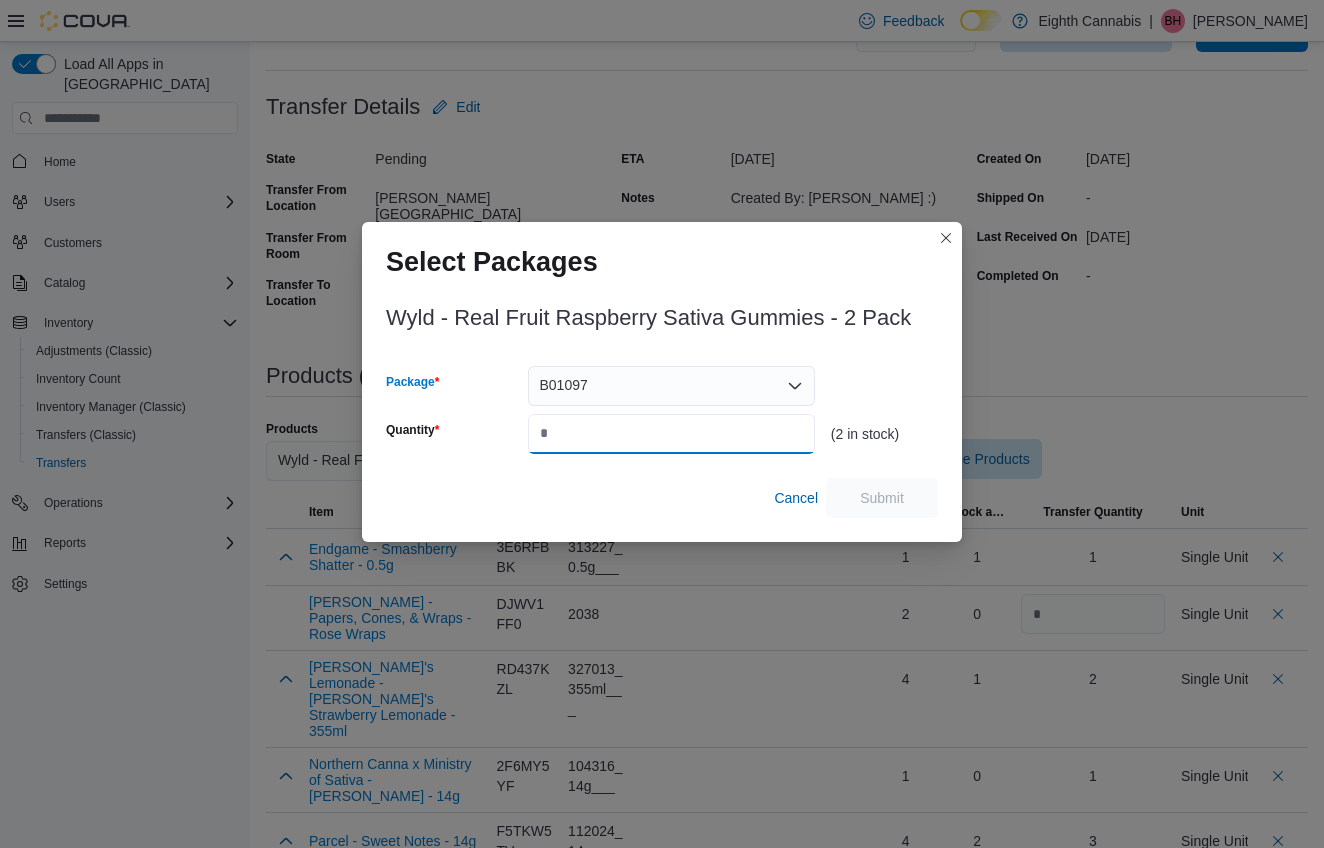 click on "Quantity" at bounding box center [671, 434] 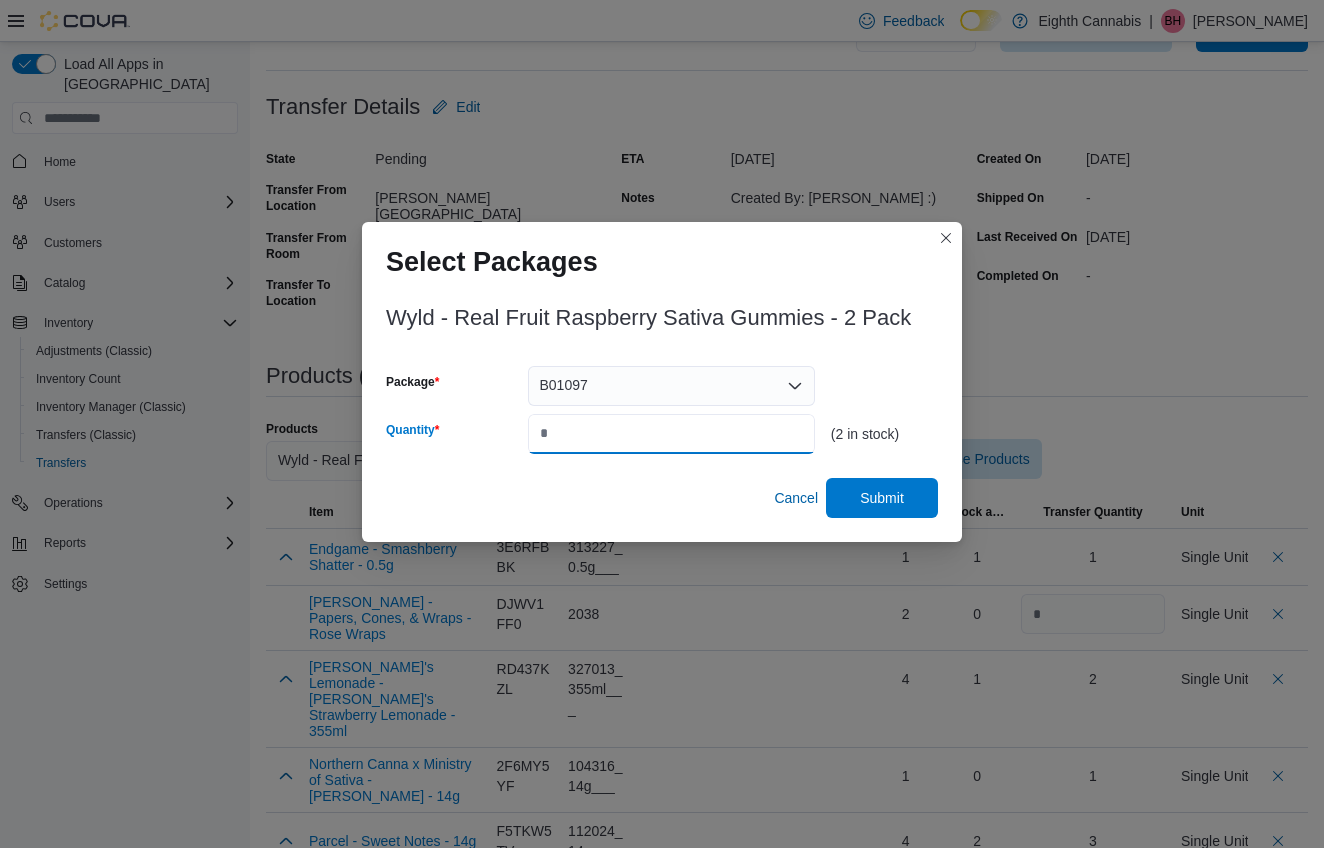type on "*" 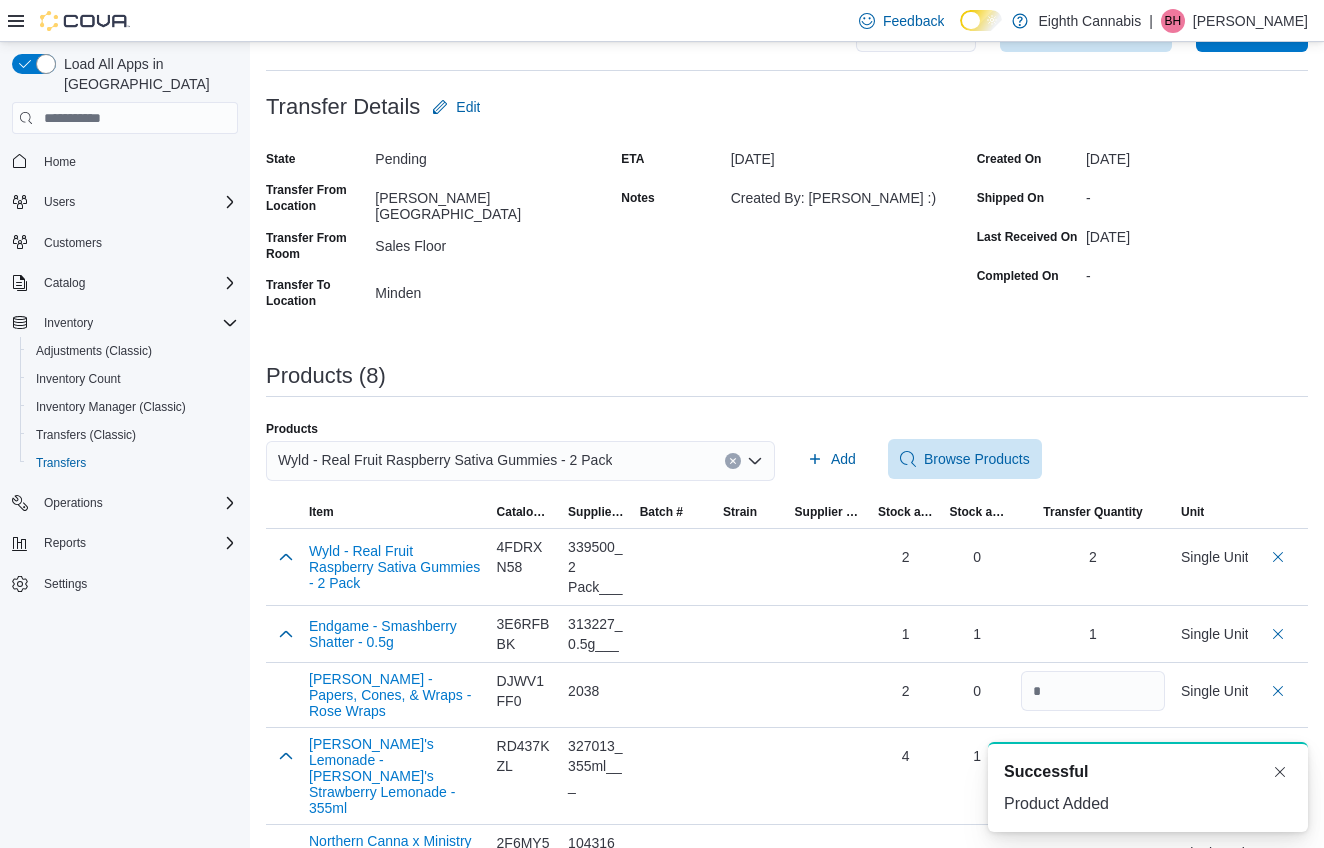 scroll, scrollTop: 0, scrollLeft: 0, axis: both 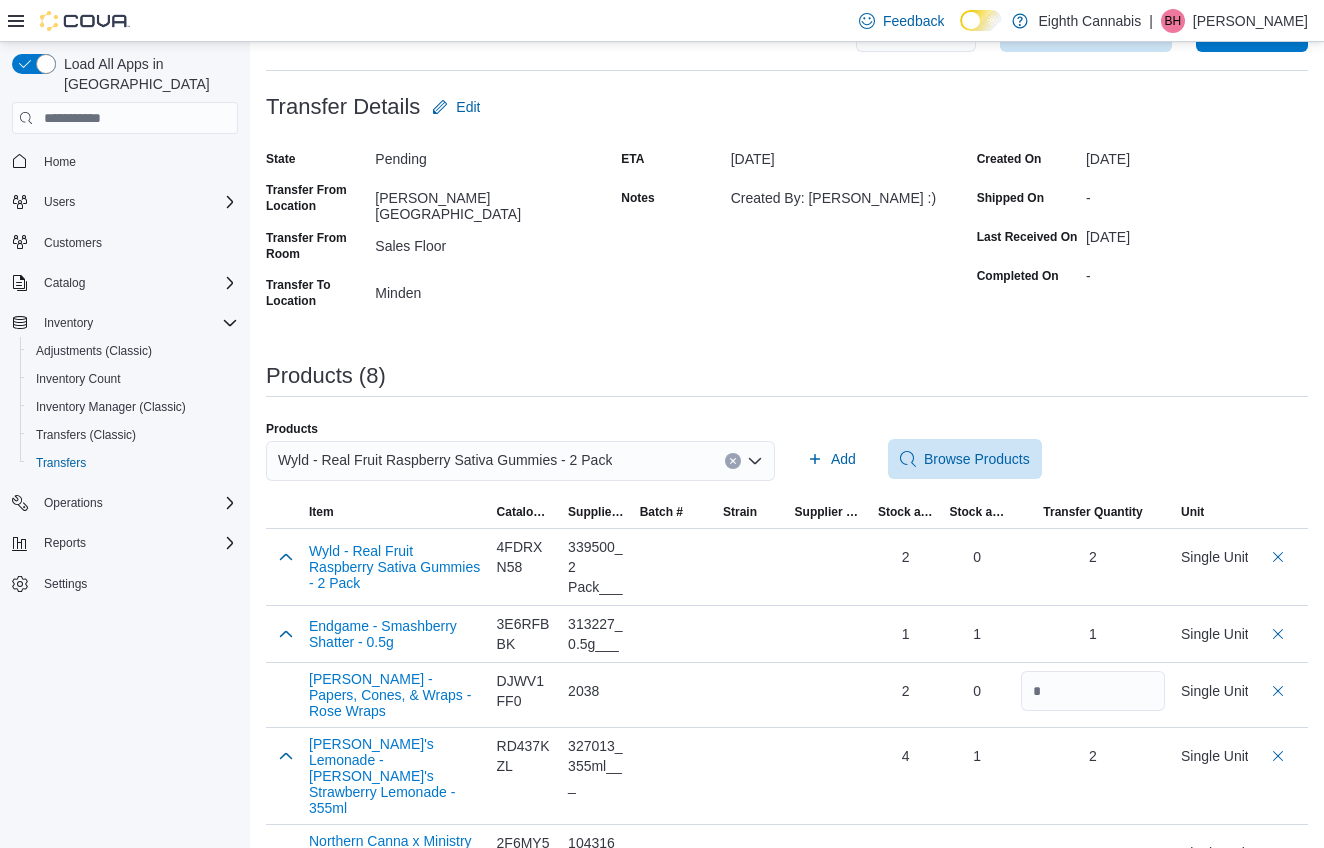 click 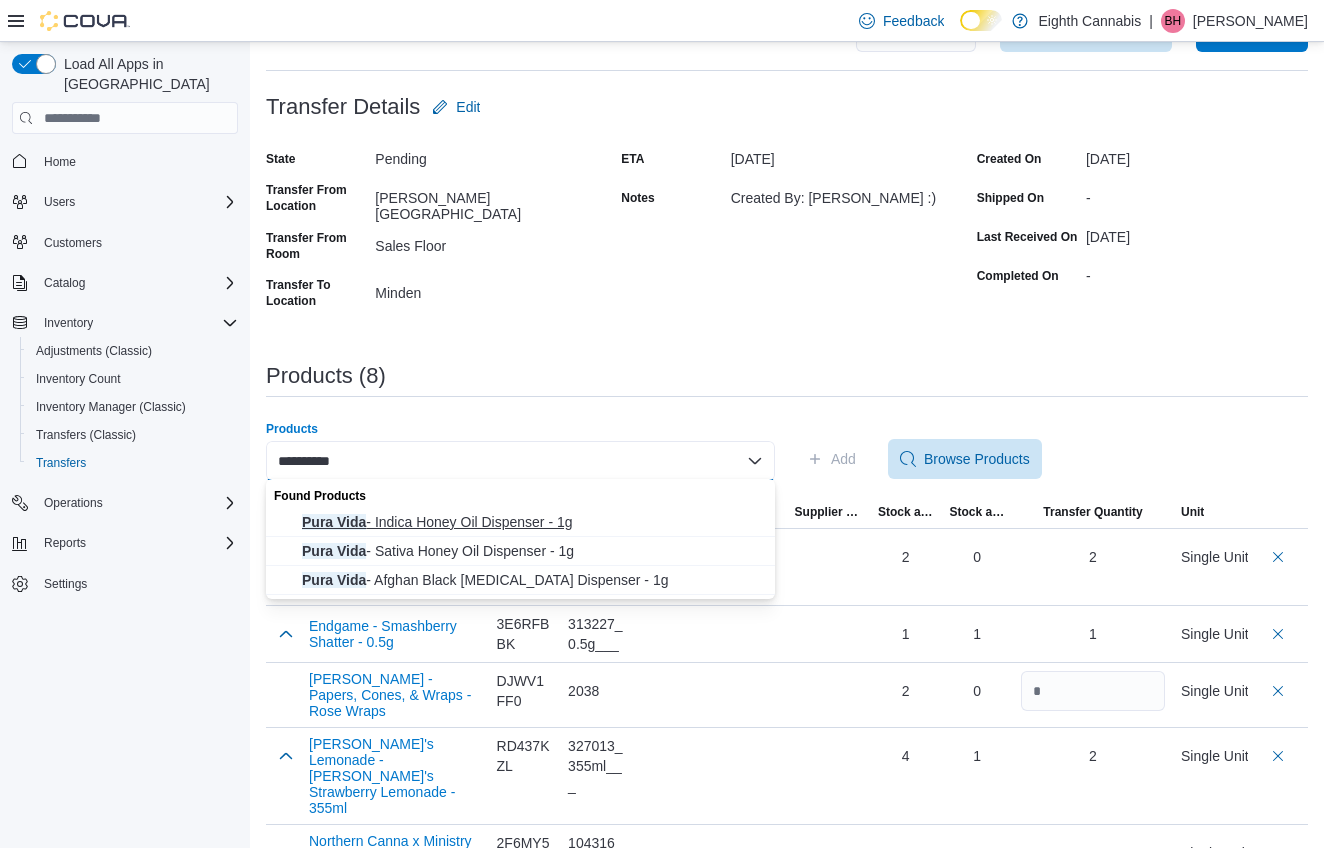 type on "*********" 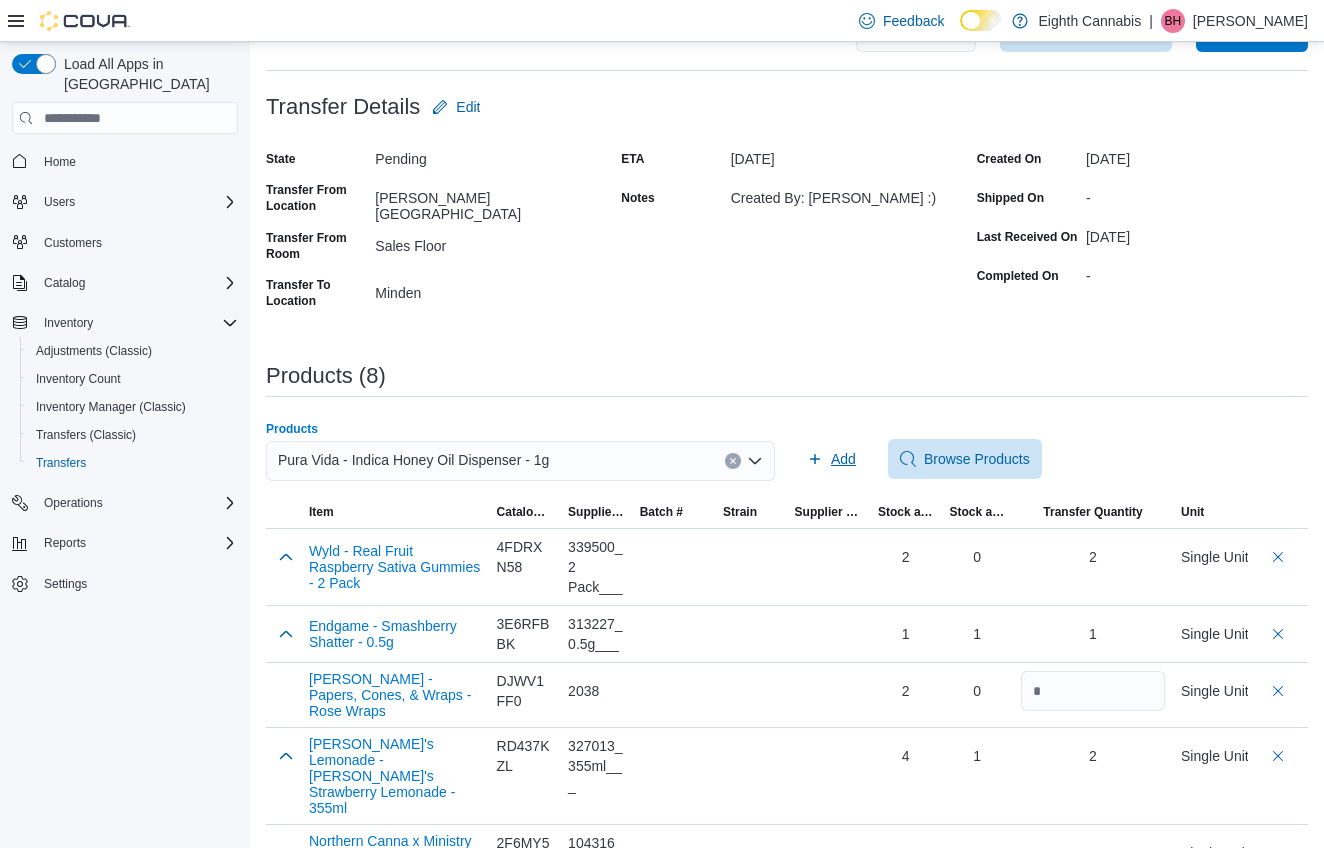click on "Add" at bounding box center (831, 459) 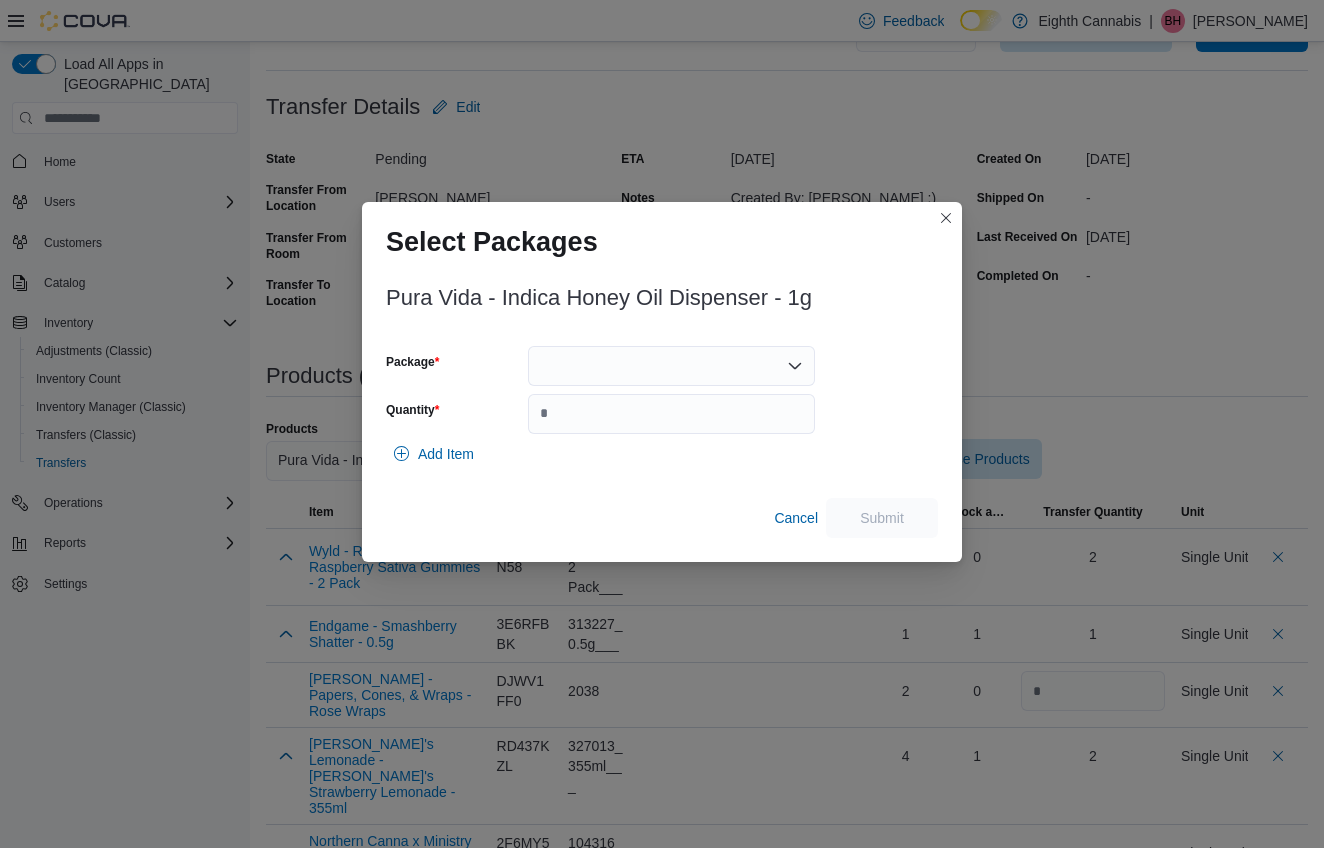 click at bounding box center [671, 366] 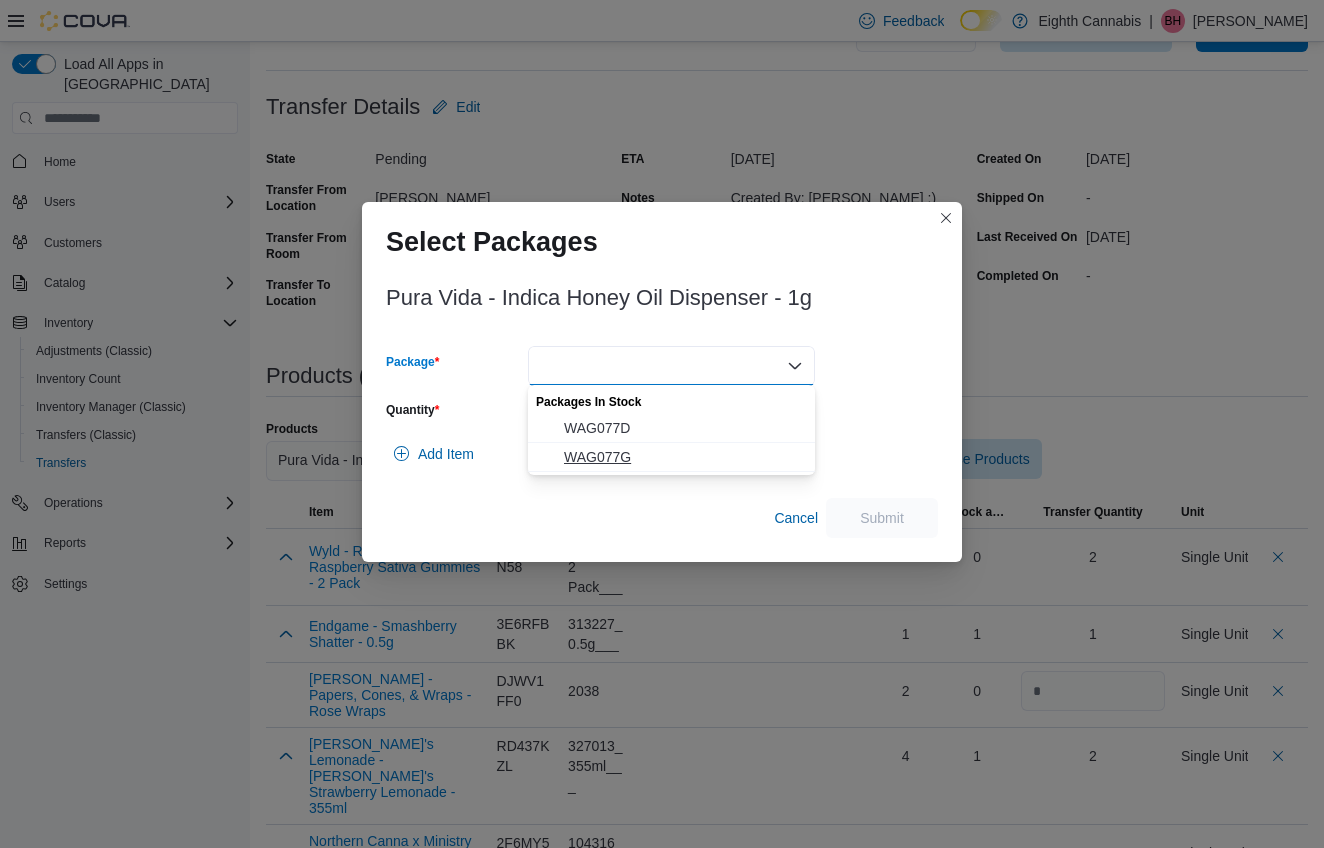click on "WAG077G" at bounding box center (683, 457) 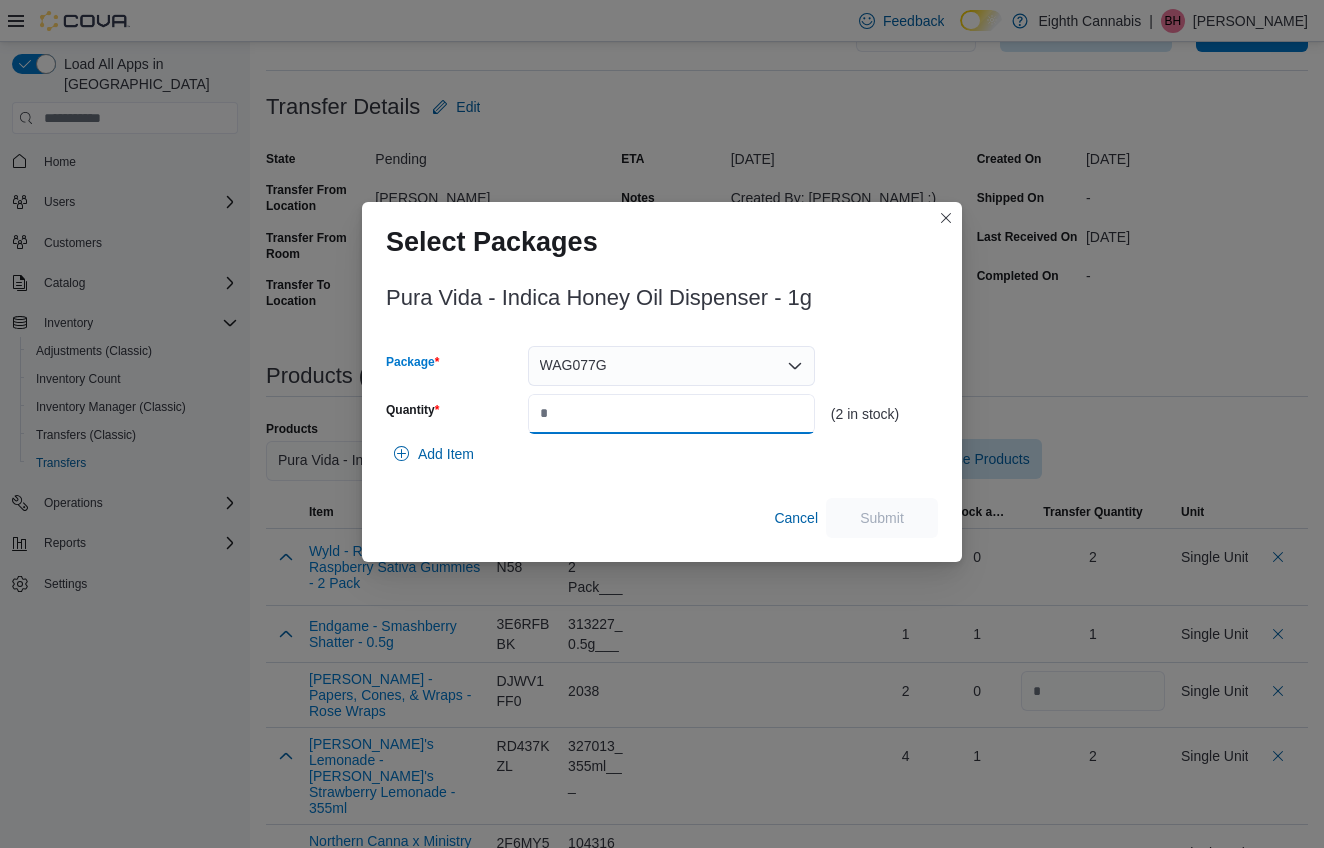 click on "Quantity" at bounding box center [671, 414] 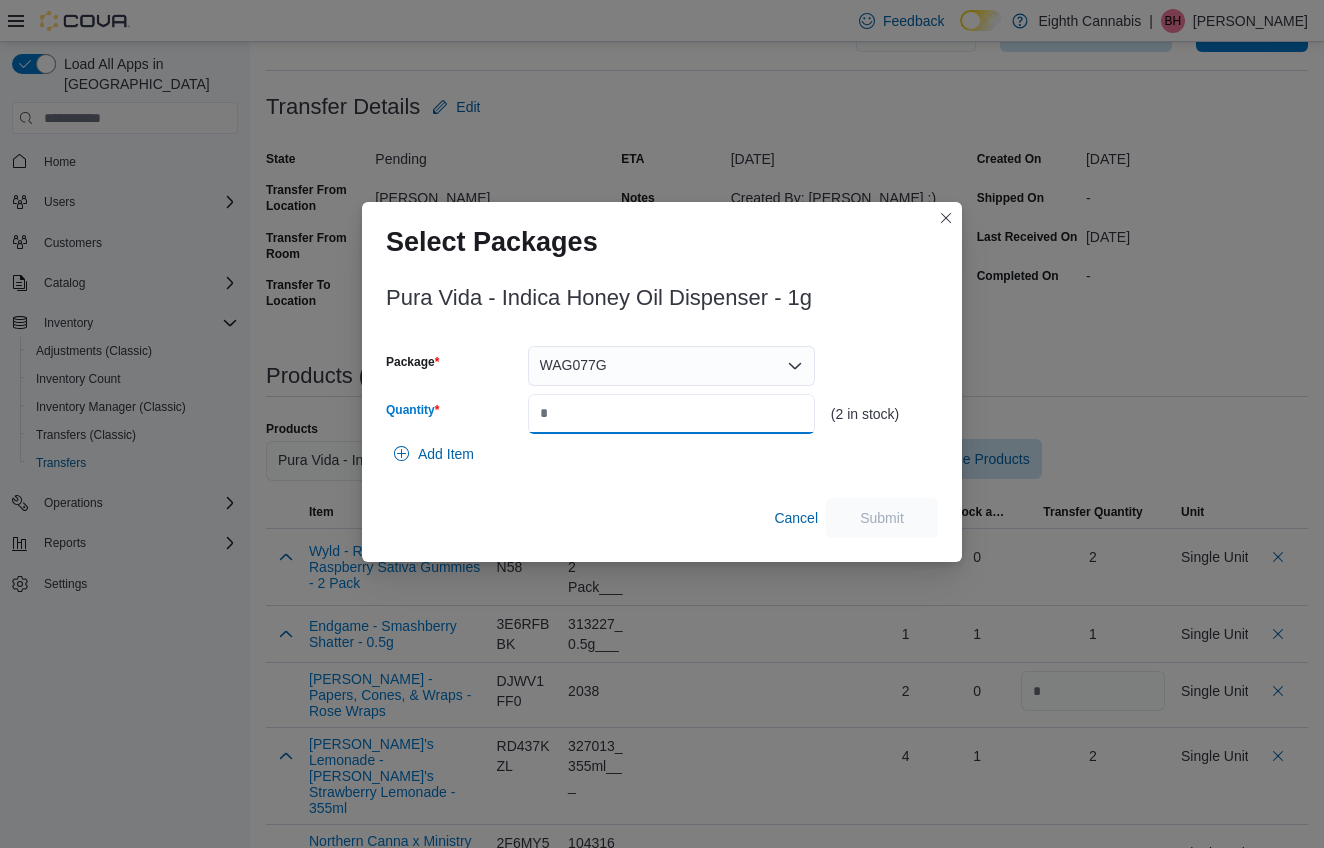type on "*" 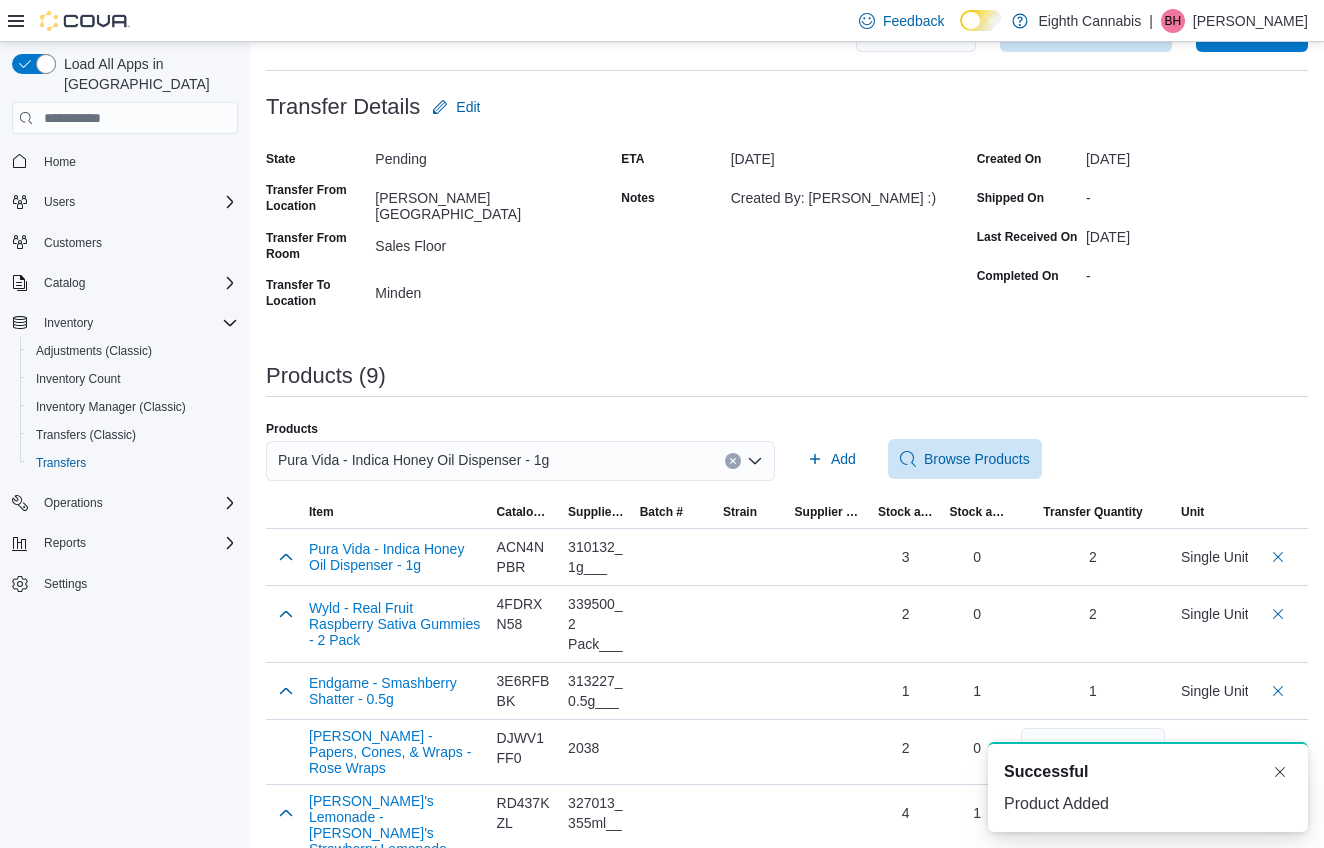 scroll, scrollTop: 0, scrollLeft: 0, axis: both 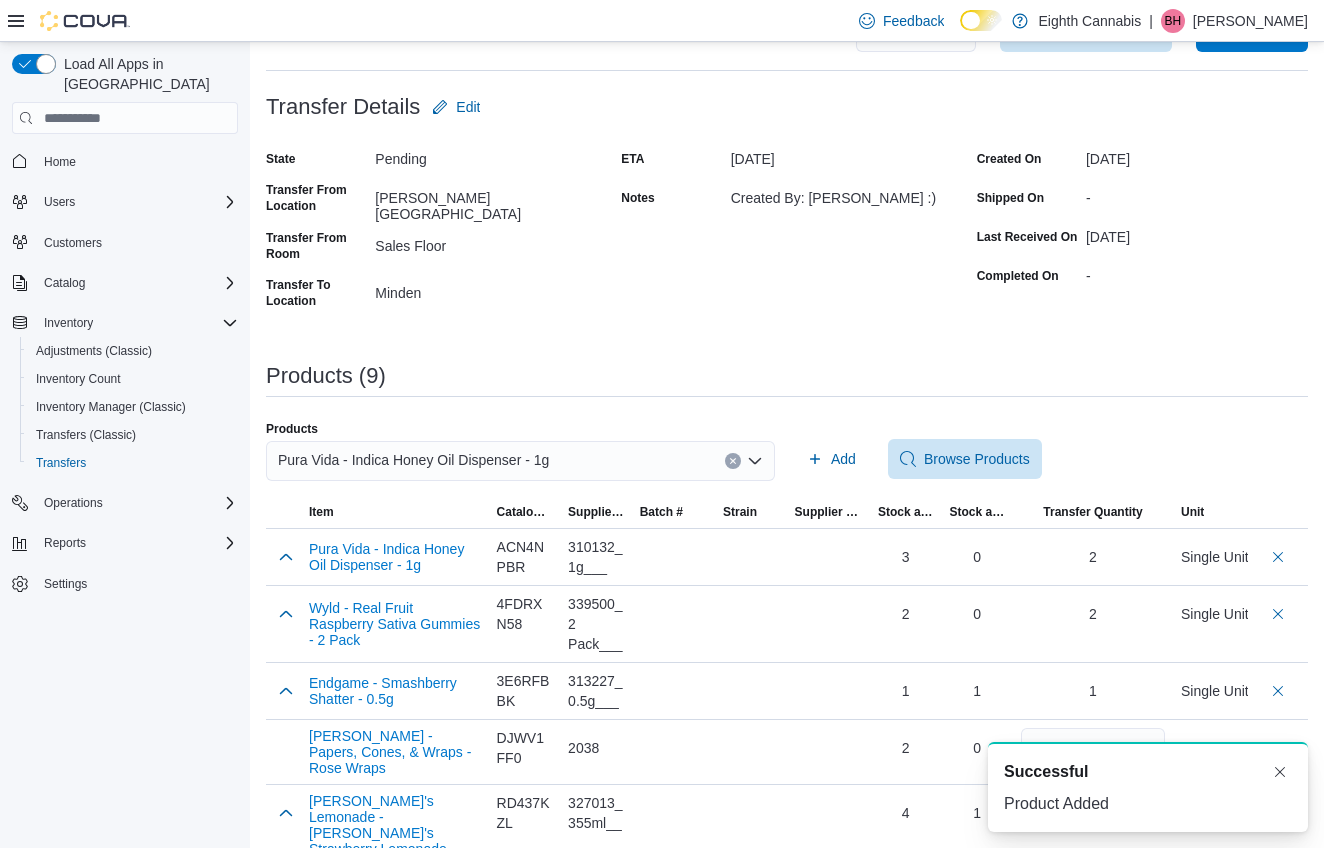 click on "Pura Vida - Indica Honey Oil Dispenser - 1g" at bounding box center [520, 461] 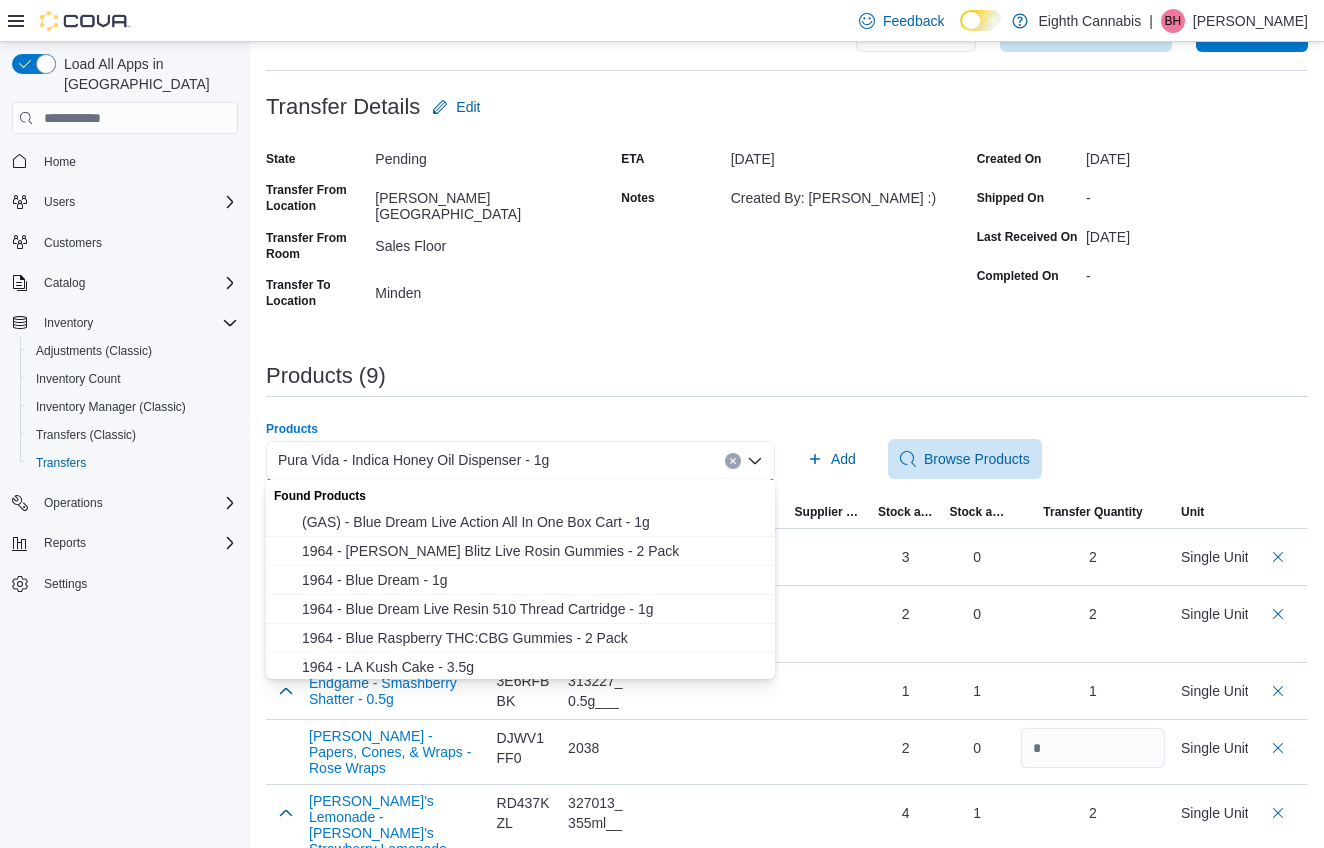 click on "Pura Vida - Indica Honey Oil Dispenser - 1g Combo box. Selected. Pura Vida - Indica Honey Oil Dispenser - 1g. Press Backspace to delete Pura Vida - Indica Honey Oil Dispenser - 1g. Combo box input. Search or Scan to Add Product. Type some text or, to display a list of choices, press Down Arrow. To exit the list of choices, press Escape." at bounding box center [520, 461] 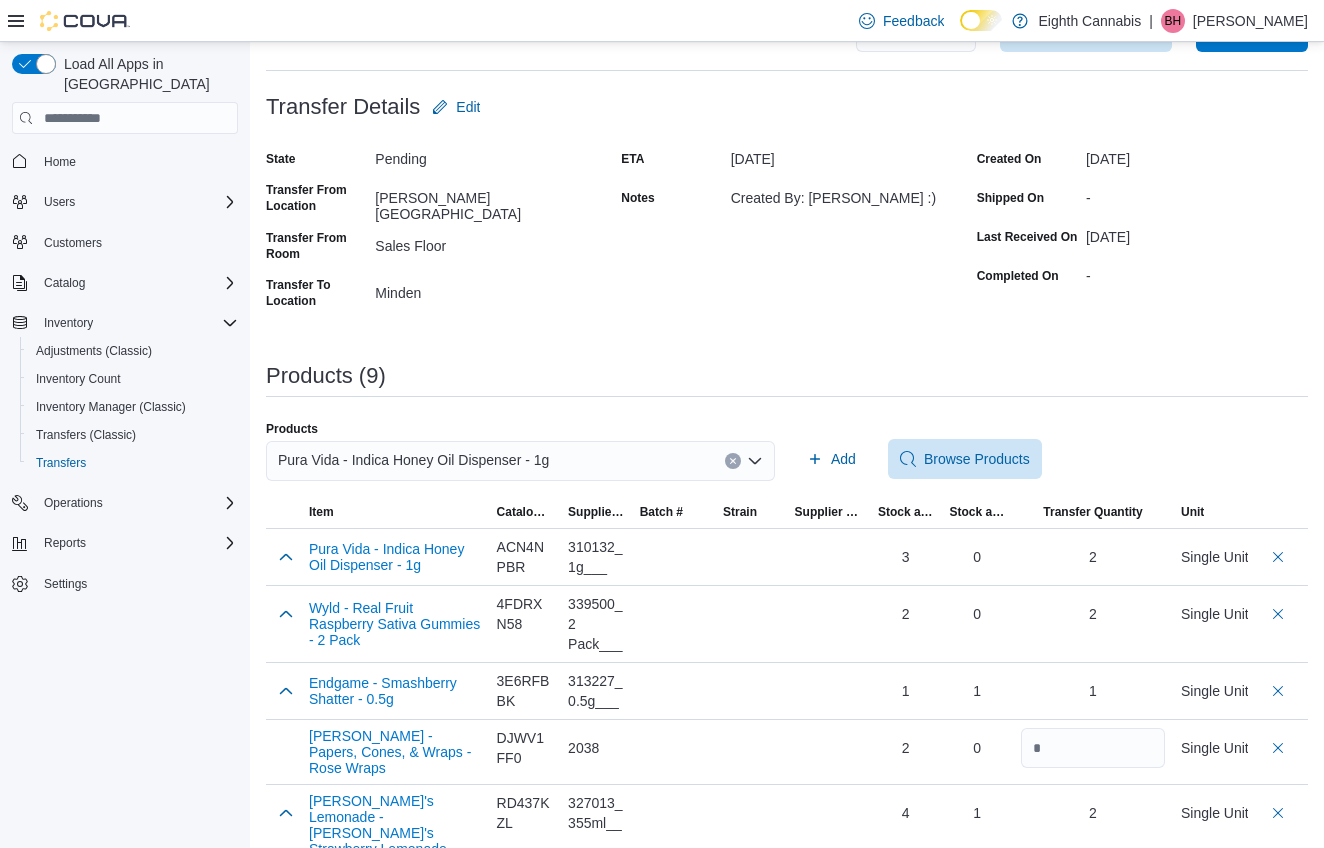 click at bounding box center [733, 461] 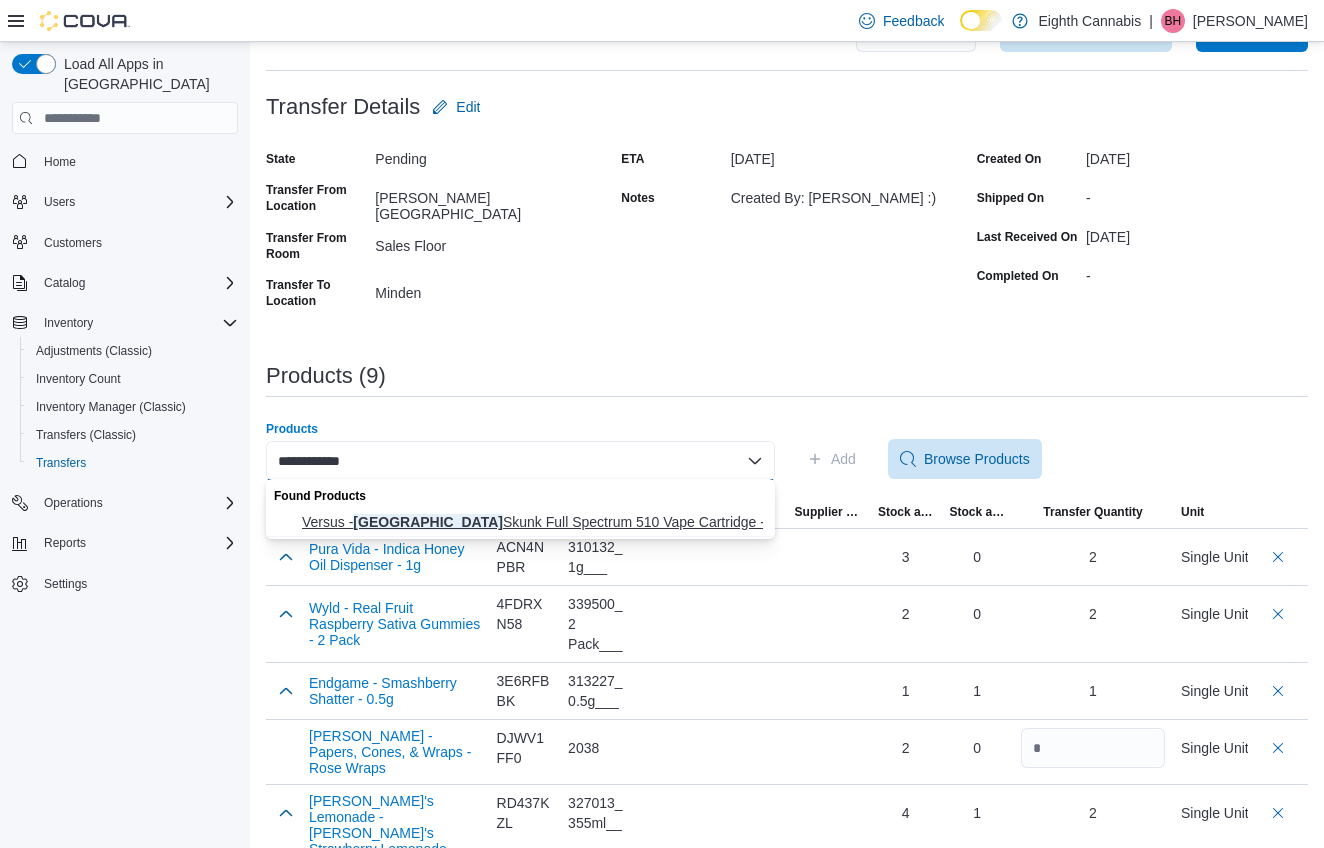 type on "**********" 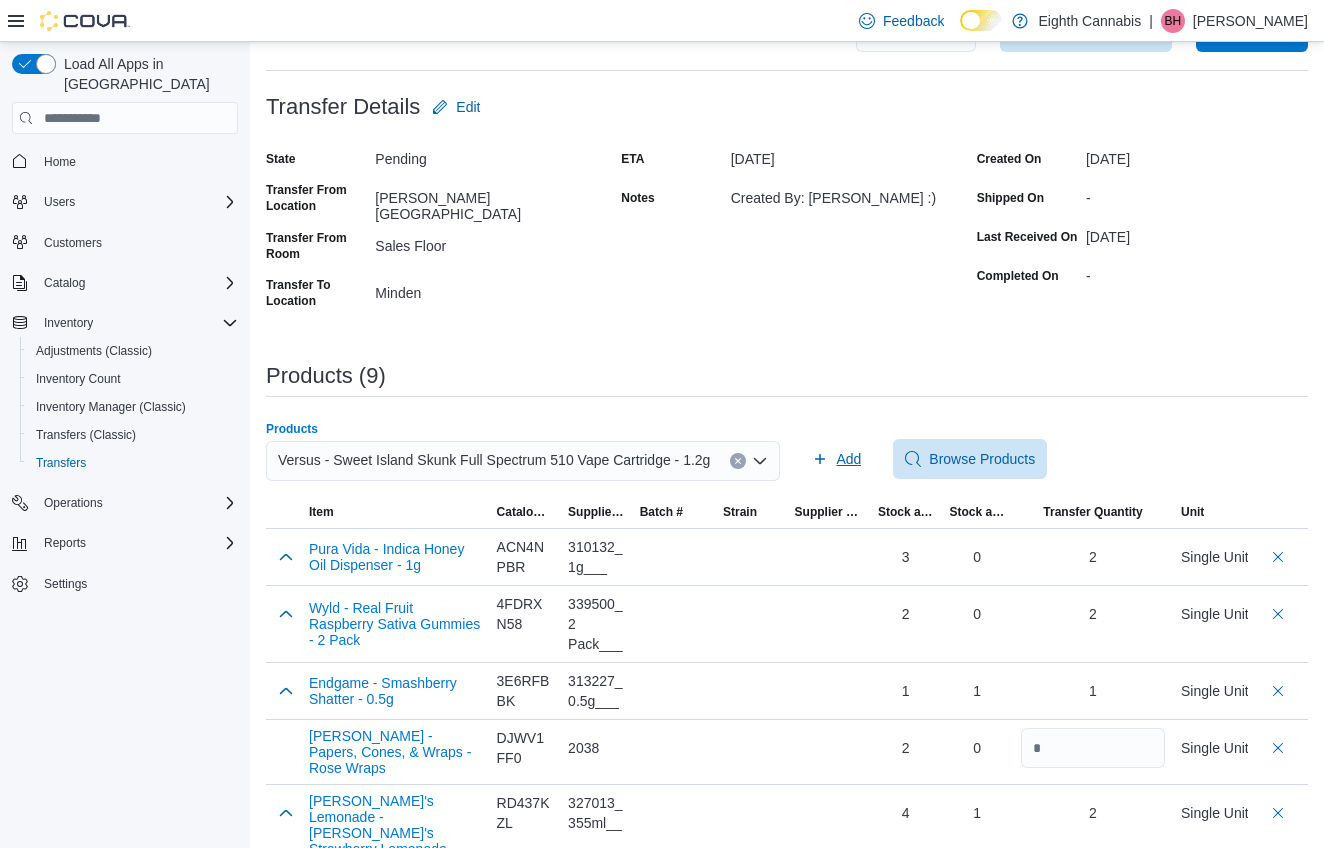 click on "Add" at bounding box center [836, 459] 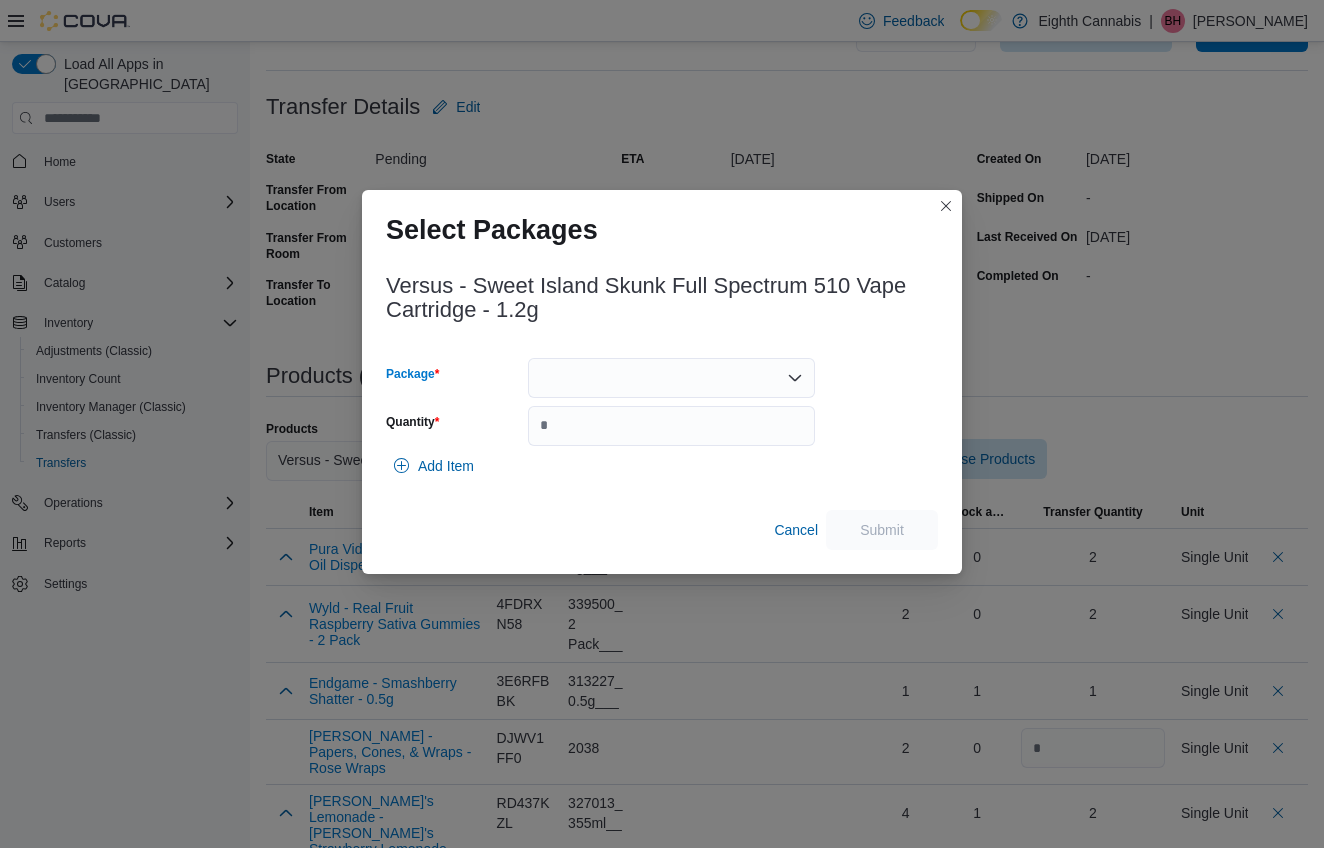 click at bounding box center [671, 378] 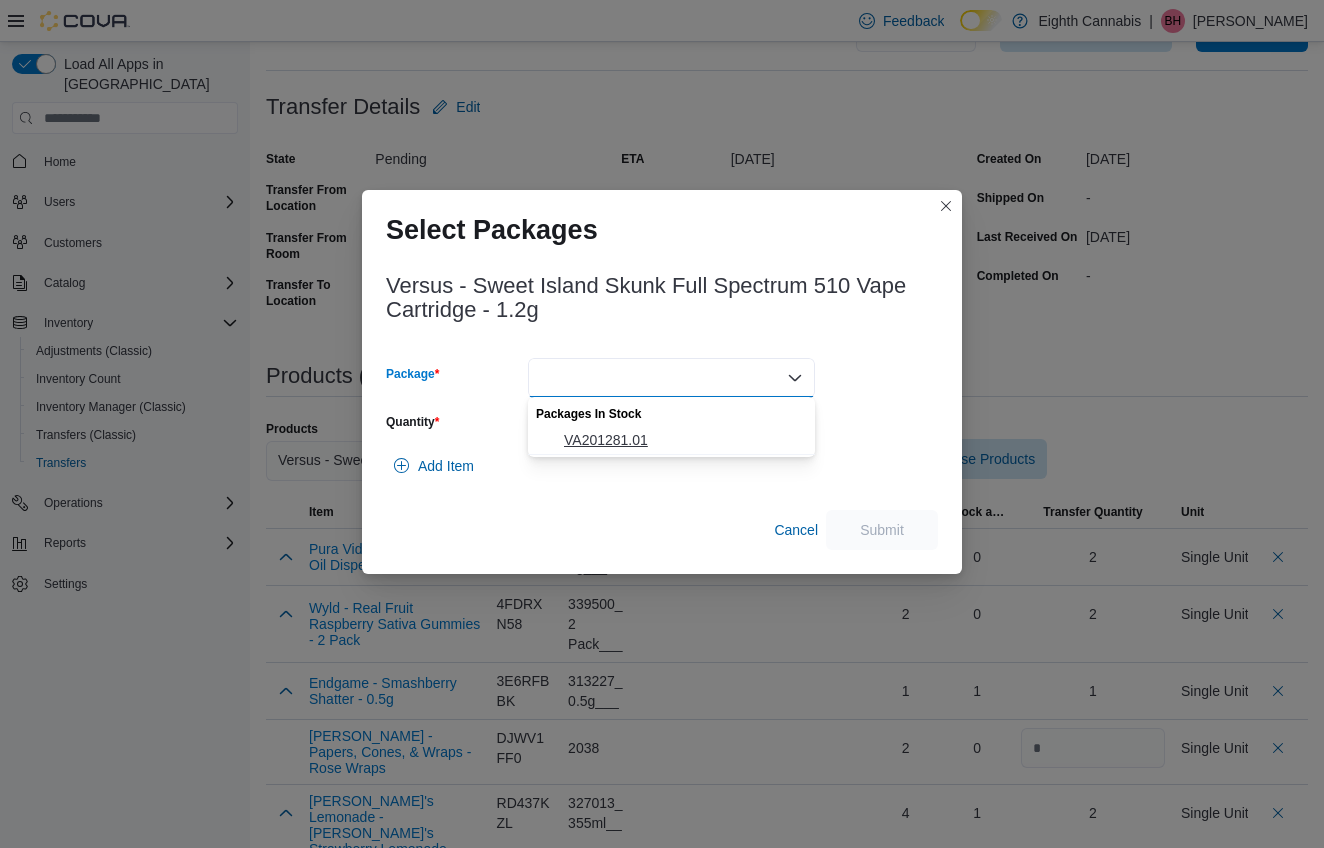 click on "VA201281.01" at bounding box center [683, 440] 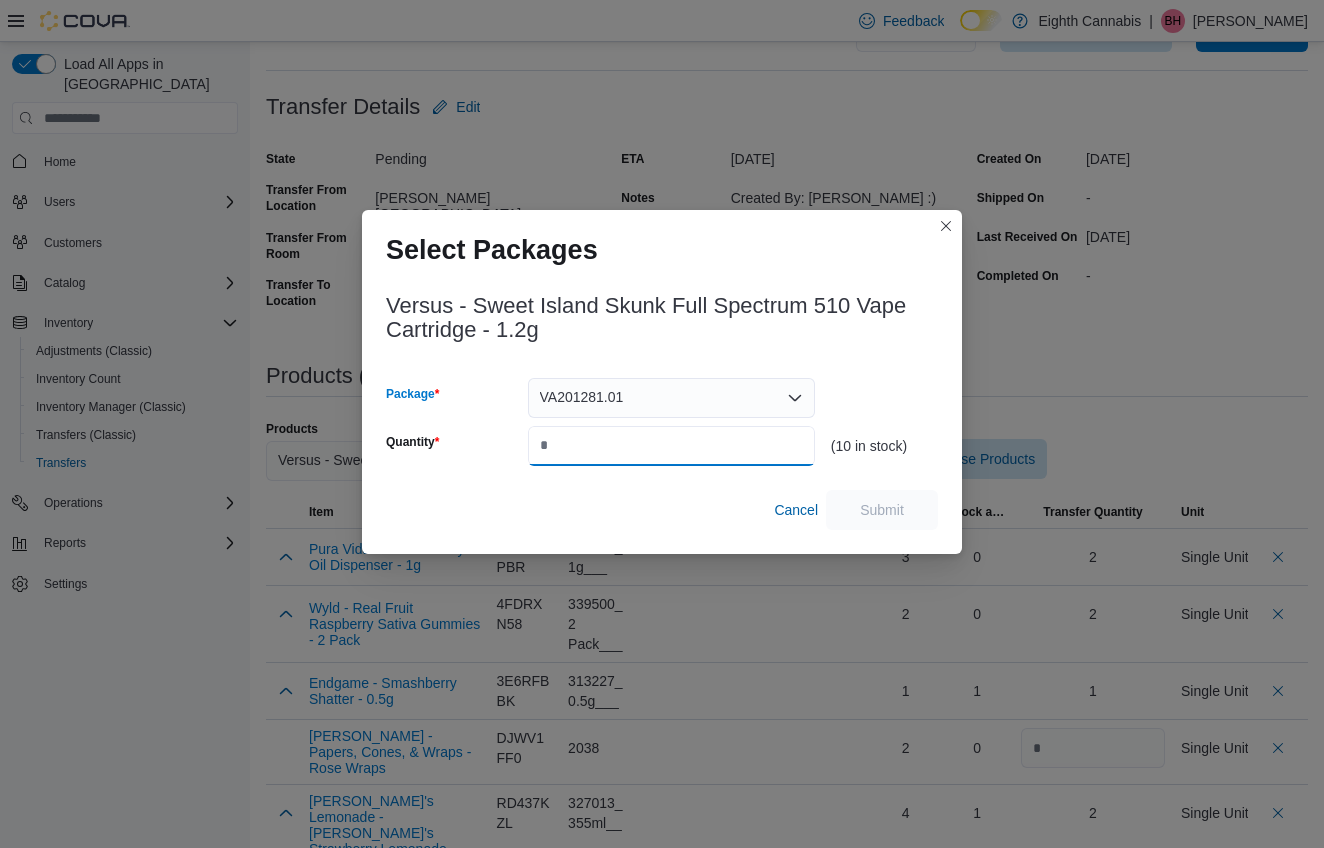 click on "Quantity" at bounding box center [671, 446] 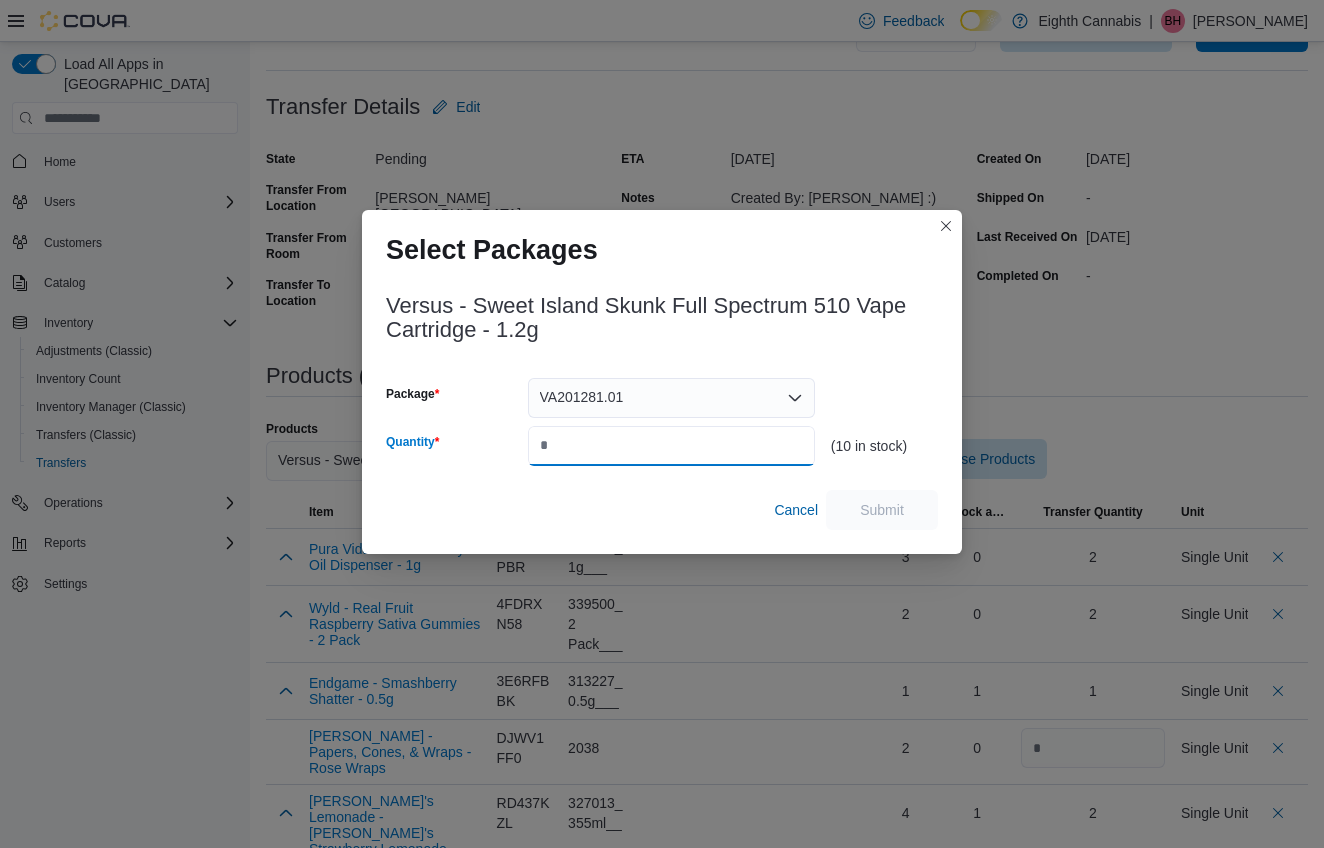 type on "*" 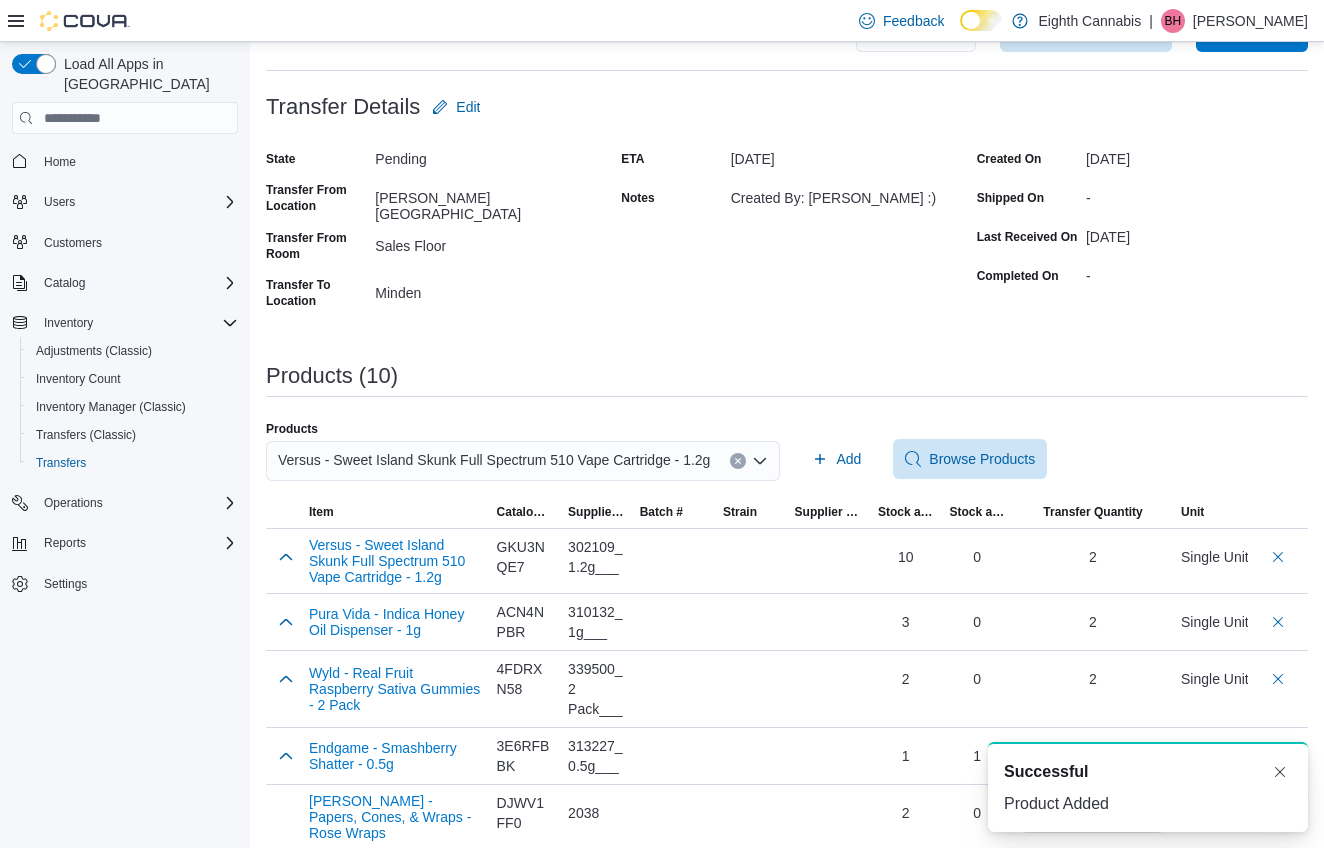 scroll, scrollTop: 0, scrollLeft: 0, axis: both 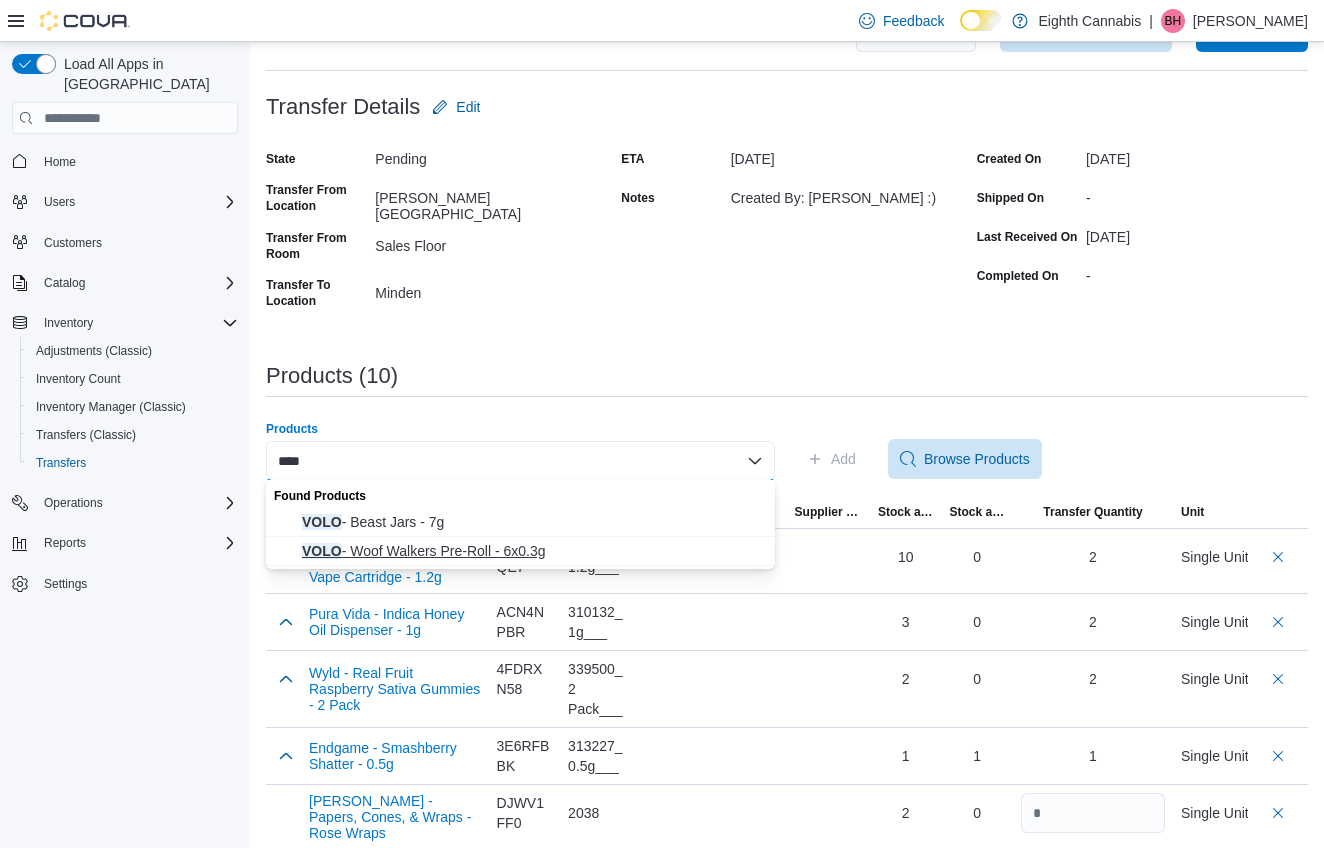 type on "****" 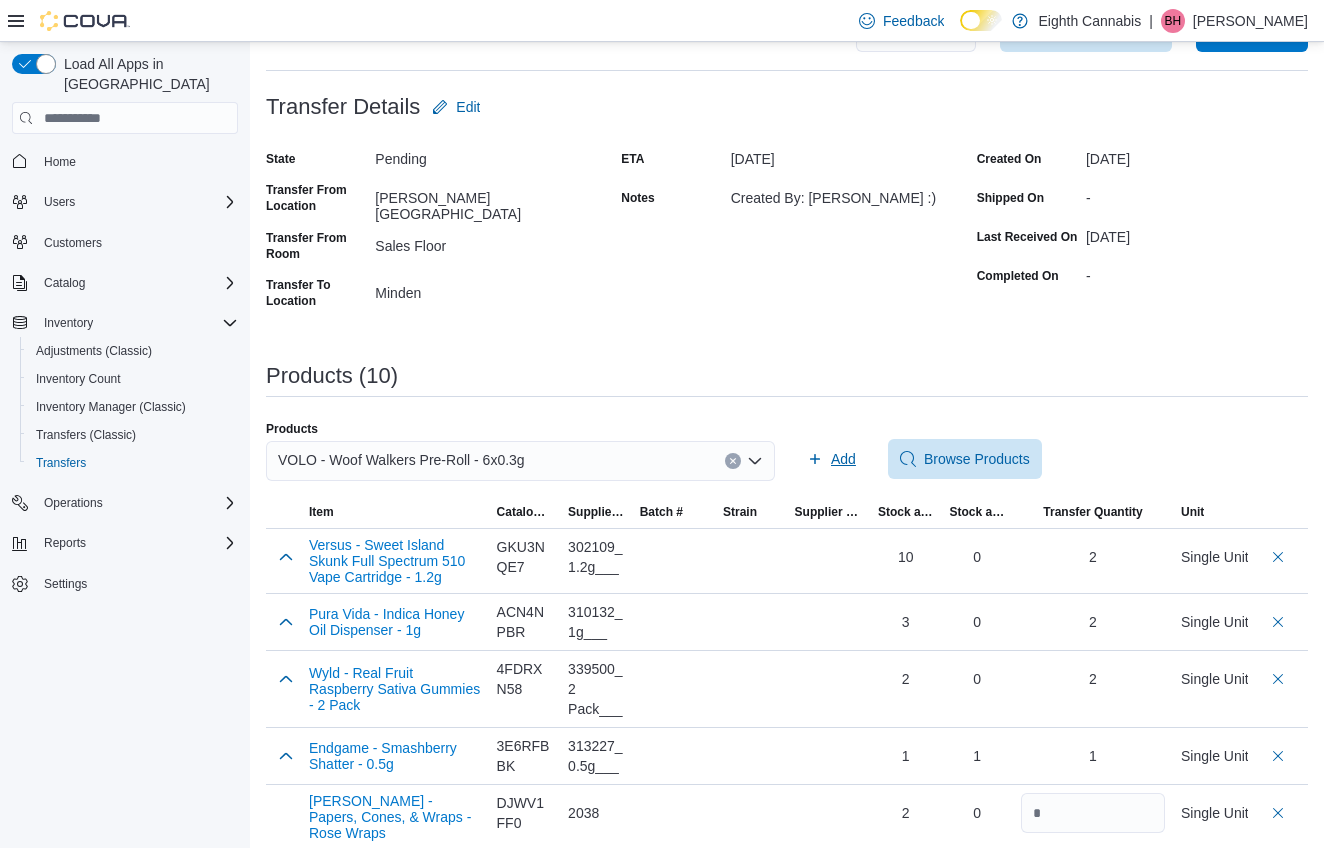 click on "Add" at bounding box center [843, 459] 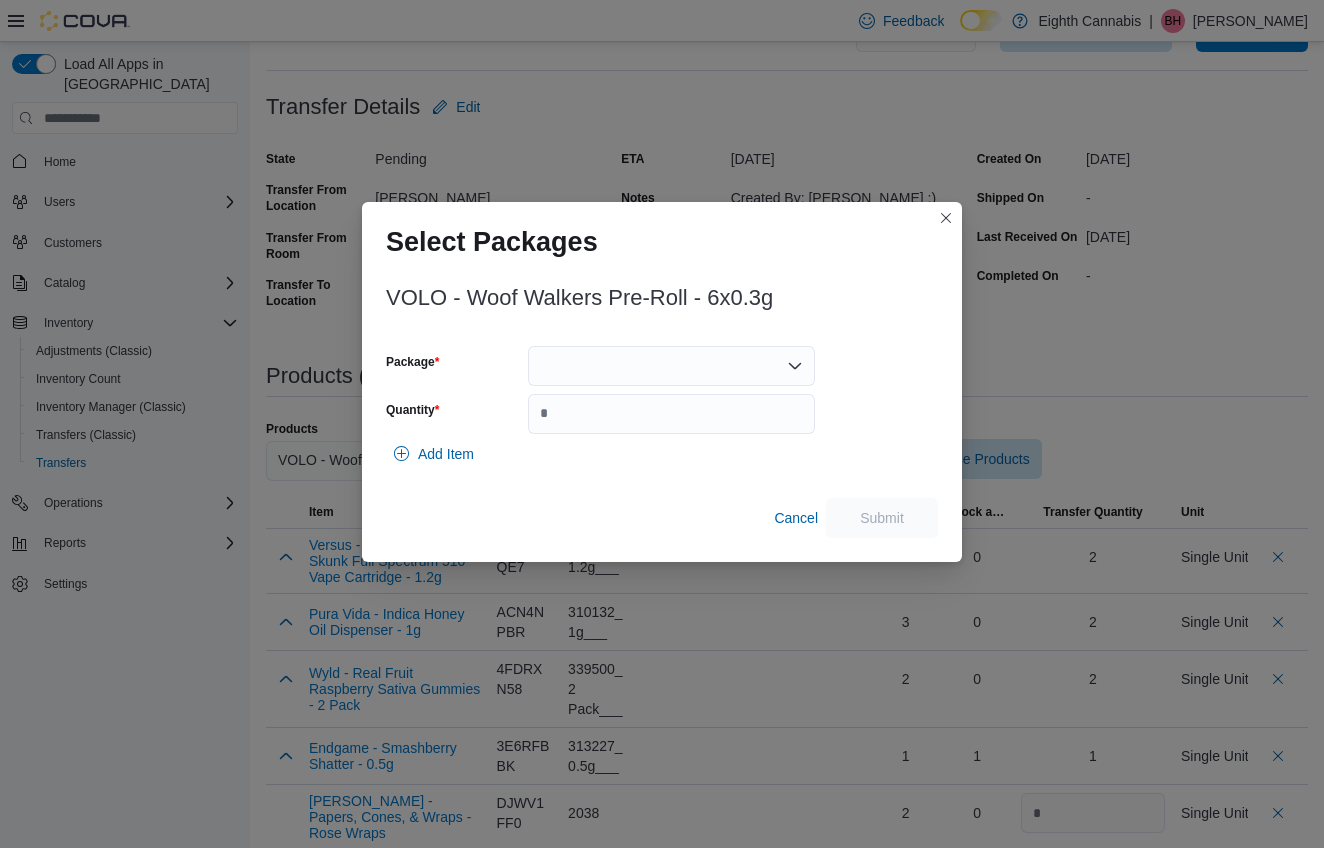 click at bounding box center (671, 366) 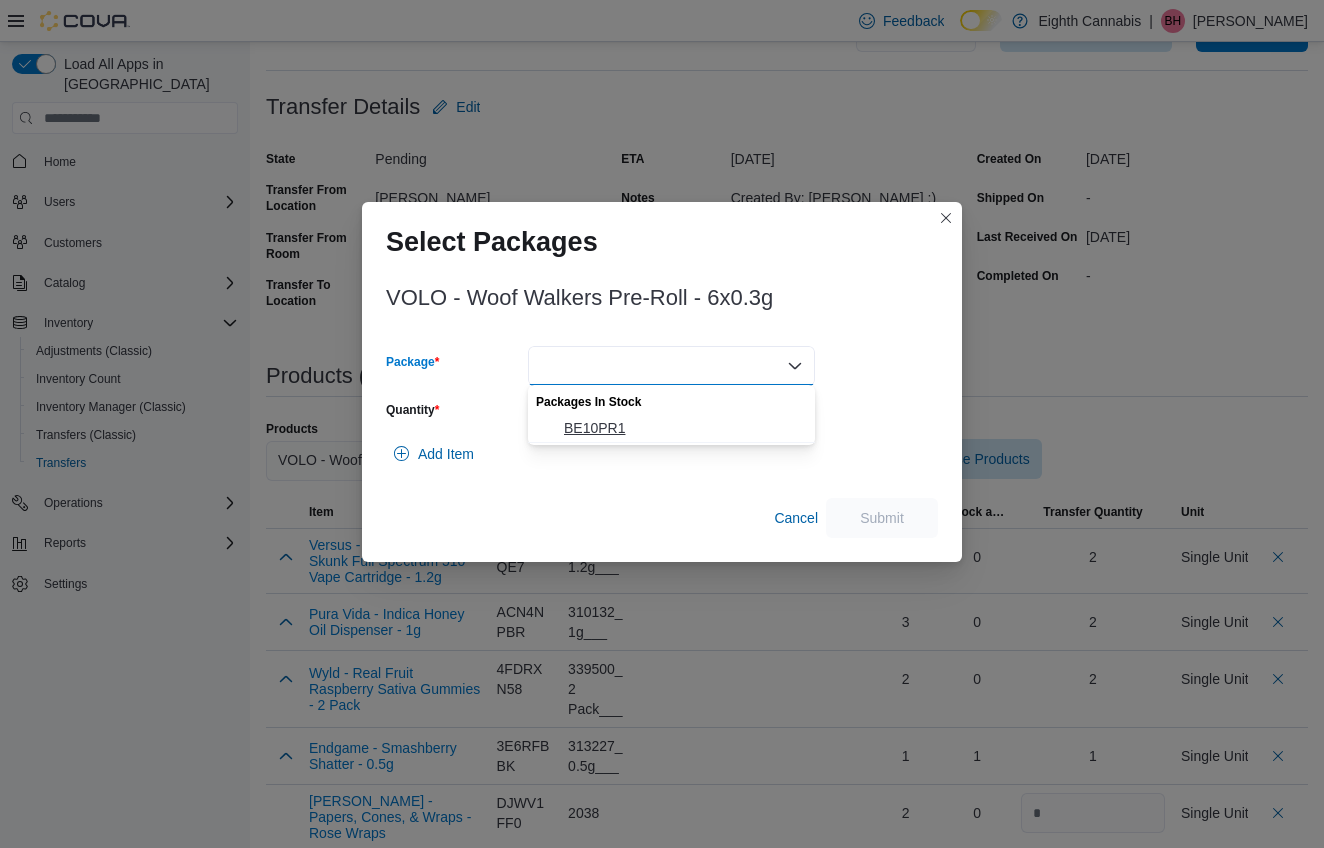 click on "BE10PR1" at bounding box center [683, 428] 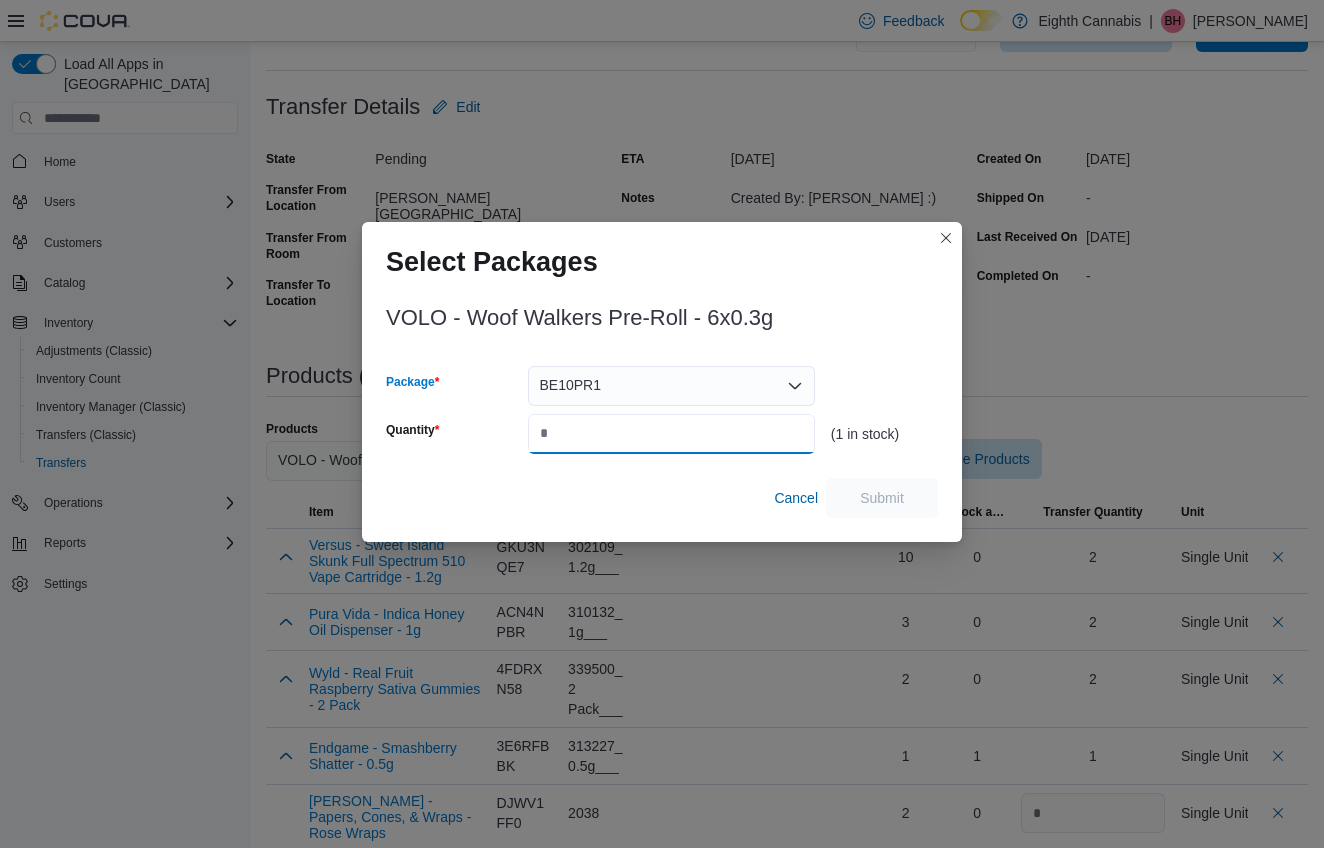 click on "Quantity" at bounding box center (671, 434) 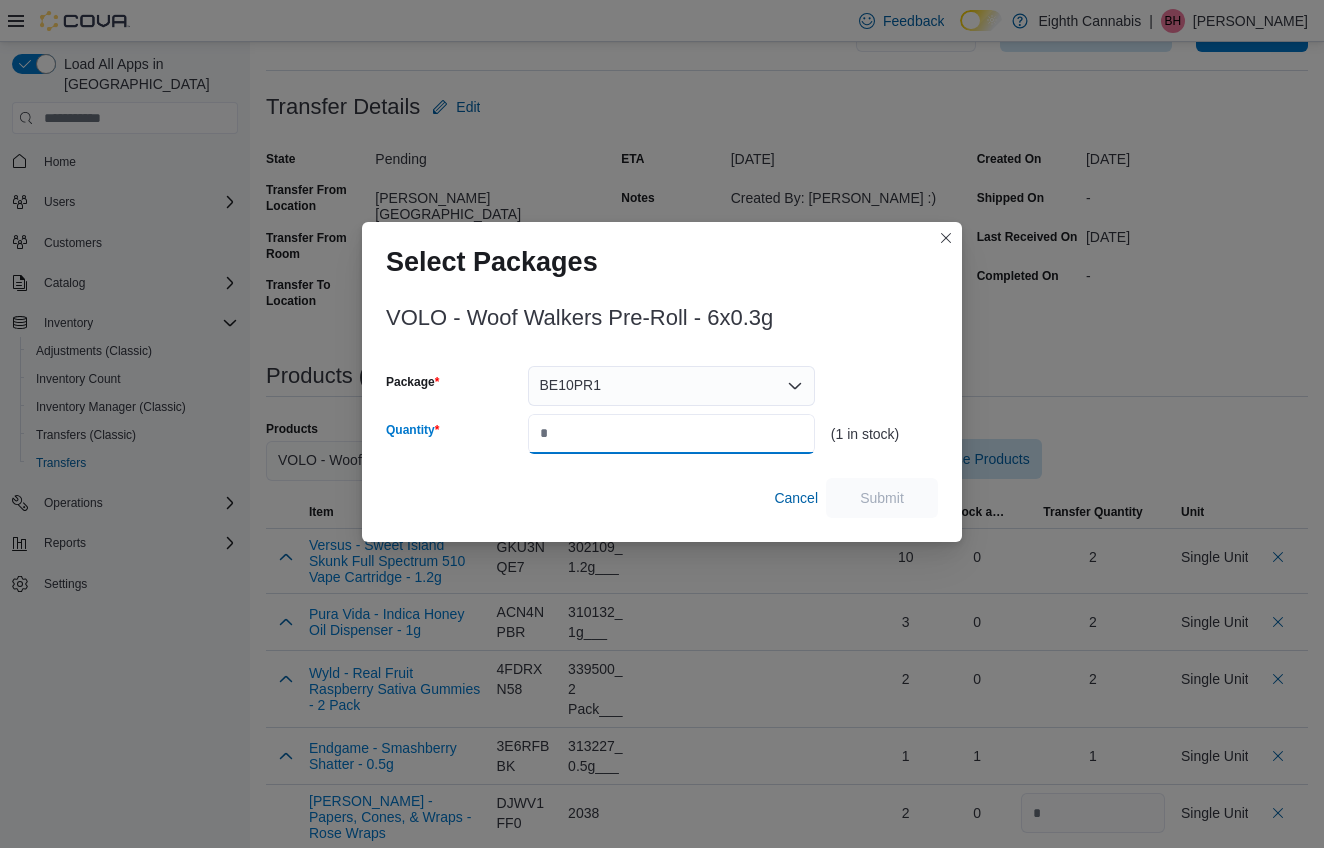 type on "*" 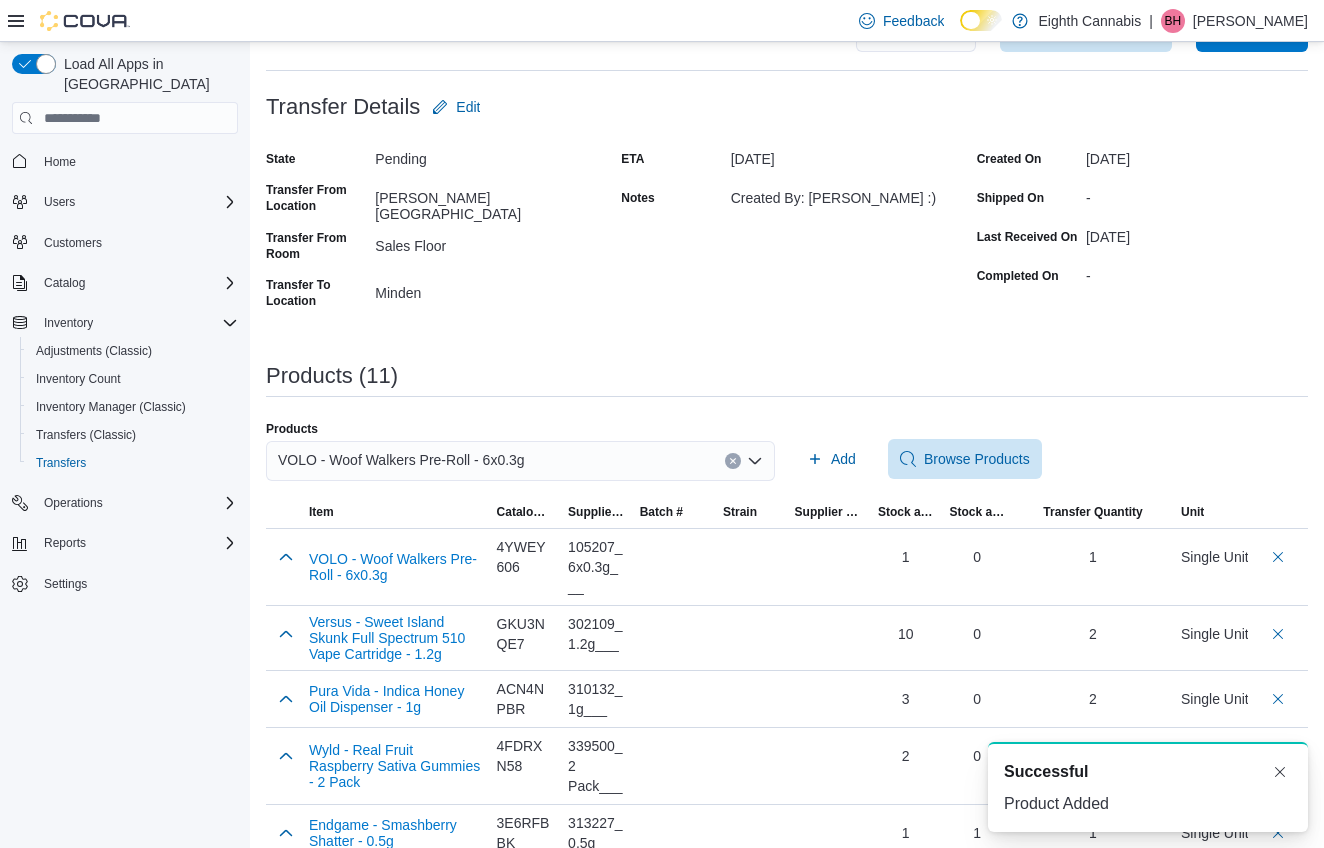 scroll, scrollTop: 0, scrollLeft: 0, axis: both 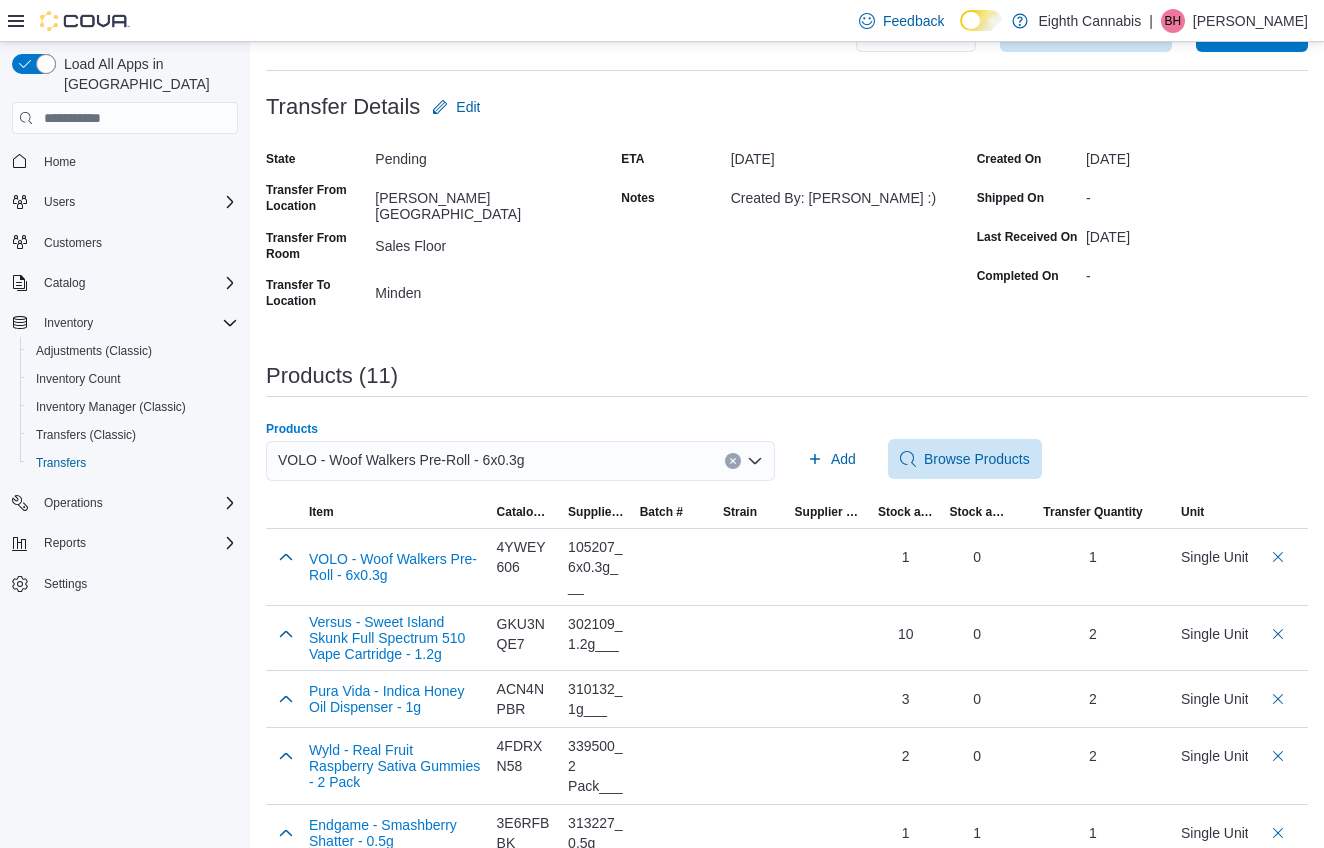 click on "VOLO - Woof Walkers Pre-Roll - 6x0.3g" at bounding box center [520, 461] 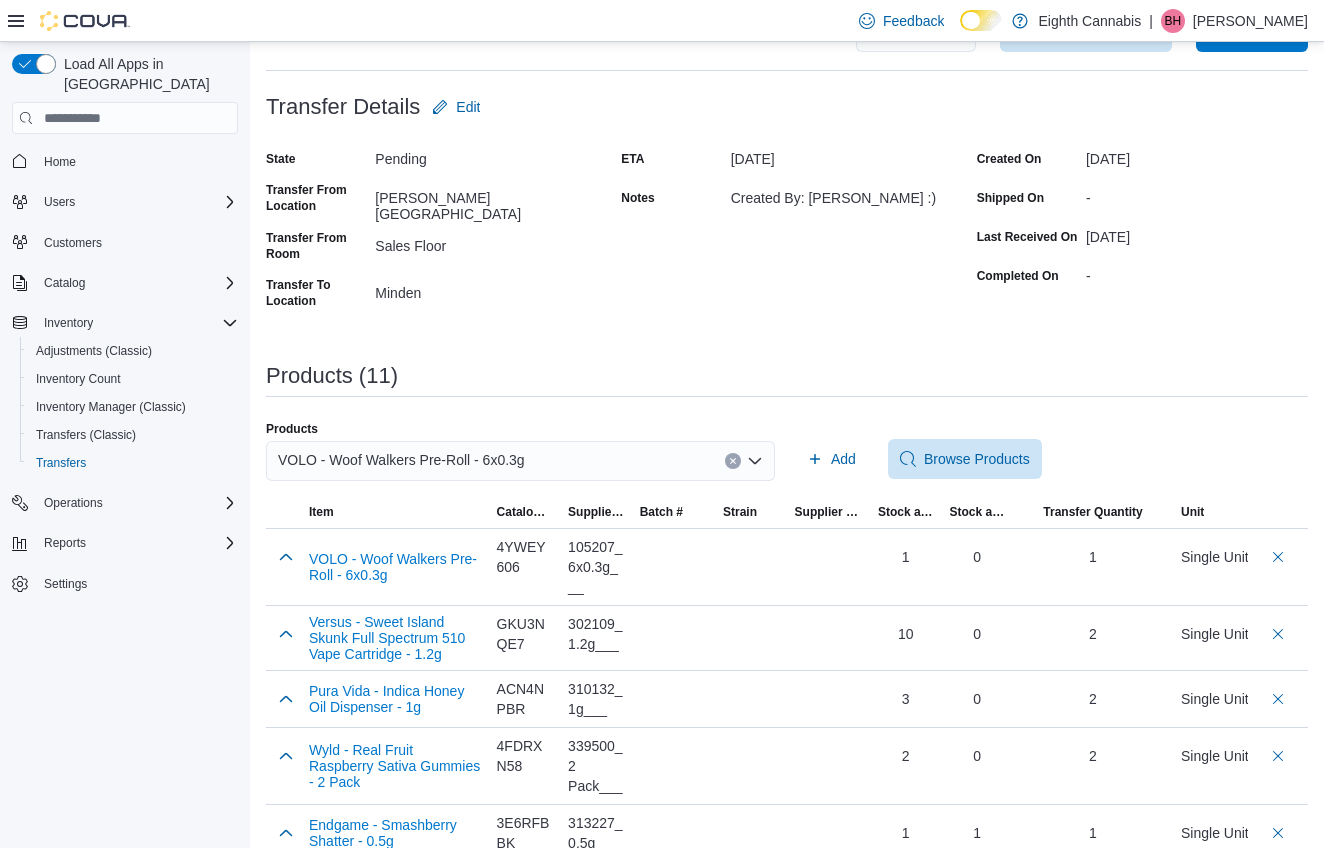 click 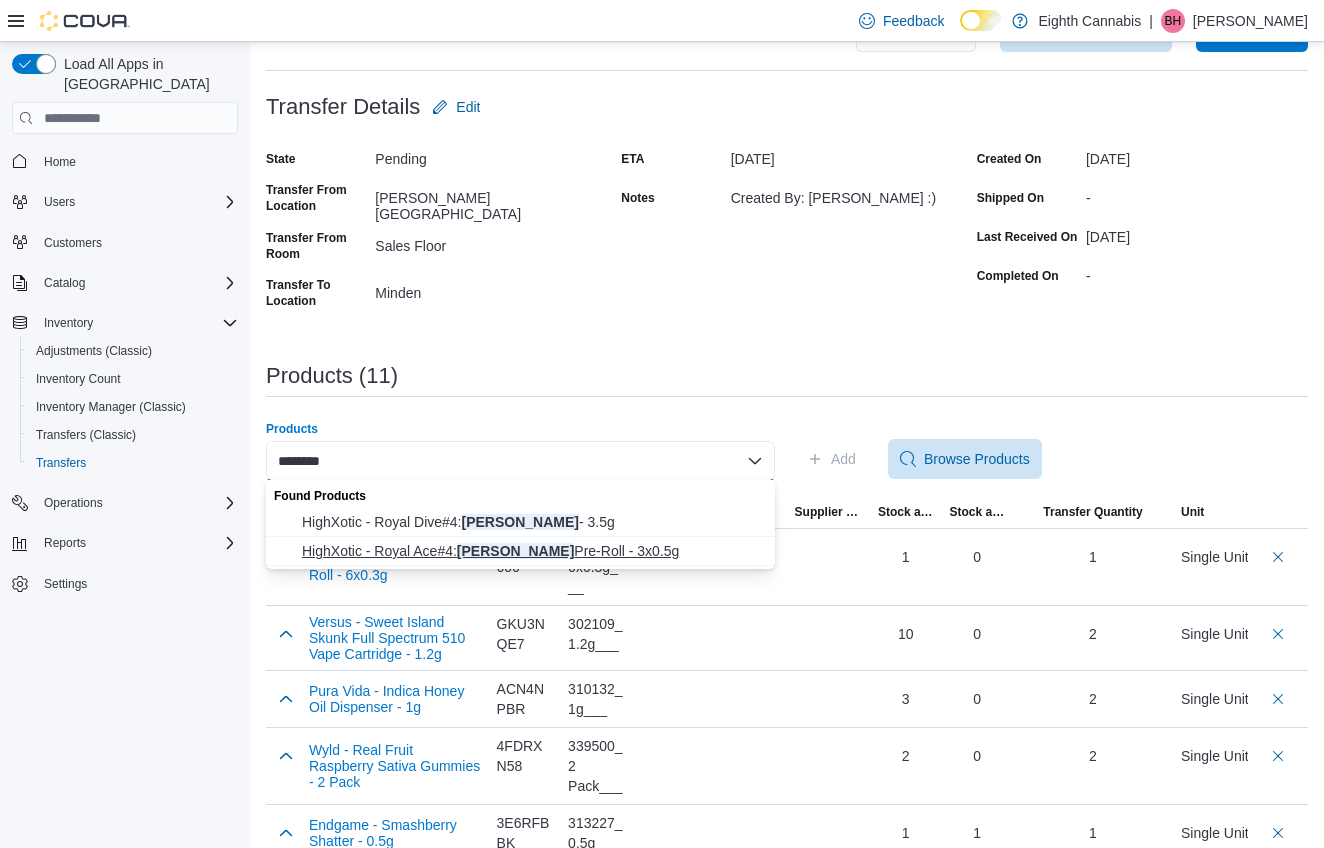 type on "*******" 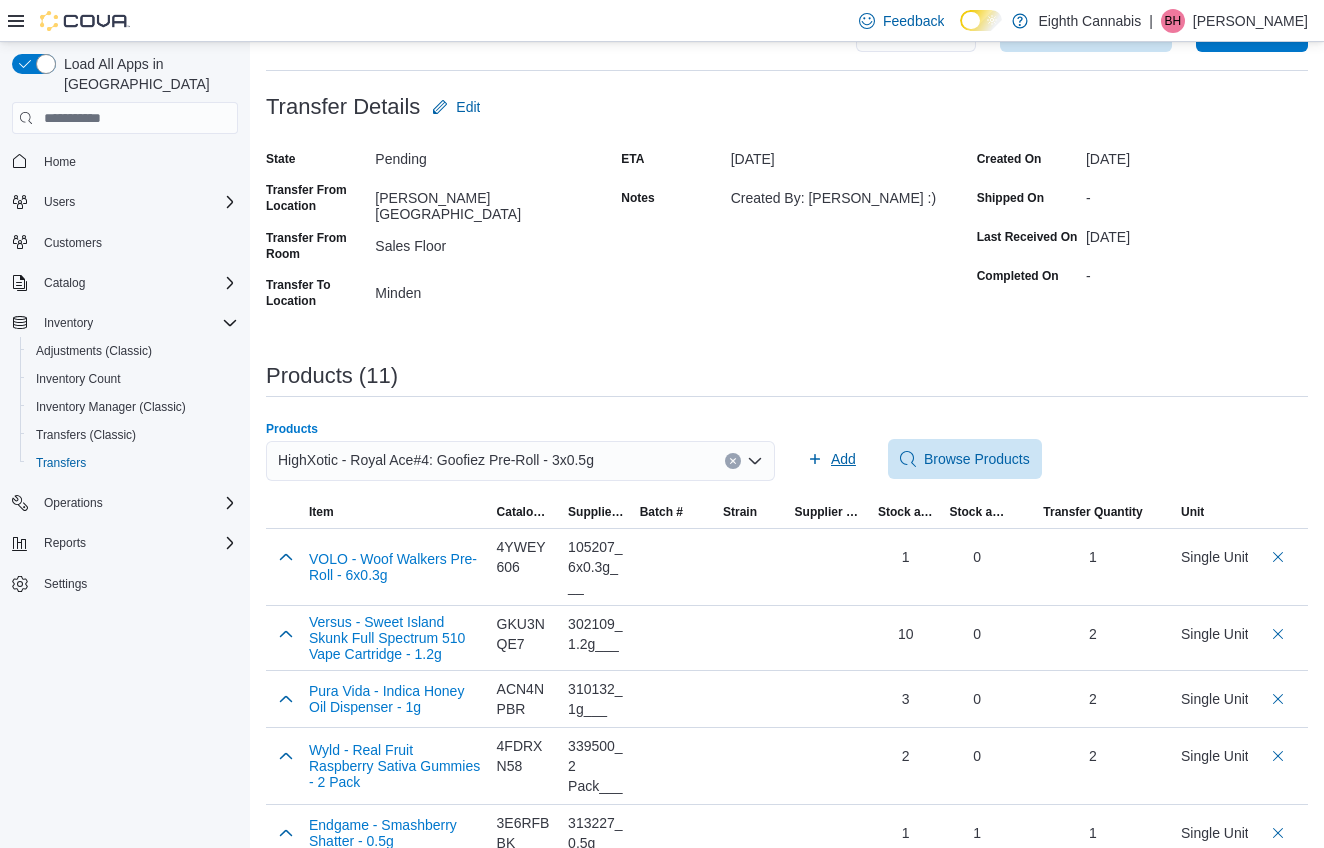 click on "Add" at bounding box center [843, 459] 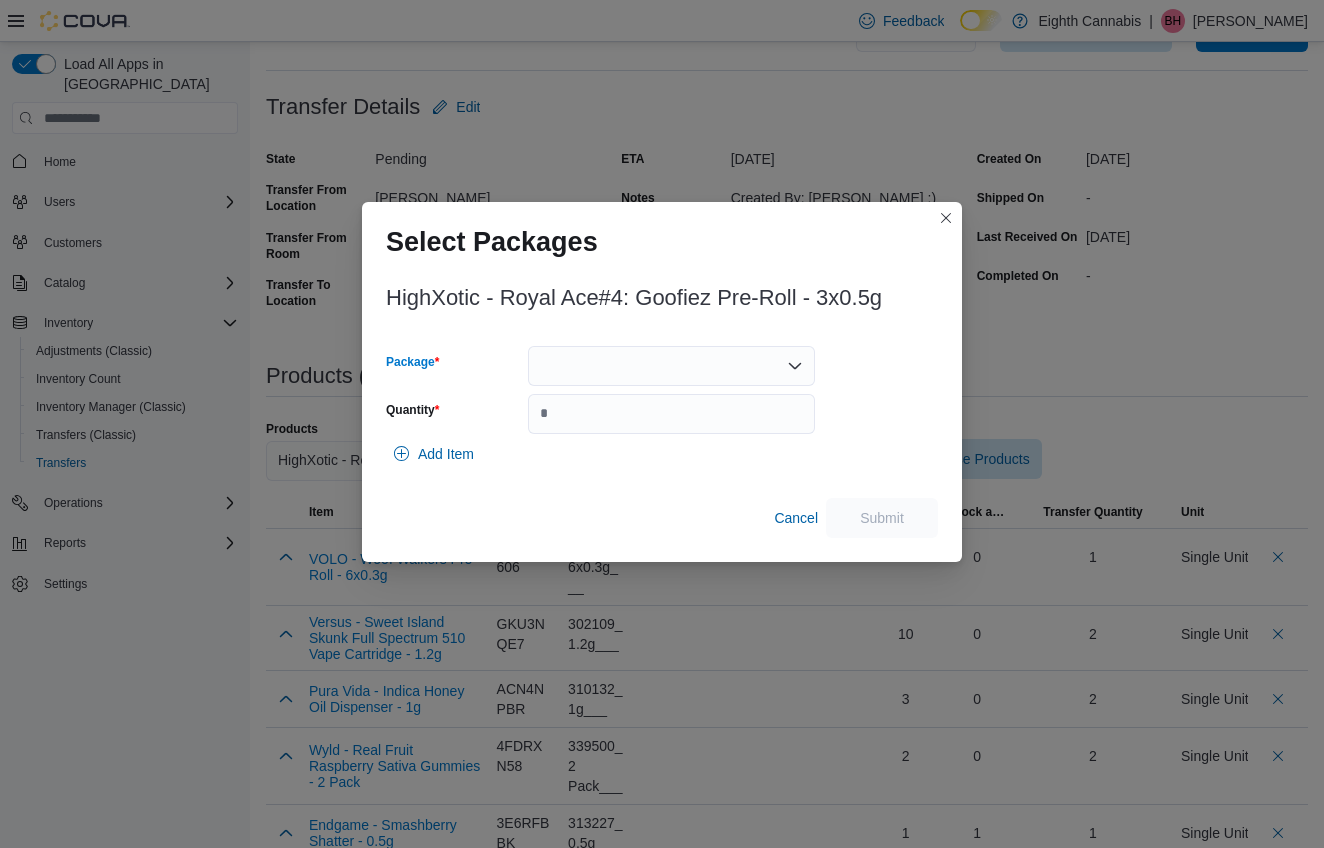 click at bounding box center [671, 366] 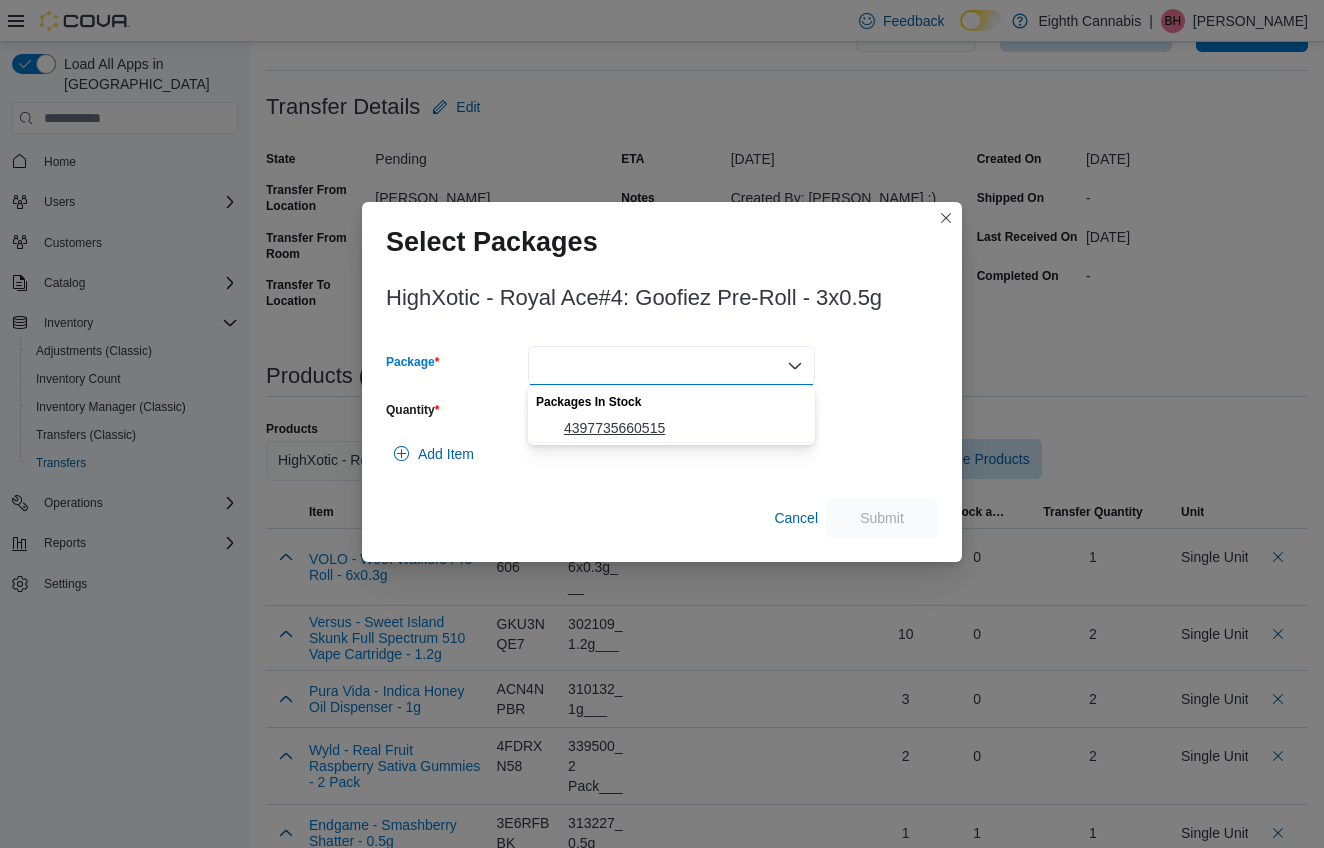 click on "4397735660515" at bounding box center (671, 428) 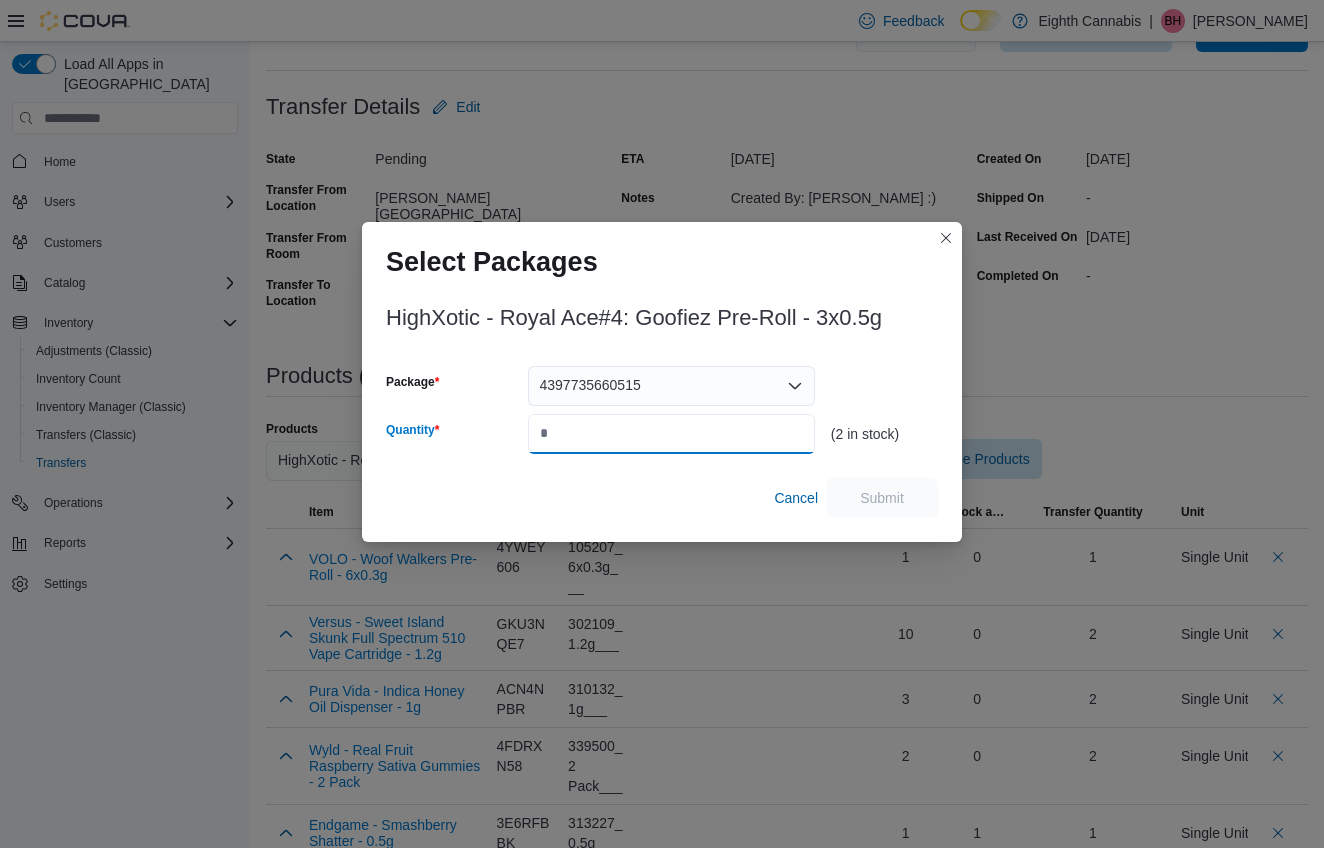 click on "Quantity" at bounding box center (671, 434) 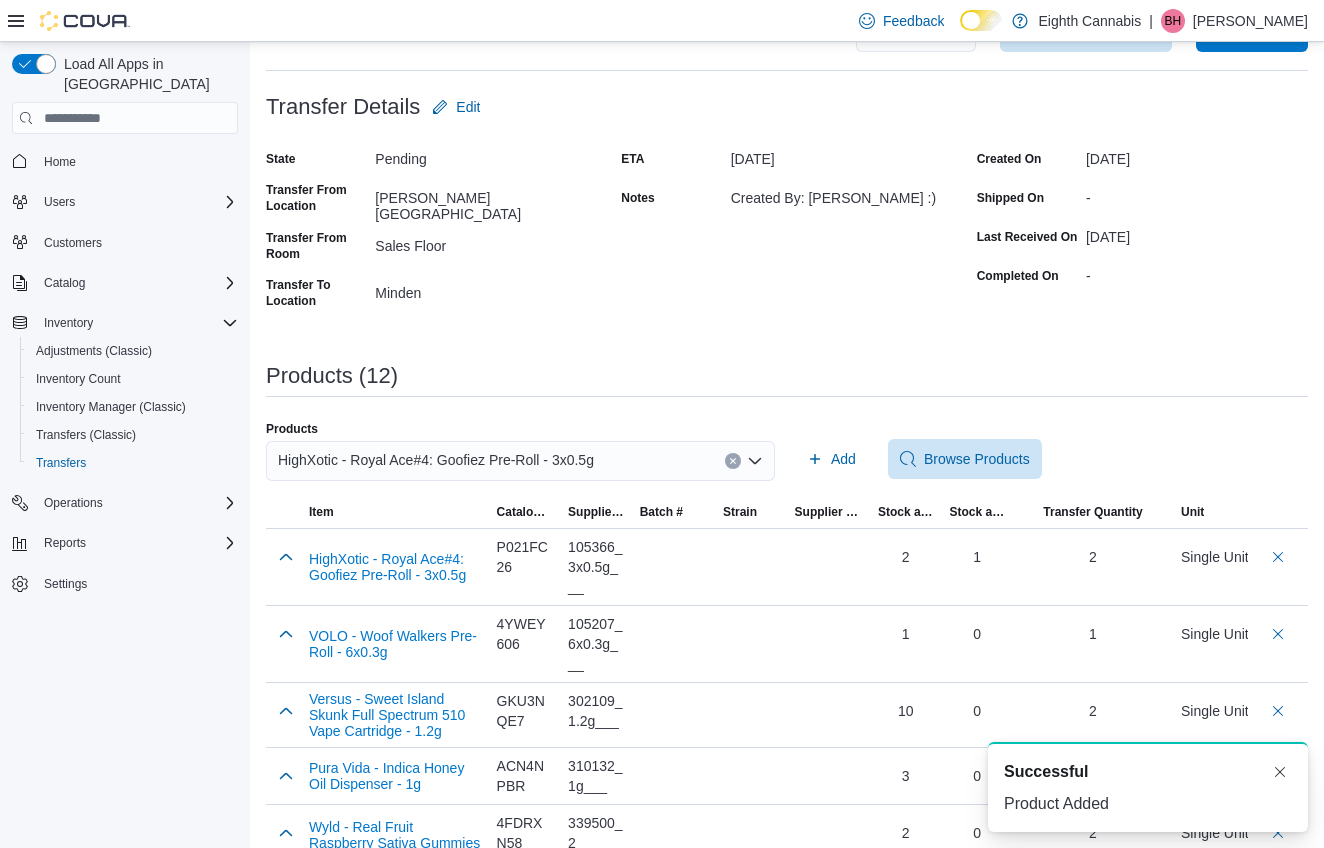 scroll, scrollTop: 0, scrollLeft: 0, axis: both 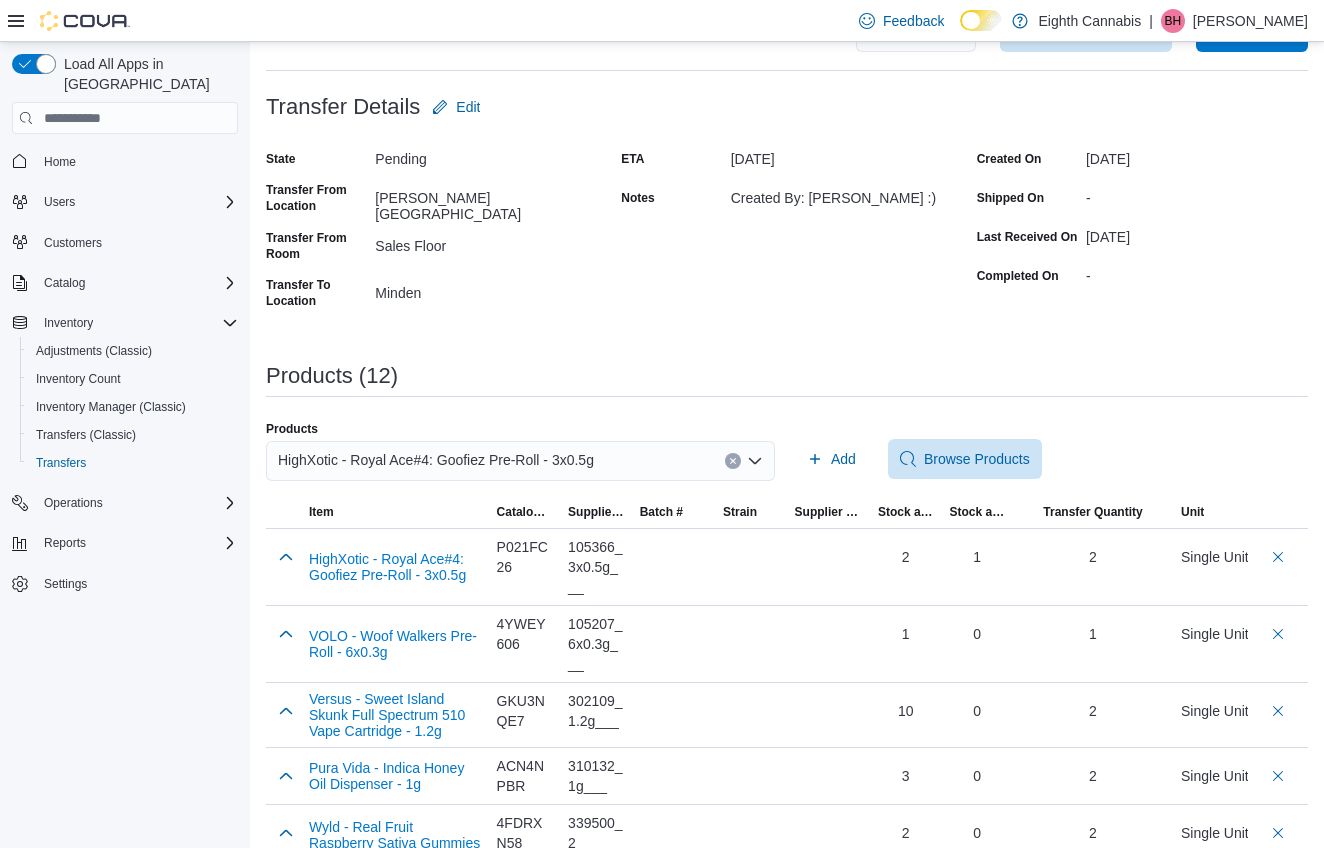 click 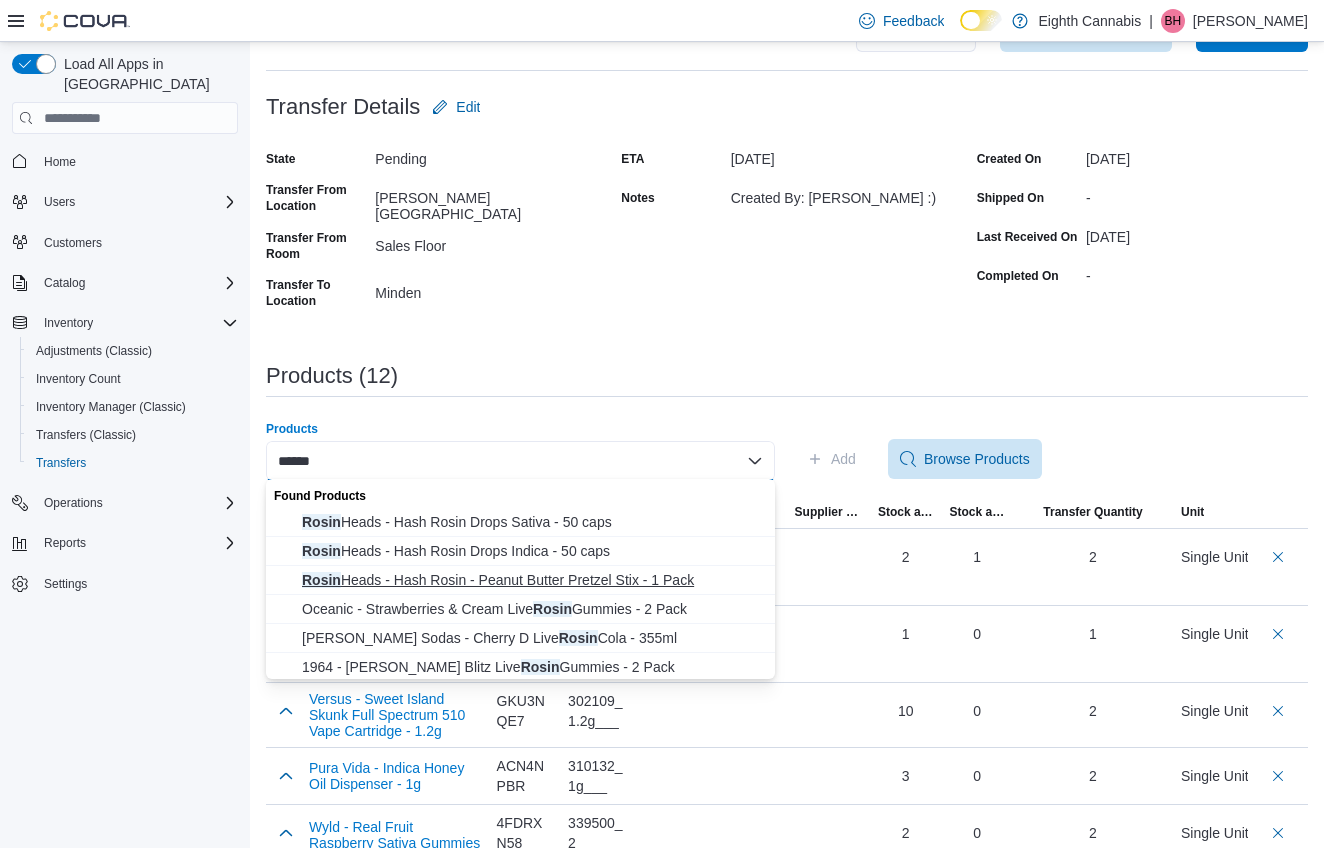 type on "*****" 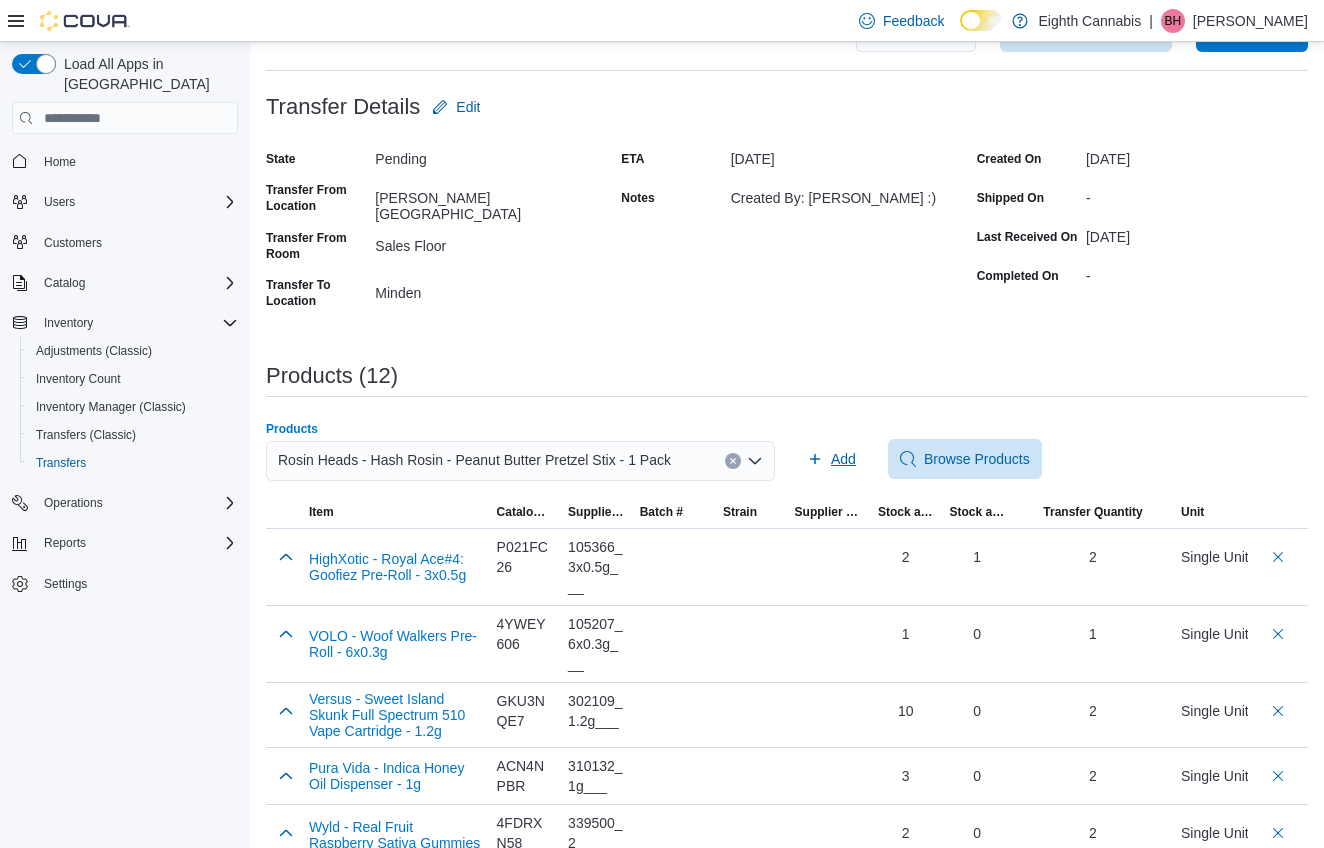 click on "Add" at bounding box center (843, 459) 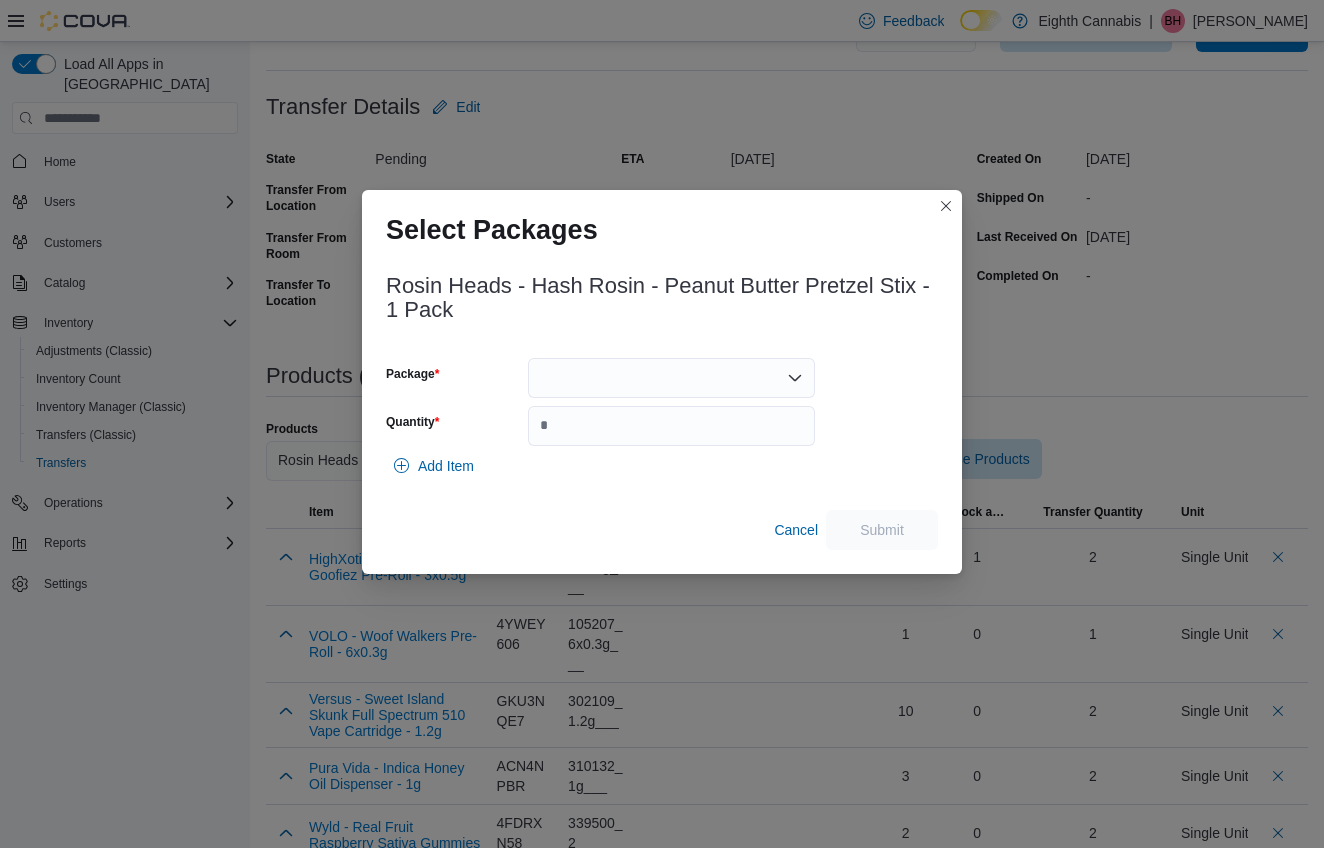 click at bounding box center [671, 378] 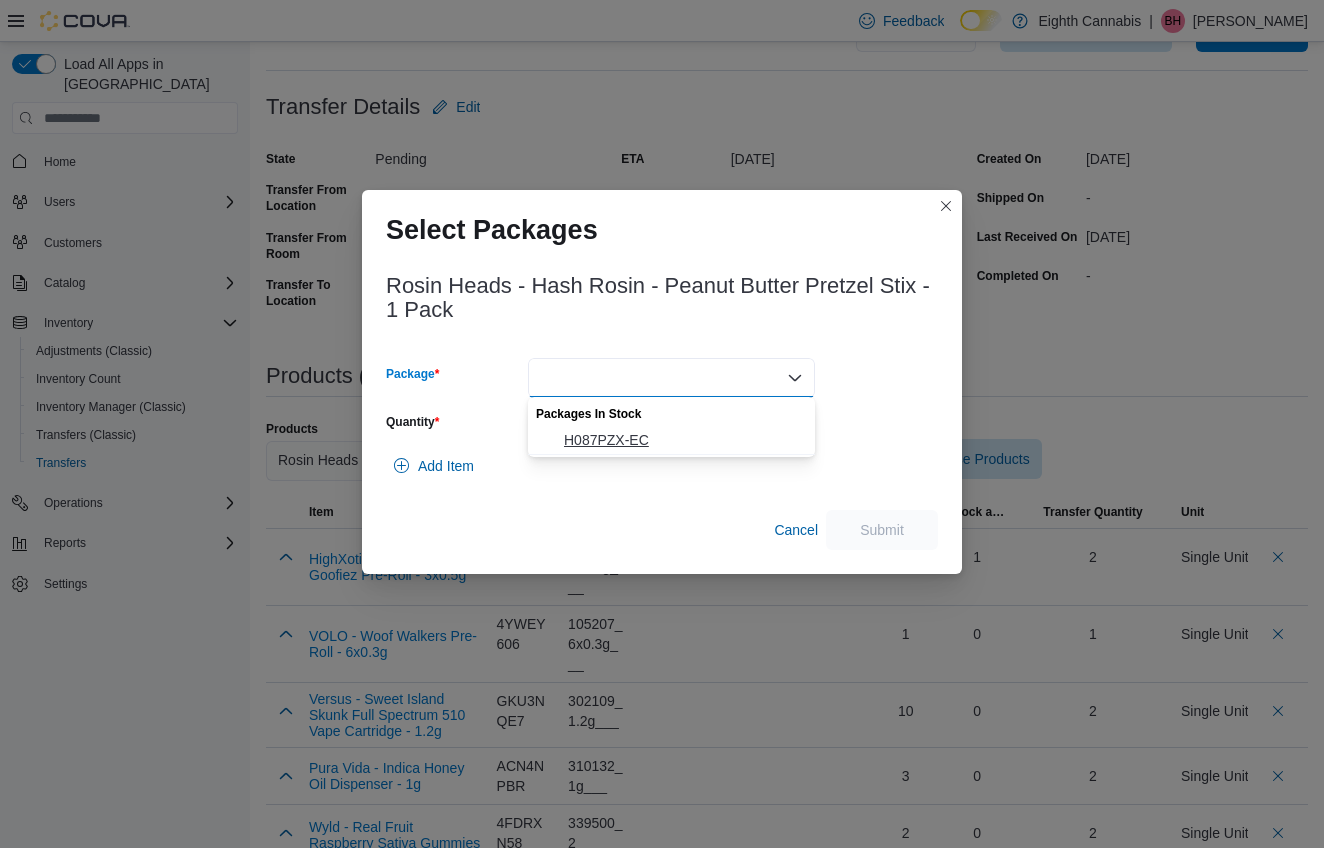 click on "H087PZX-EC" at bounding box center [683, 440] 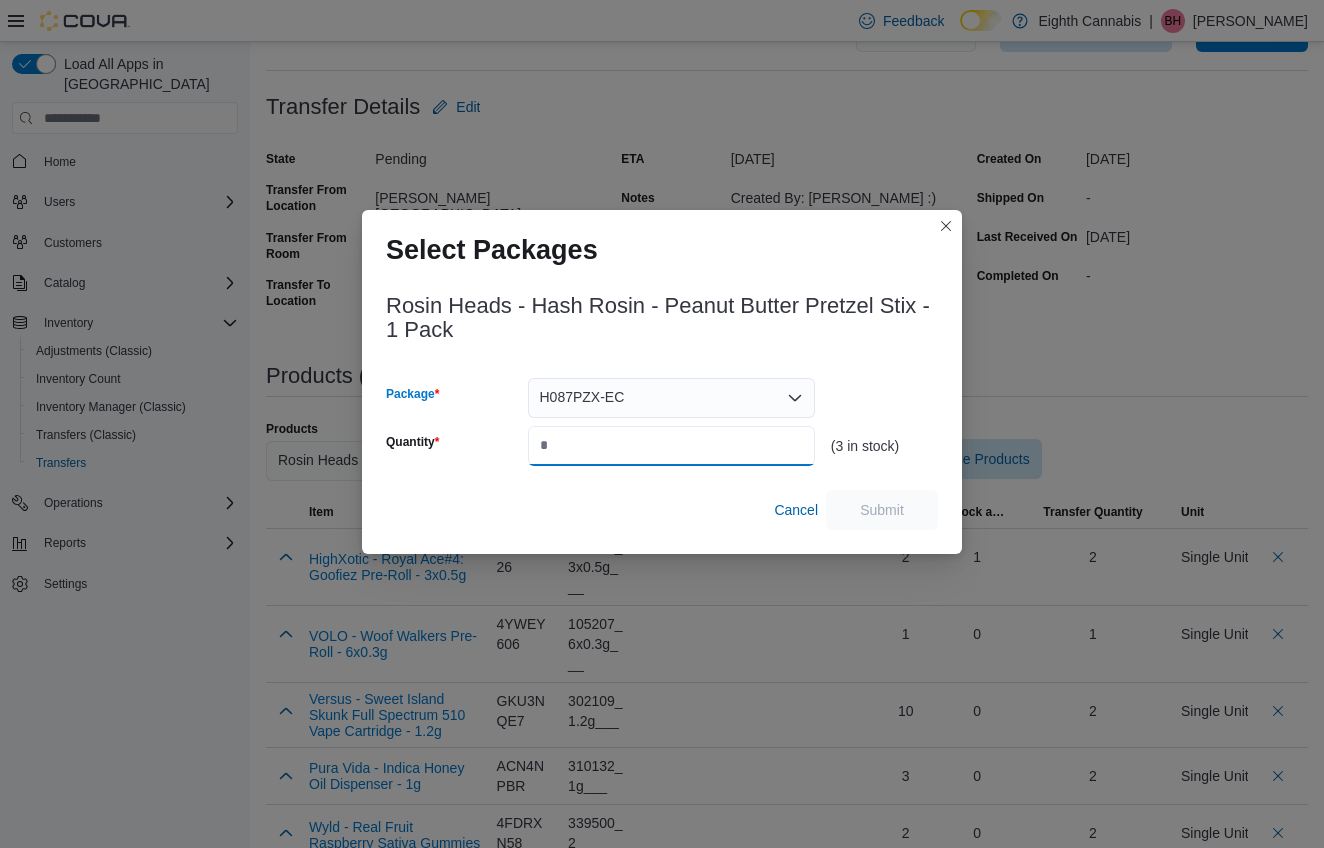 click on "Quantity" at bounding box center [671, 446] 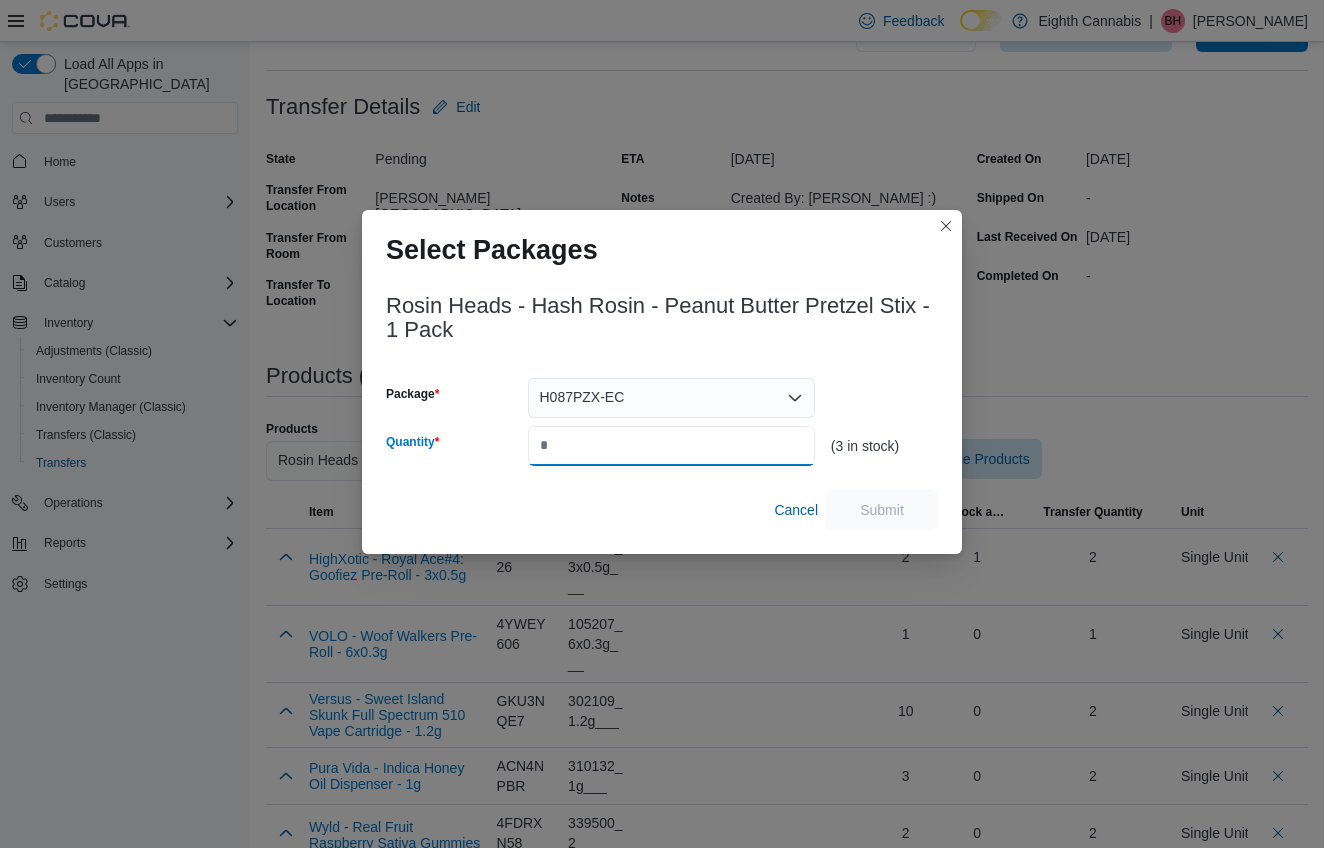 type on "*" 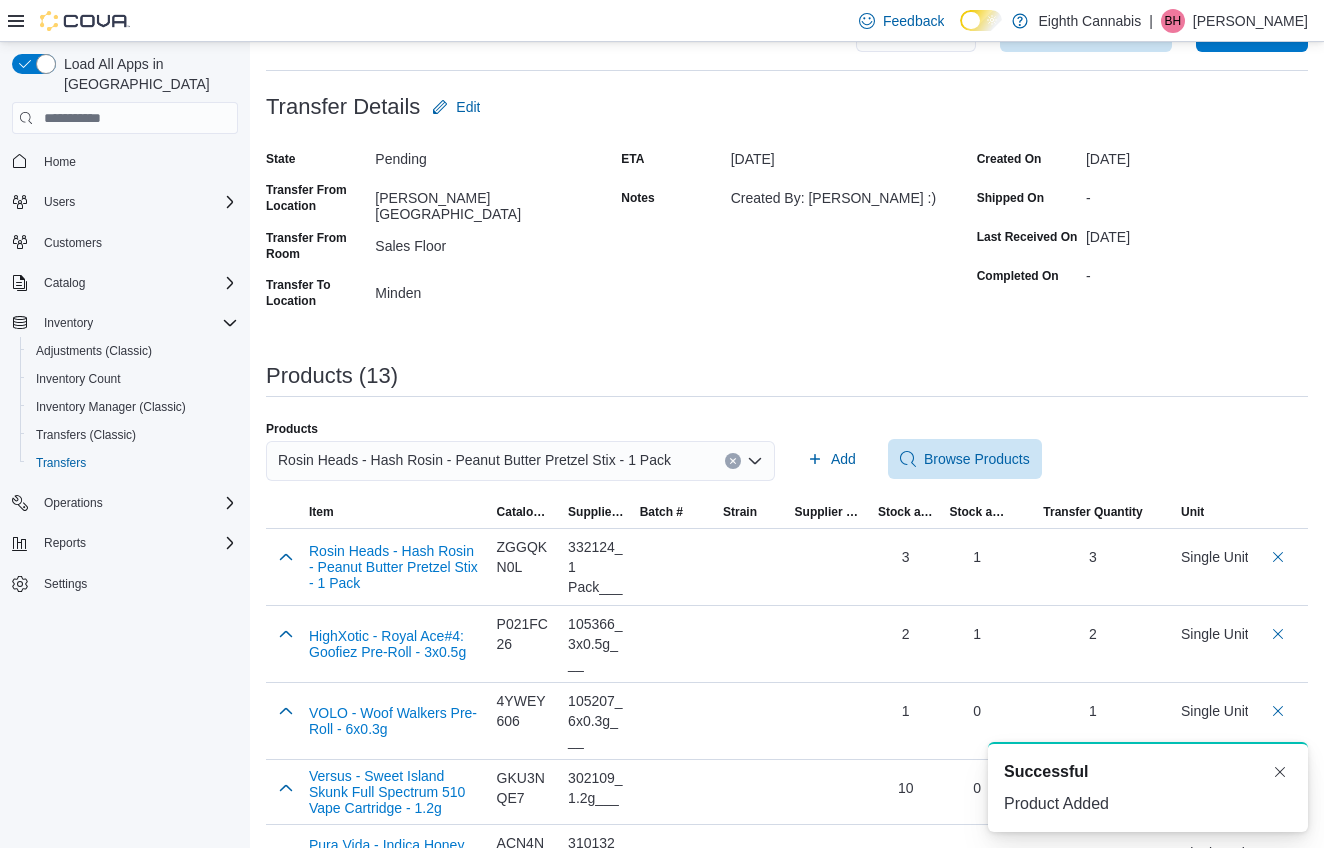 scroll, scrollTop: 0, scrollLeft: 0, axis: both 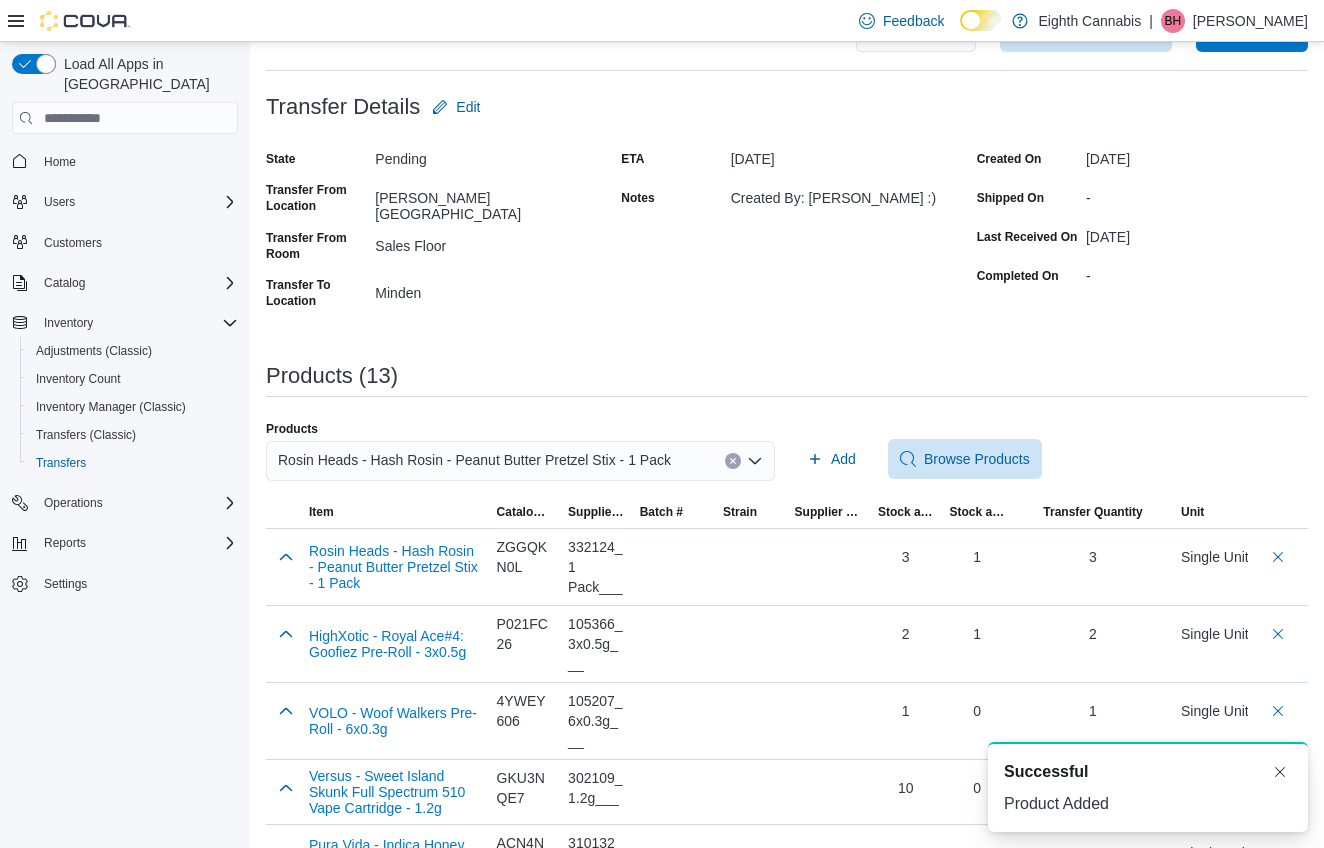 click 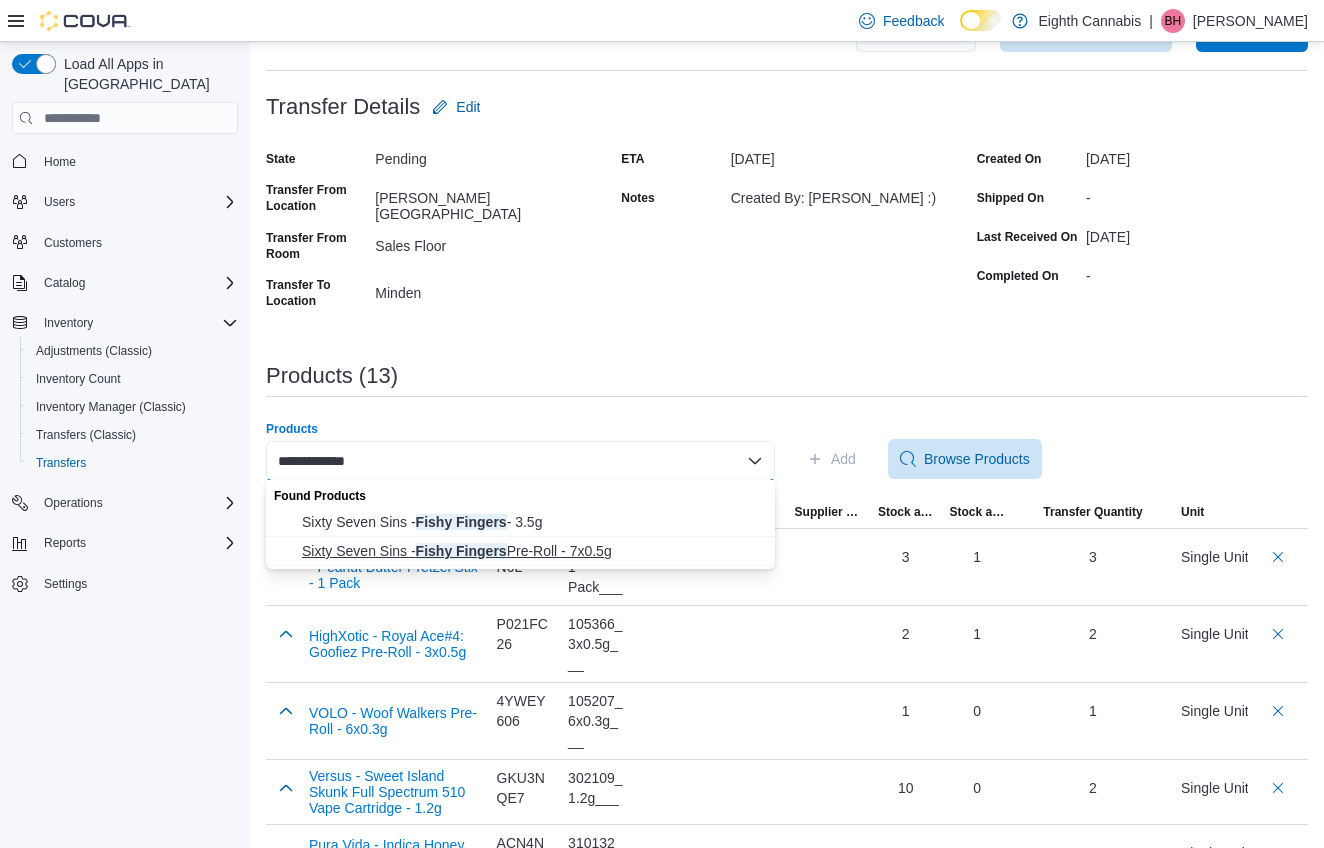 type on "**********" 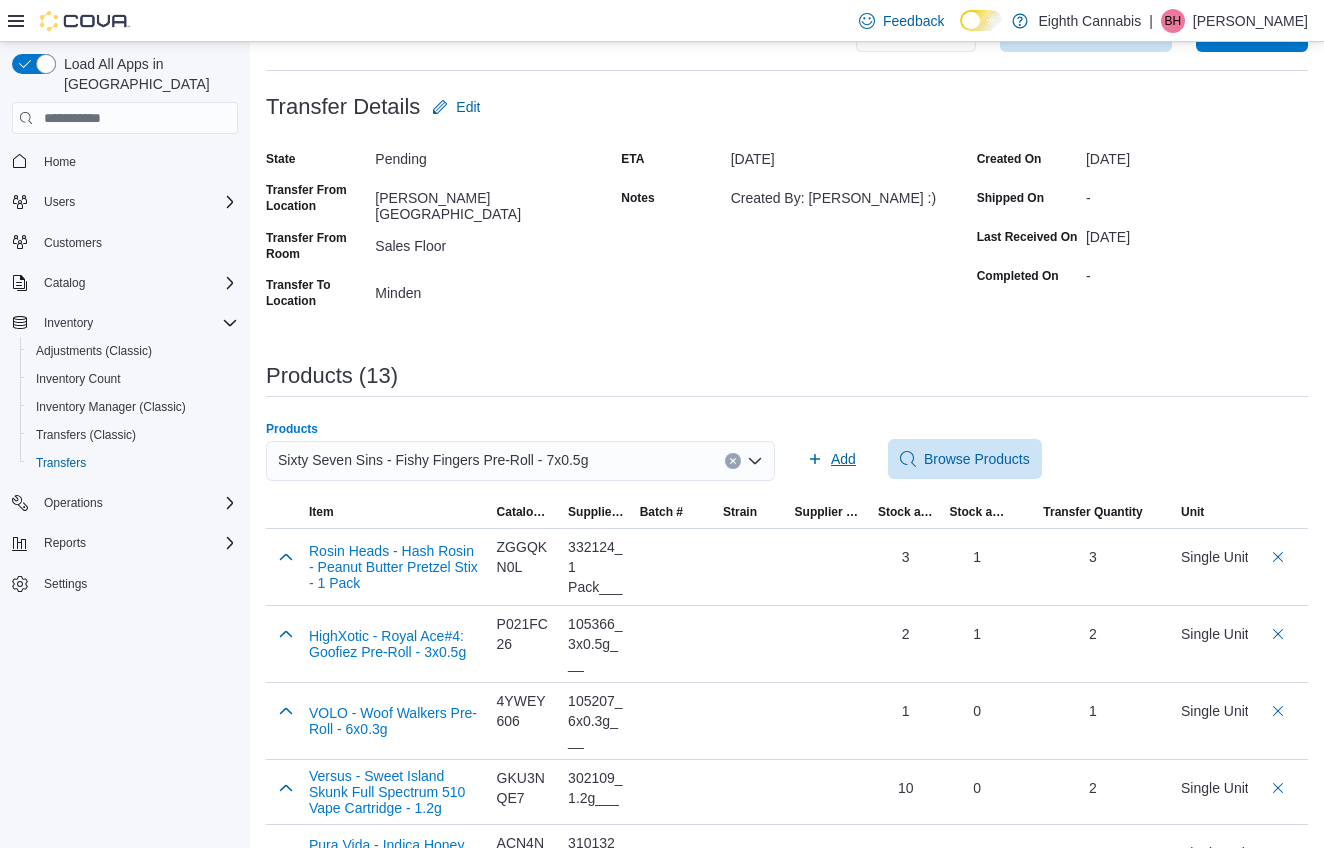 click on "Add" at bounding box center (831, 459) 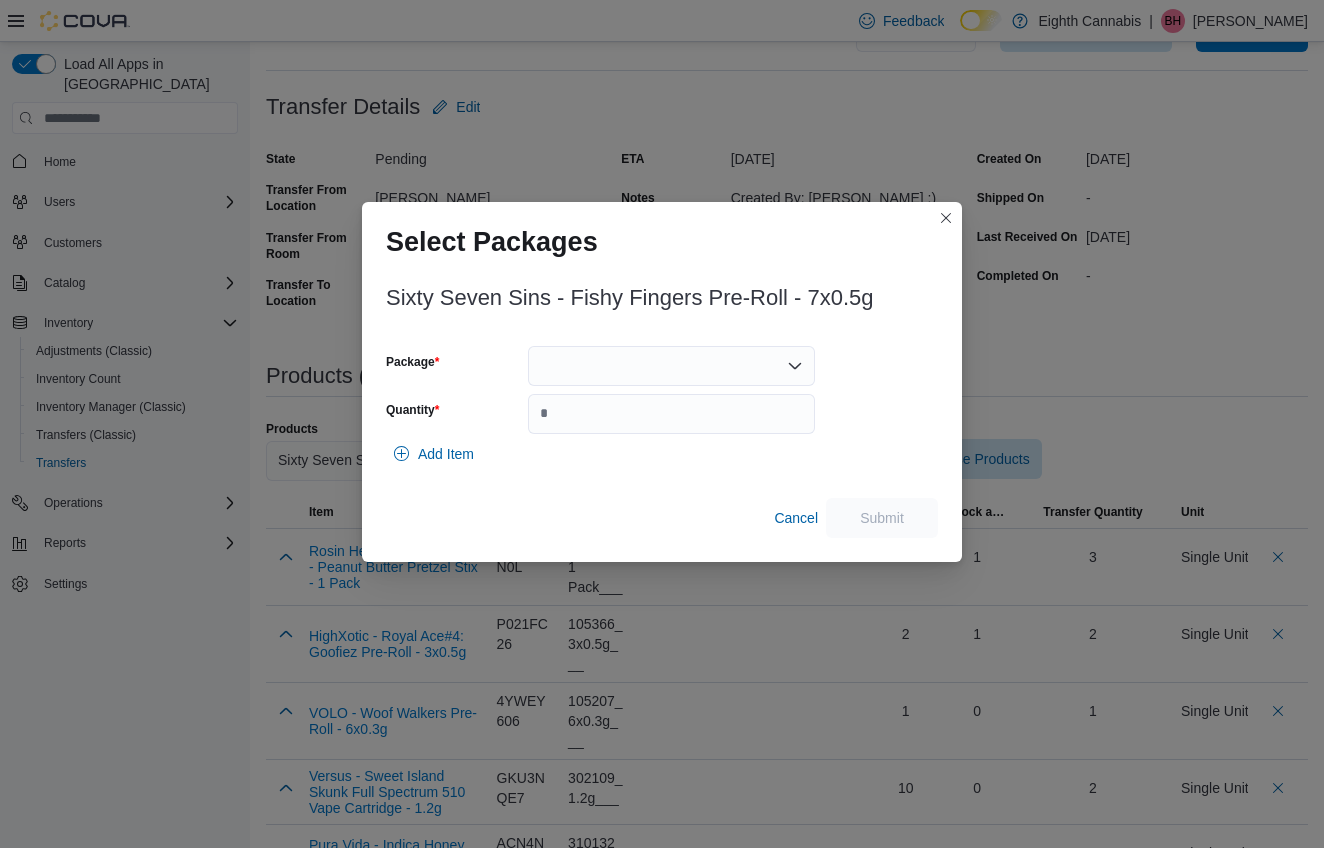 click at bounding box center [671, 366] 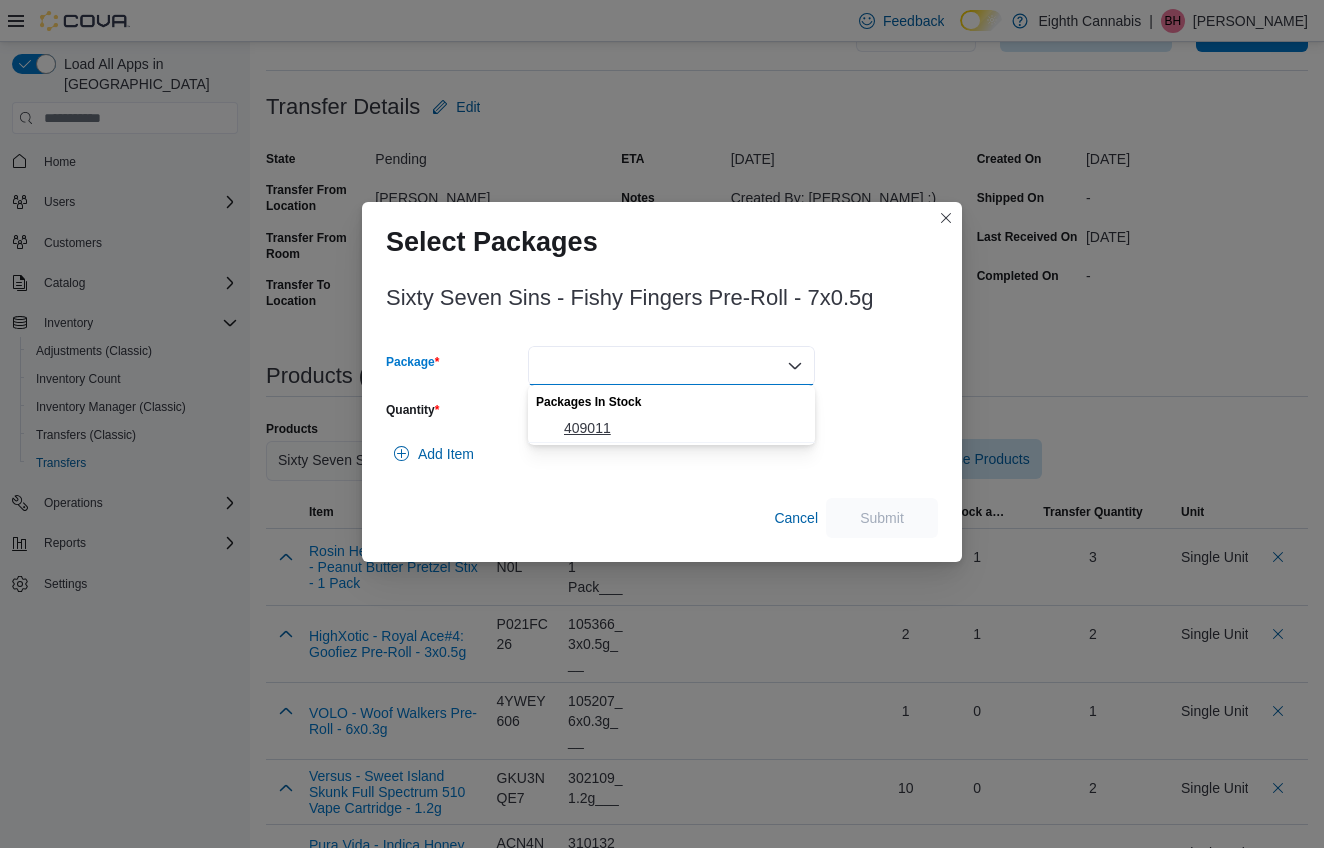 click on "409011" at bounding box center [683, 428] 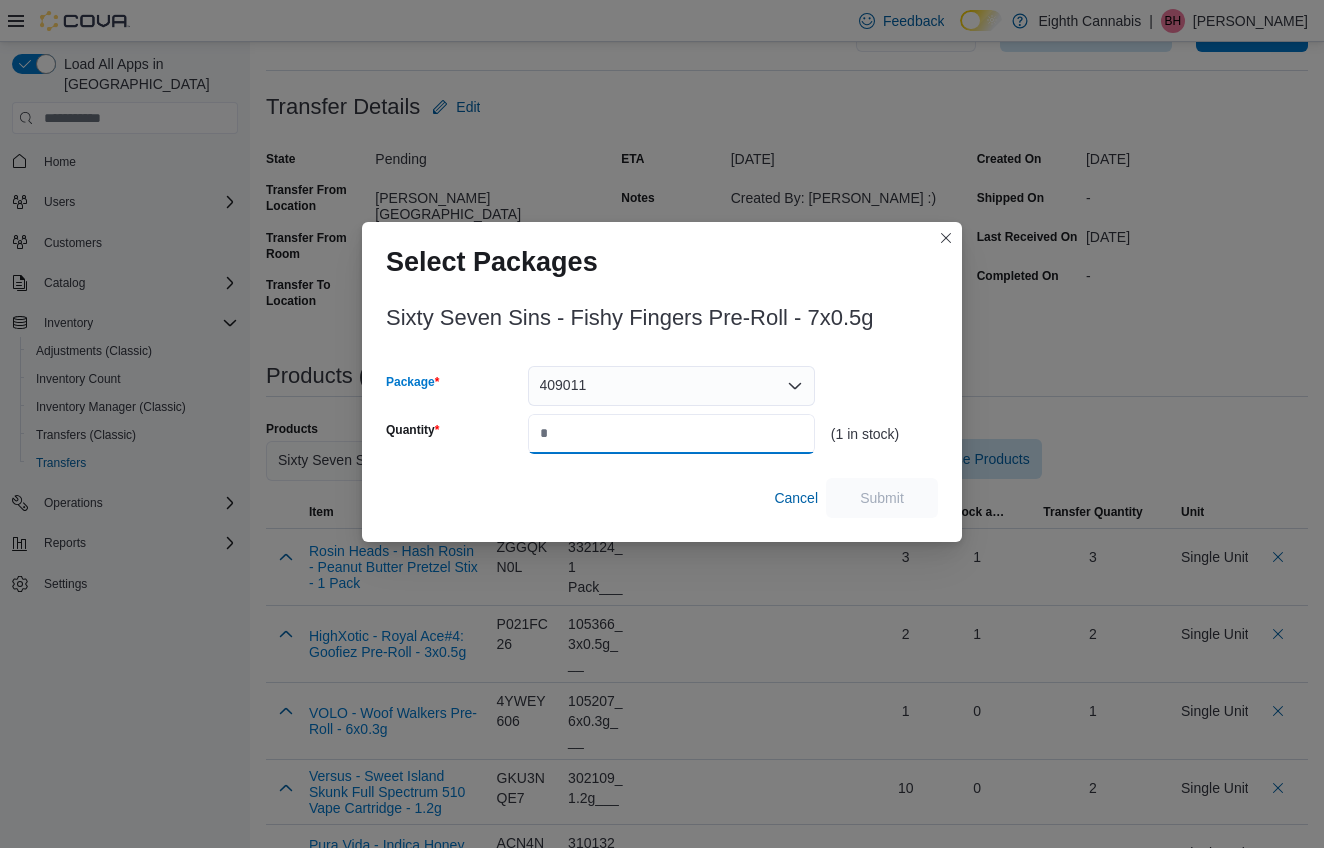 click on "Quantity" at bounding box center (671, 434) 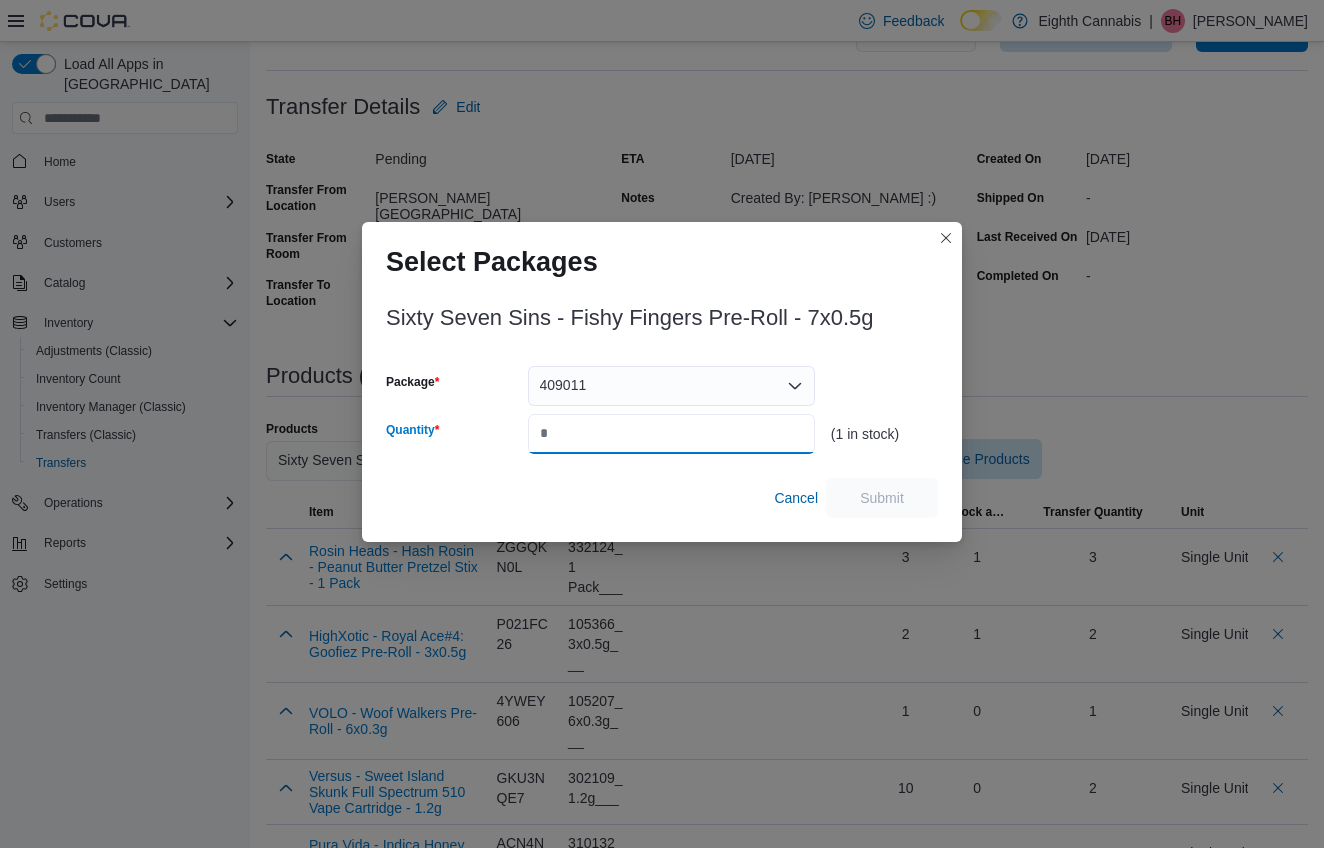 type on "*" 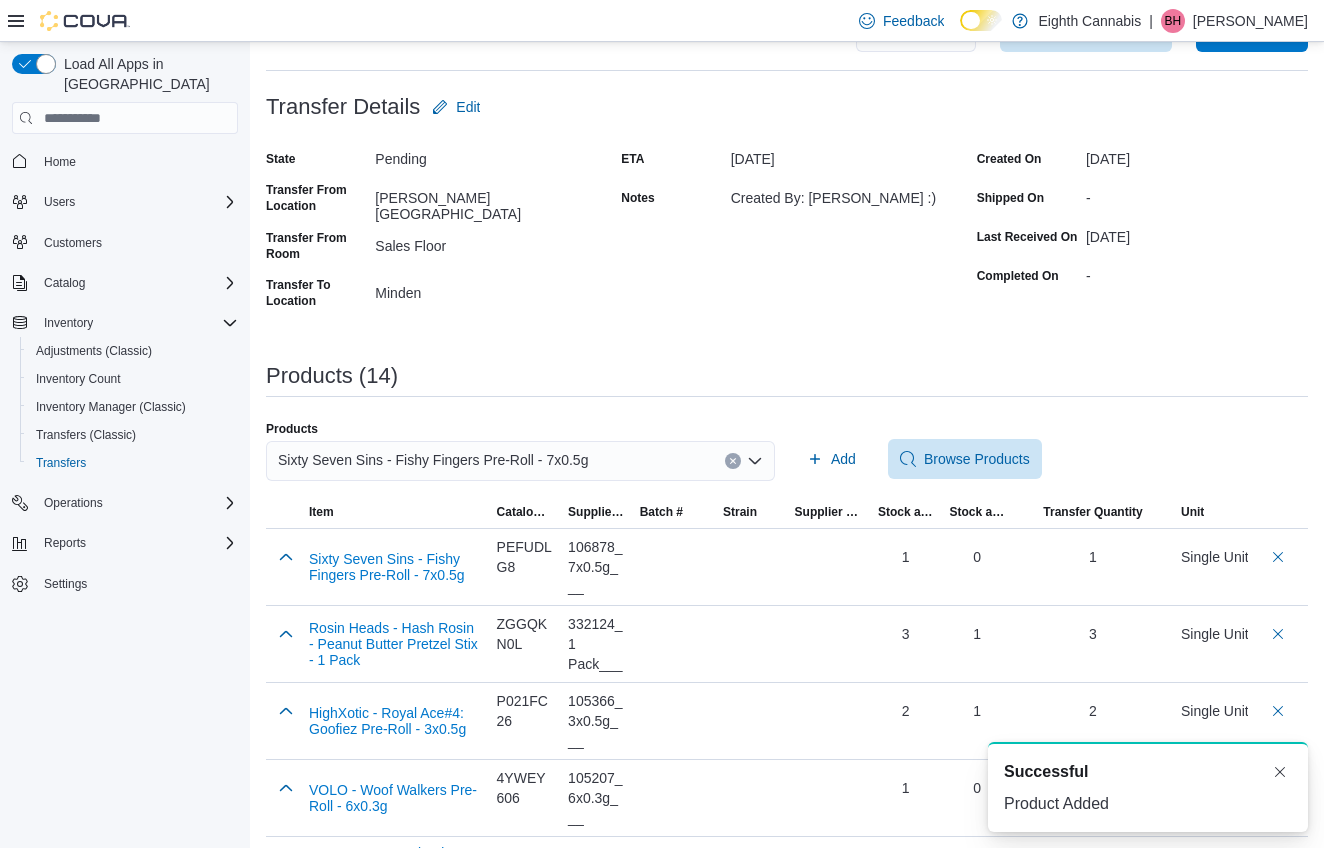 scroll, scrollTop: 0, scrollLeft: 0, axis: both 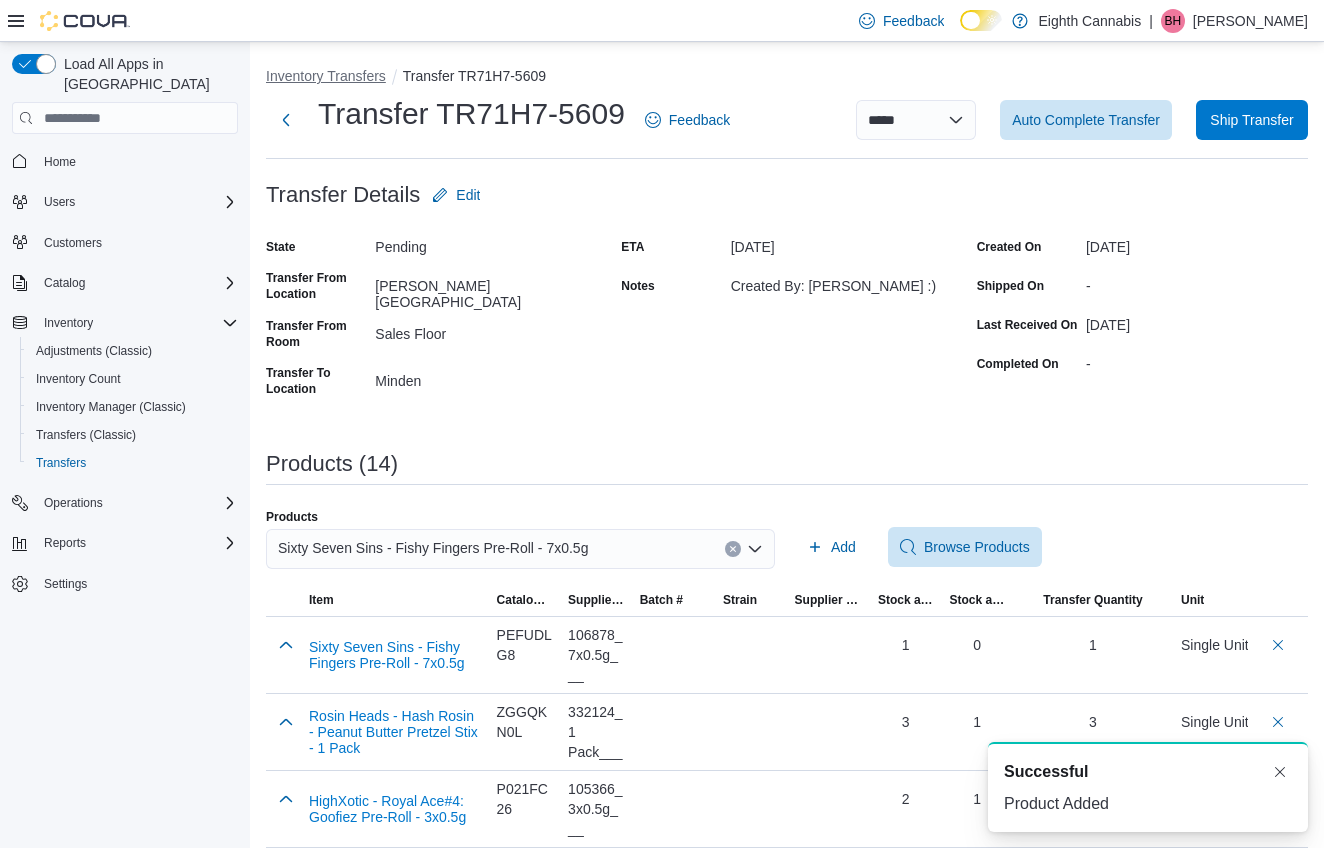 click on "Inventory Transfers" at bounding box center (326, 76) 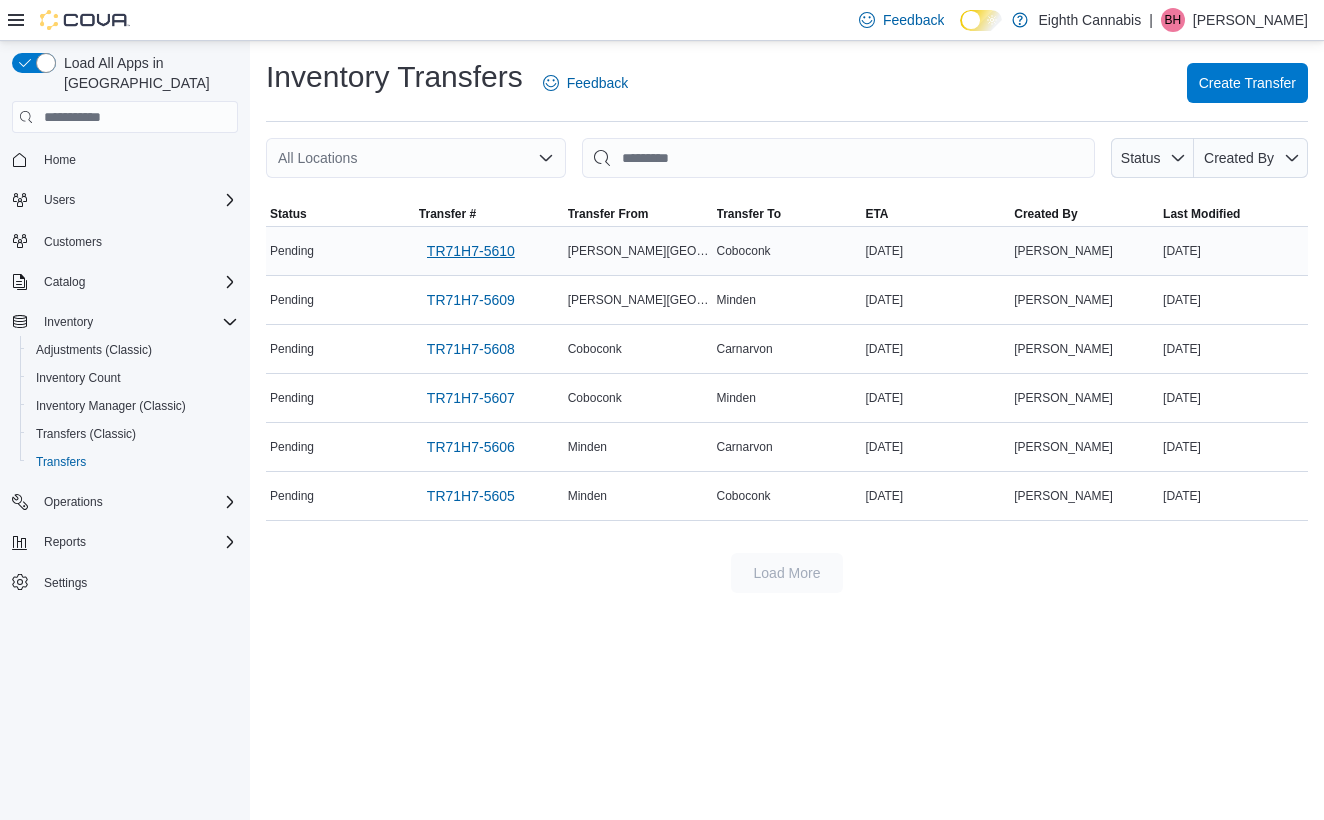 click on "TR71H7-5610" at bounding box center (471, 251) 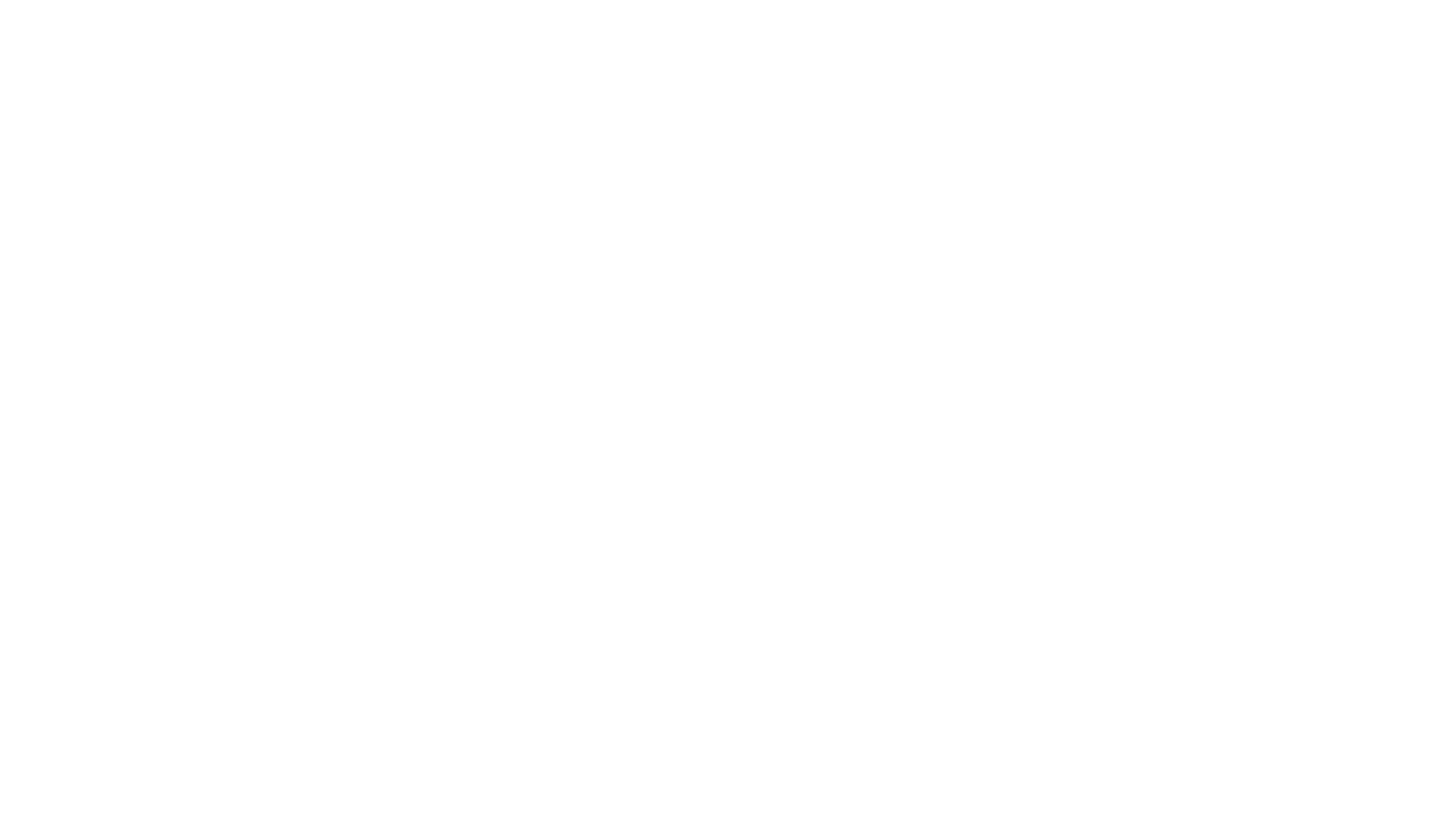 scroll, scrollTop: 0, scrollLeft: 0, axis: both 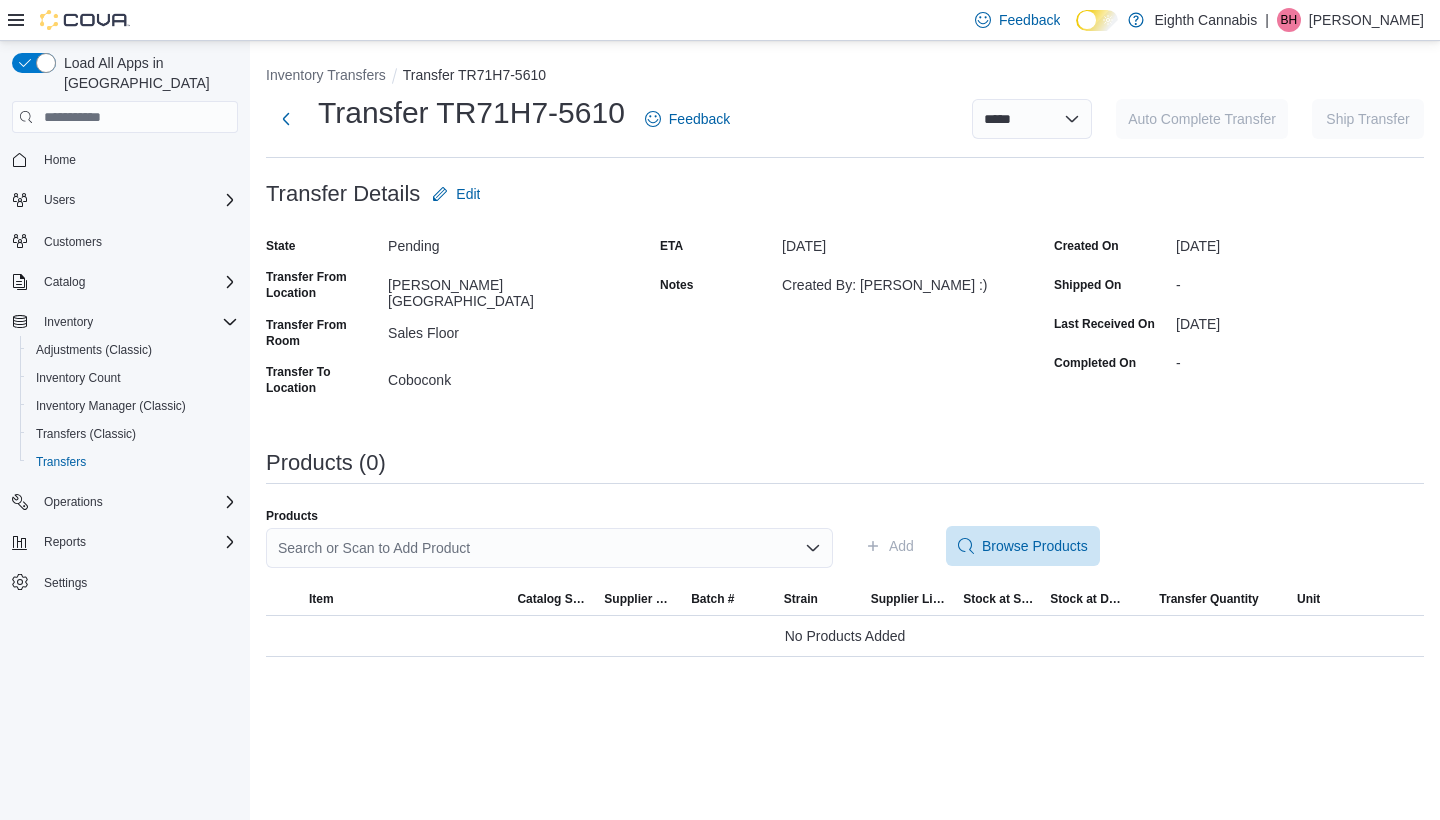 click on "Search or Scan to Add Product" at bounding box center [549, 548] 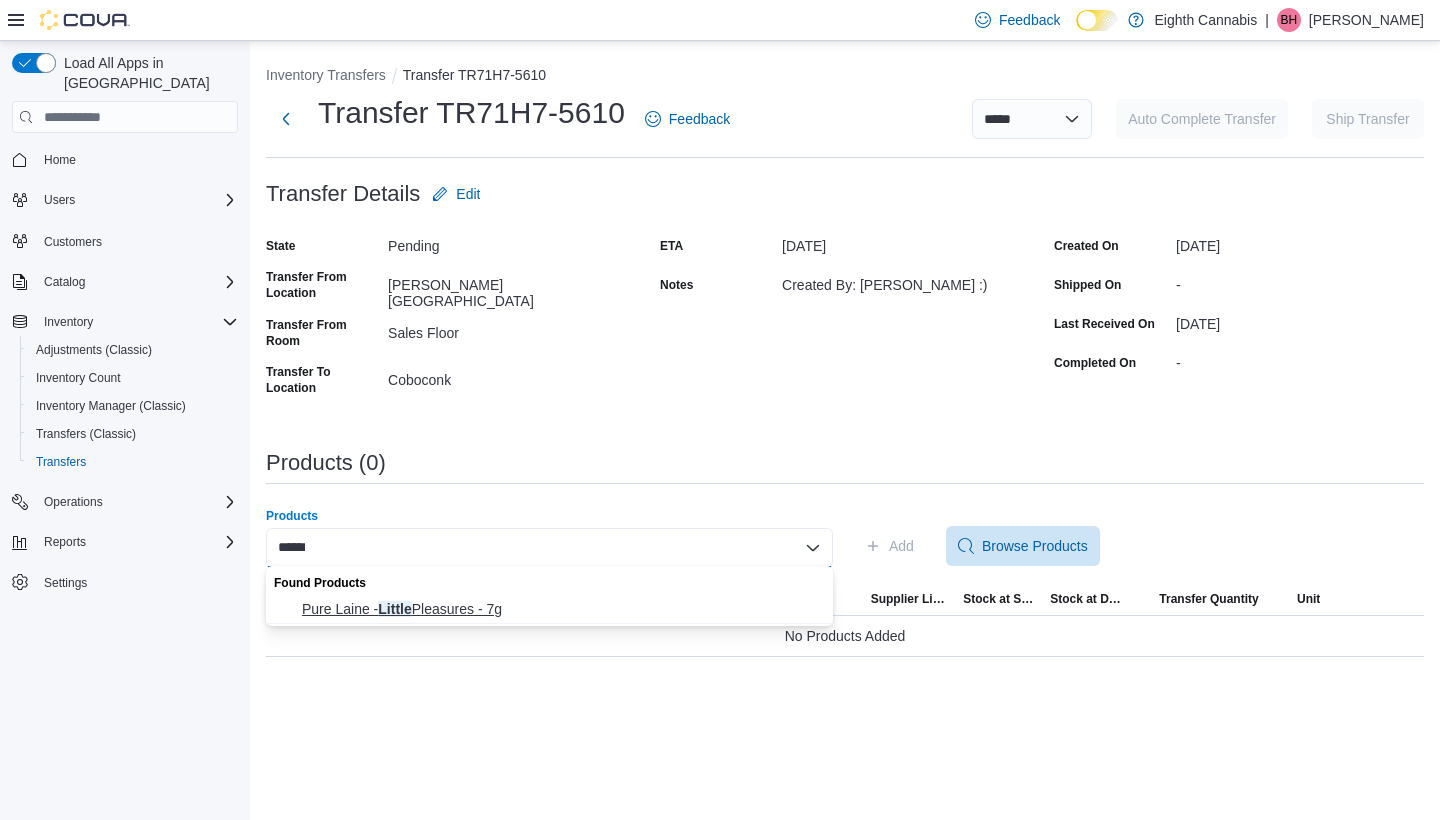 type on "******" 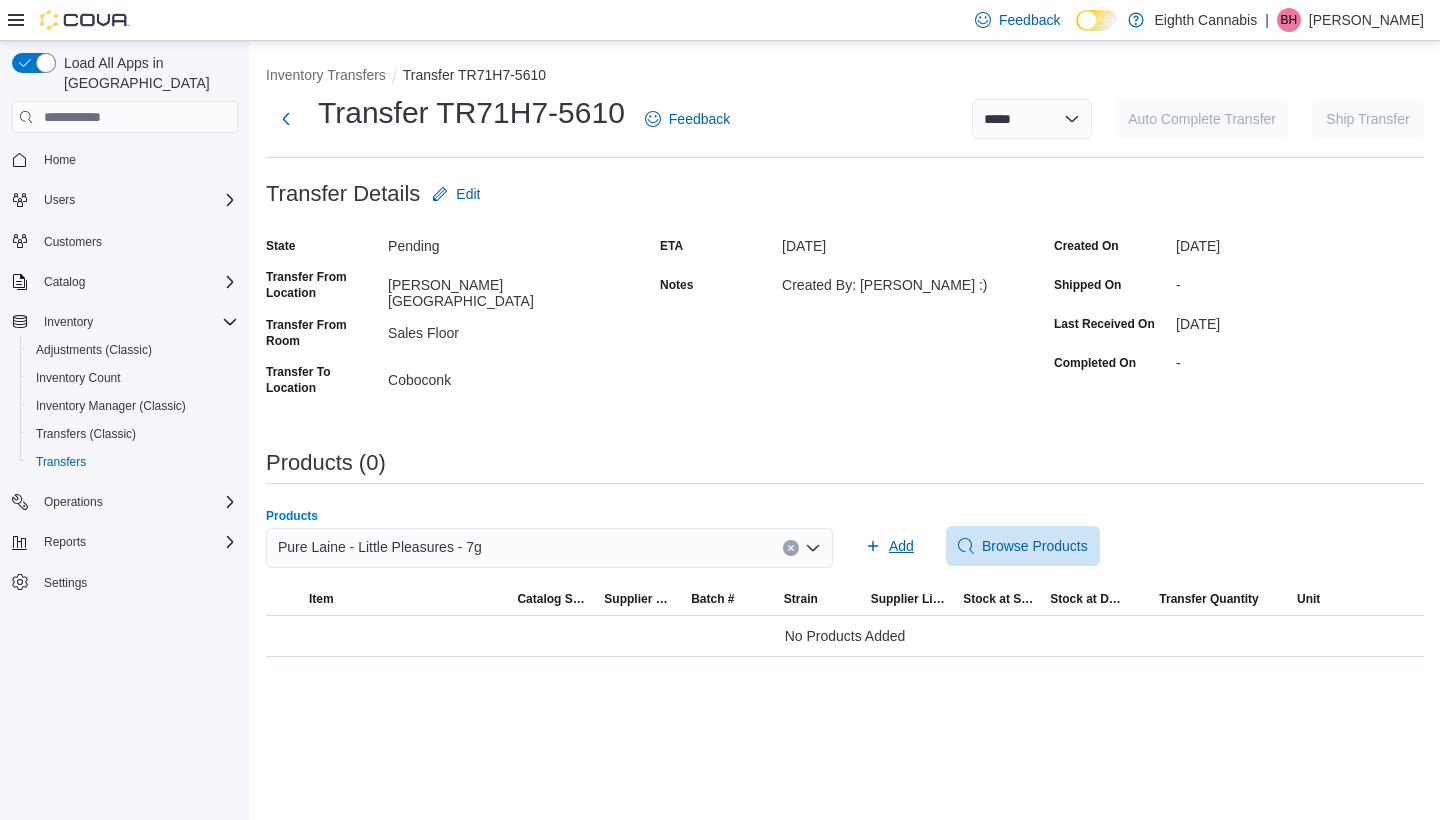 click on "Add" at bounding box center [901, 546] 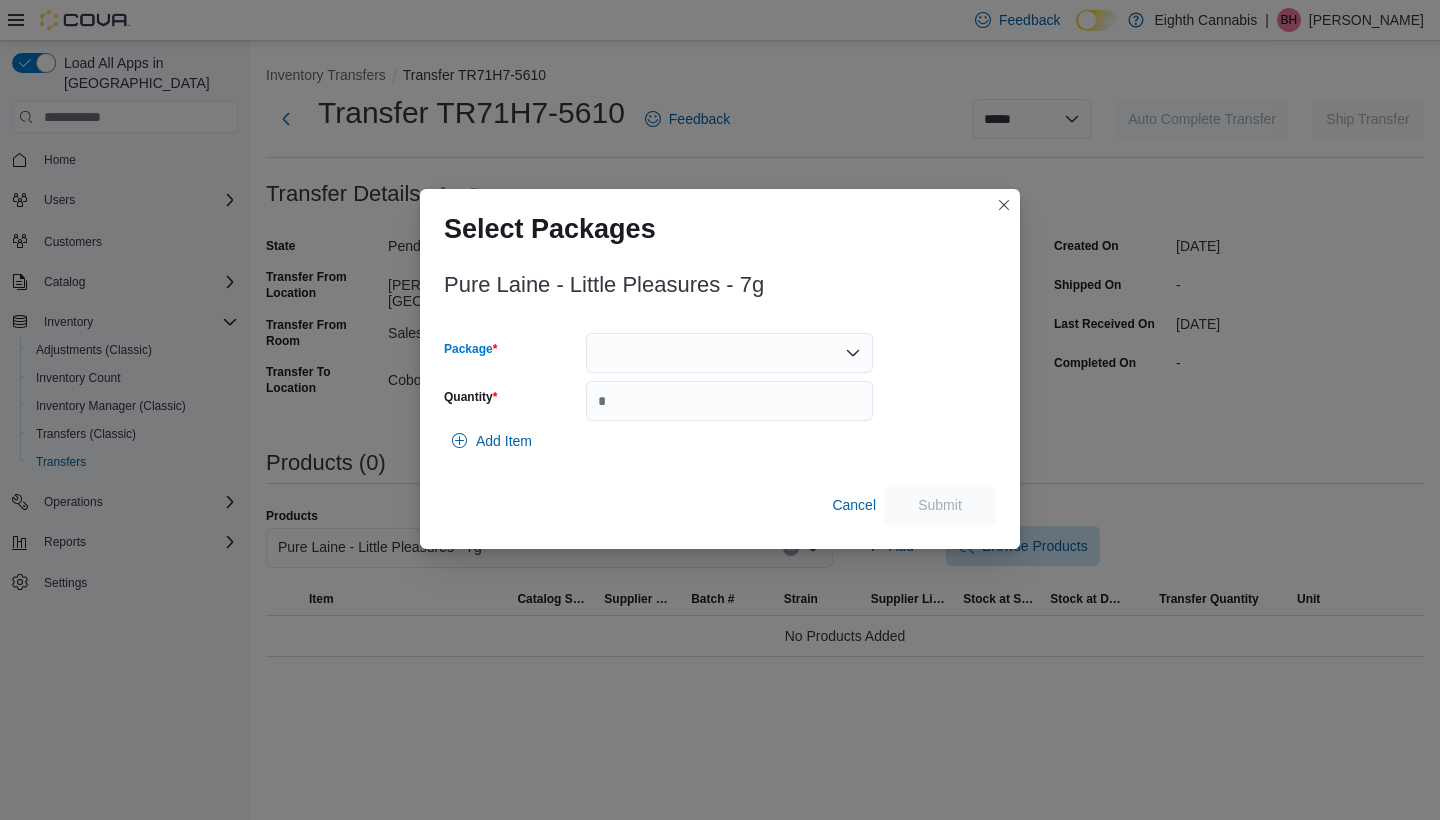 click at bounding box center (729, 353) 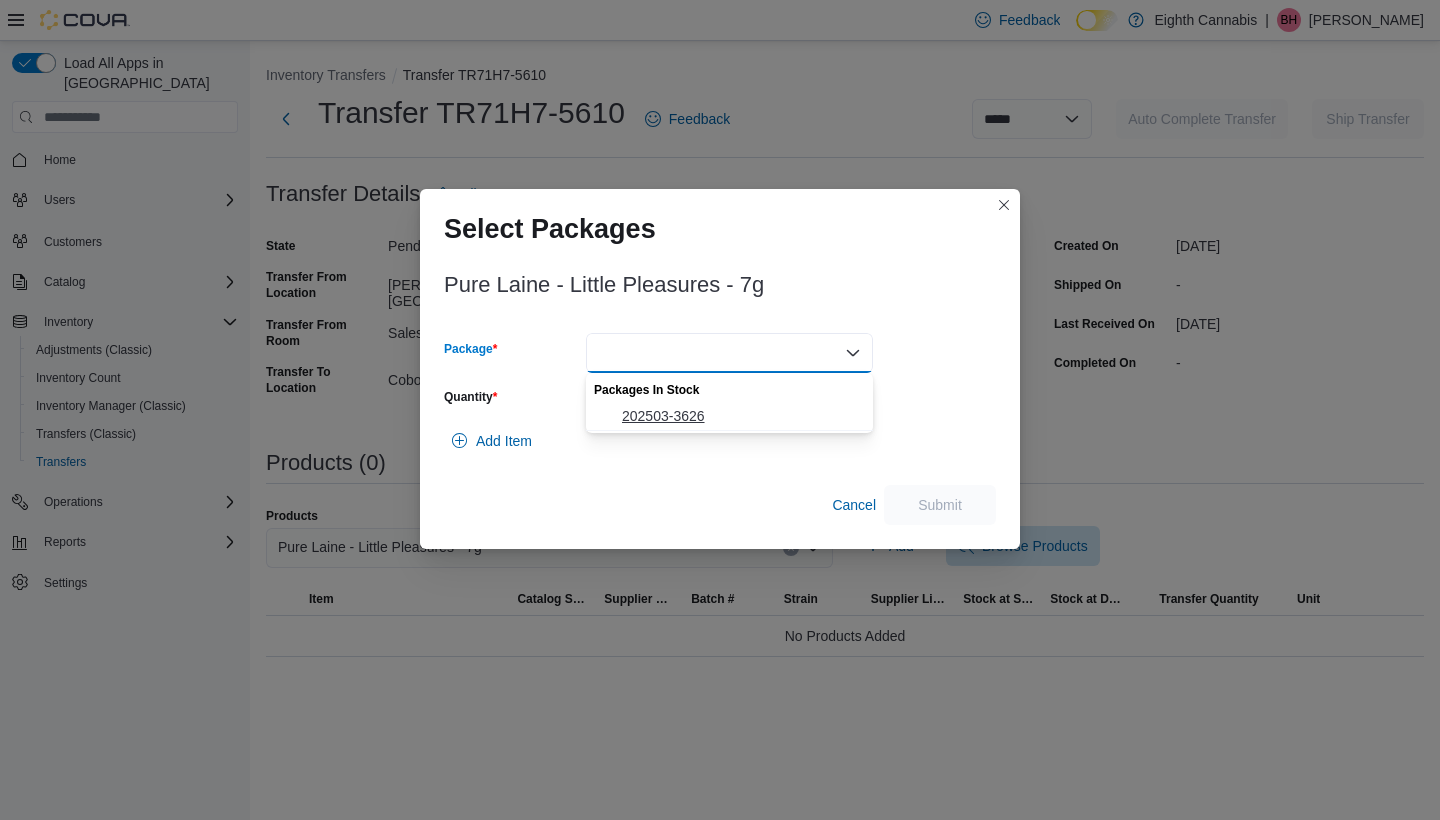 click on "202503-3626" at bounding box center [741, 416] 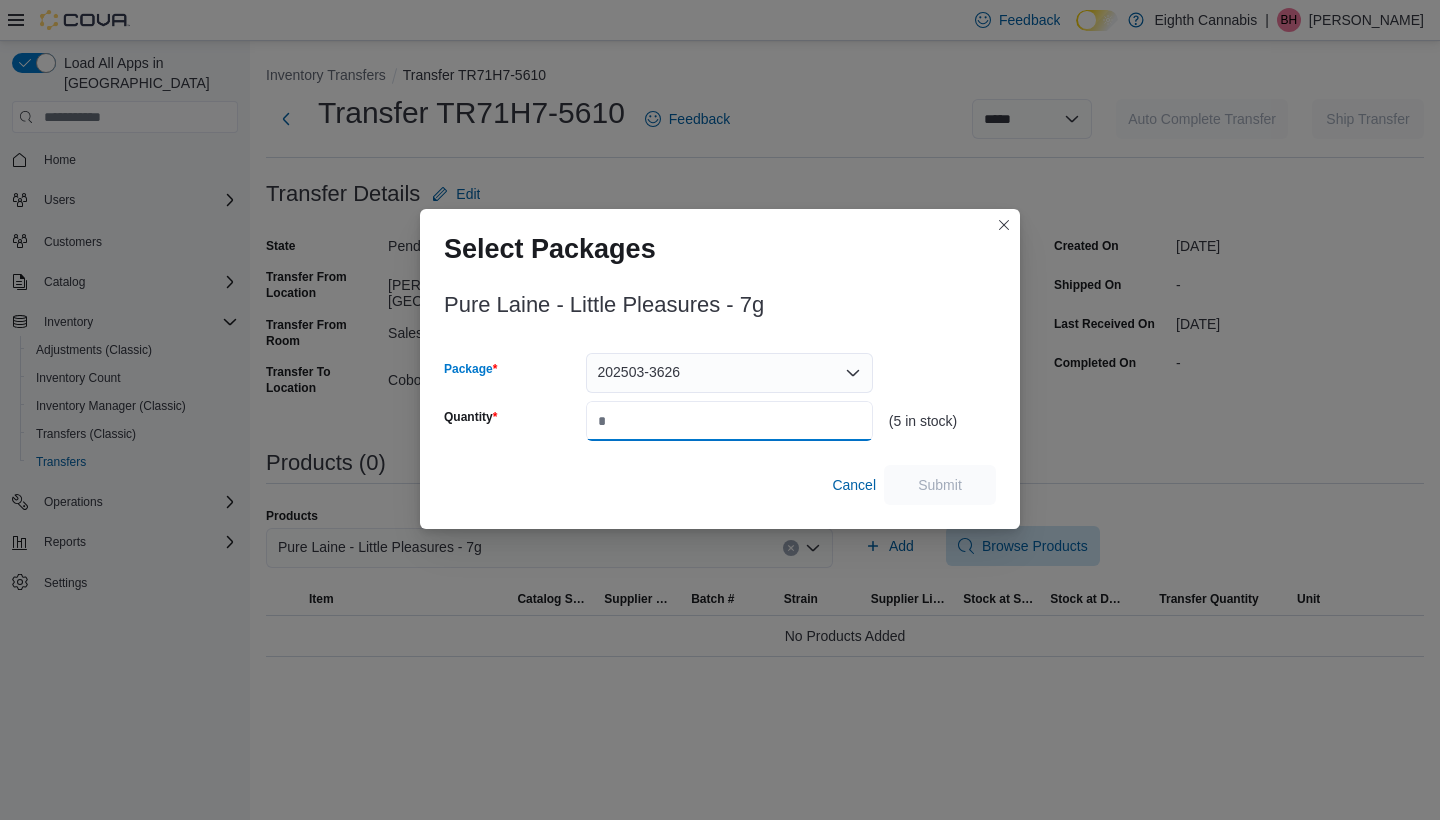 click on "Quantity" at bounding box center (729, 421) 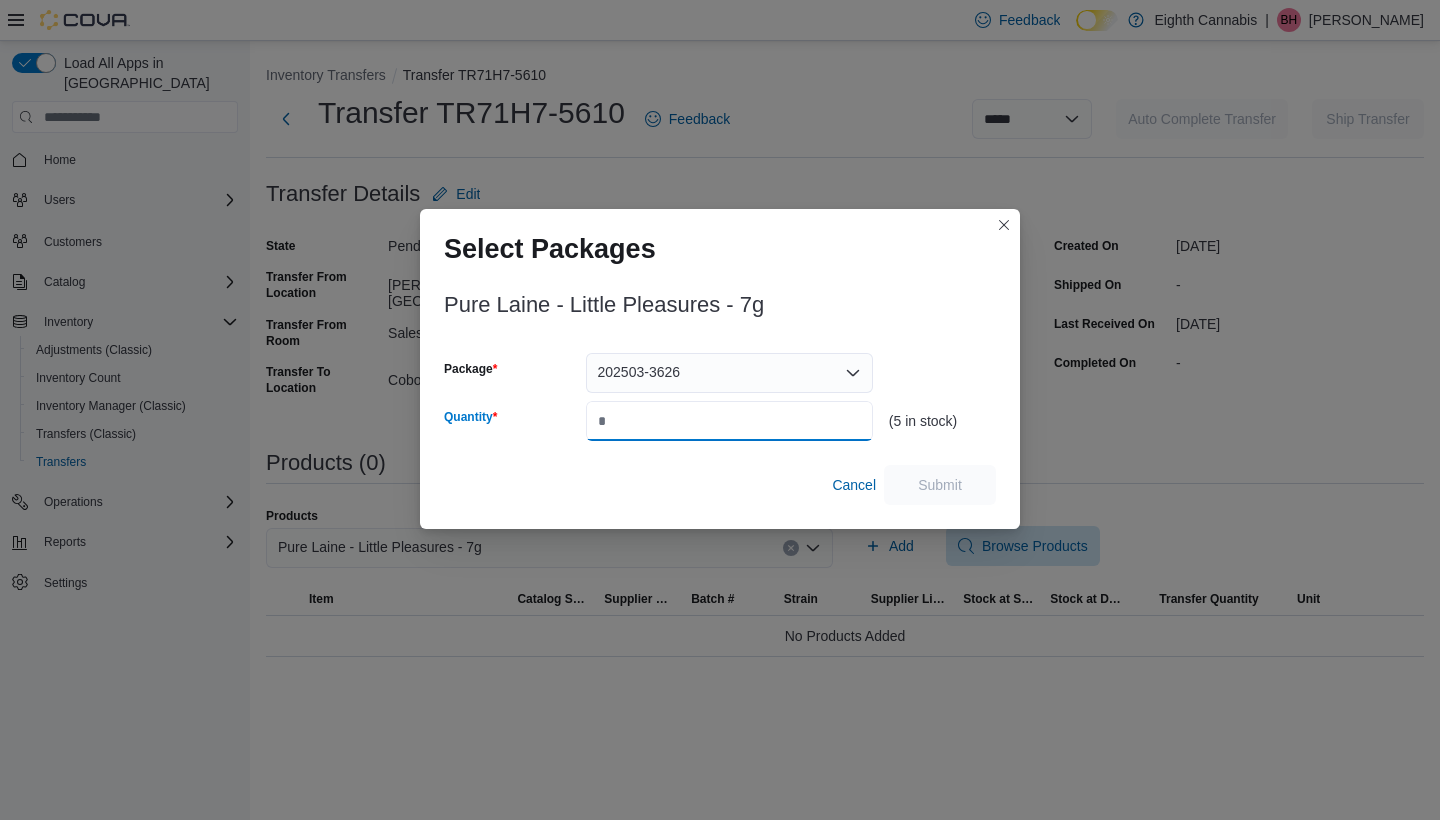 type on "*" 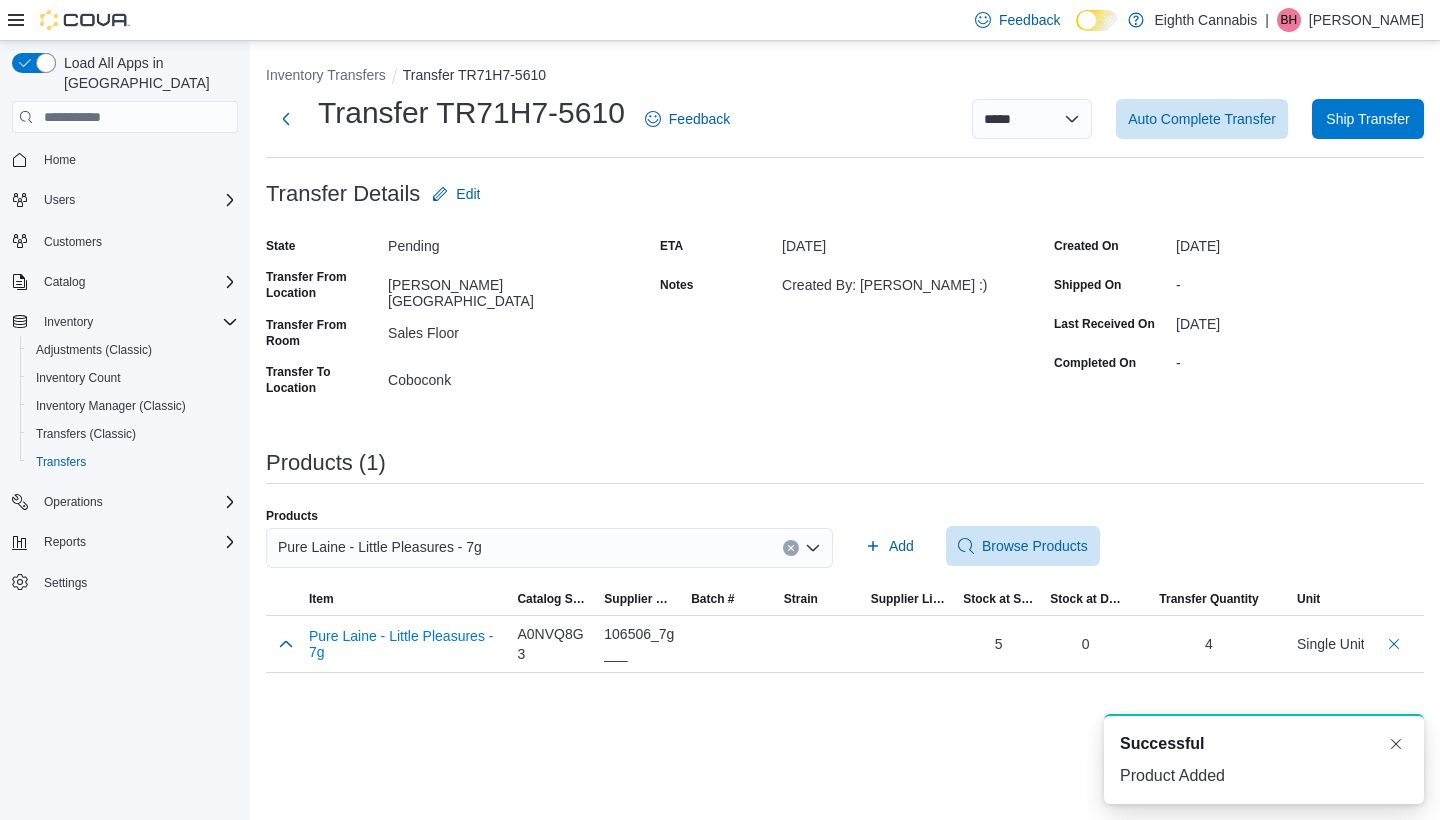 scroll, scrollTop: 0, scrollLeft: 0, axis: both 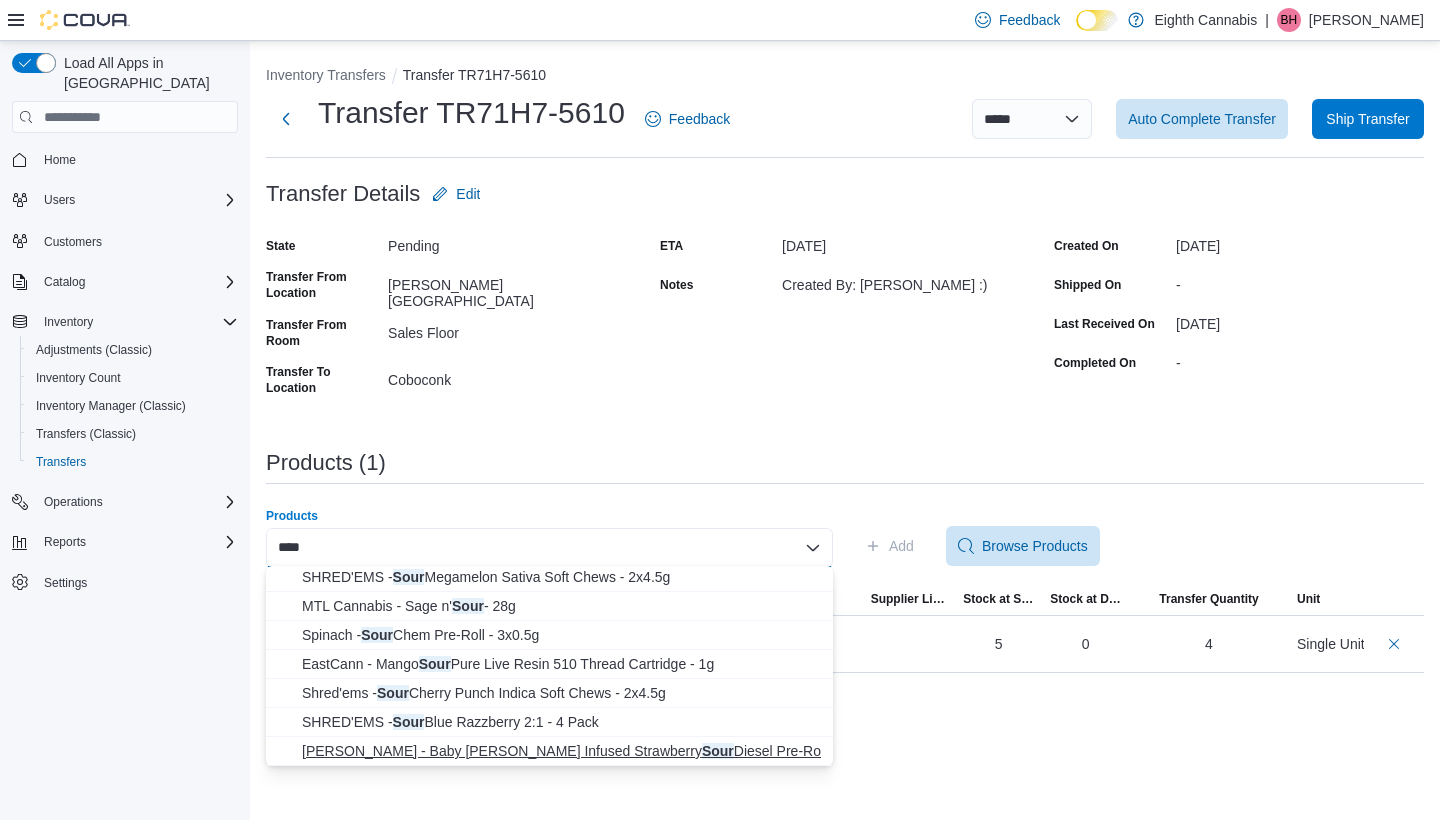 type on "****" 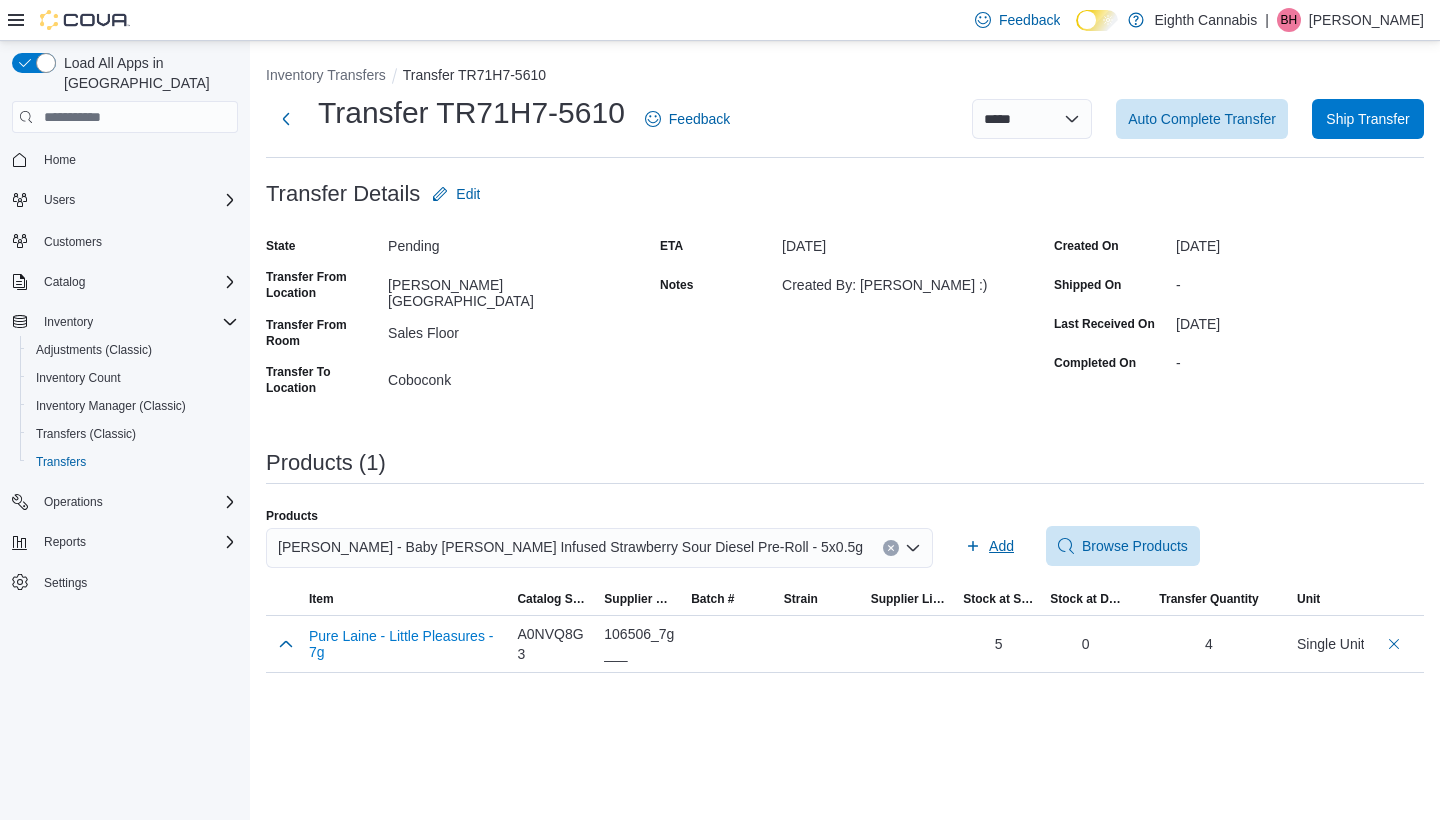 click on "Add" at bounding box center [989, 546] 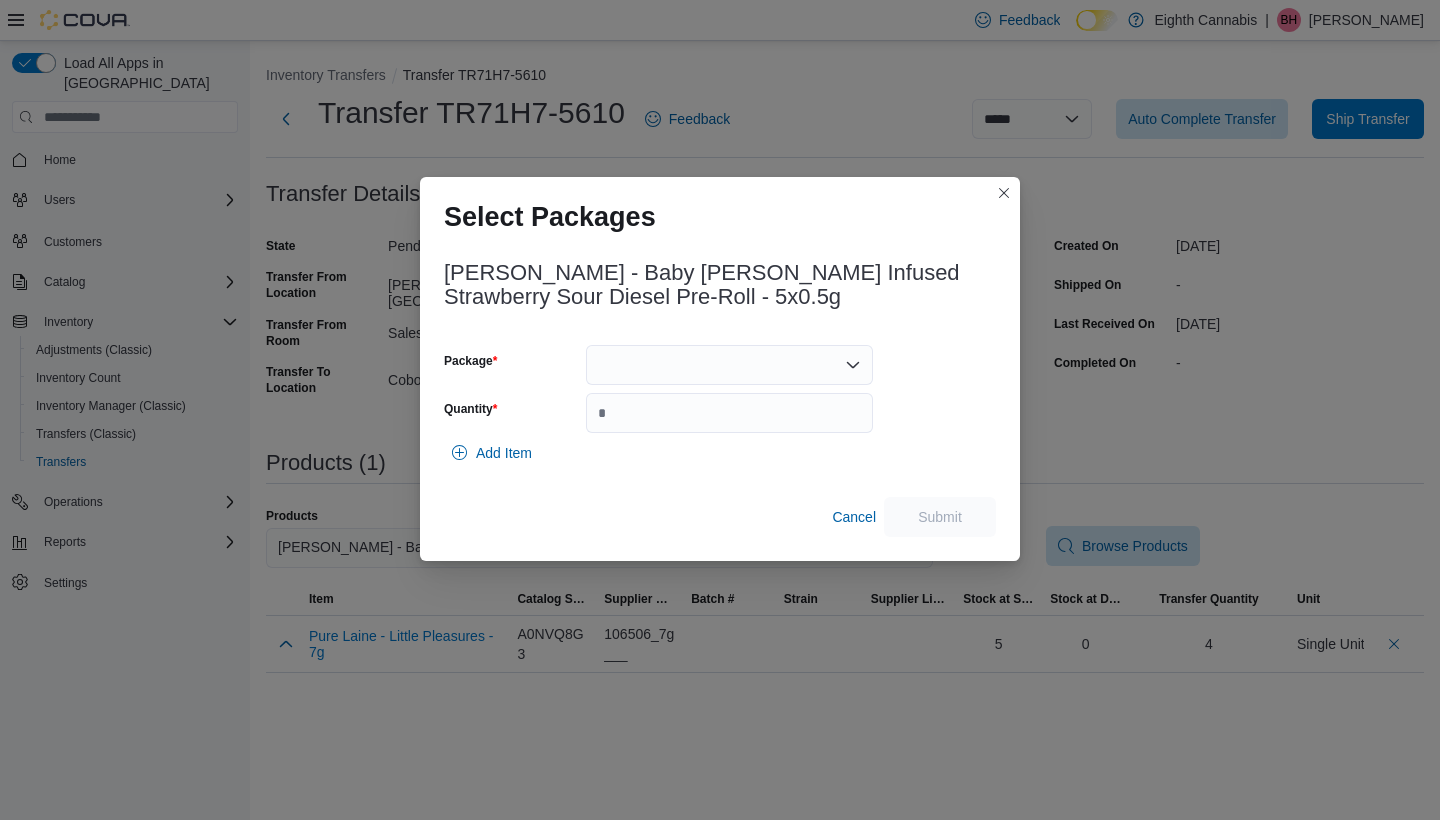 click at bounding box center [729, 365] 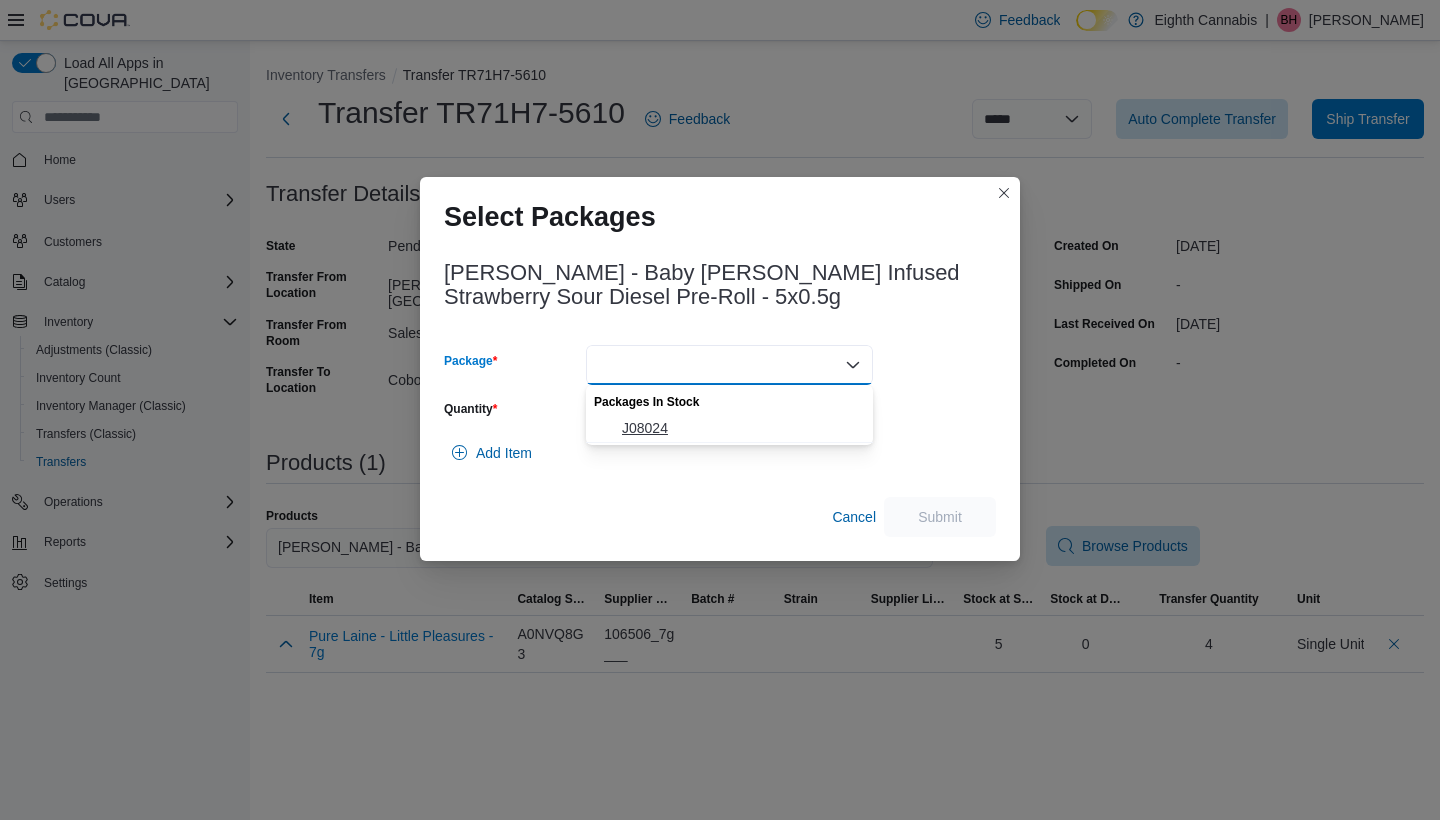 click on "J08024" at bounding box center [729, 428] 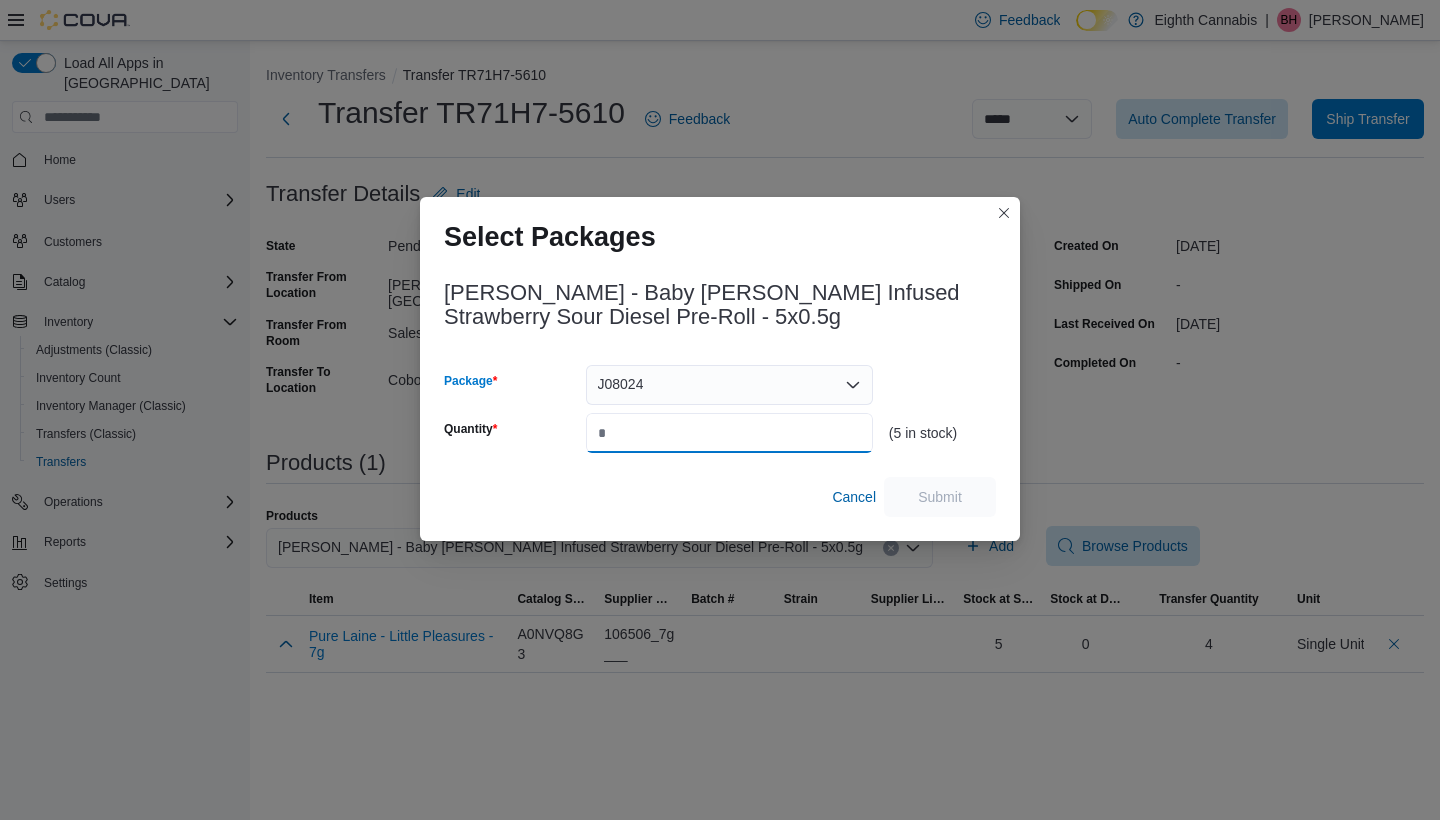 click on "Quantity" at bounding box center [729, 433] 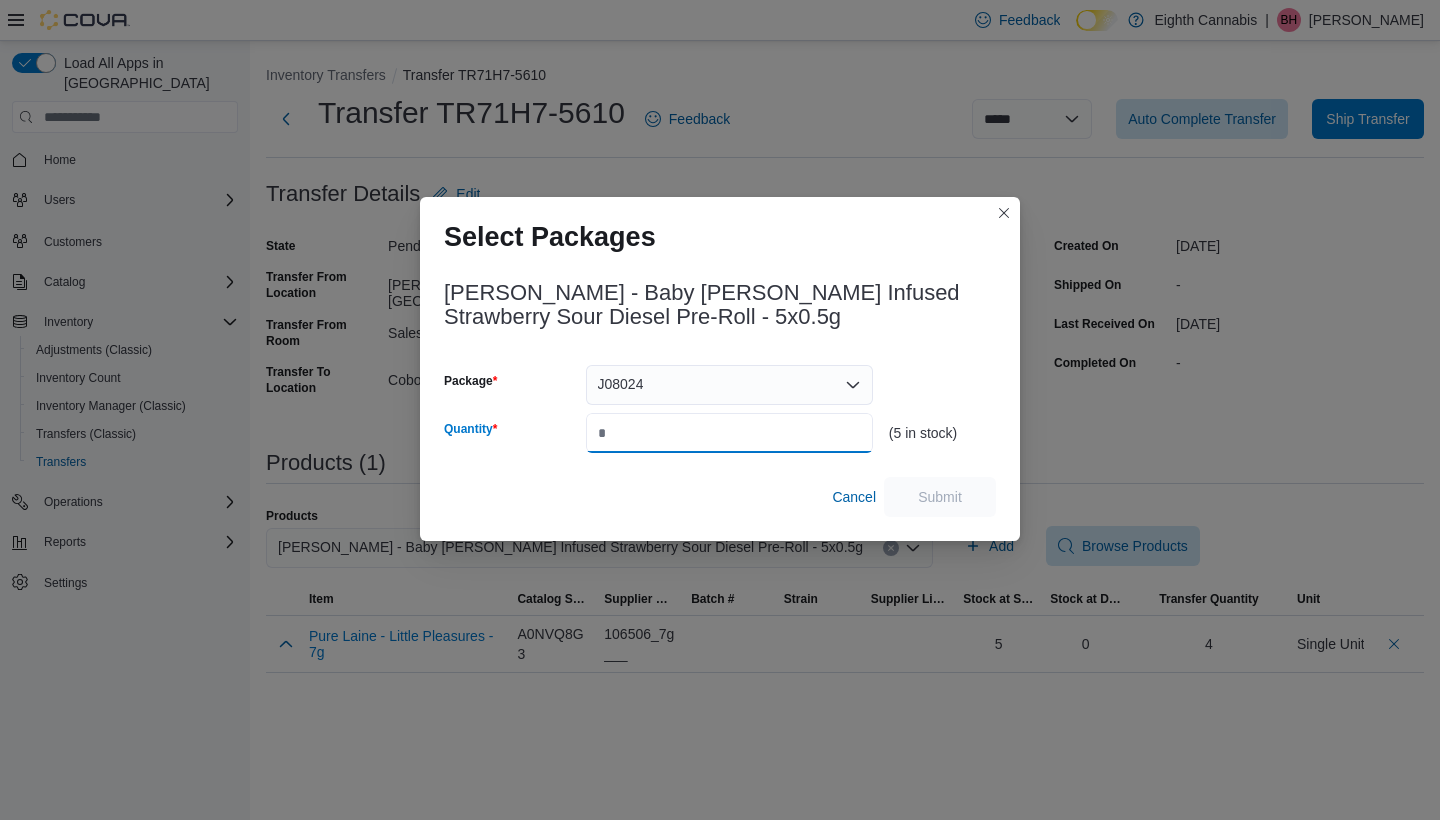 type on "*" 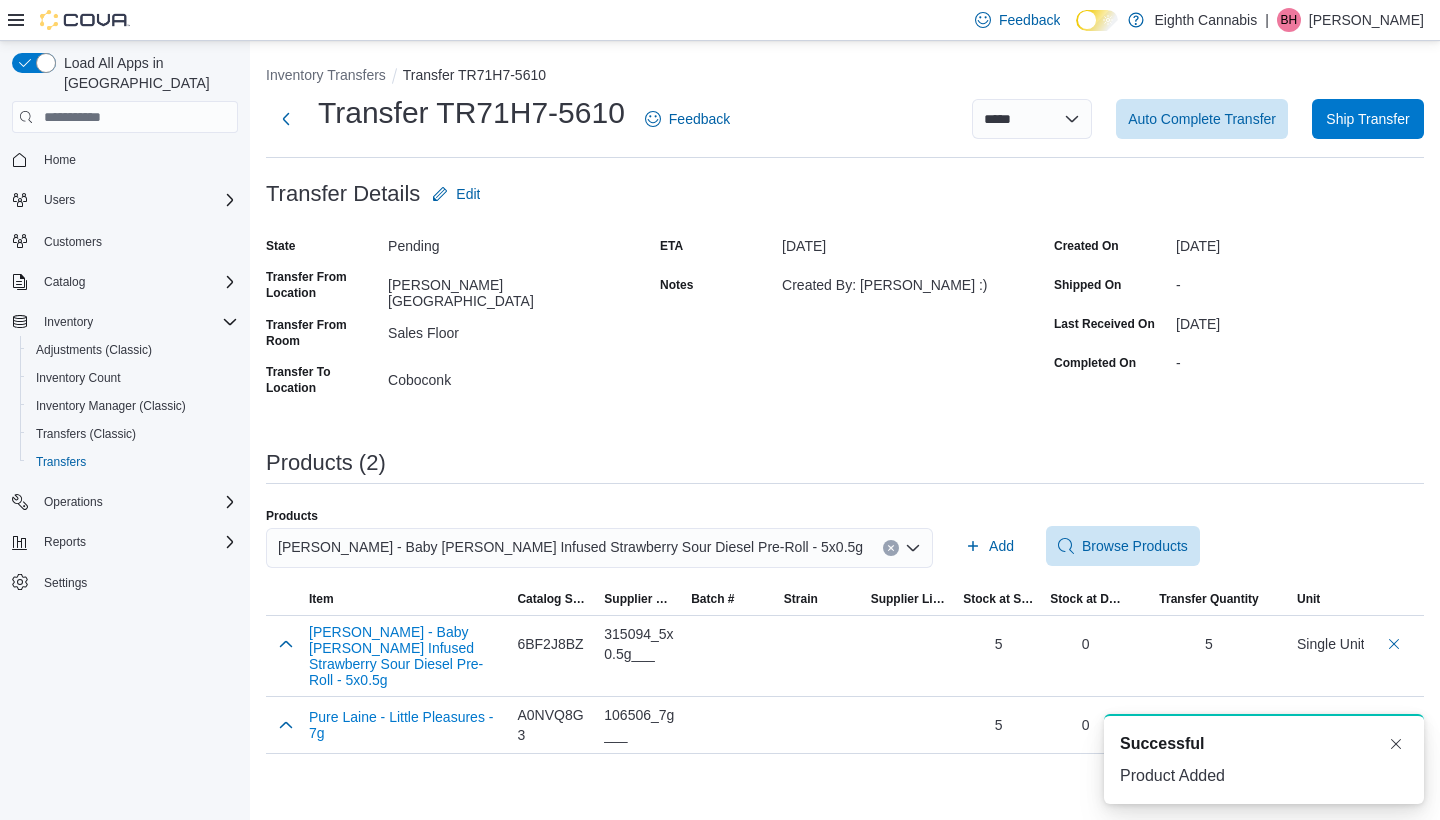 scroll, scrollTop: 0, scrollLeft: 0, axis: both 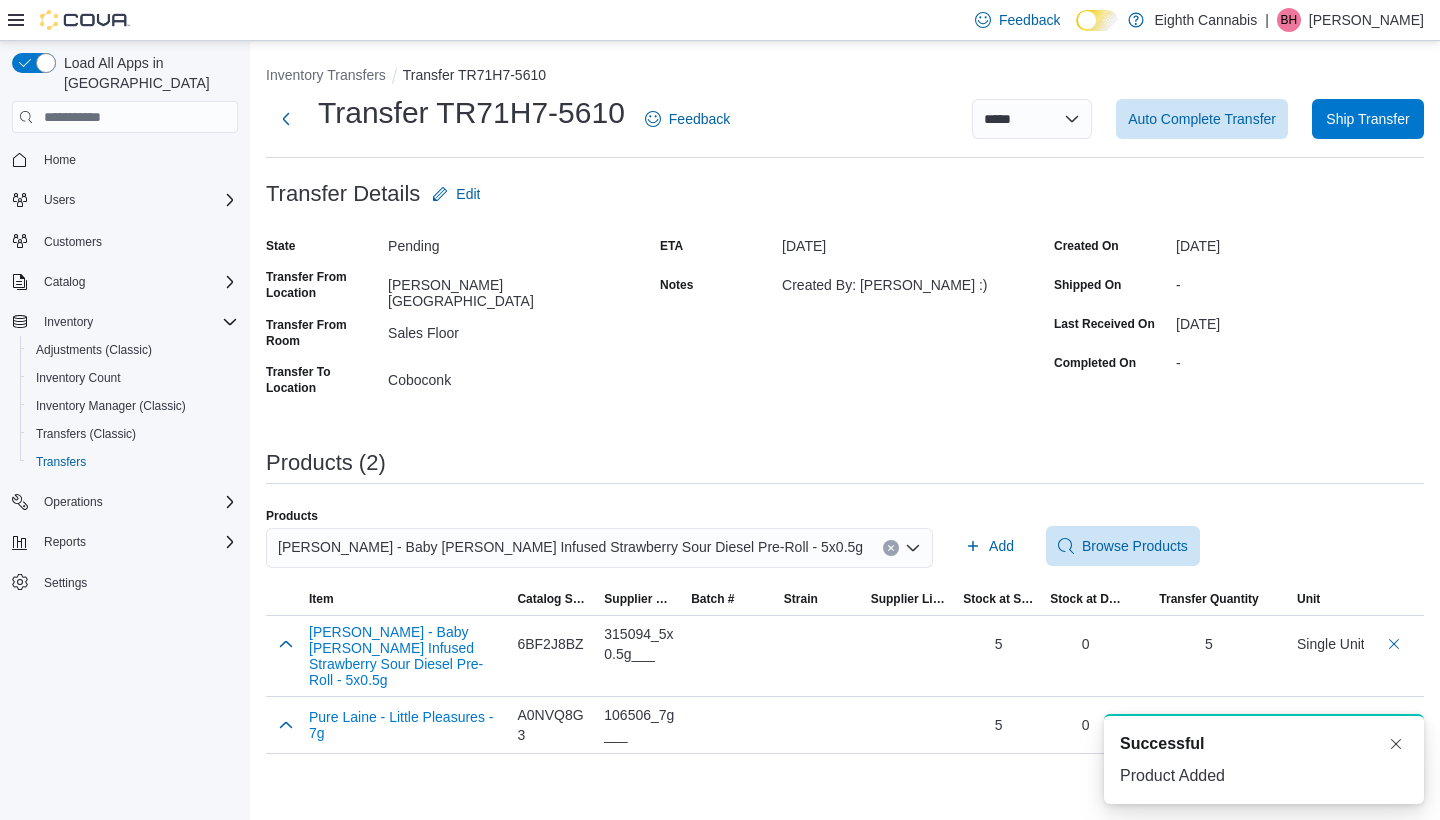click at bounding box center [891, 548] 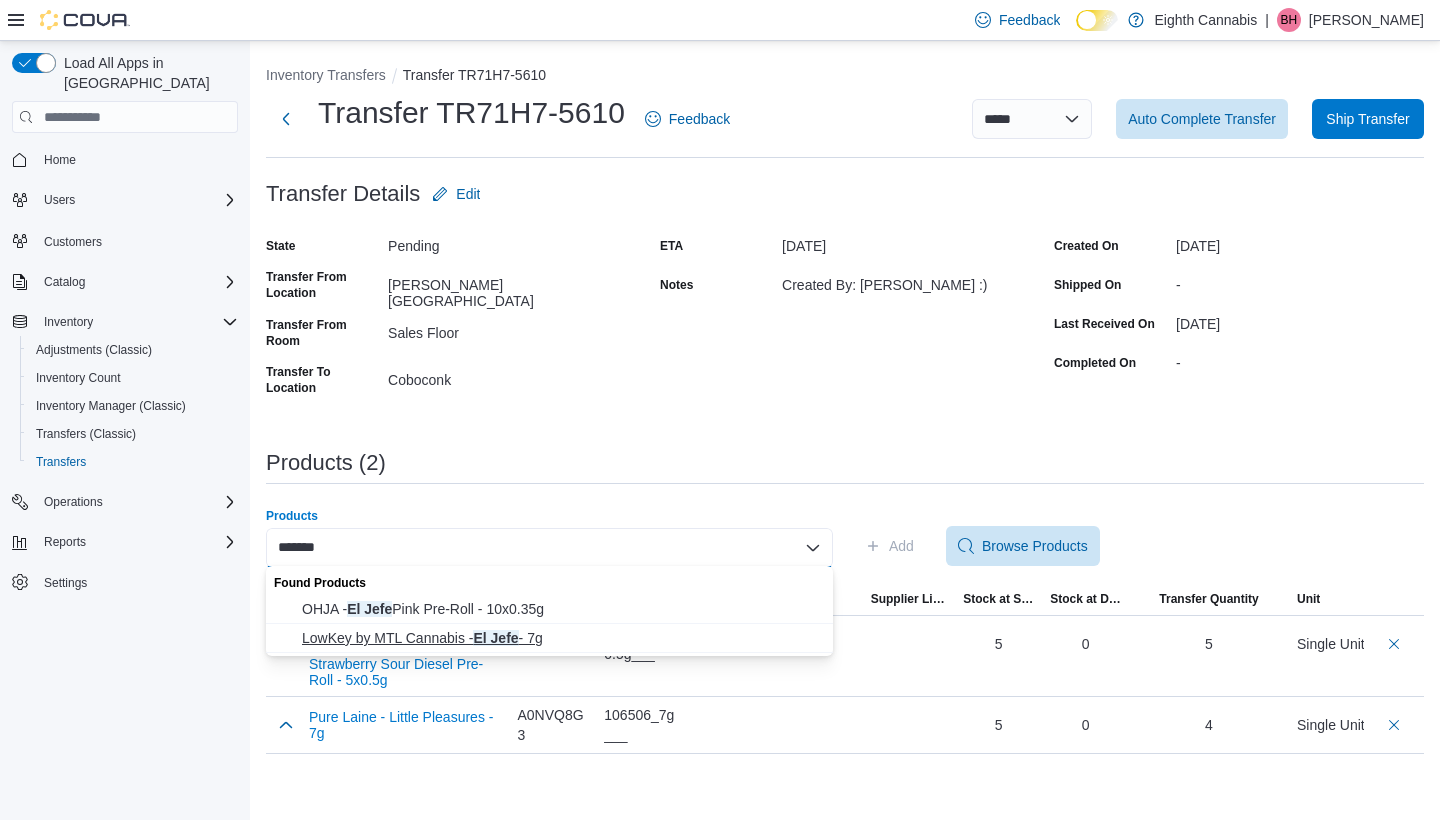 type on "*******" 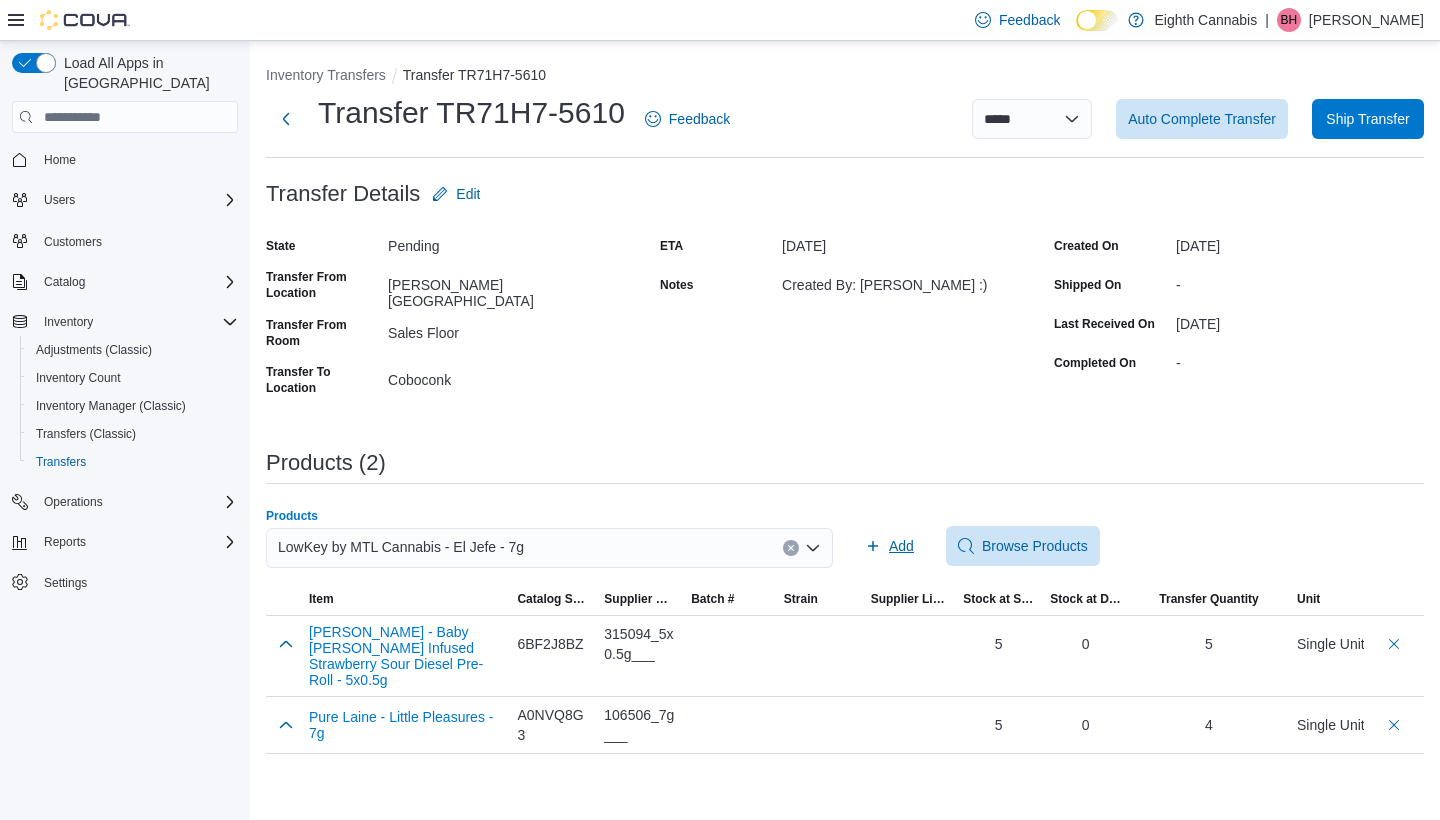 click on "Add" at bounding box center [901, 546] 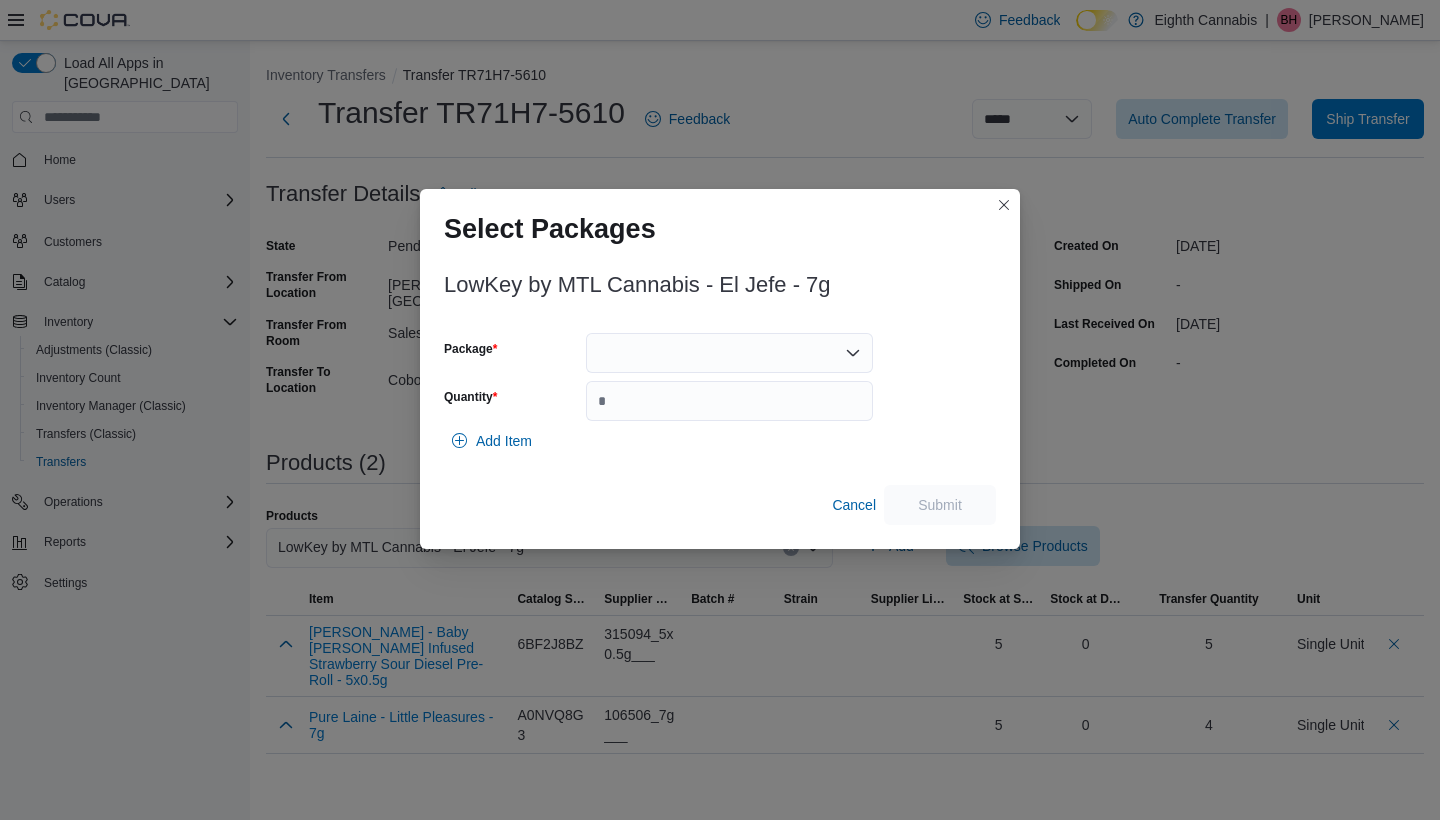 click at bounding box center [729, 353] 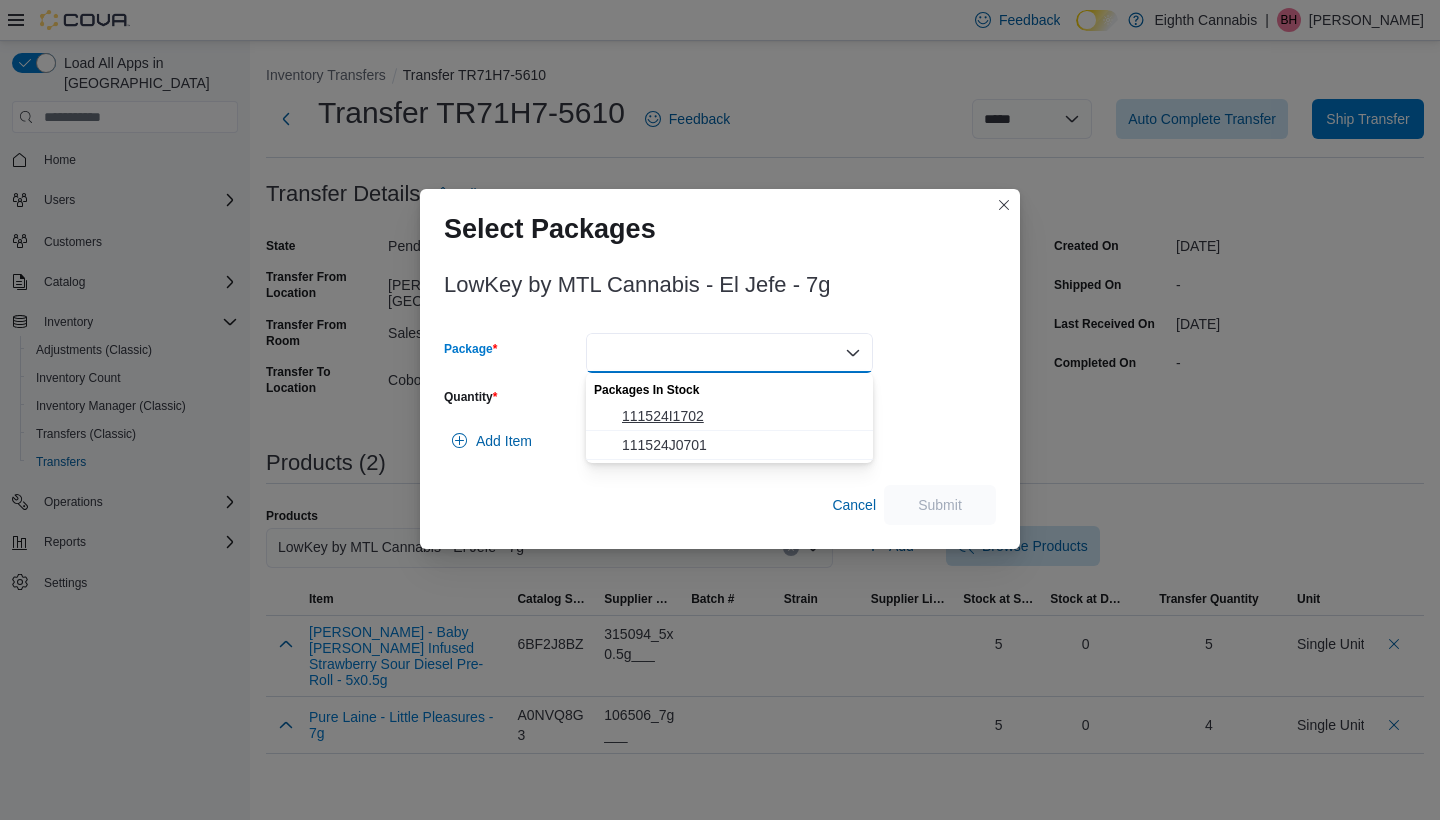 click on "111524I1702" at bounding box center [741, 416] 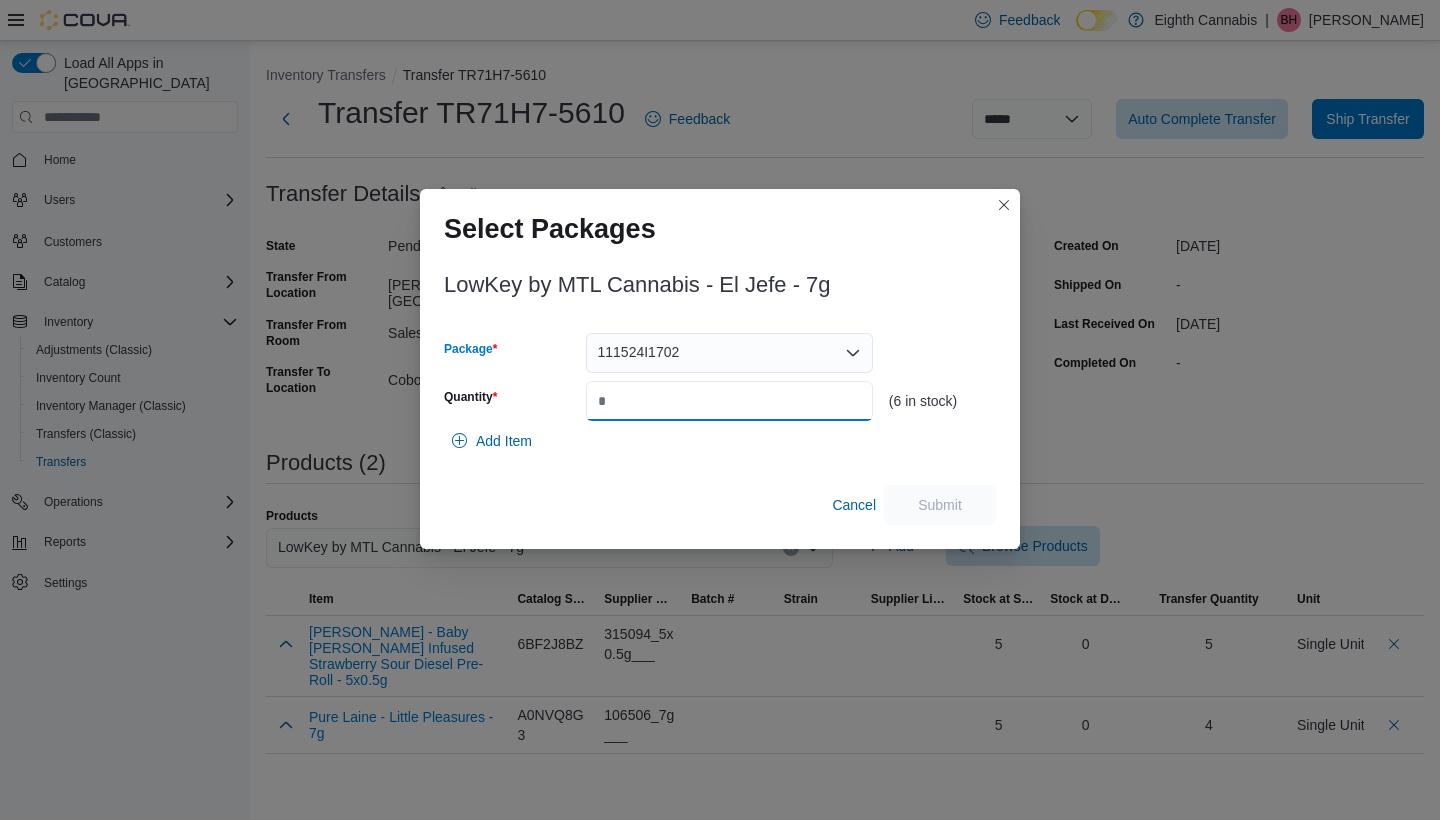 click on "Quantity" at bounding box center (729, 401) 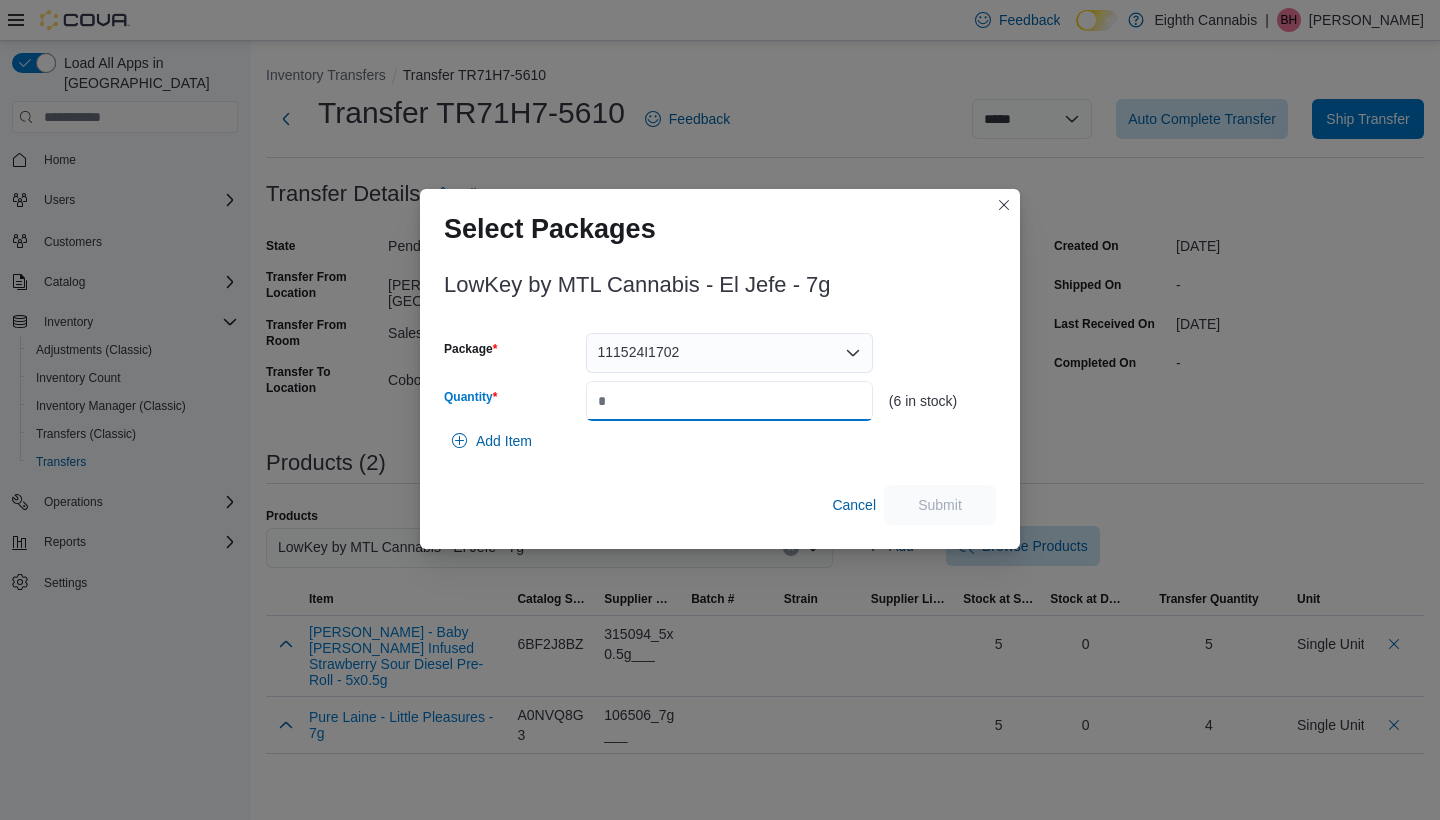 type on "*" 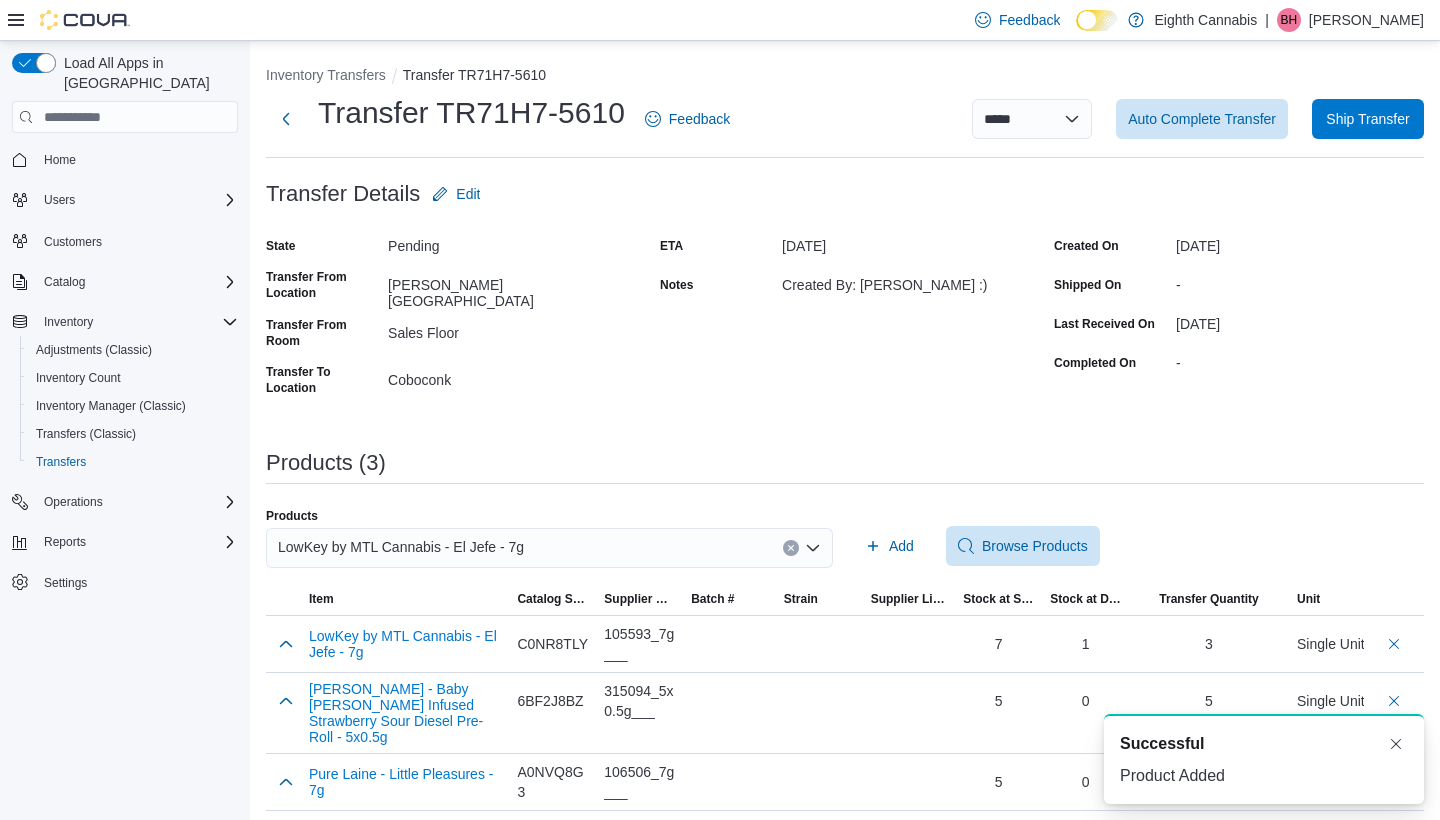 scroll, scrollTop: 0, scrollLeft: 0, axis: both 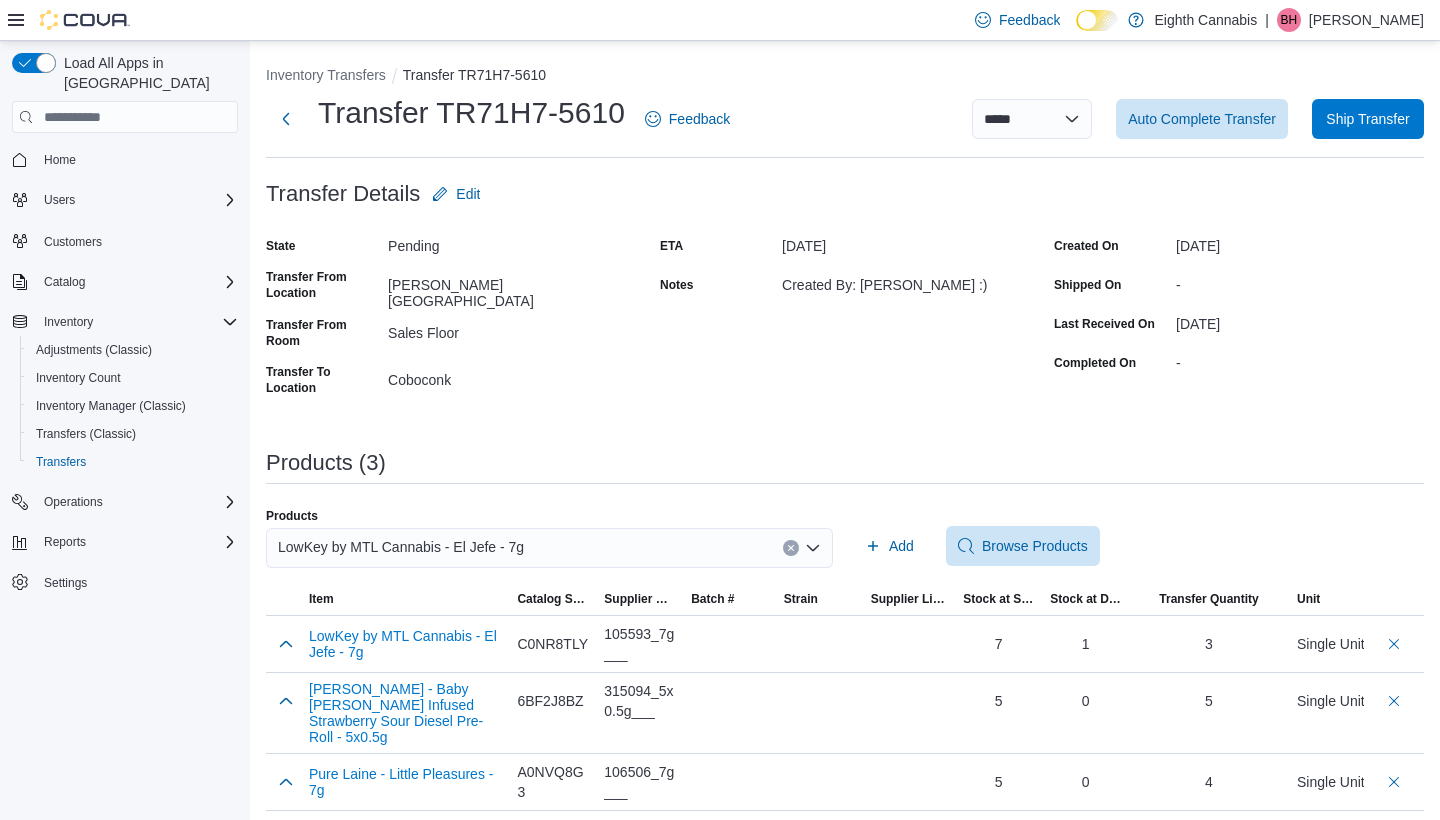 click at bounding box center [791, 548] 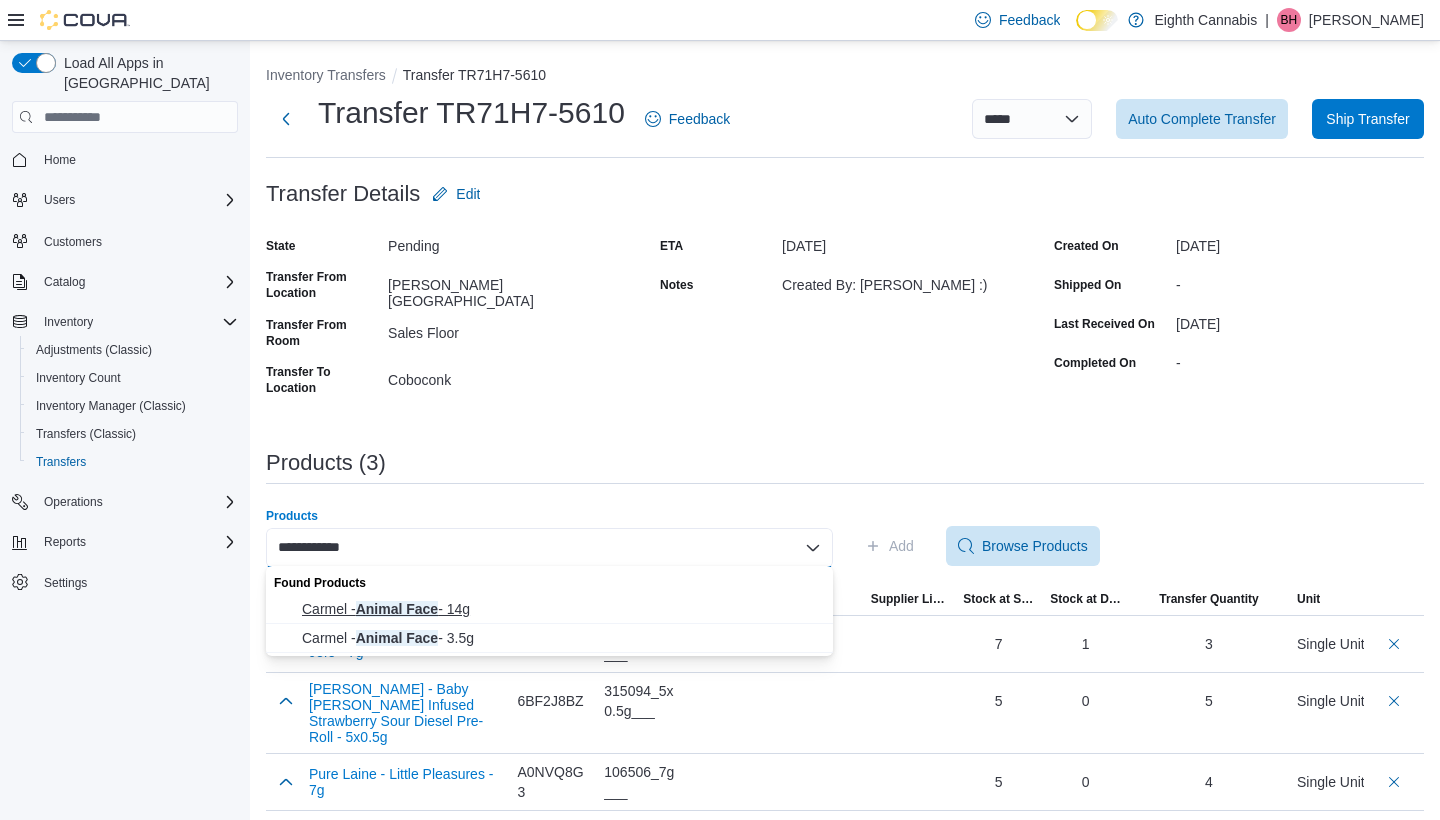 type on "**********" 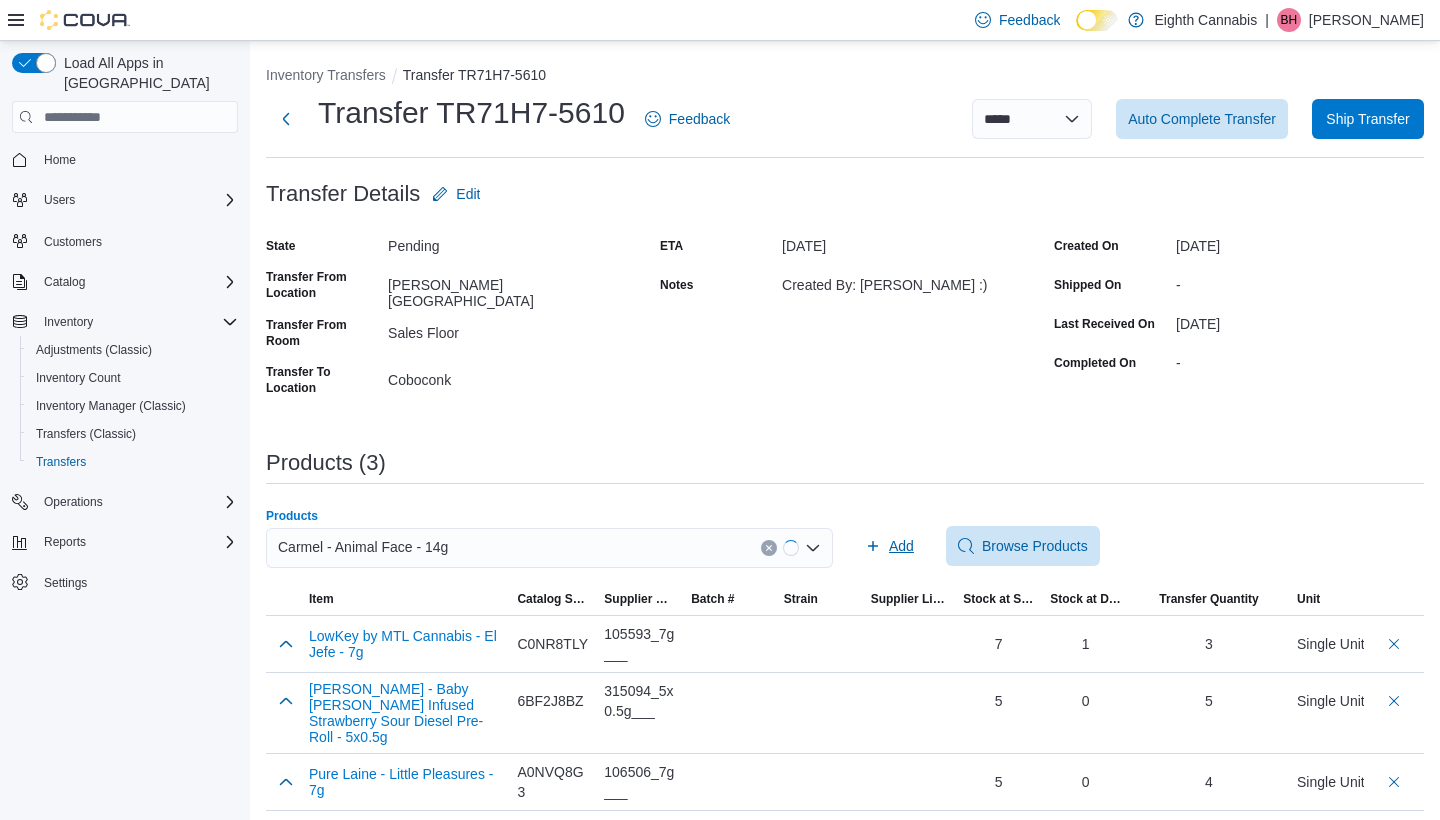 click on "Add" at bounding box center [889, 546] 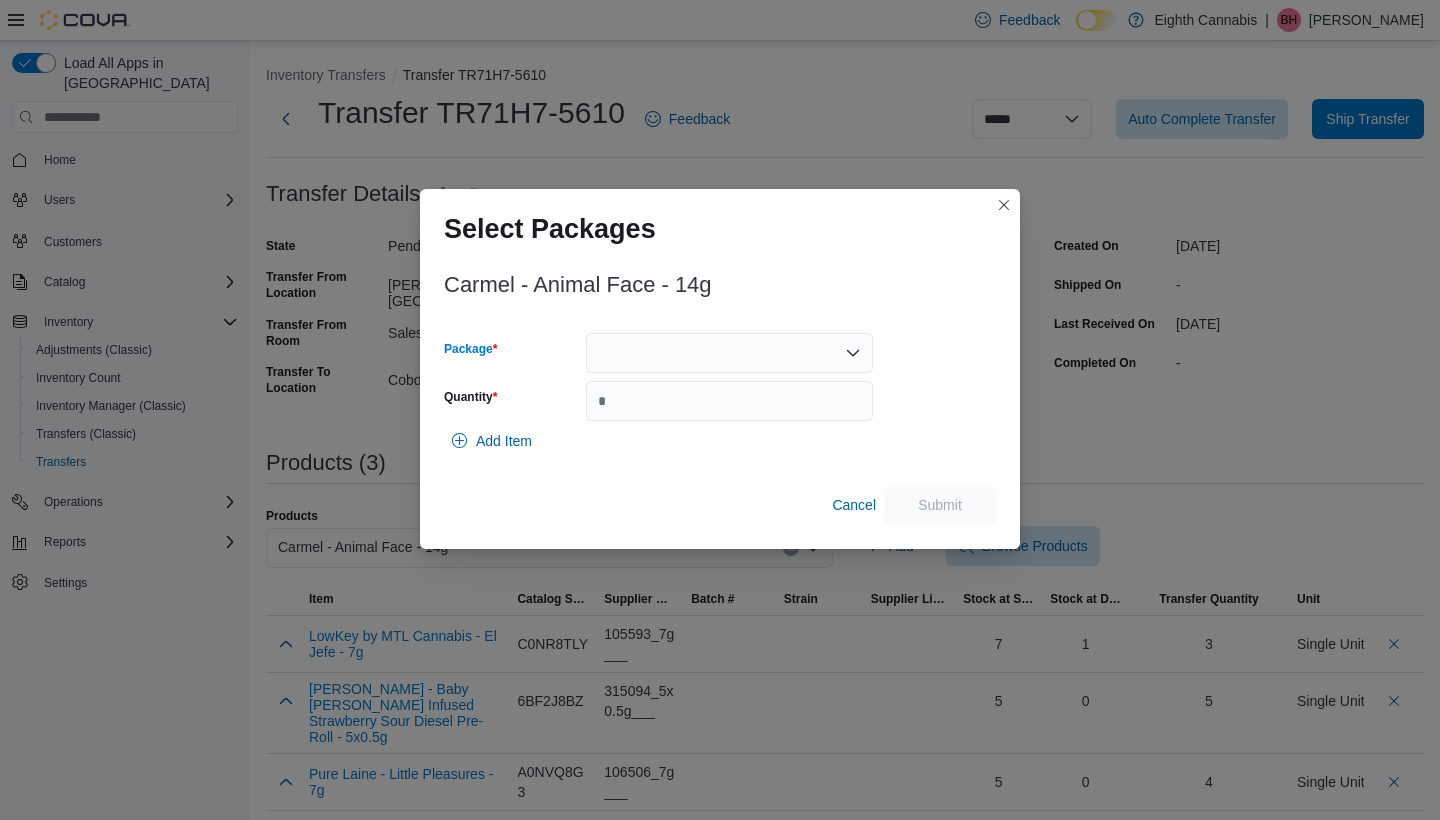 click at bounding box center (729, 353) 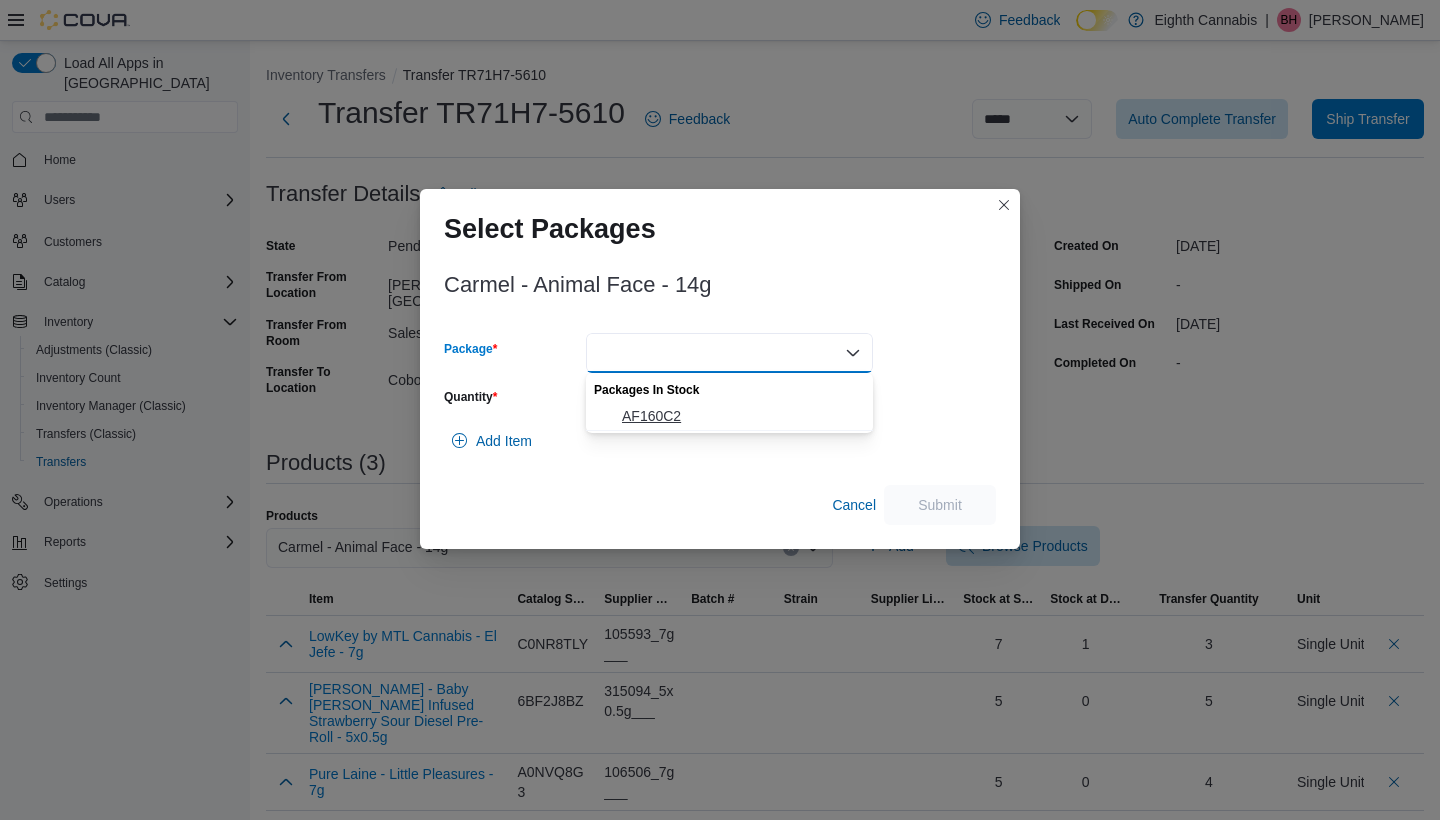 click on "AF160C2" at bounding box center [741, 416] 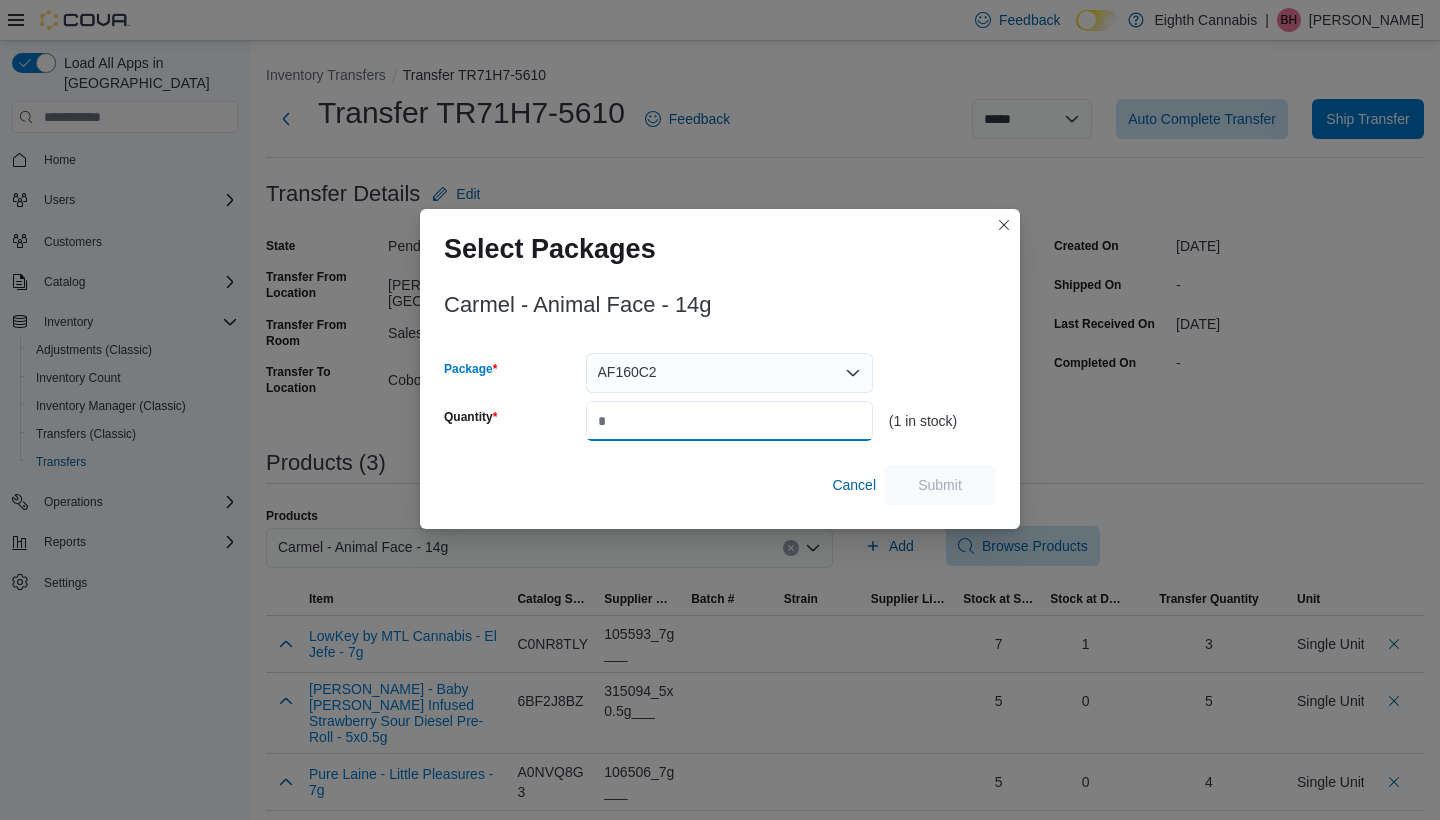 click on "Quantity" at bounding box center (729, 421) 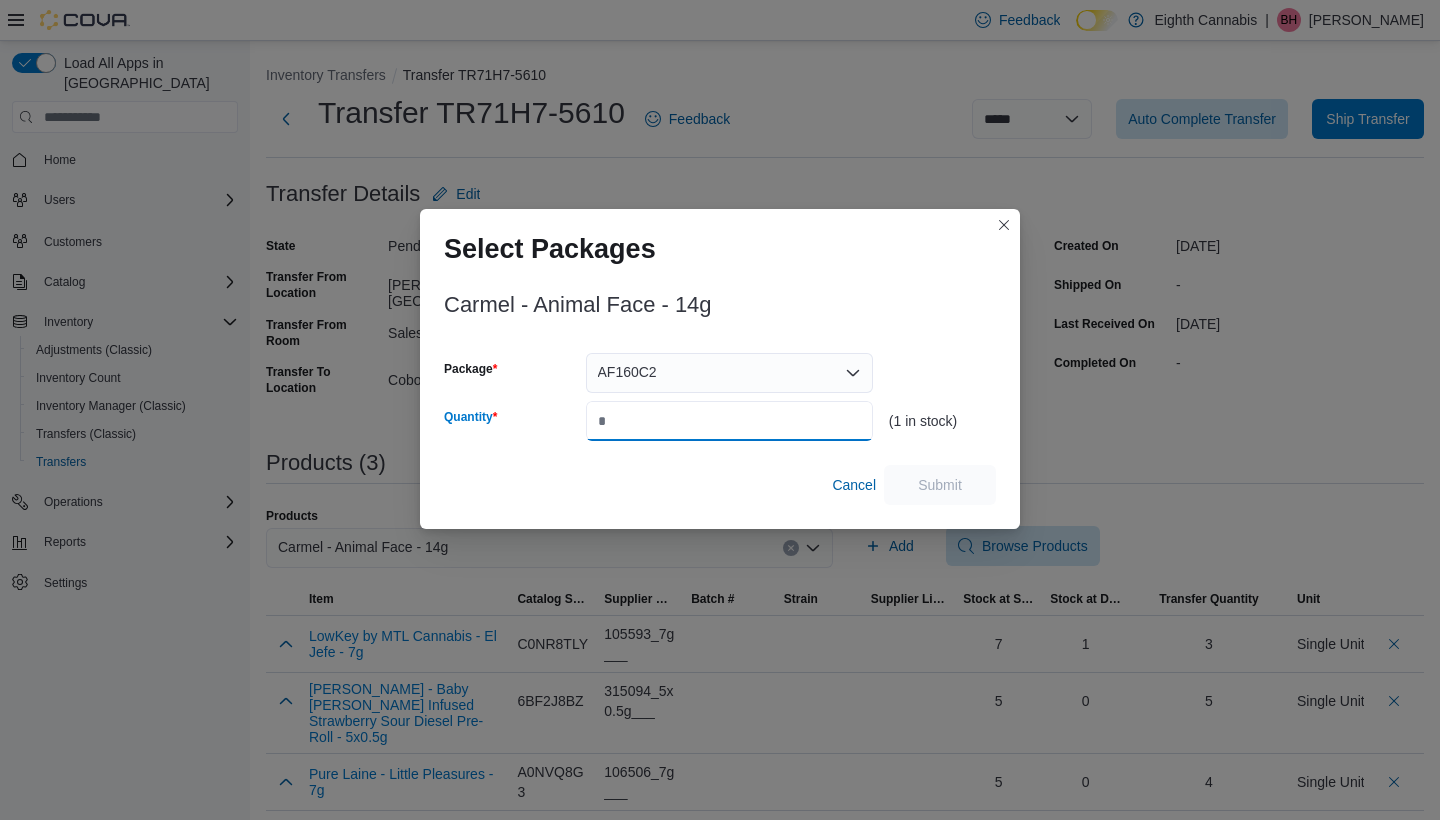 type on "*" 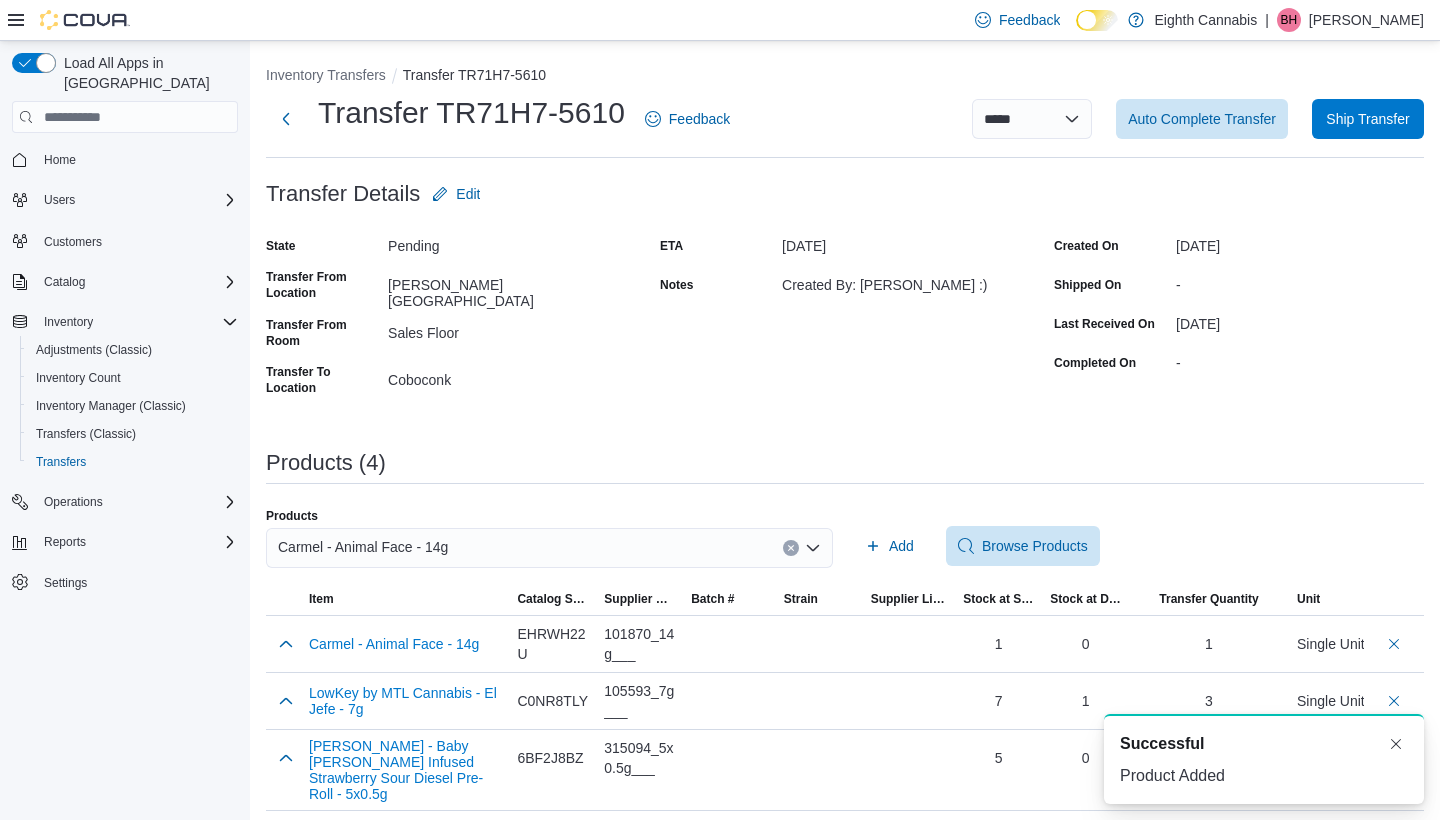 scroll, scrollTop: 0, scrollLeft: 0, axis: both 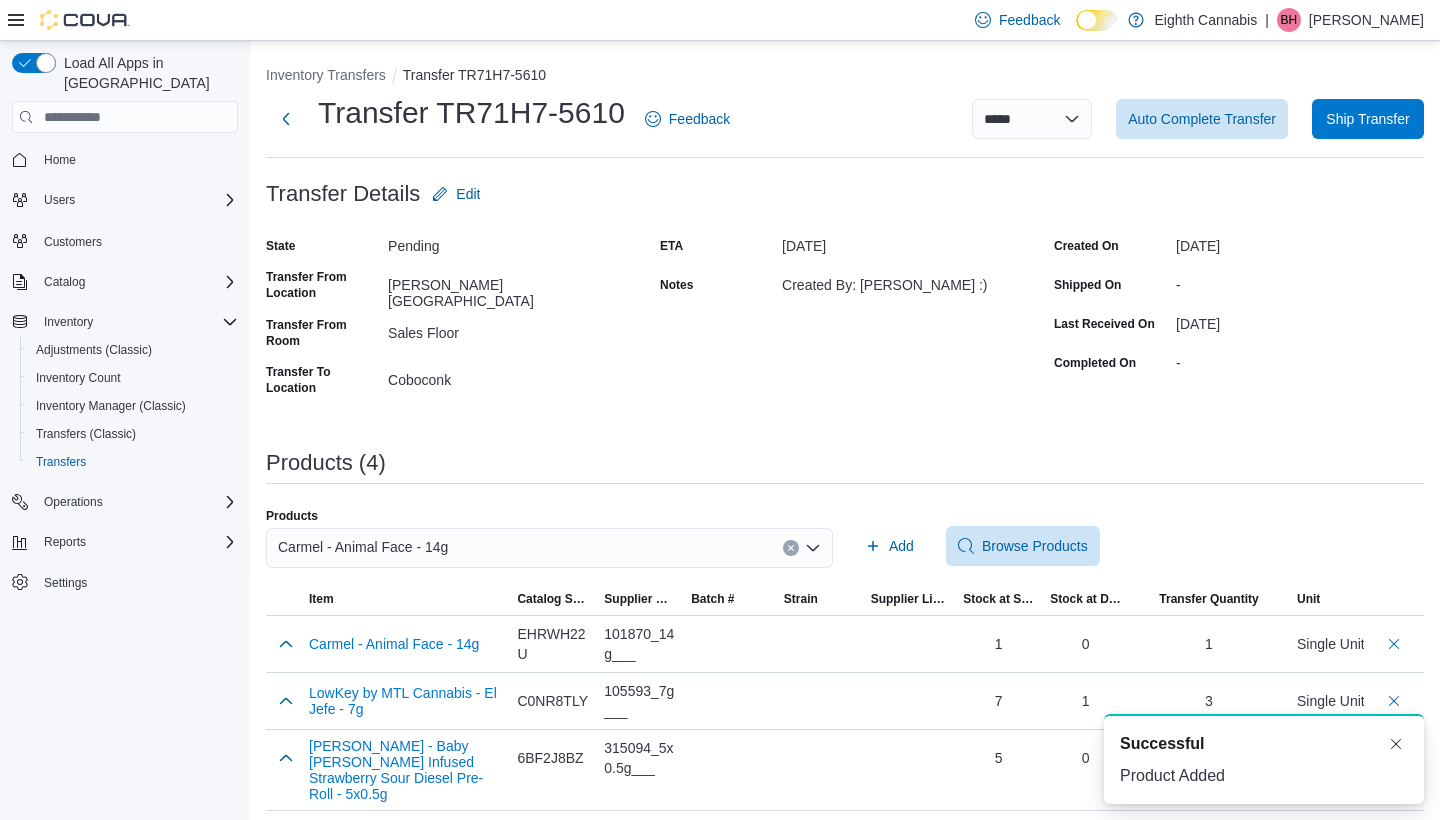 click 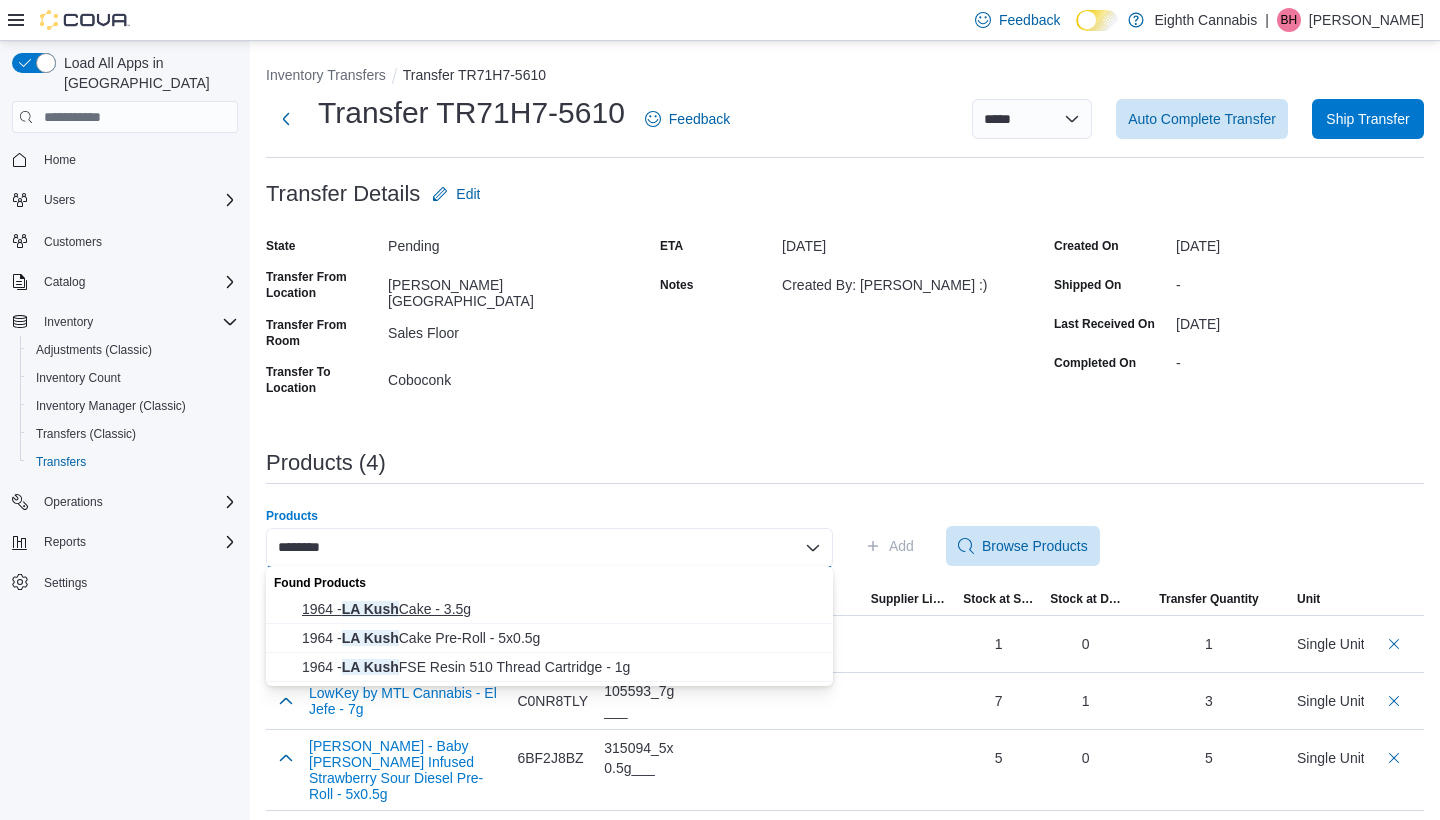type on "*******" 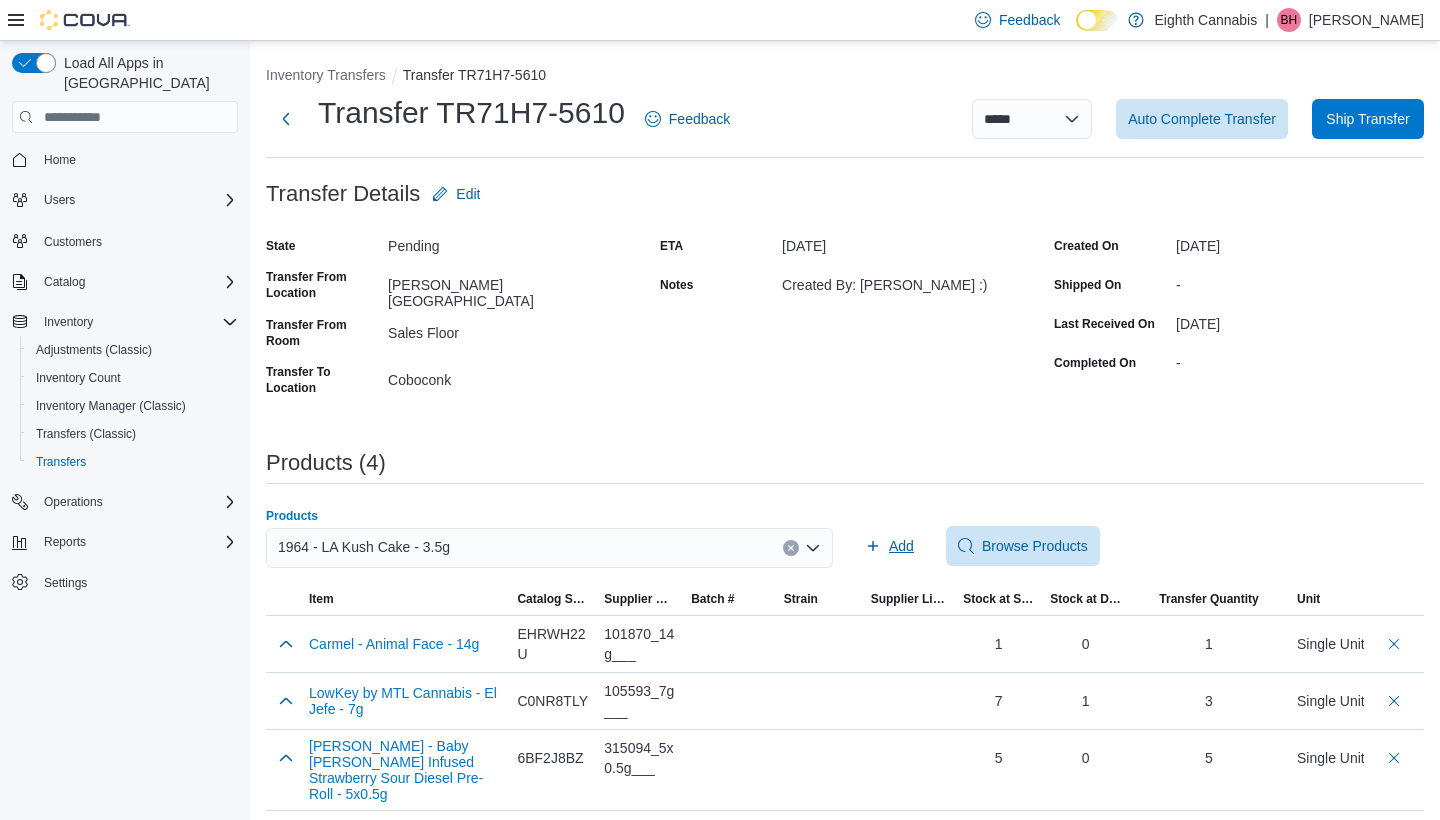 click on "Add" at bounding box center (889, 546) 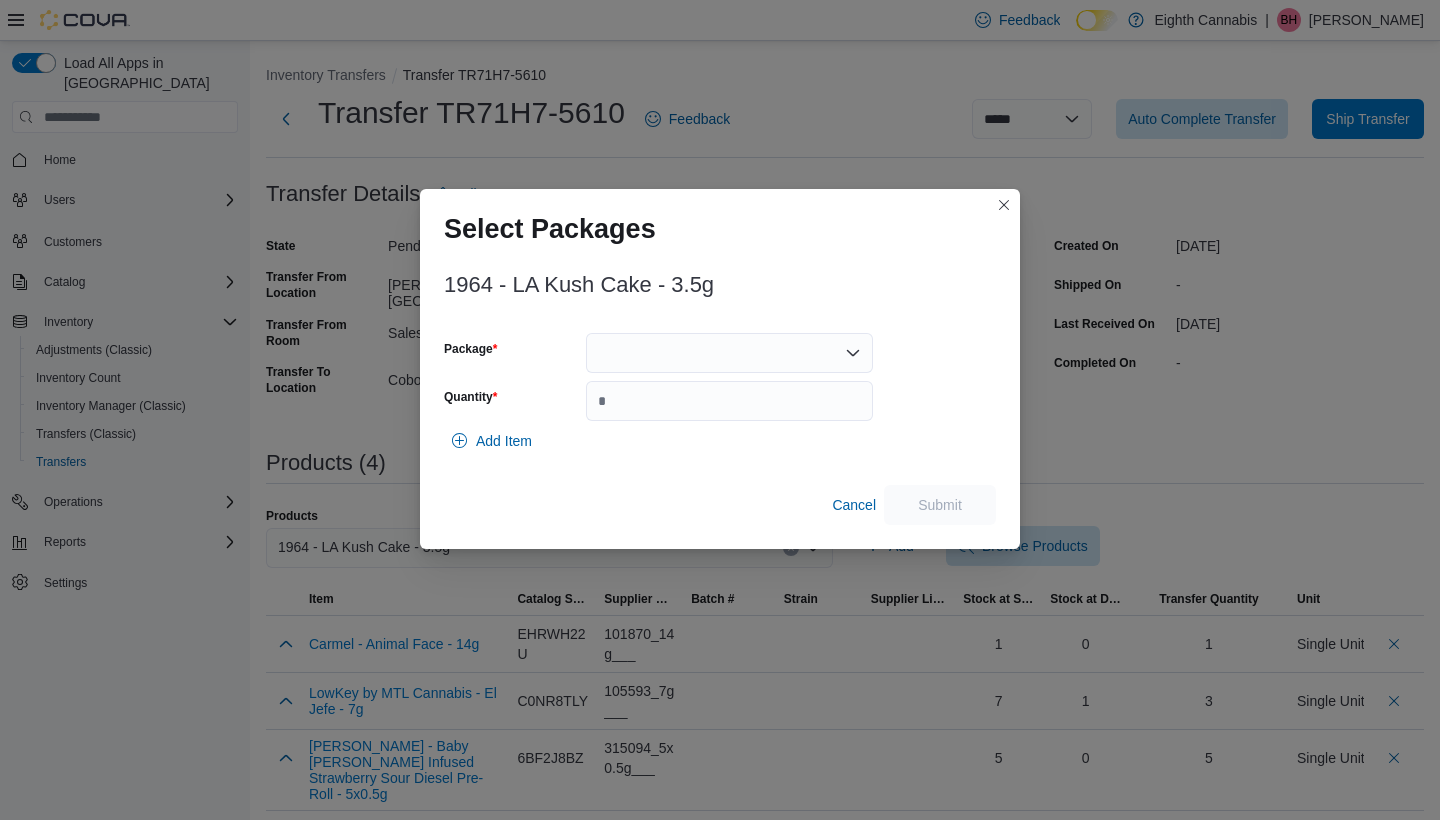 click at bounding box center [729, 353] 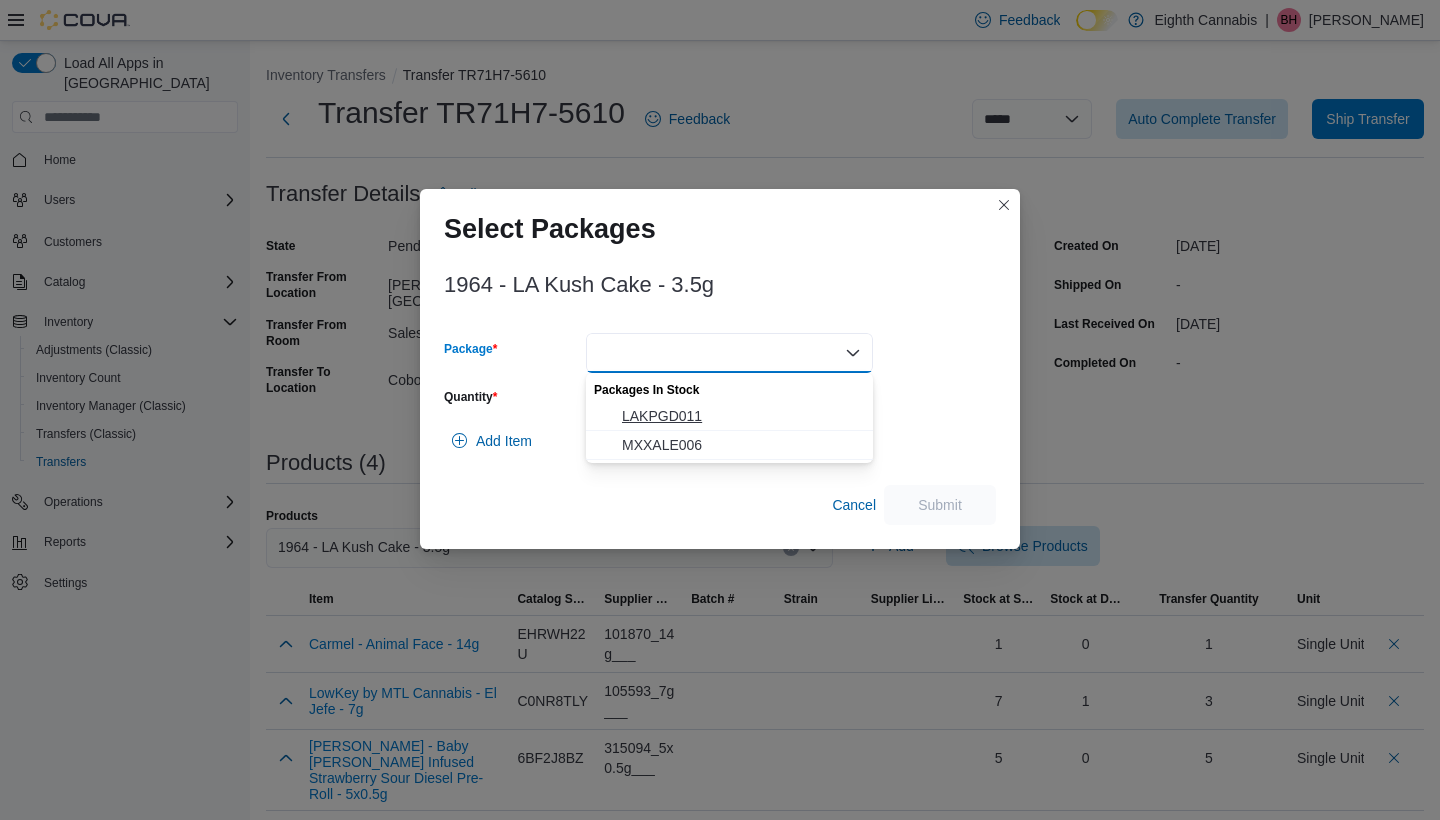 click on "LAKPGD011" at bounding box center (741, 416) 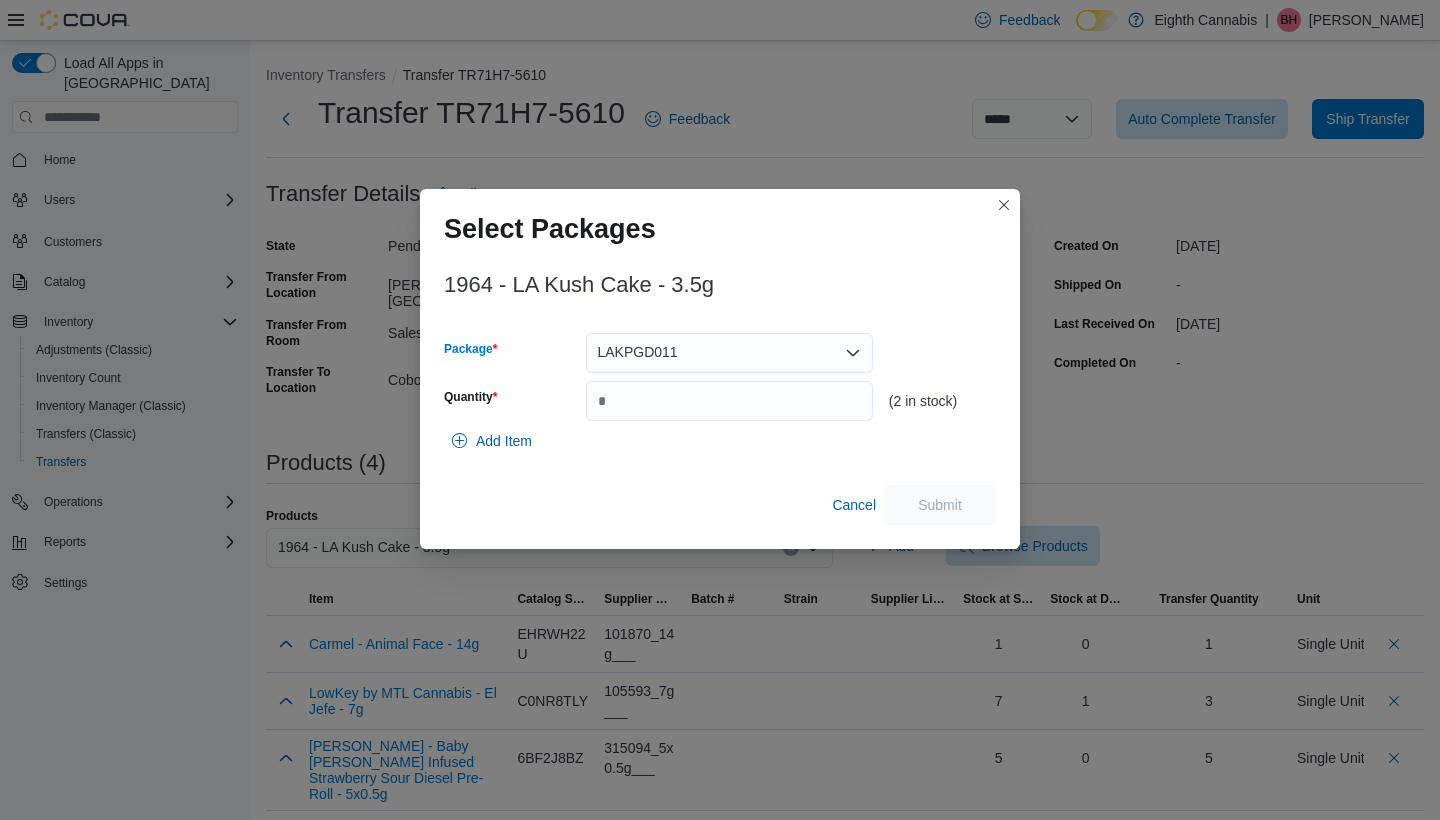 click on "LAKPGD011" at bounding box center (729, 353) 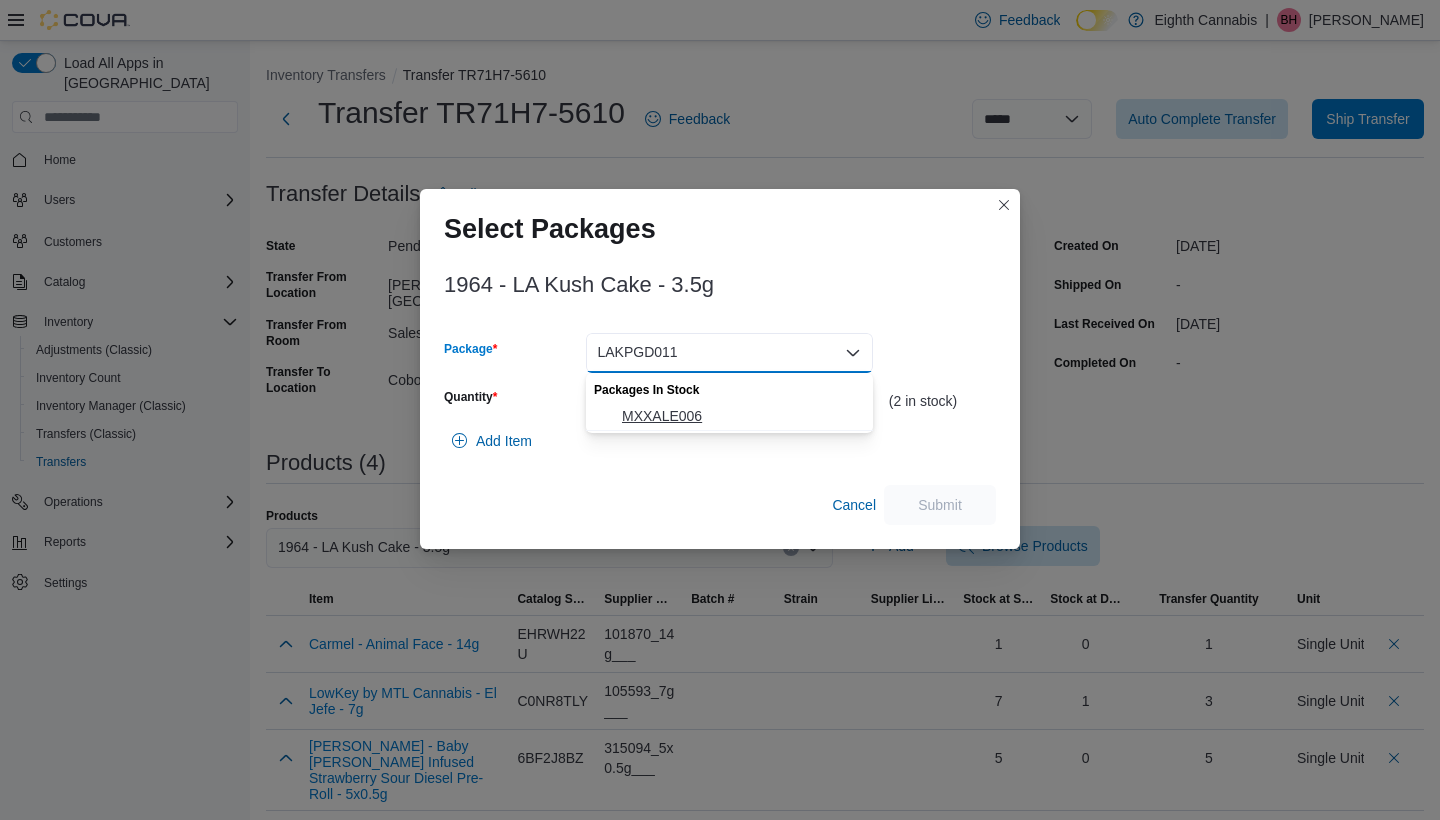 click on "MXXALE006" at bounding box center [741, 416] 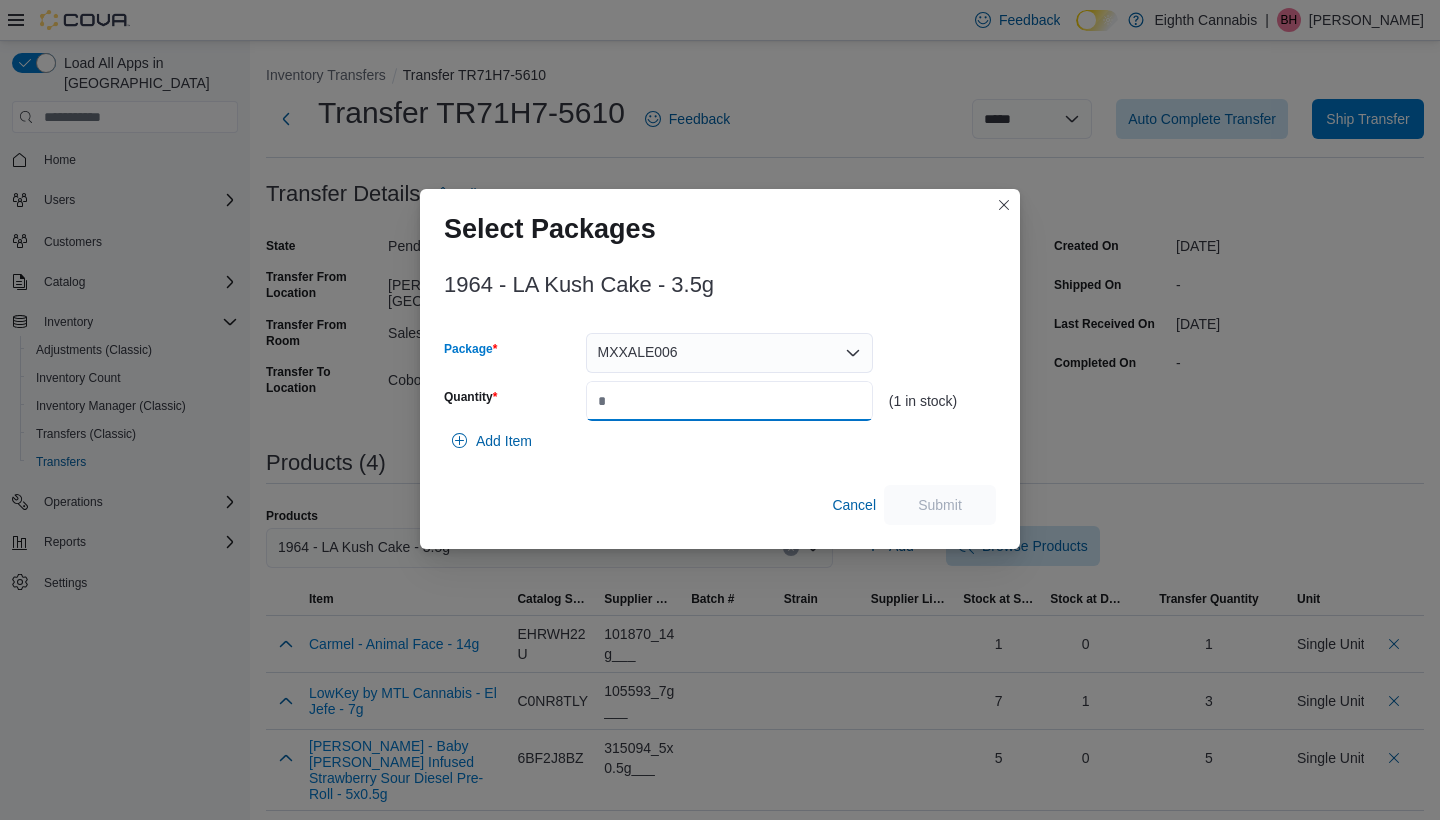 click on "Quantity" at bounding box center (729, 401) 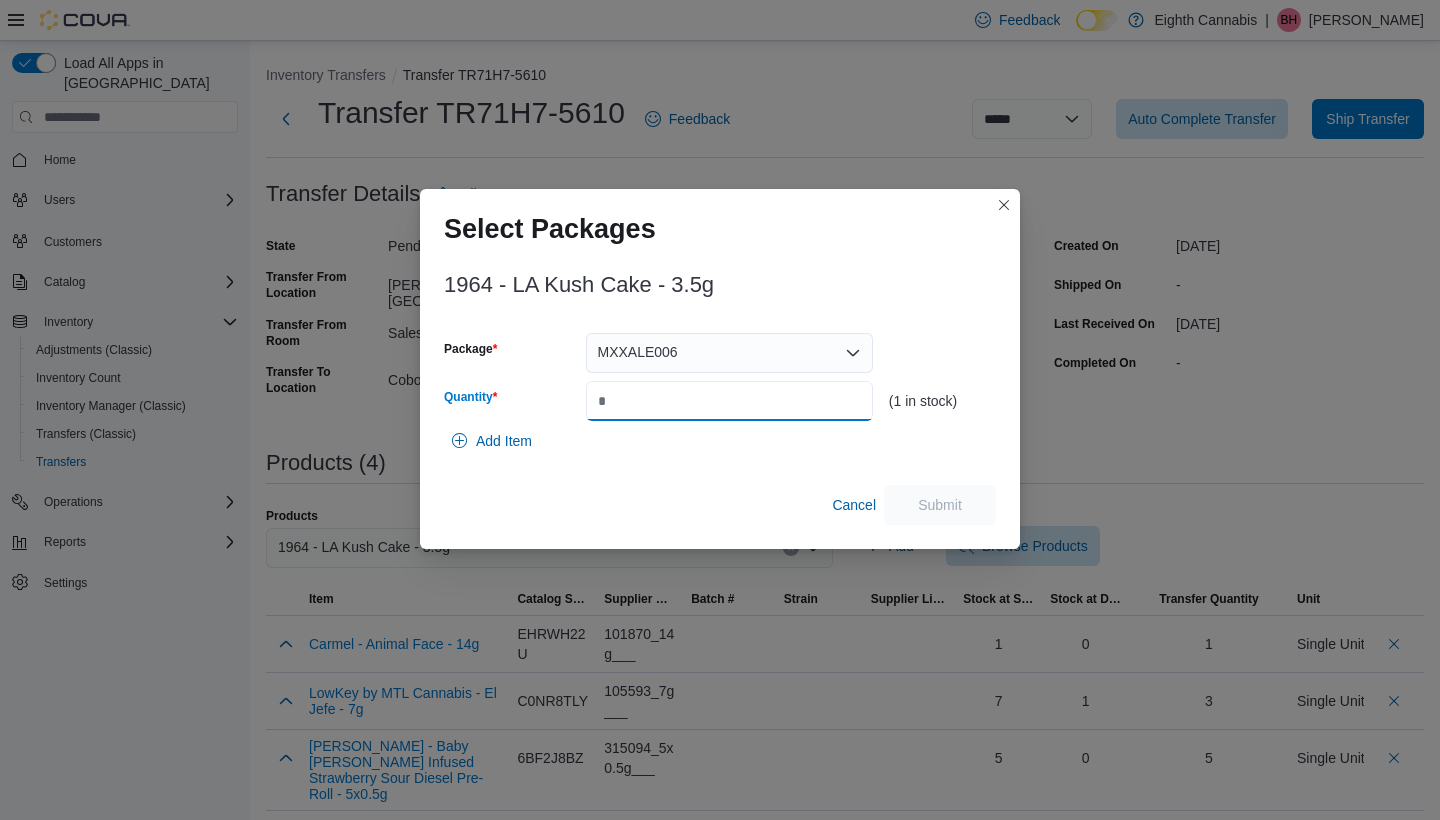 type on "*" 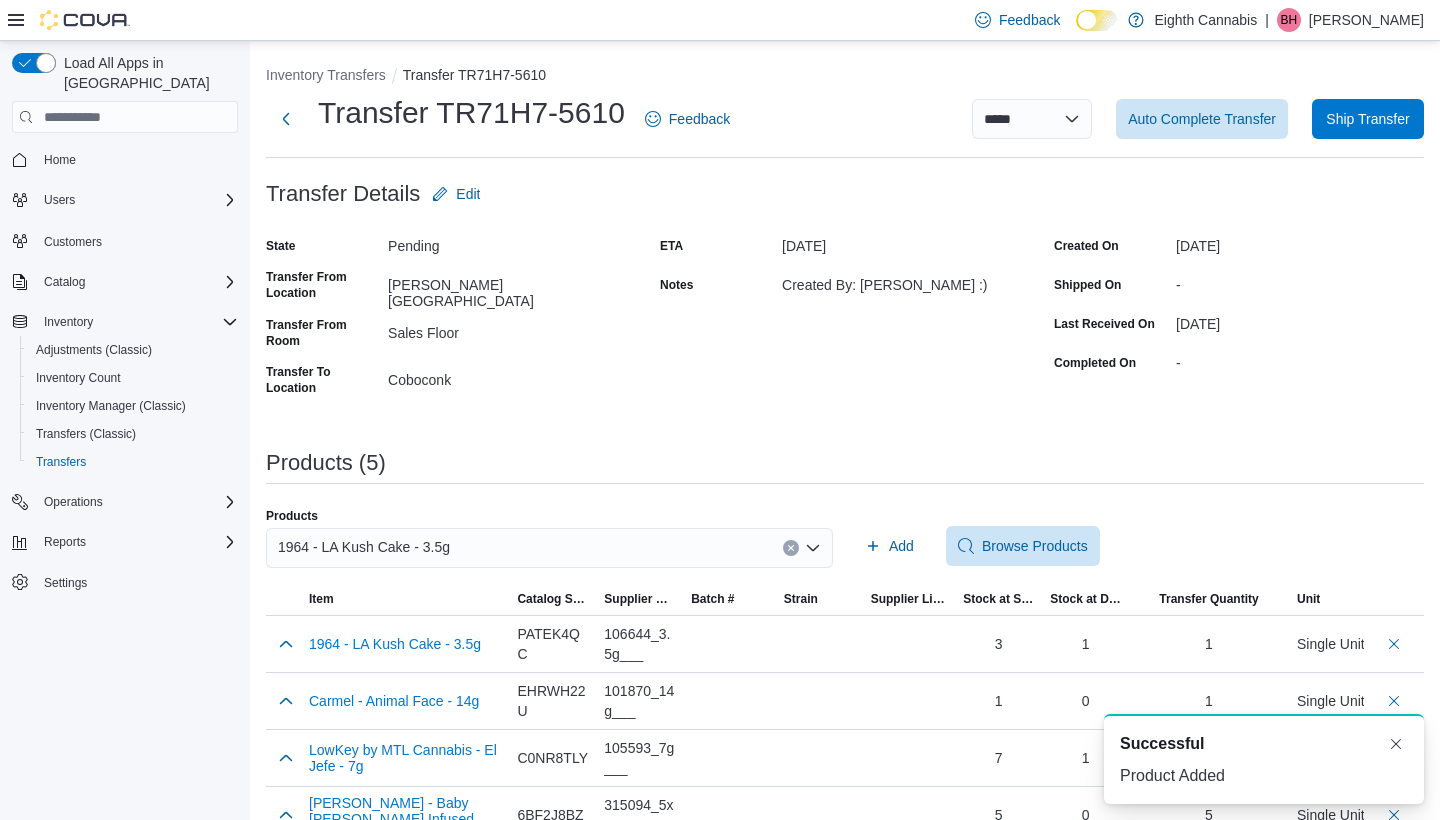 scroll, scrollTop: 0, scrollLeft: 0, axis: both 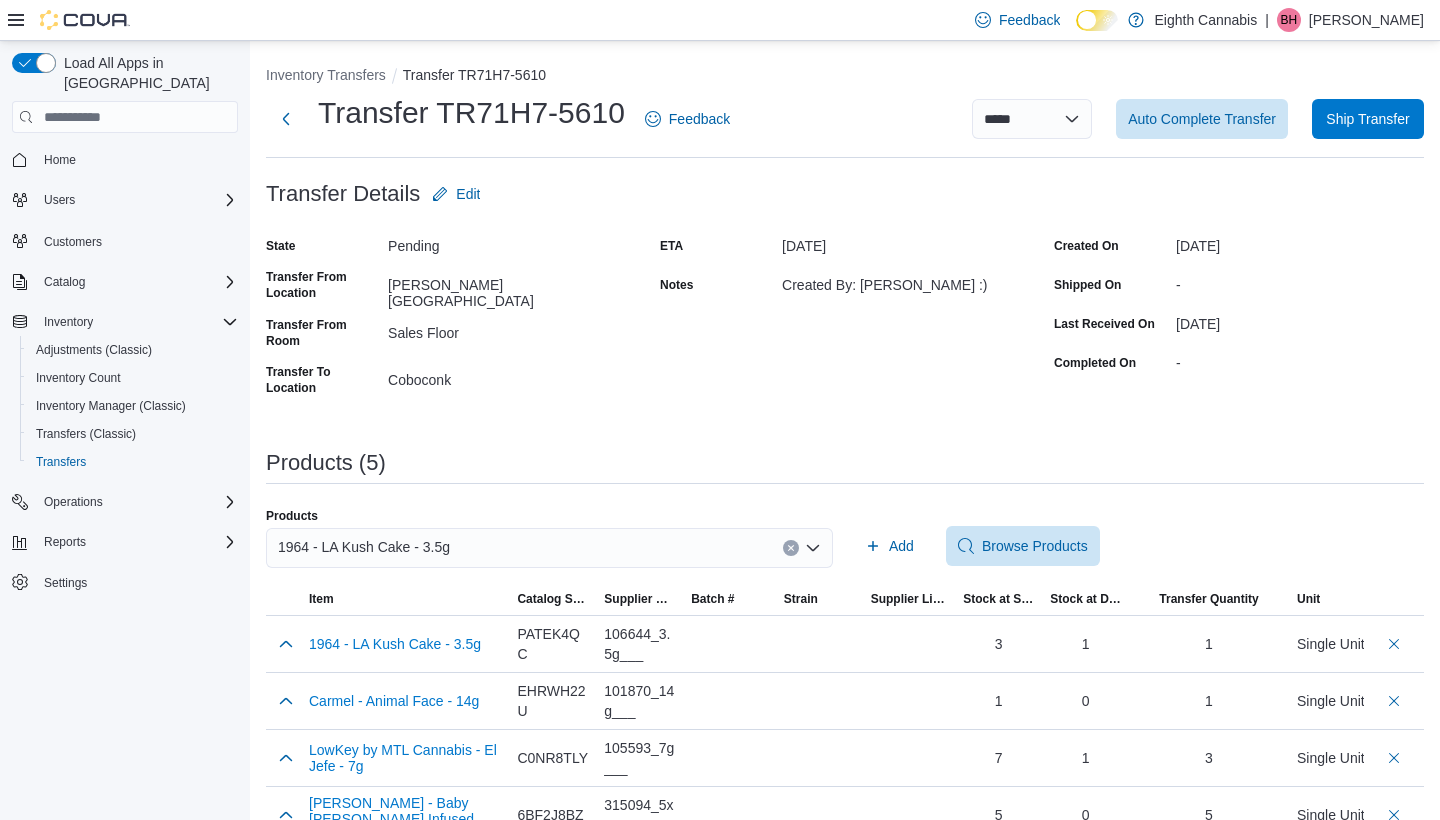 click 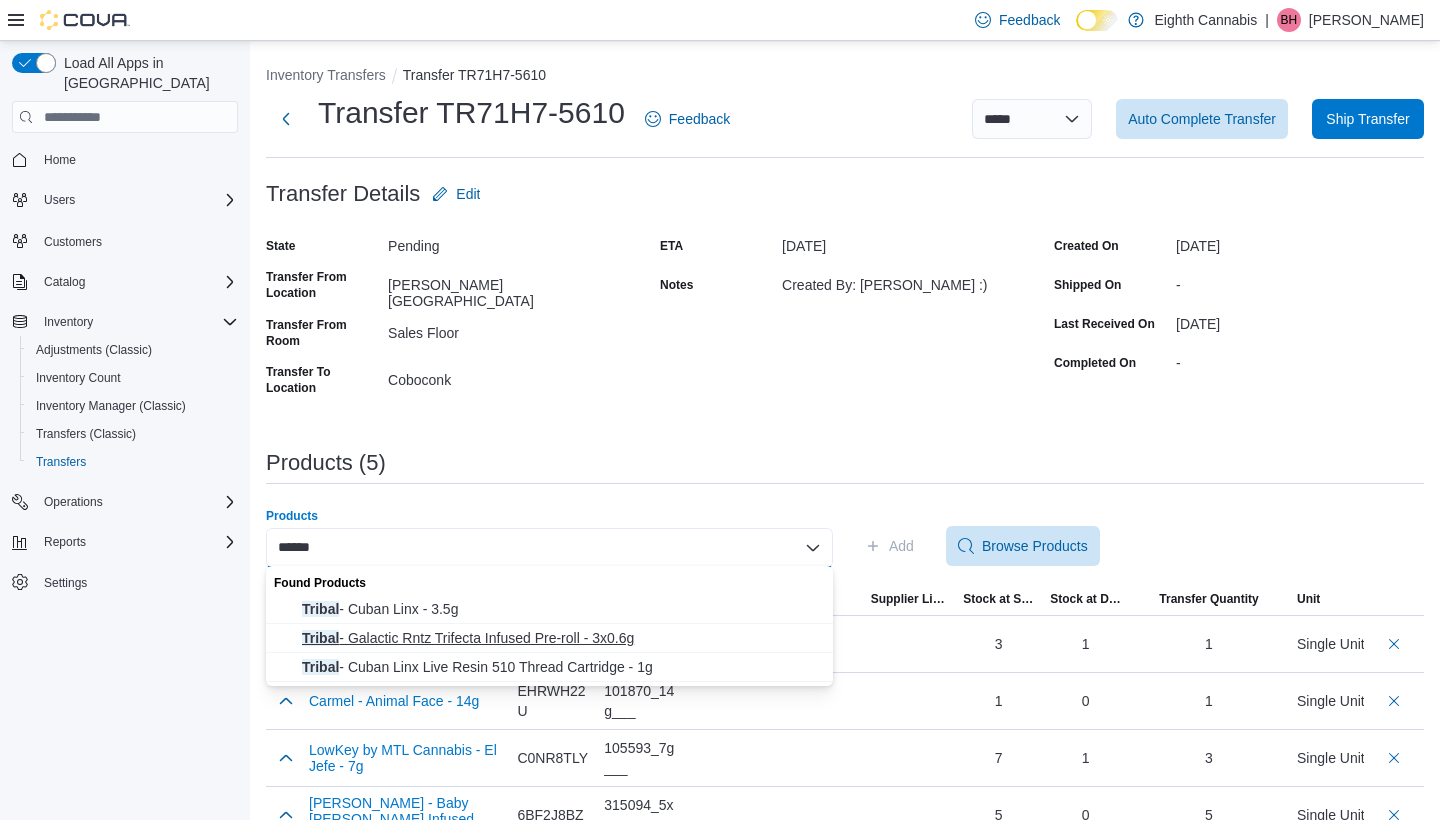 type on "******" 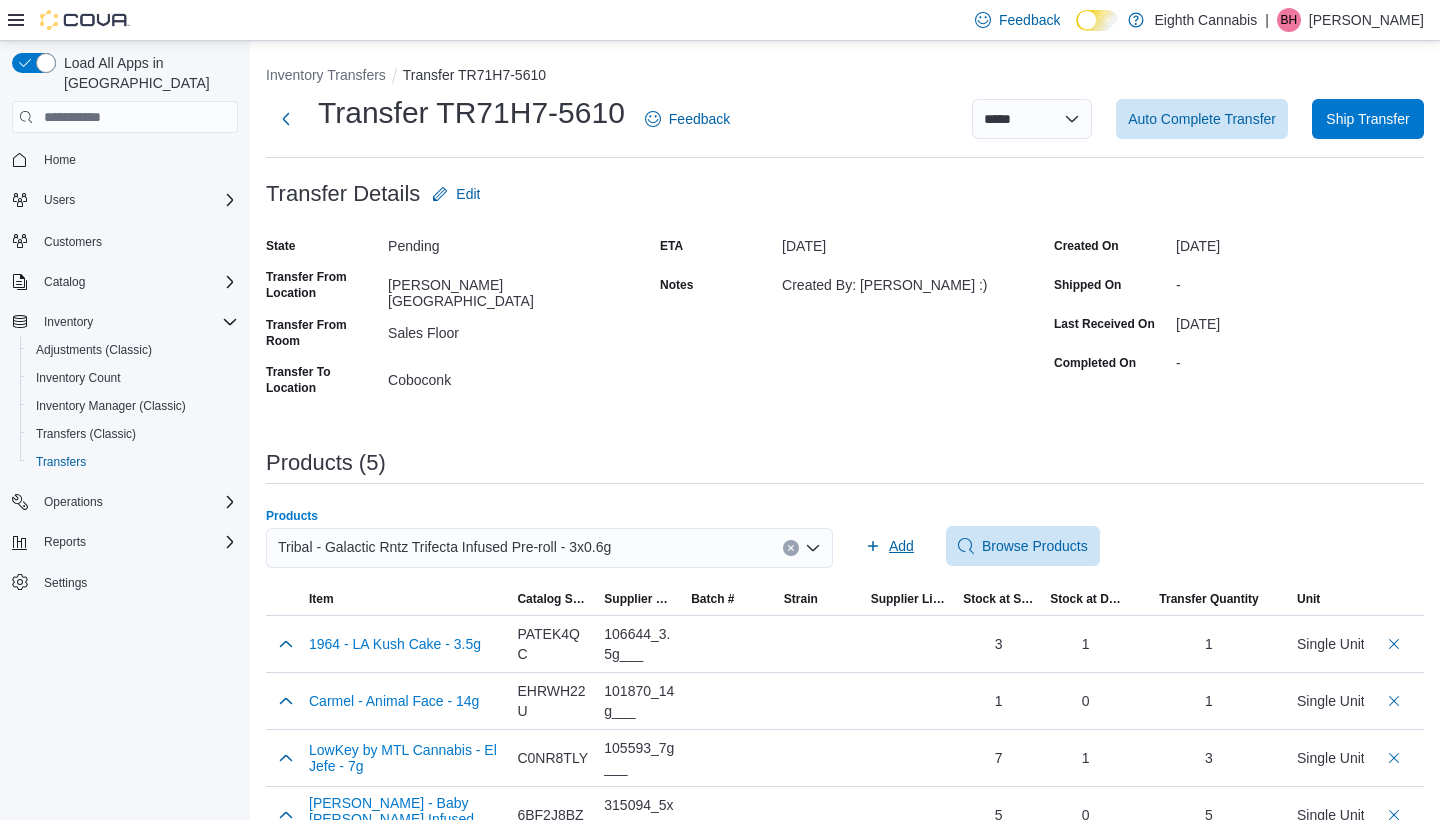 click on "Add" at bounding box center [901, 546] 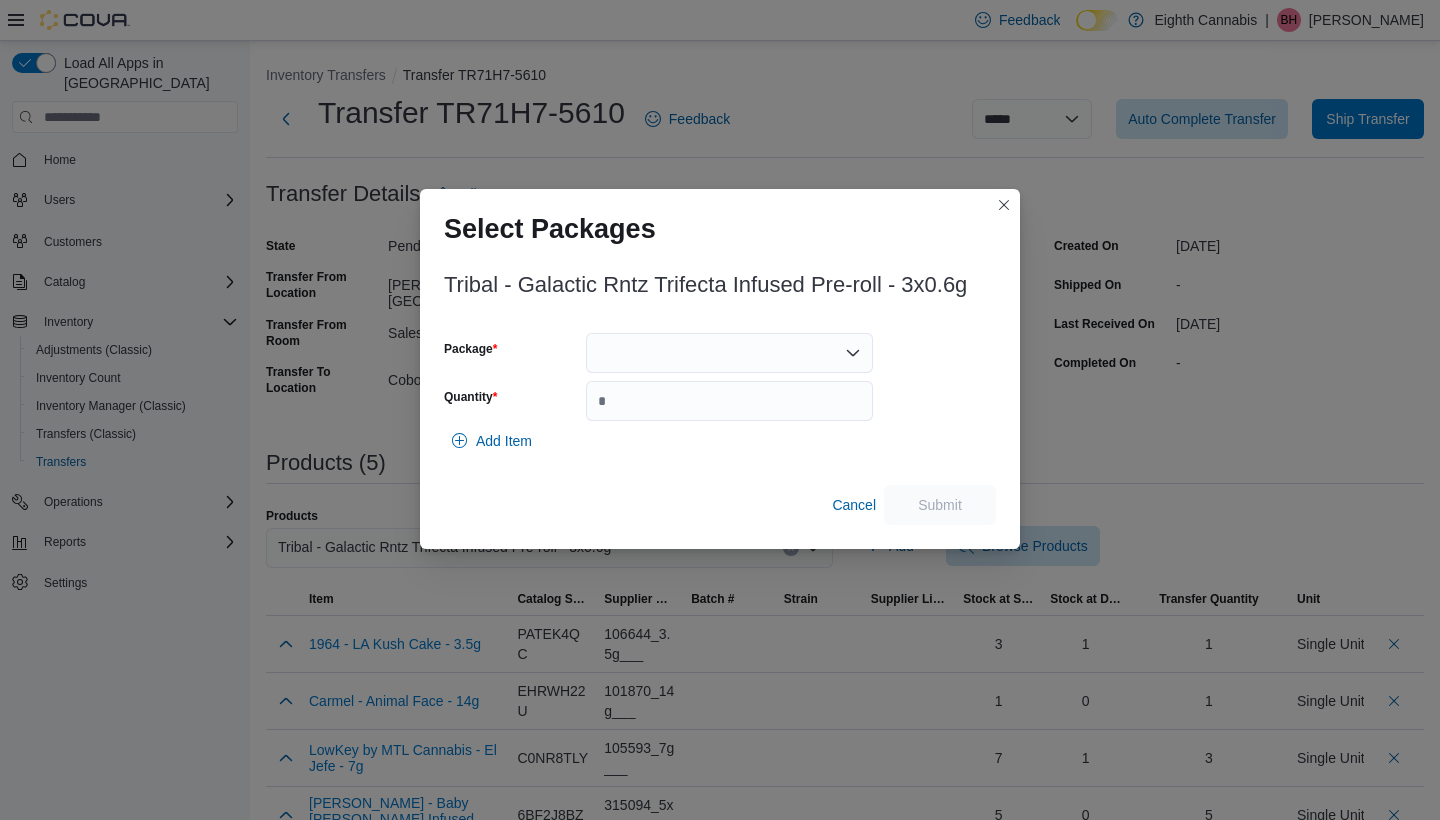 click on "Tribal - Galactic Rntz Trifecta Infused Pre-roll - 3x0.6g   Package Quantity Add Item Cancel Submit" at bounding box center [720, 393] 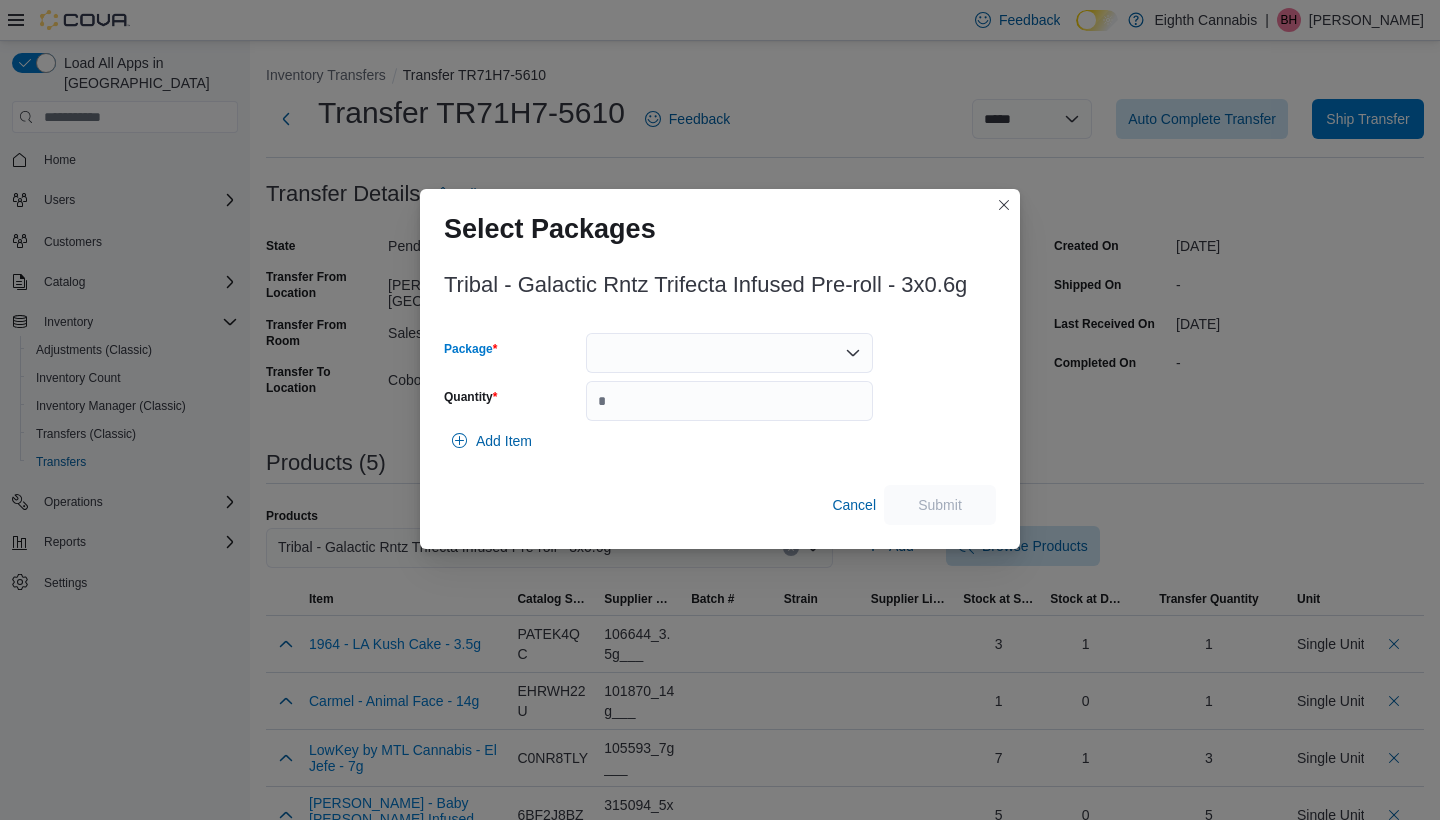 click at bounding box center (729, 353) 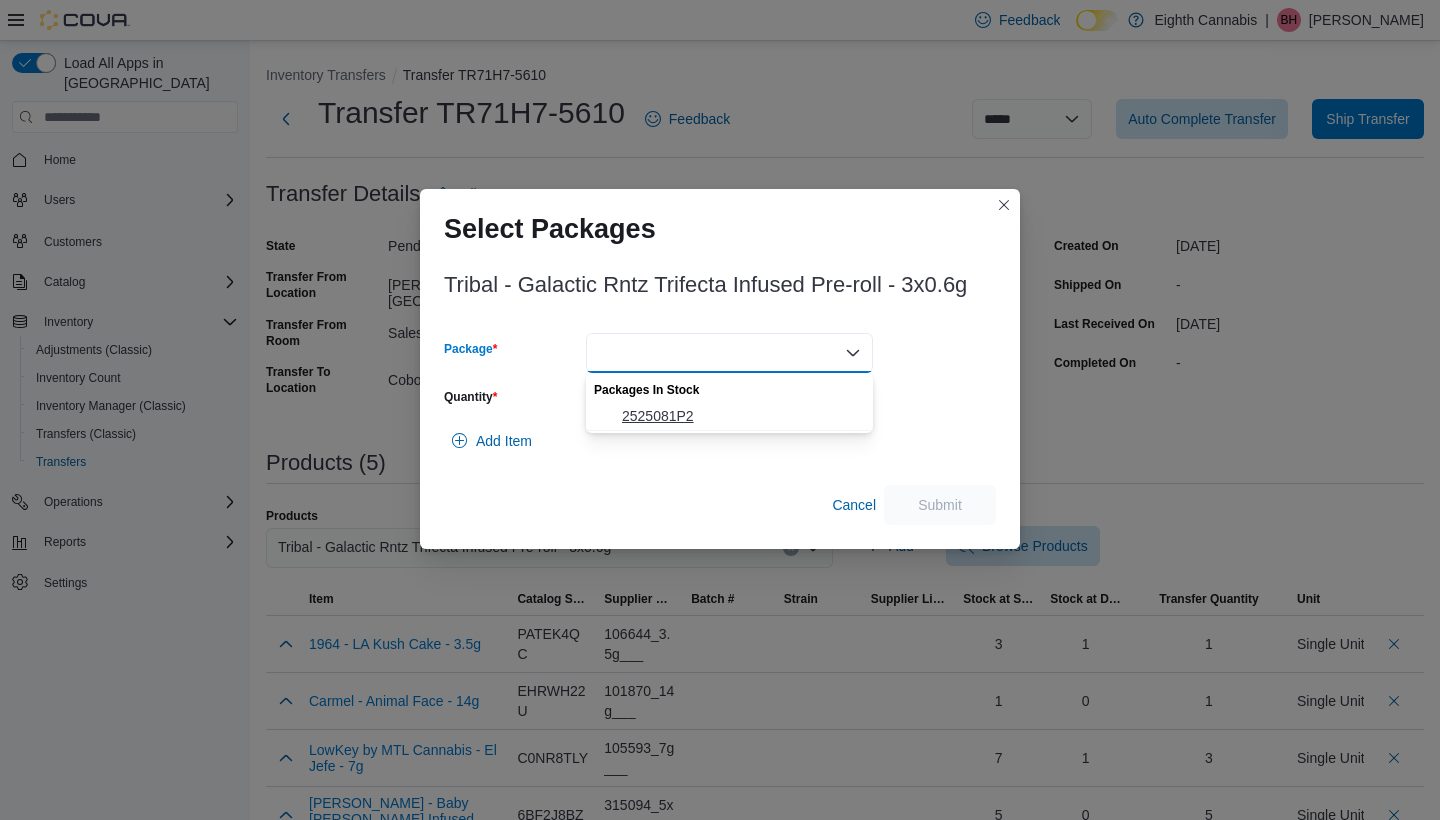 click on "2525081P2" at bounding box center [741, 416] 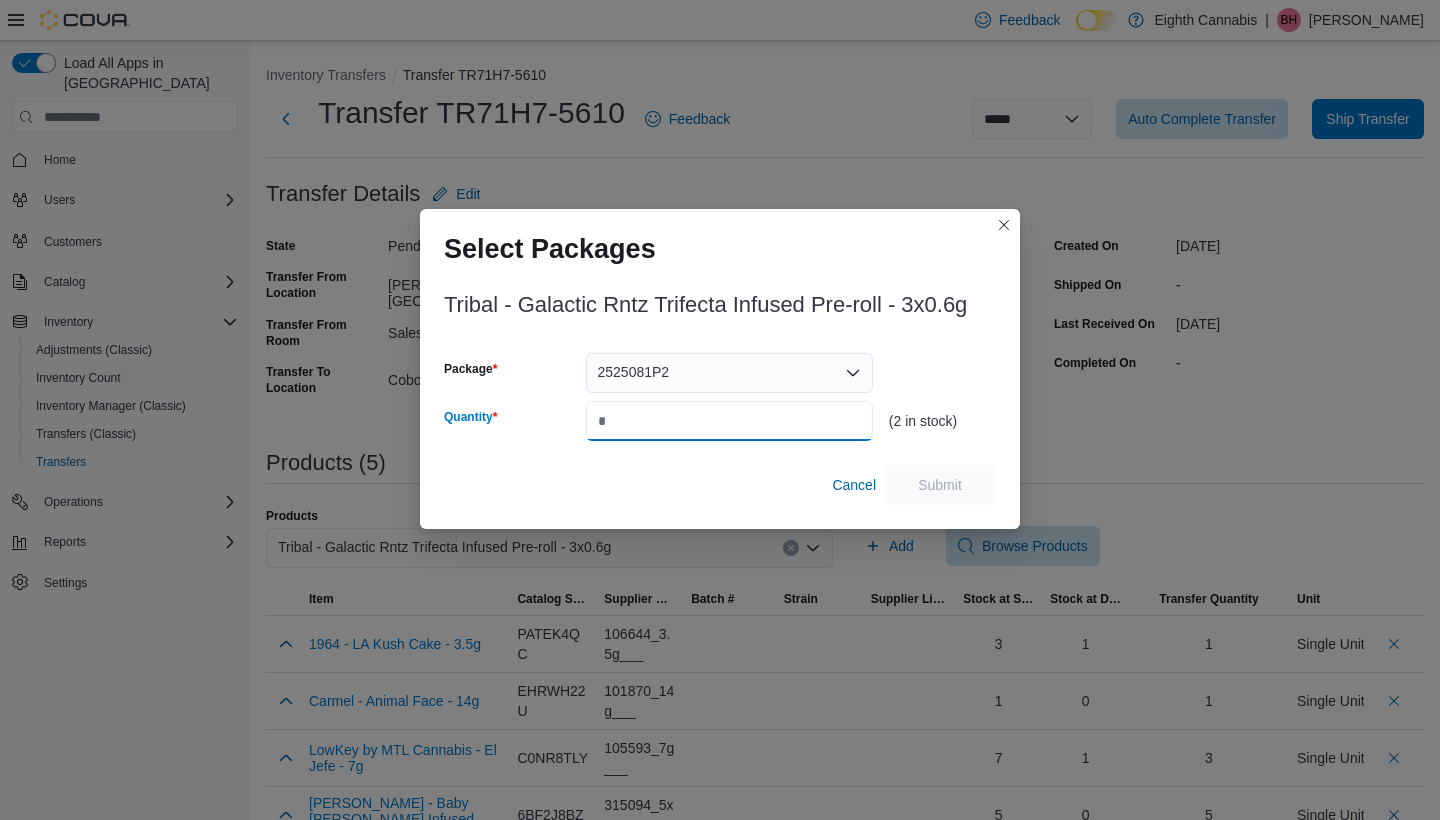 click on "Quantity" at bounding box center [729, 421] 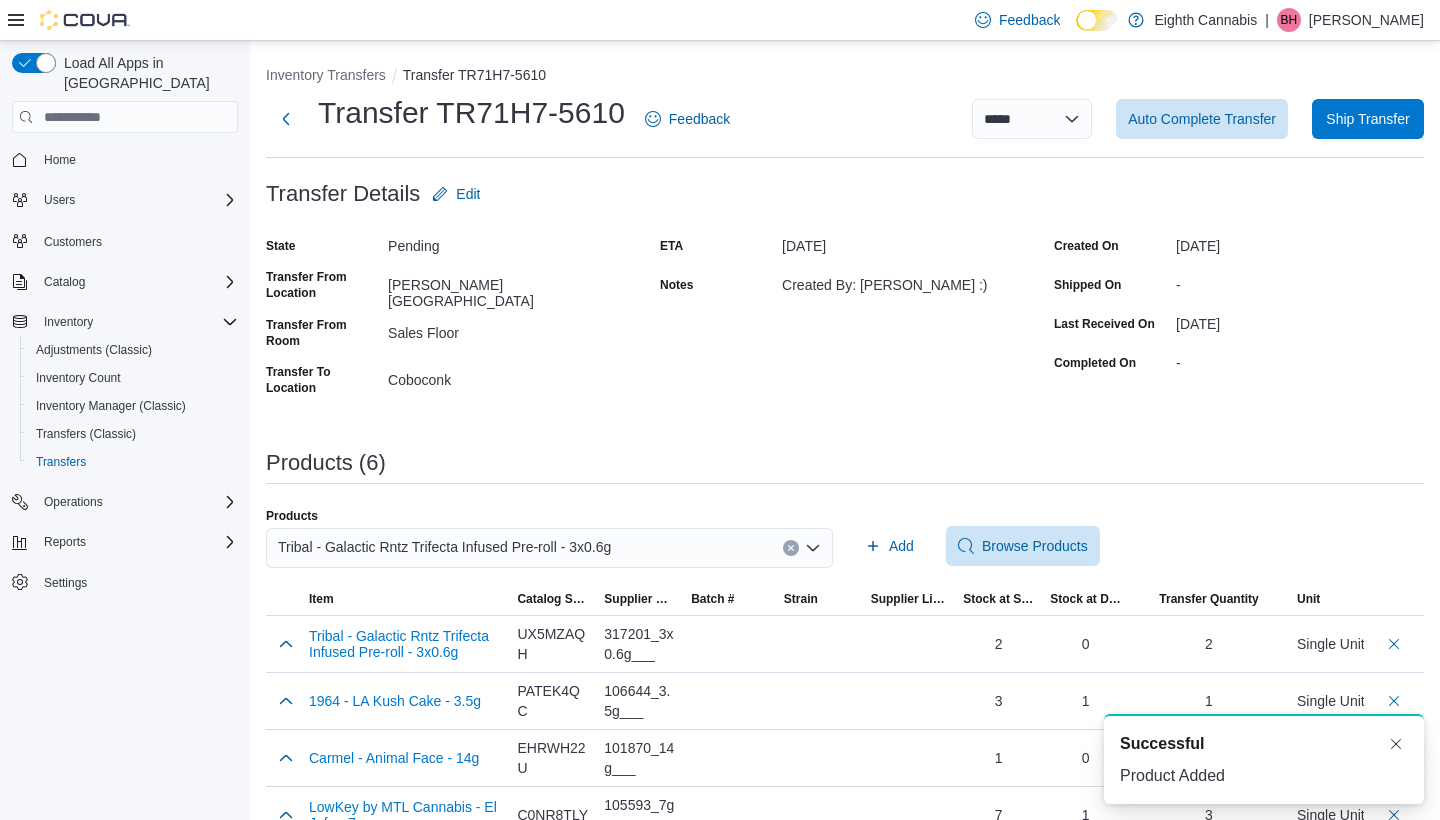 scroll, scrollTop: 0, scrollLeft: 0, axis: both 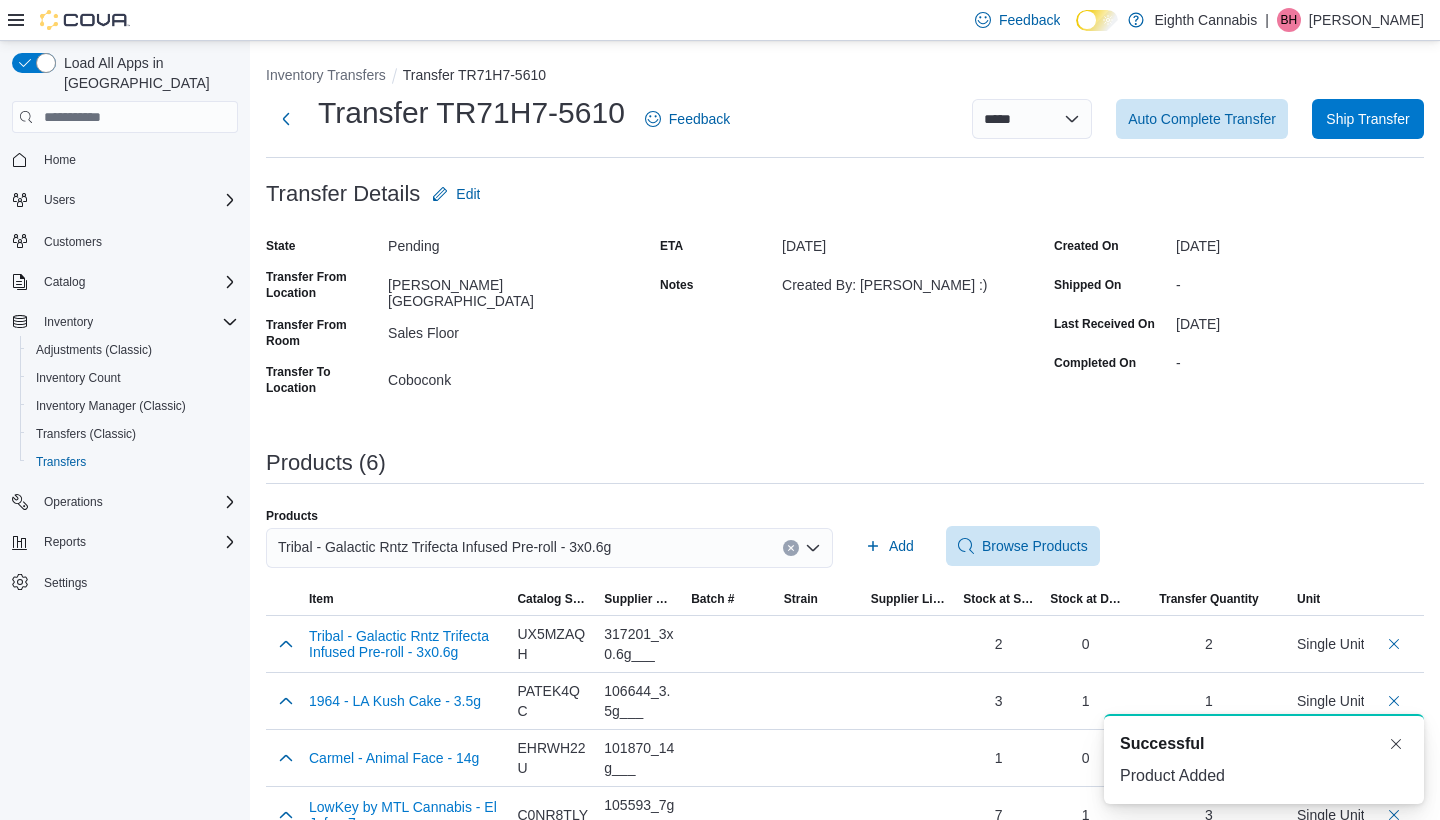 click at bounding box center (791, 548) 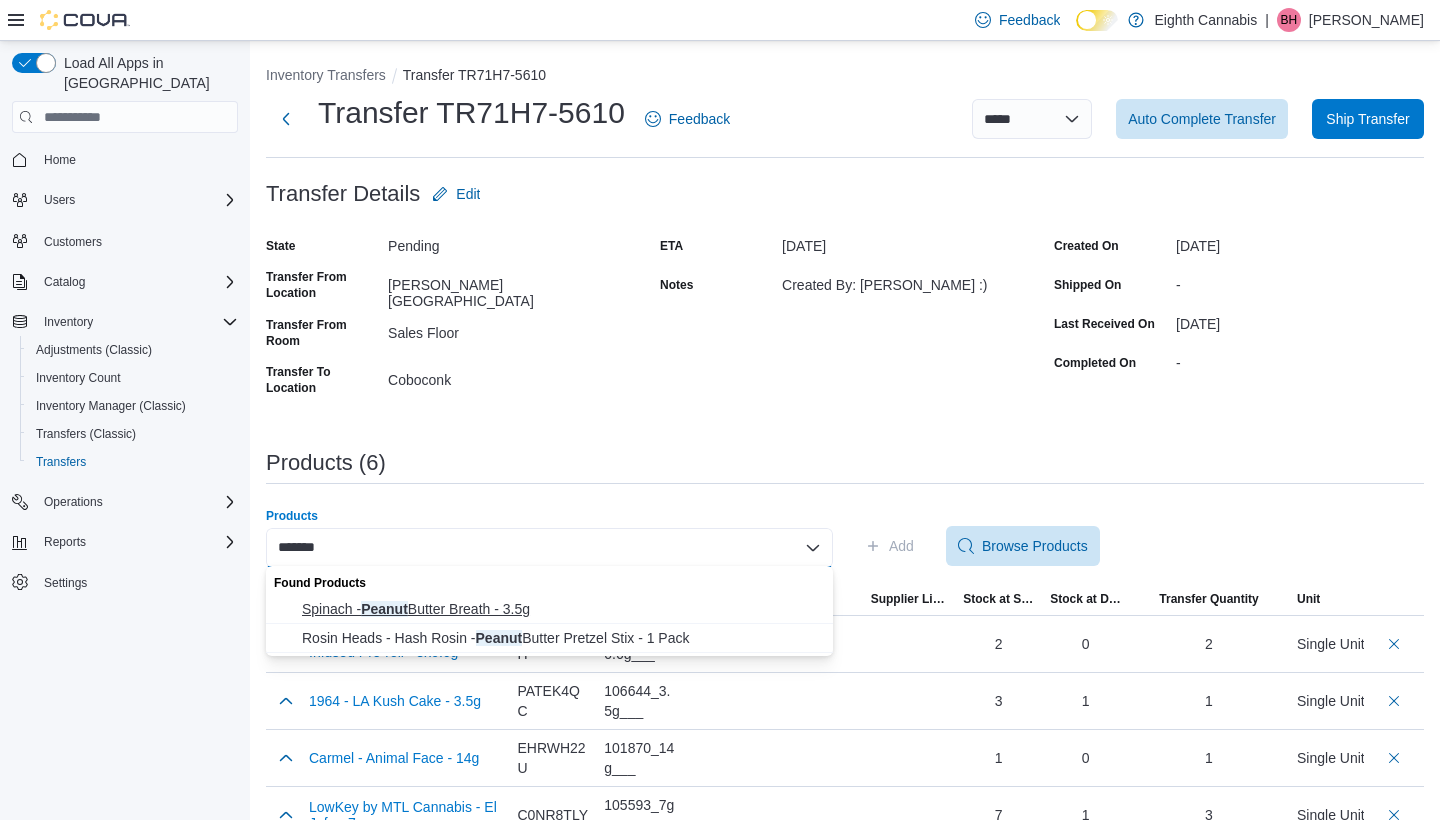 type on "******" 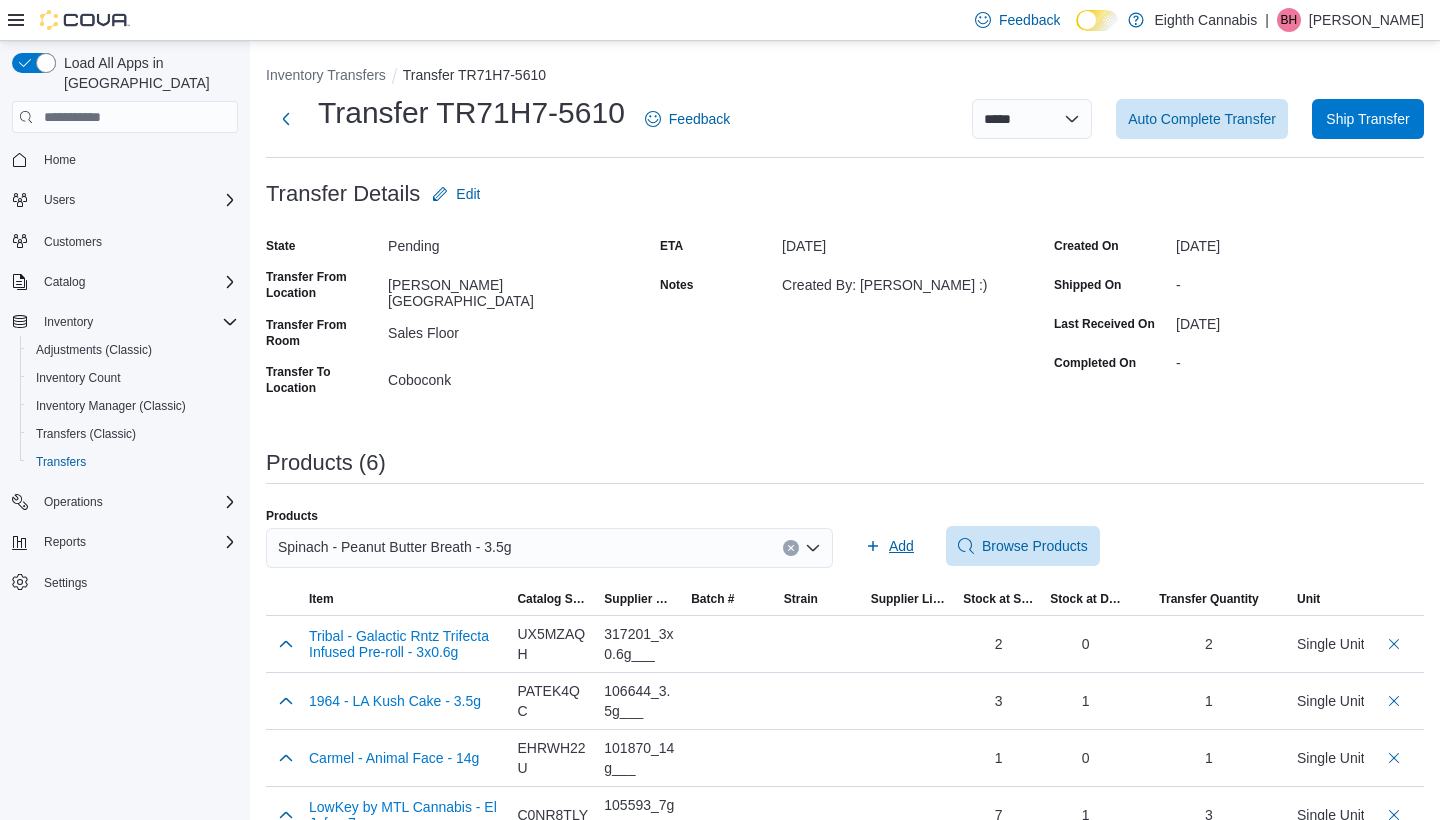 click on "Add" at bounding box center (901, 546) 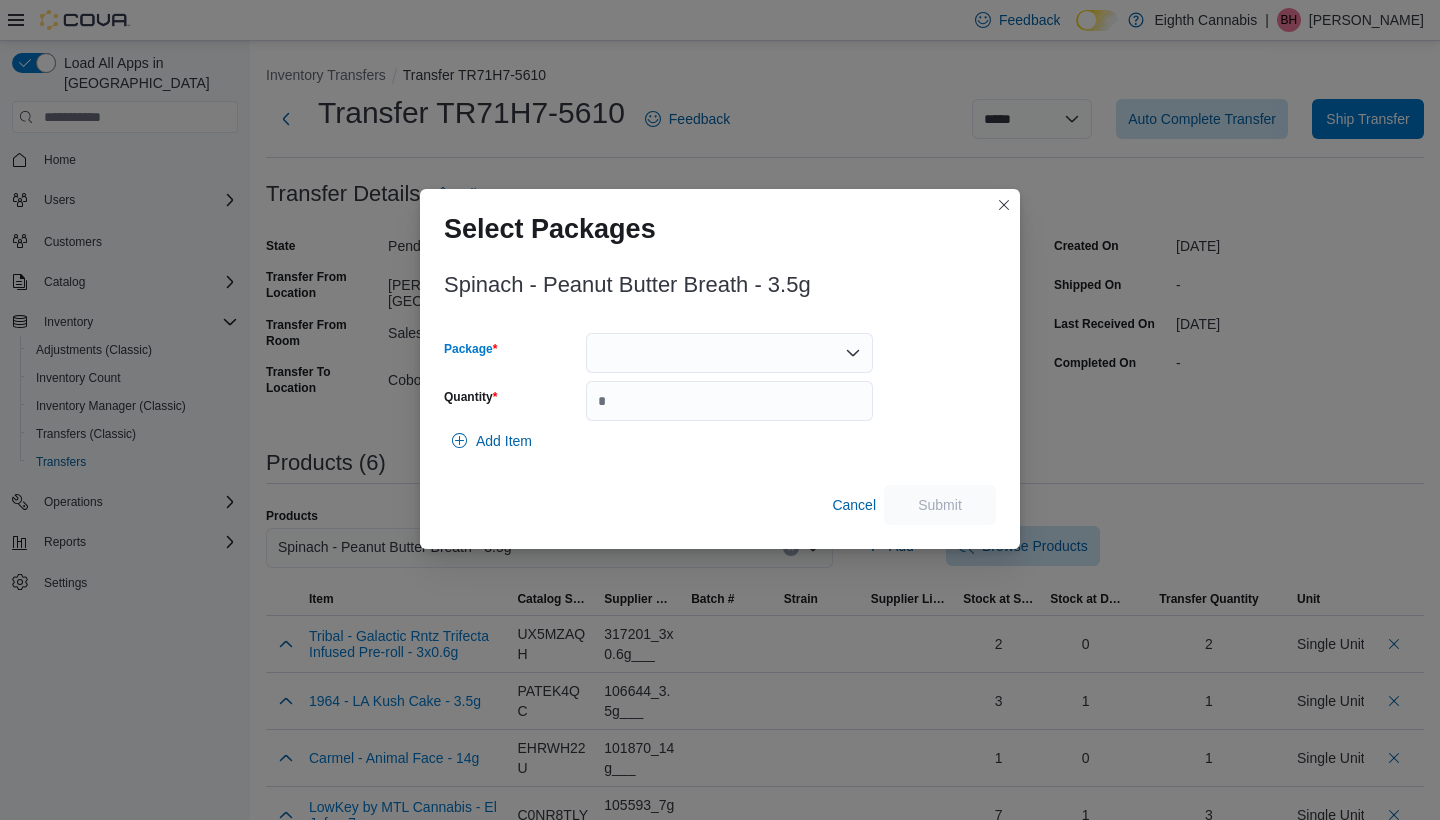 click at bounding box center (729, 353) 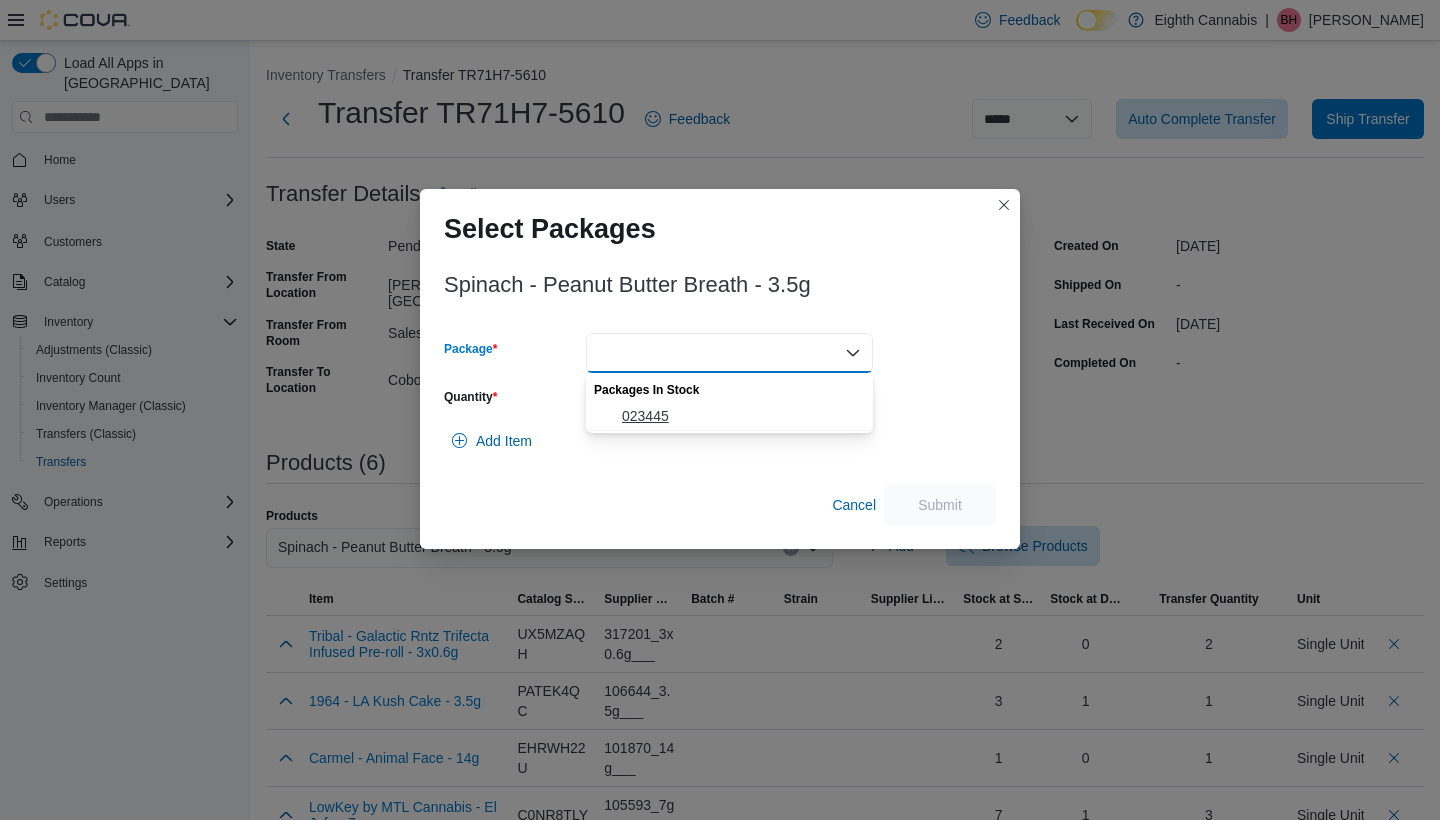 click on "023445" at bounding box center (741, 416) 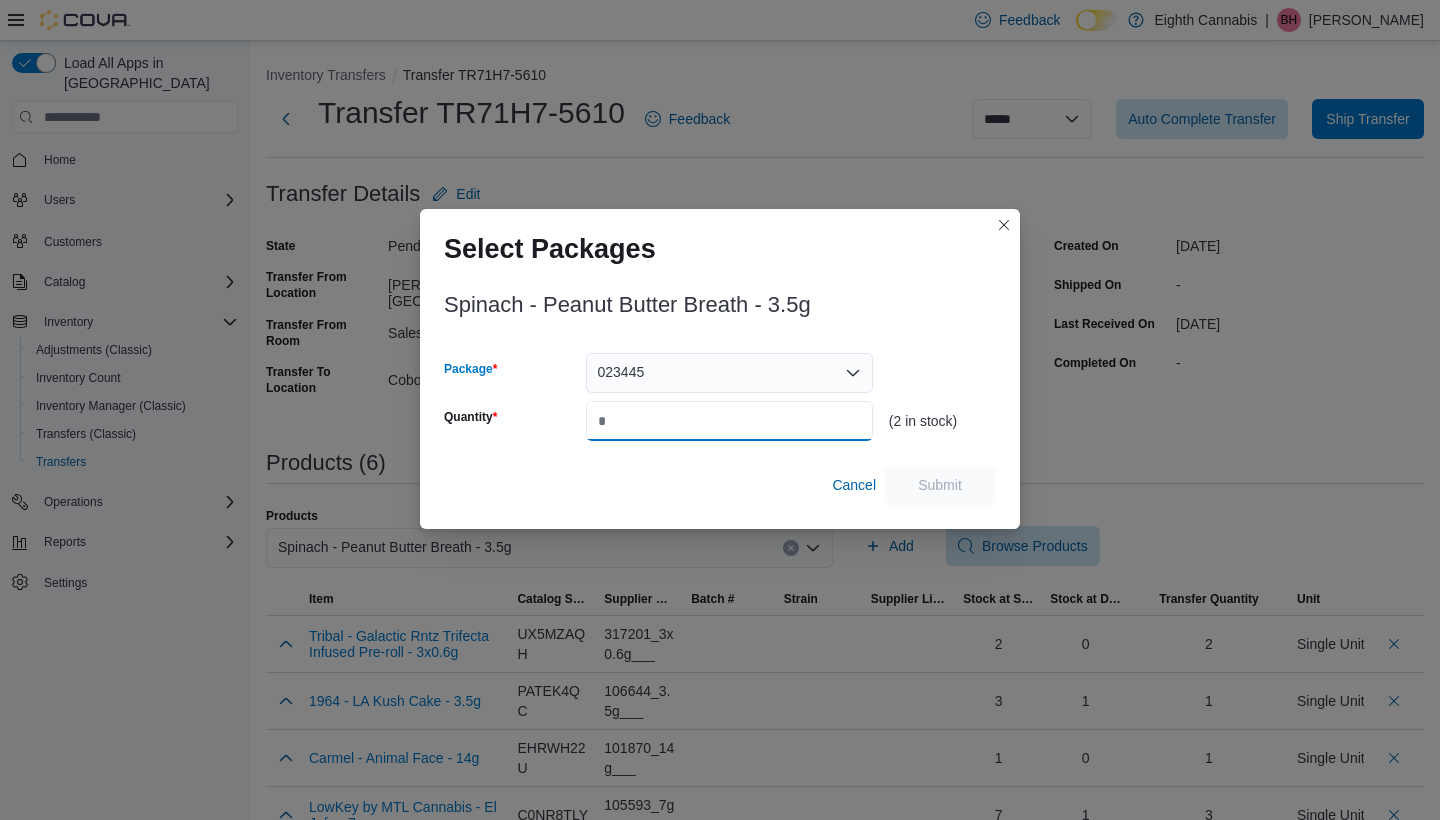 click on "Quantity" at bounding box center [729, 421] 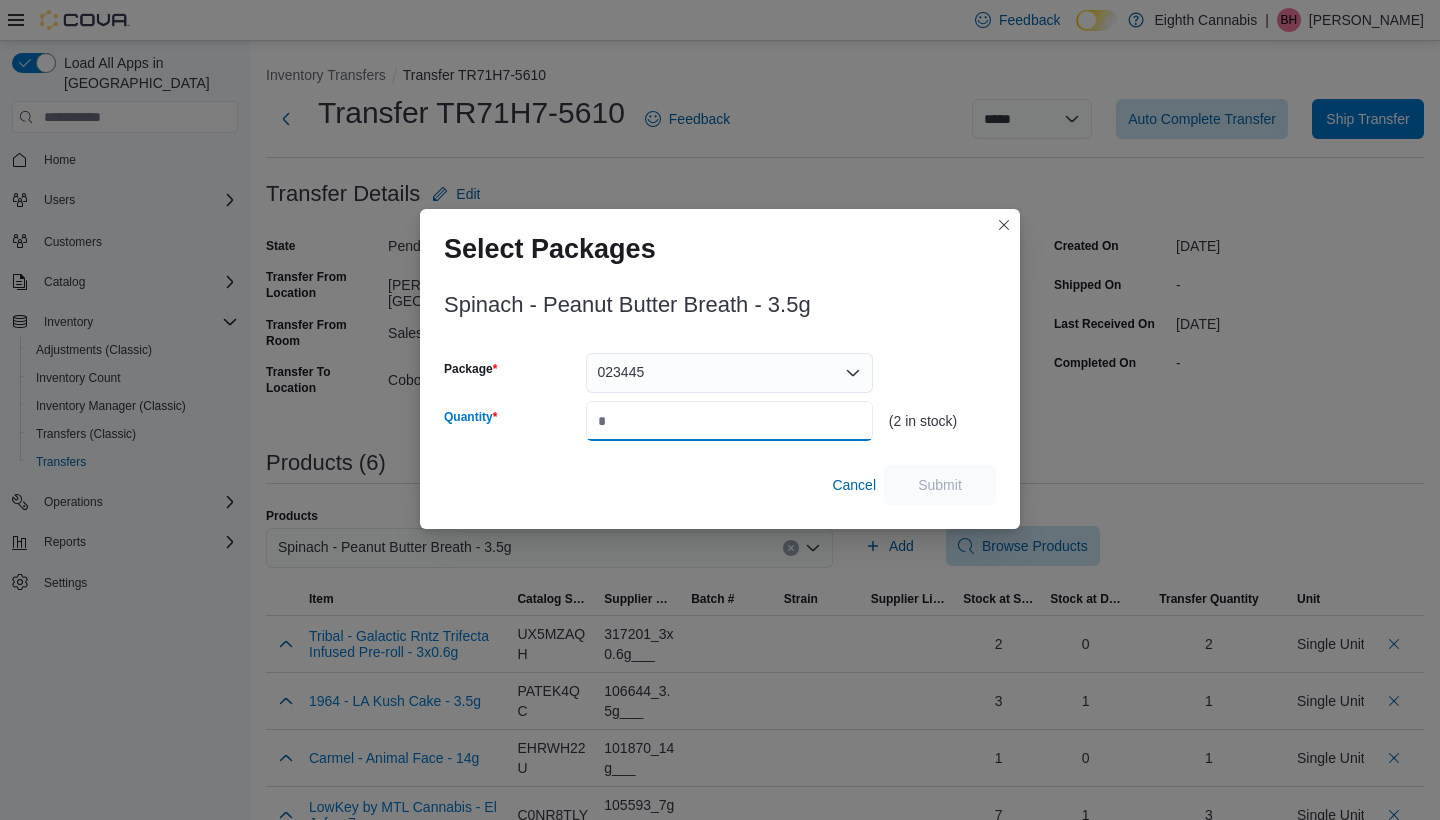 type on "*" 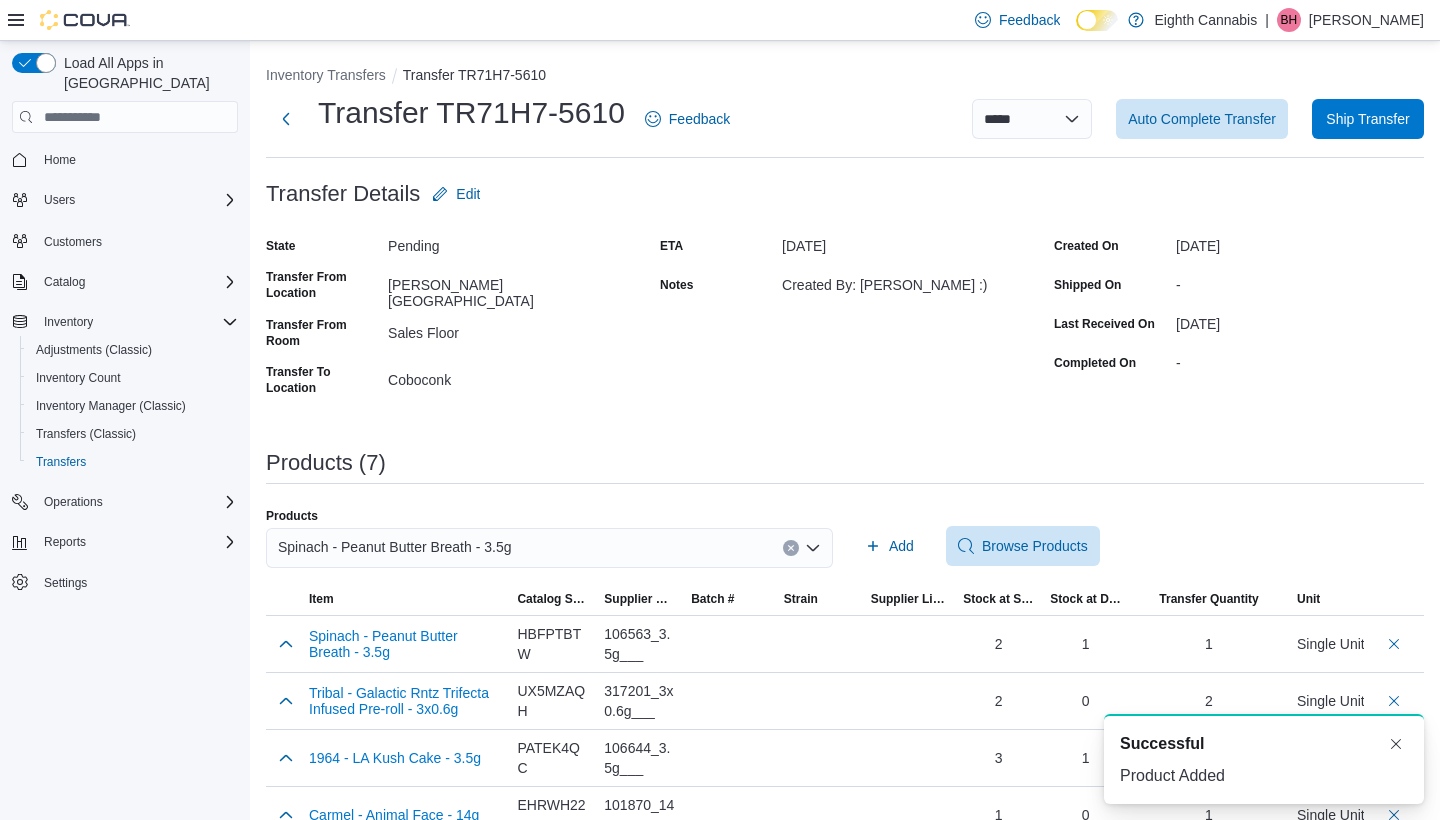 scroll, scrollTop: 0, scrollLeft: 0, axis: both 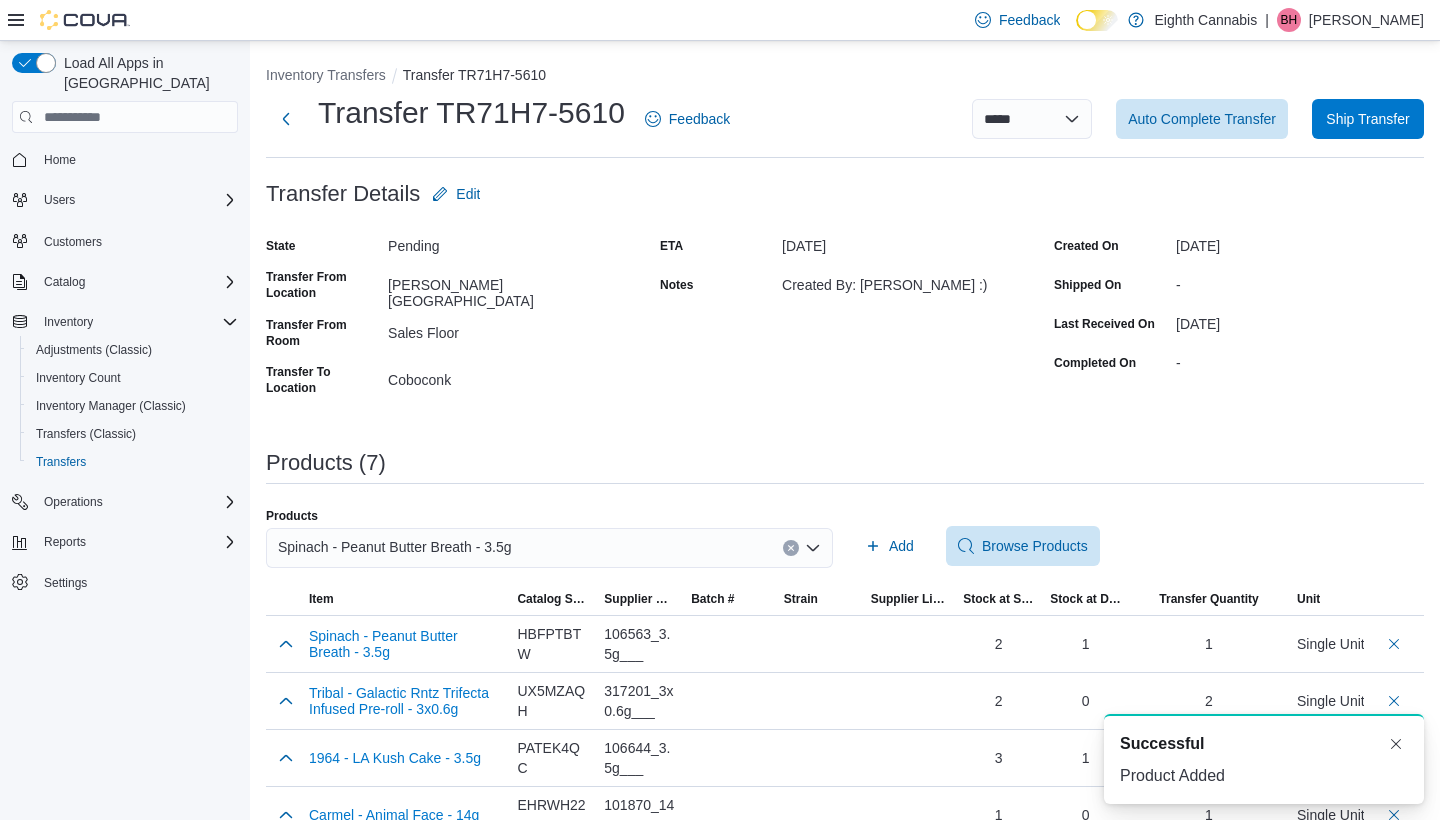 click 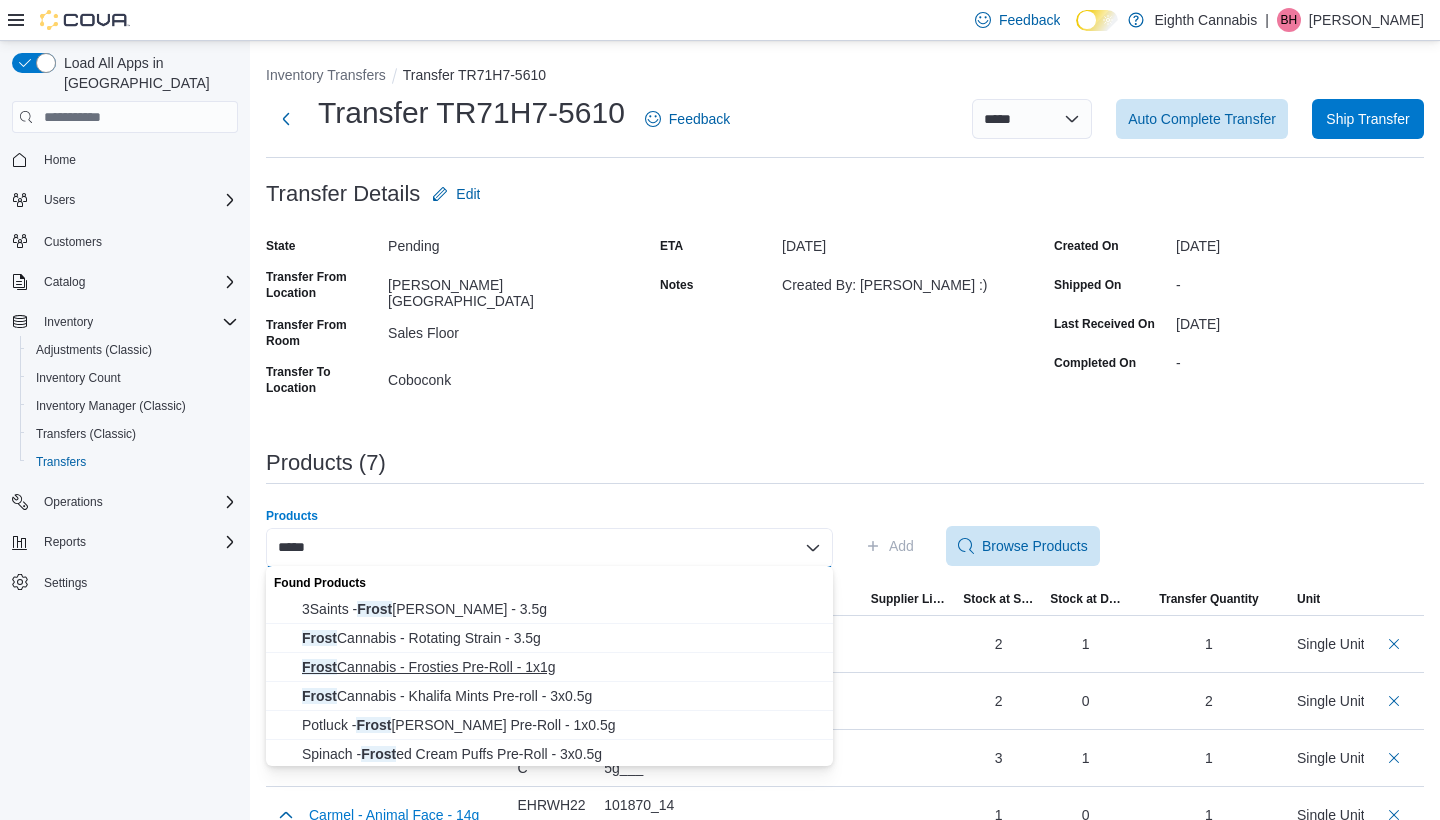type on "*****" 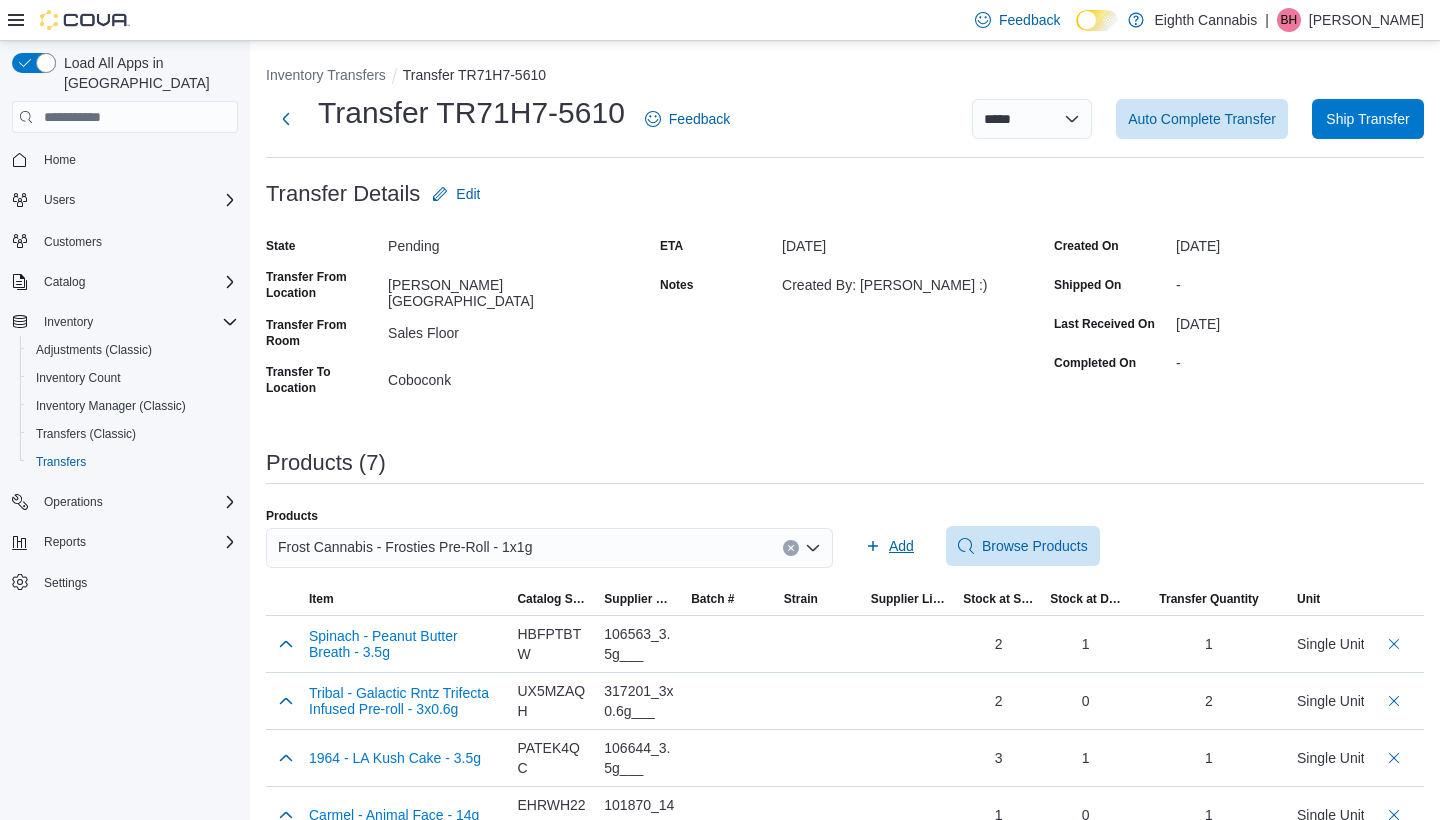 click on "Add" at bounding box center [901, 546] 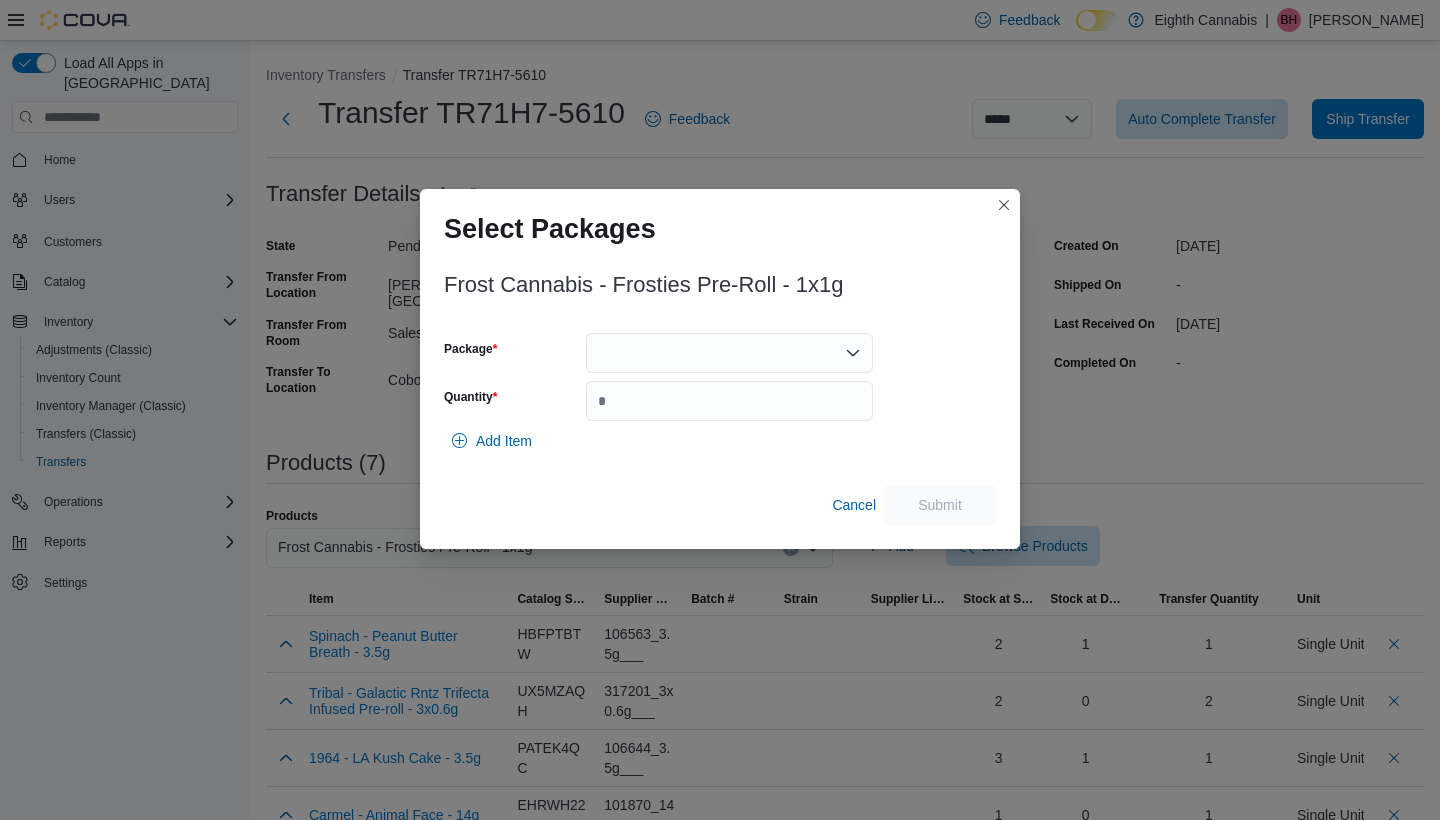 click at bounding box center (729, 353) 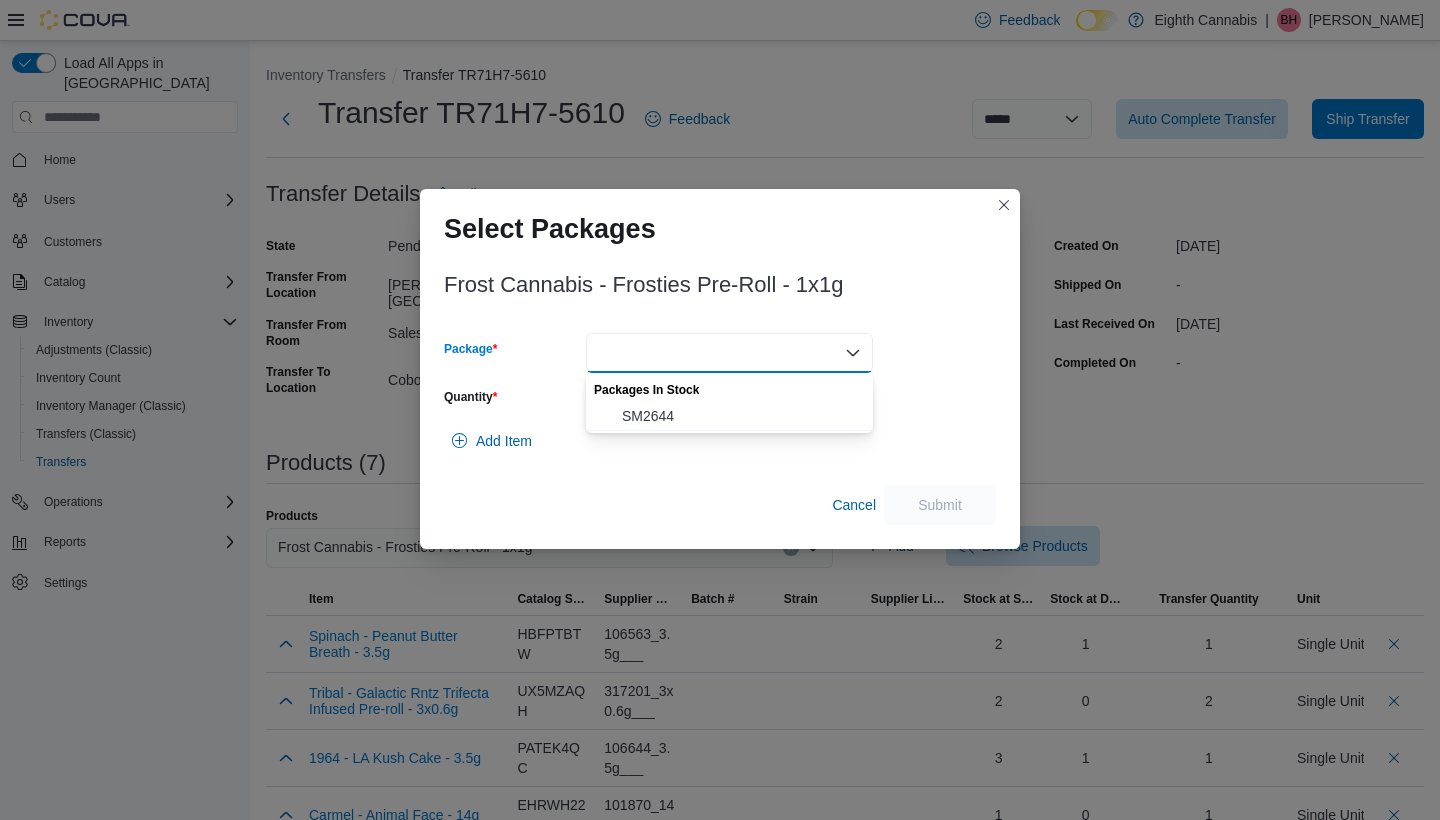 click on "Packages In Stock" at bounding box center (729, 387) 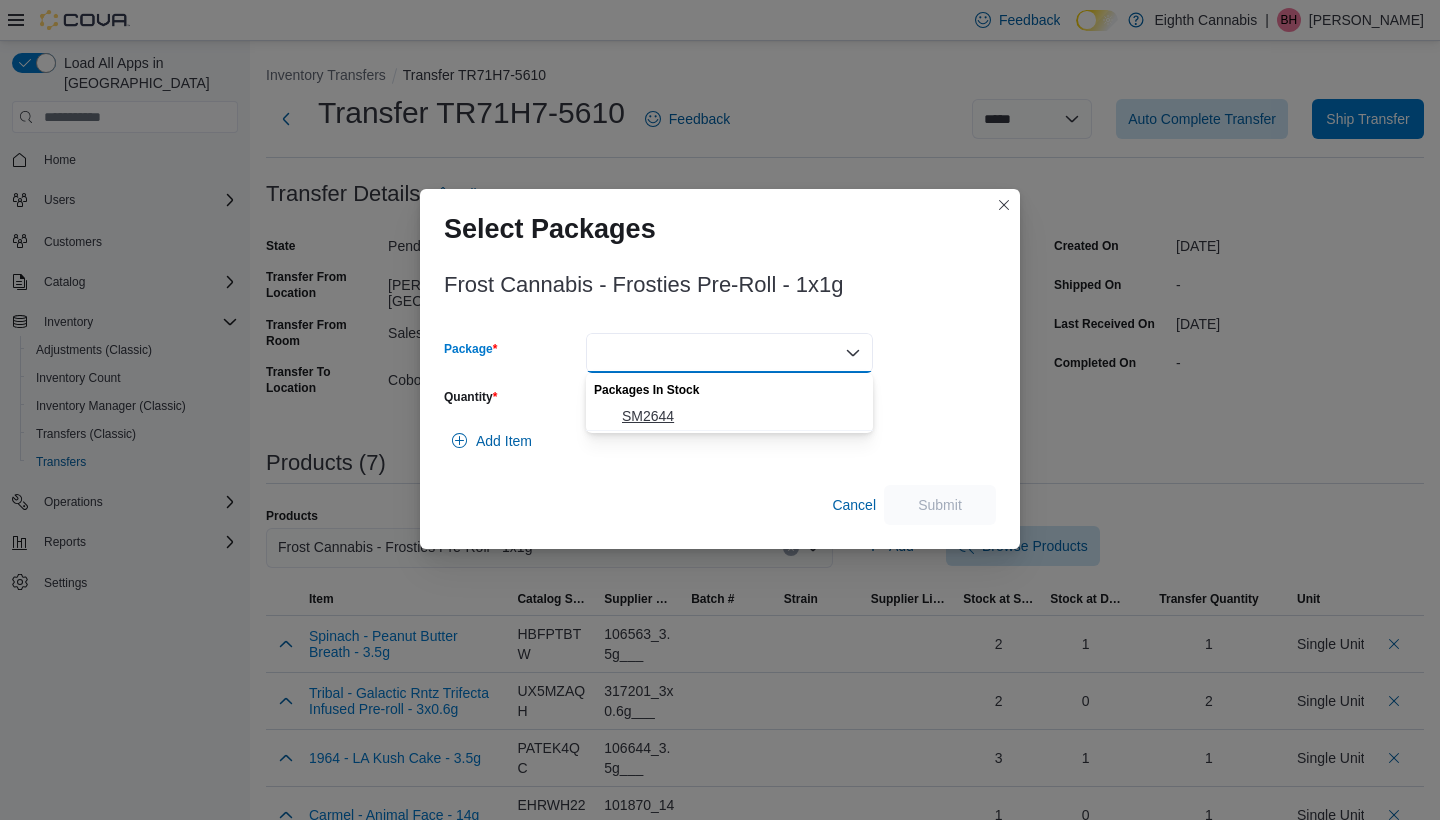 click on "SM2644" at bounding box center (741, 416) 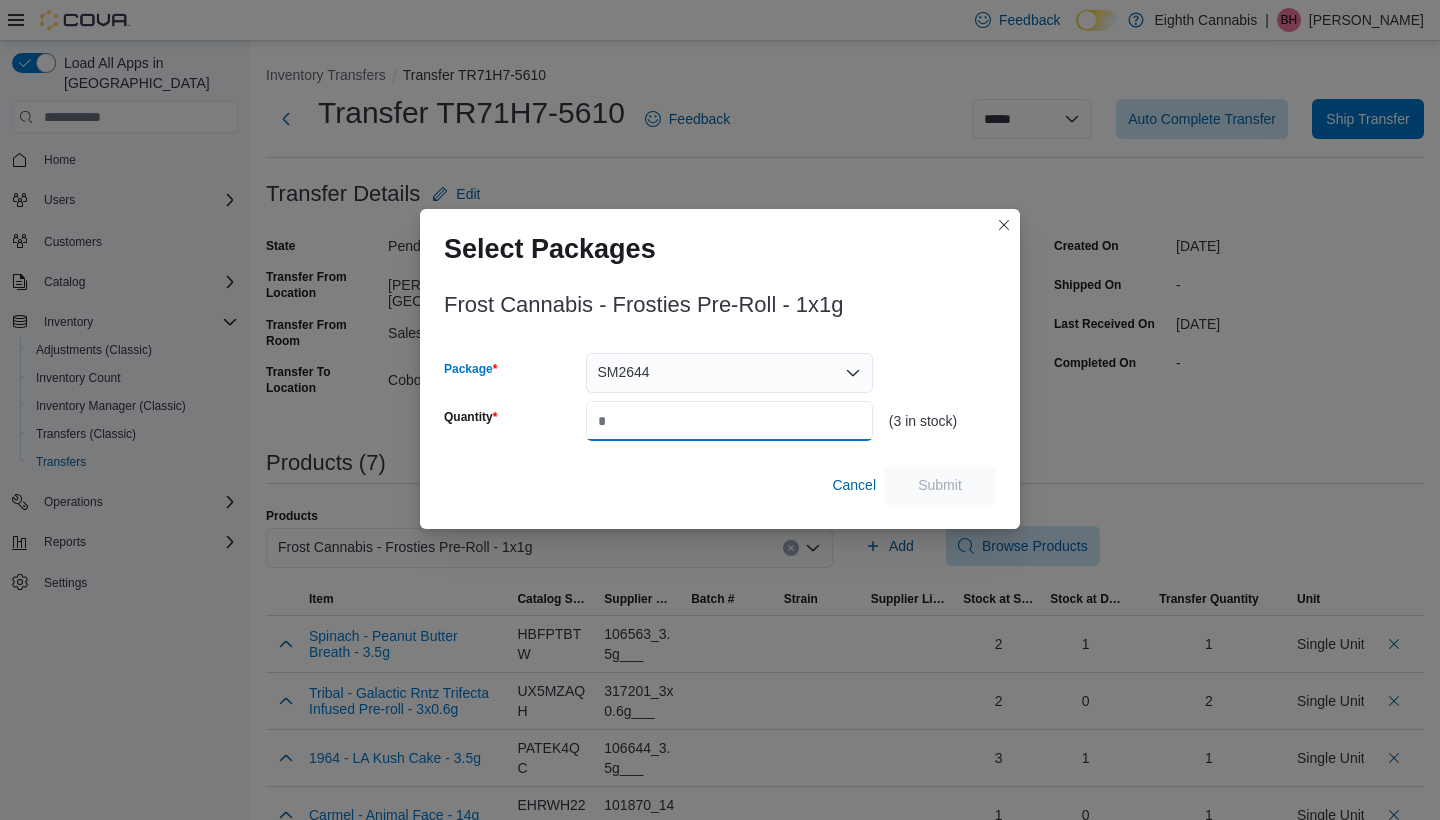 click on "Quantity" at bounding box center (729, 421) 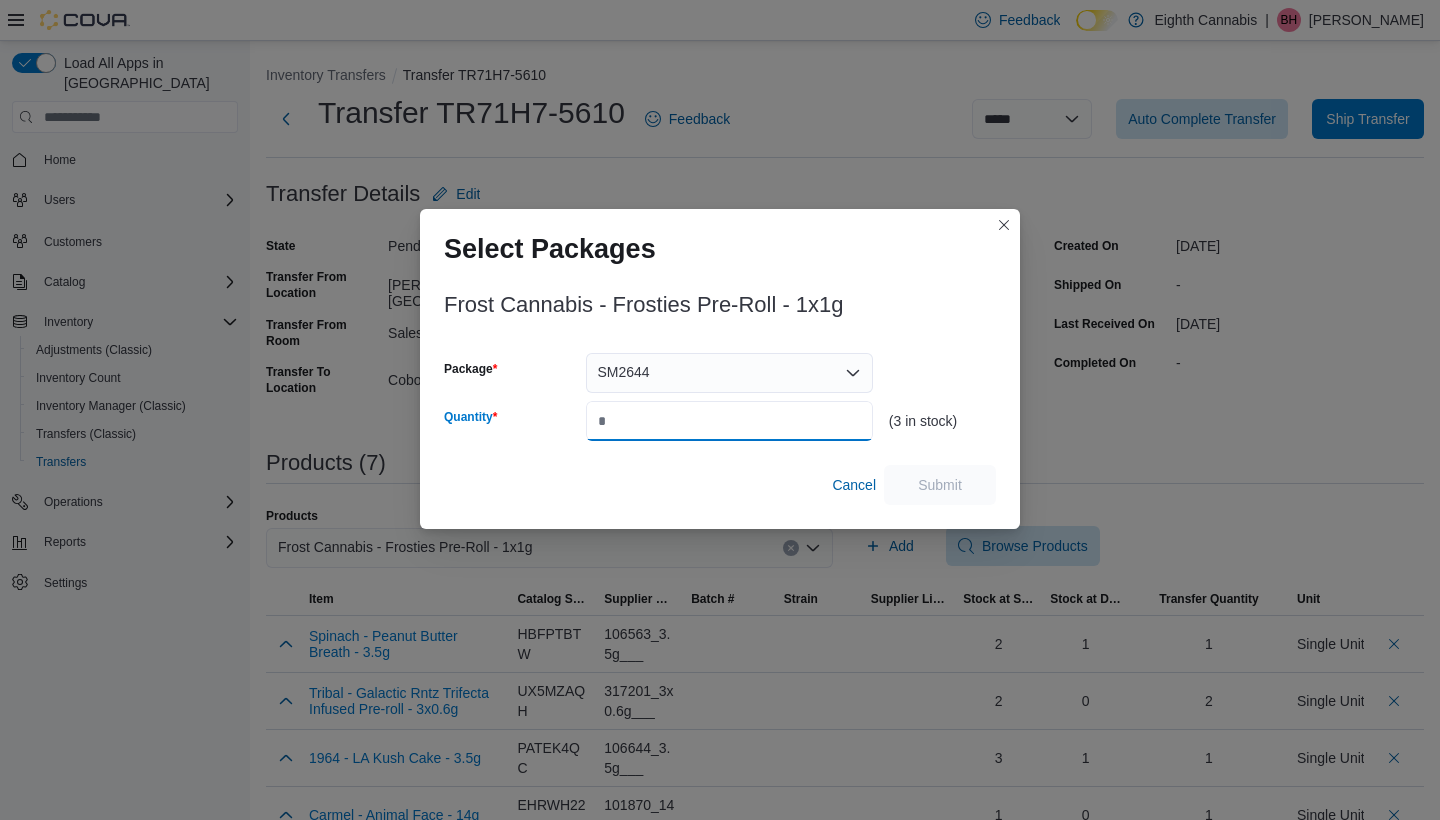 type on "*" 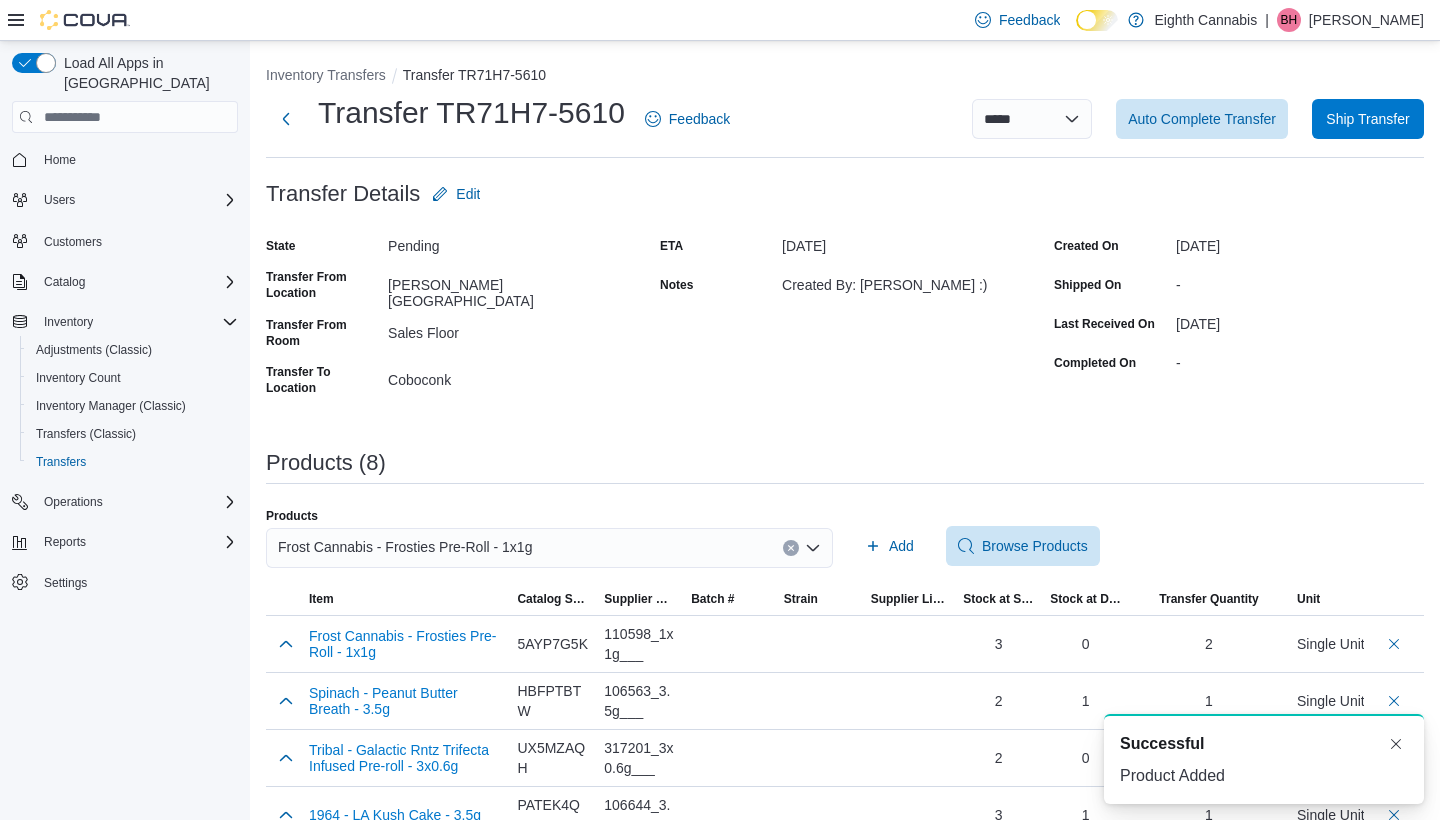 scroll, scrollTop: 0, scrollLeft: 0, axis: both 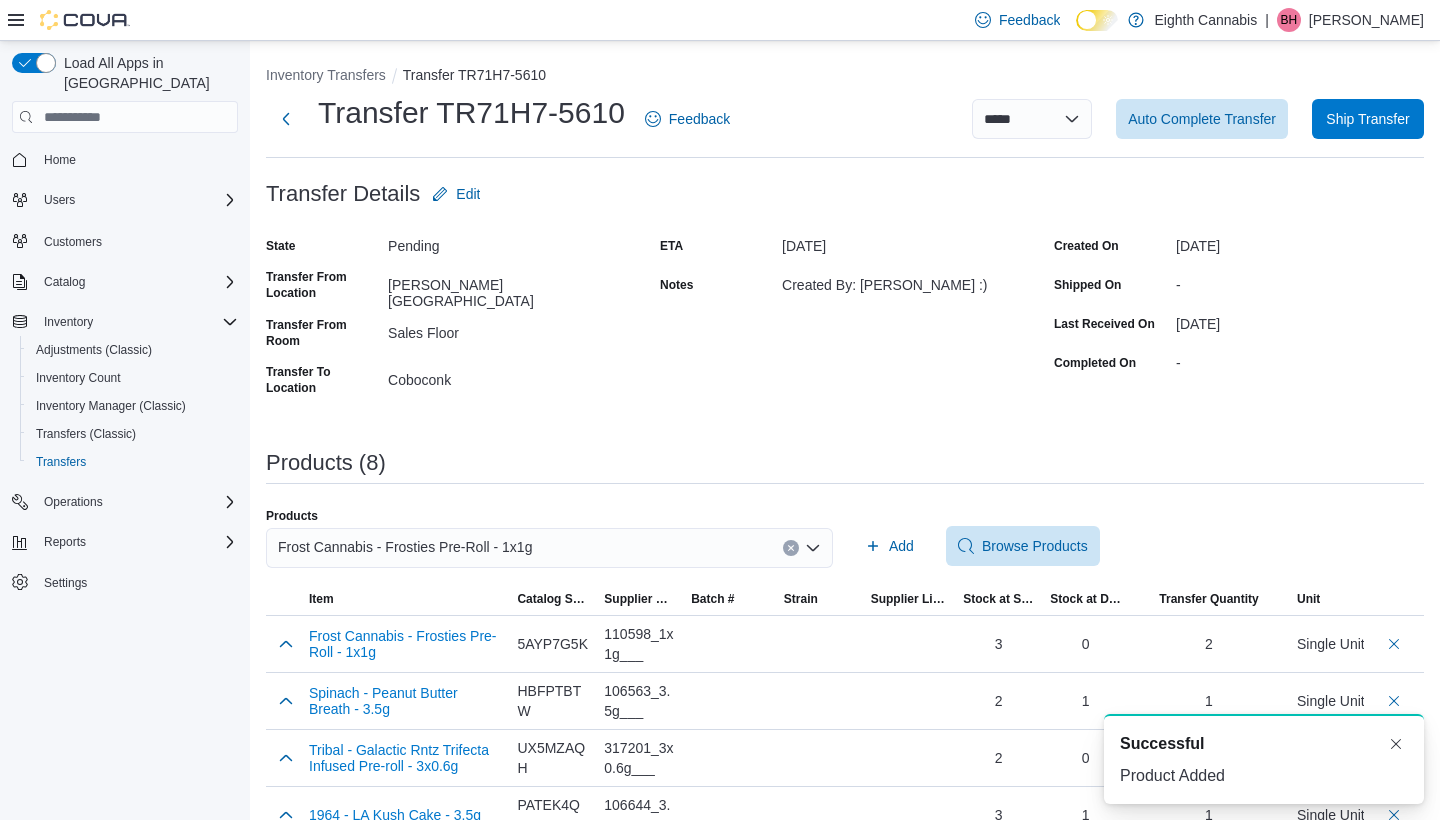 click at bounding box center (791, 548) 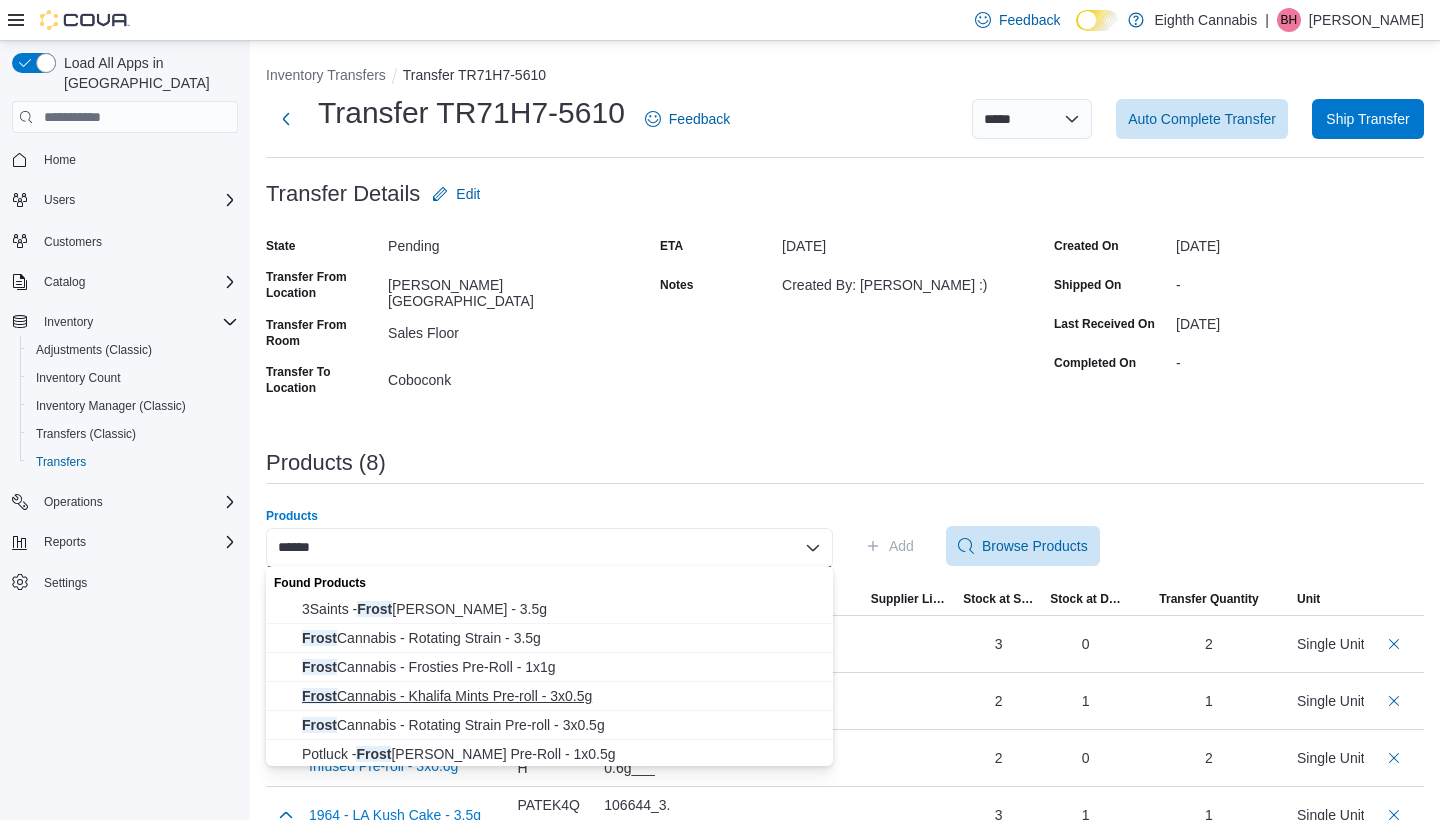type on "*****" 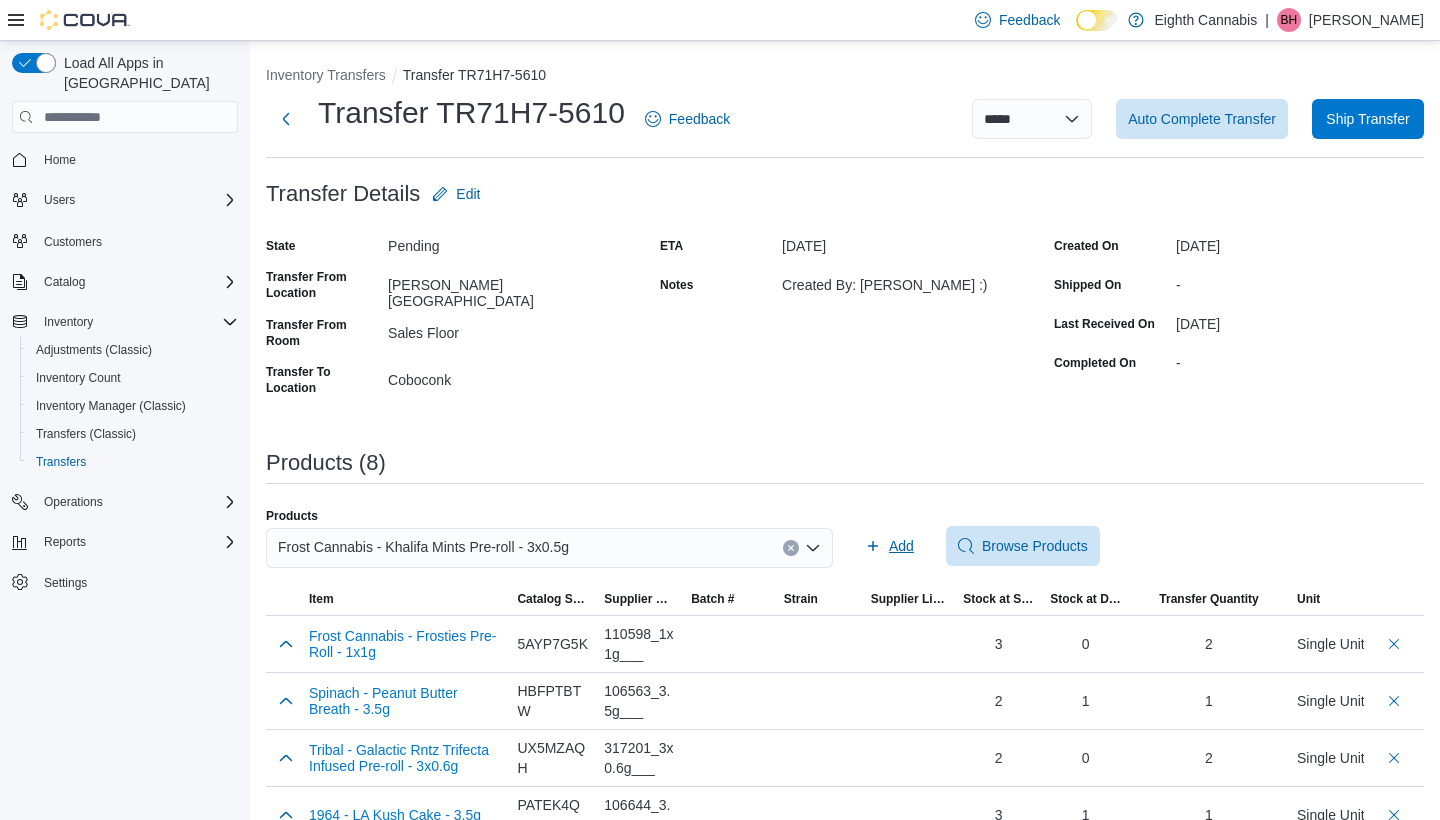 click on "Add" at bounding box center [901, 546] 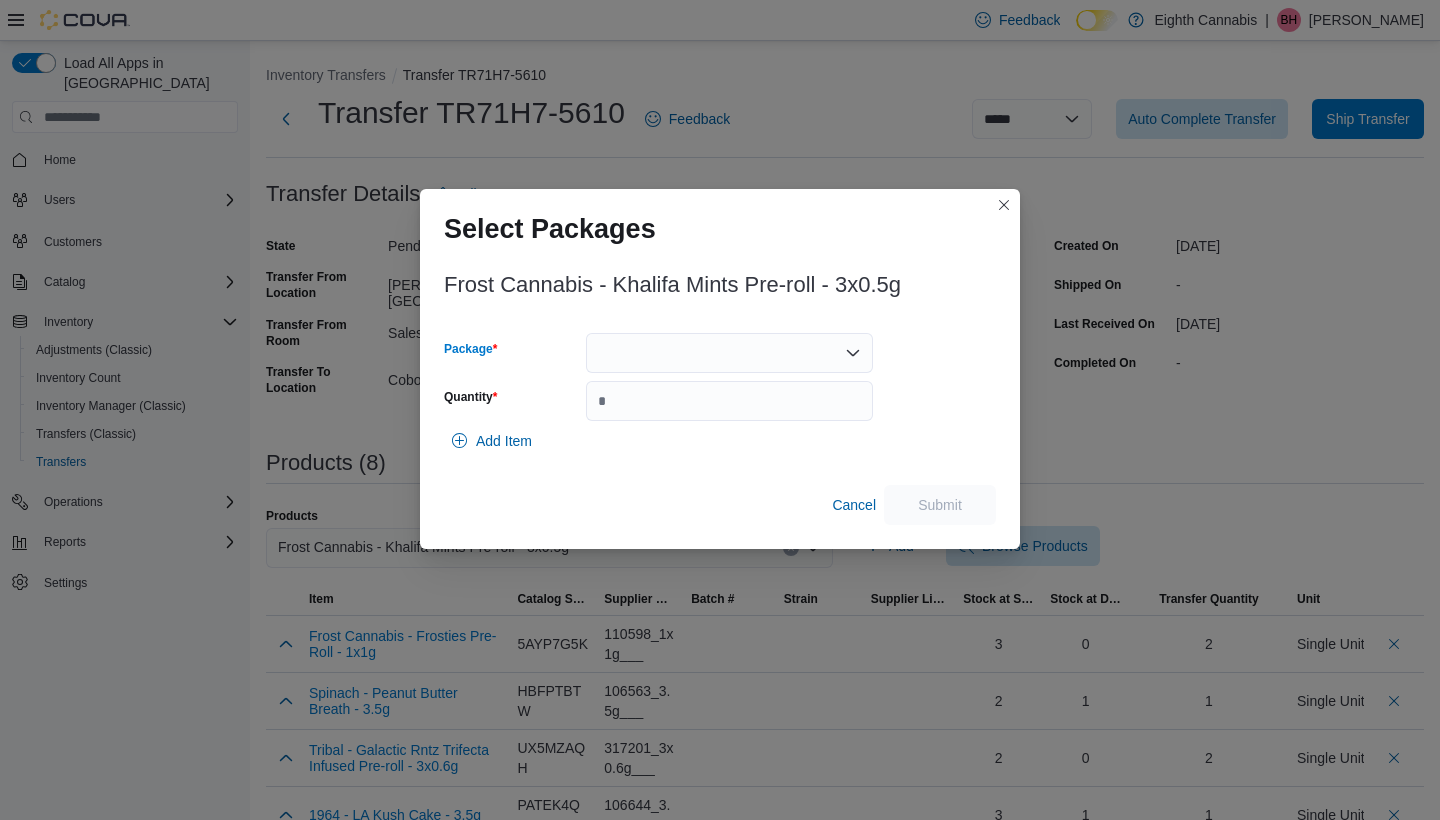 click at bounding box center [729, 353] 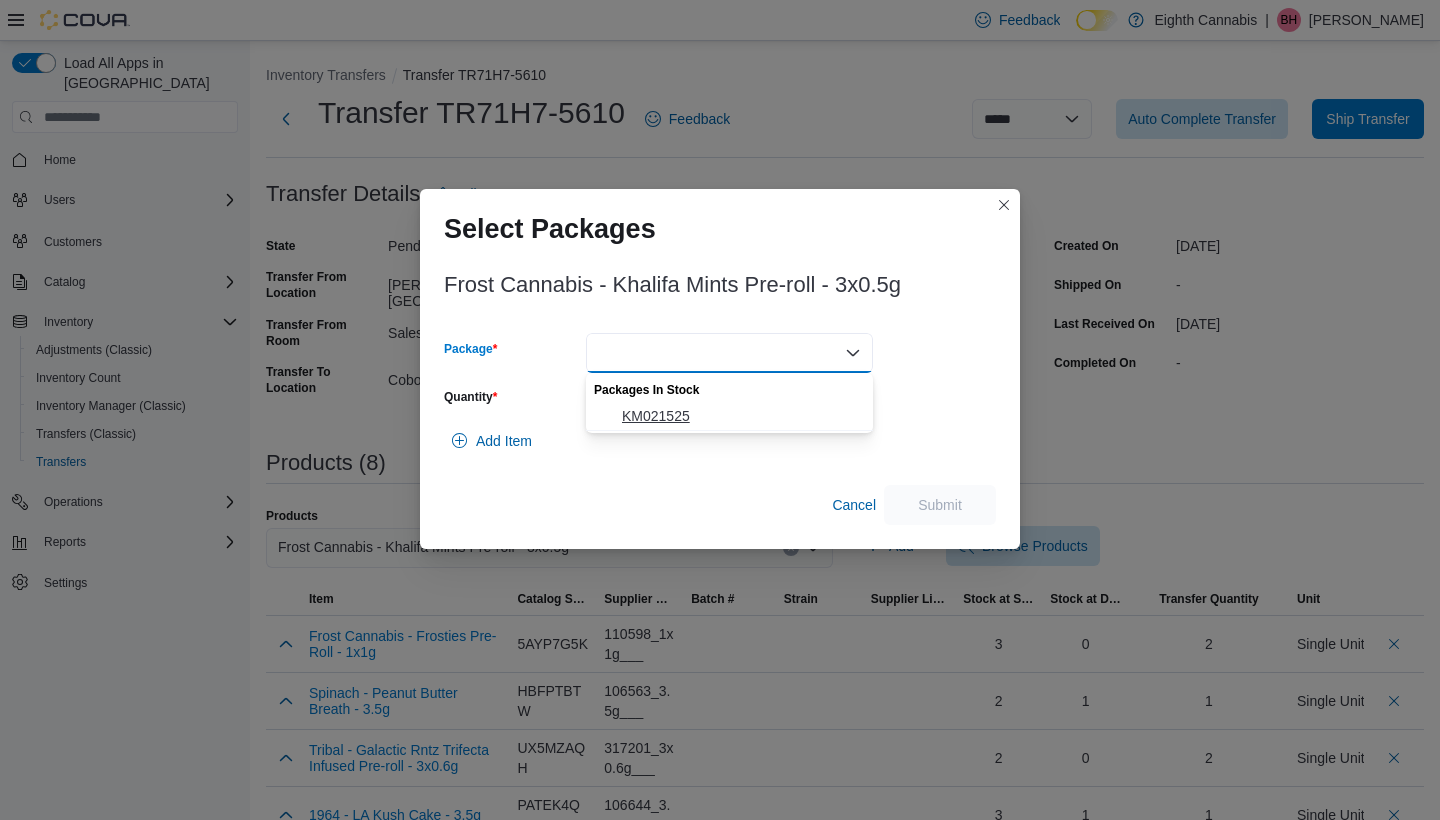 click on "KM021525" at bounding box center [741, 416] 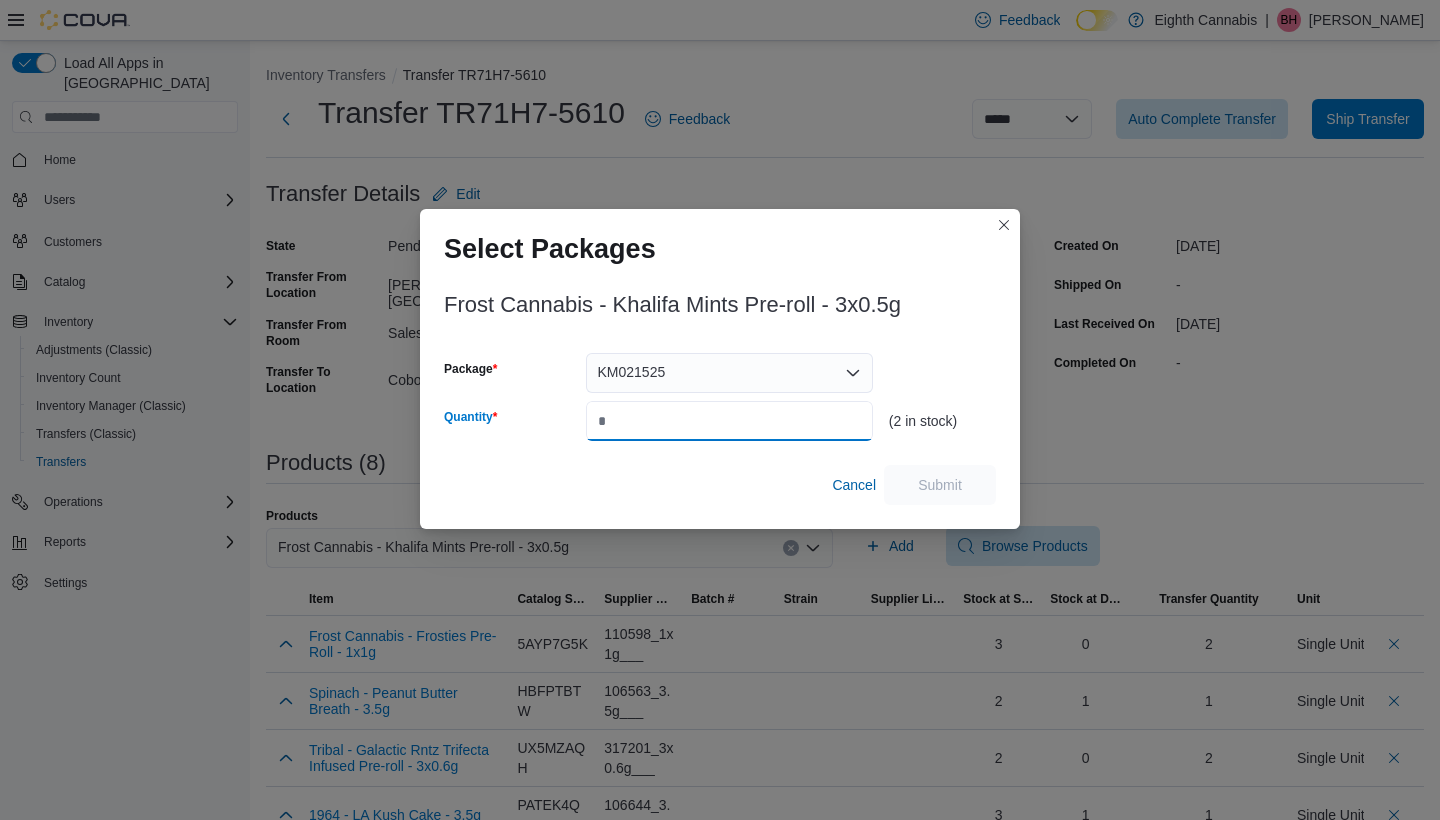 click on "Quantity" at bounding box center [729, 421] 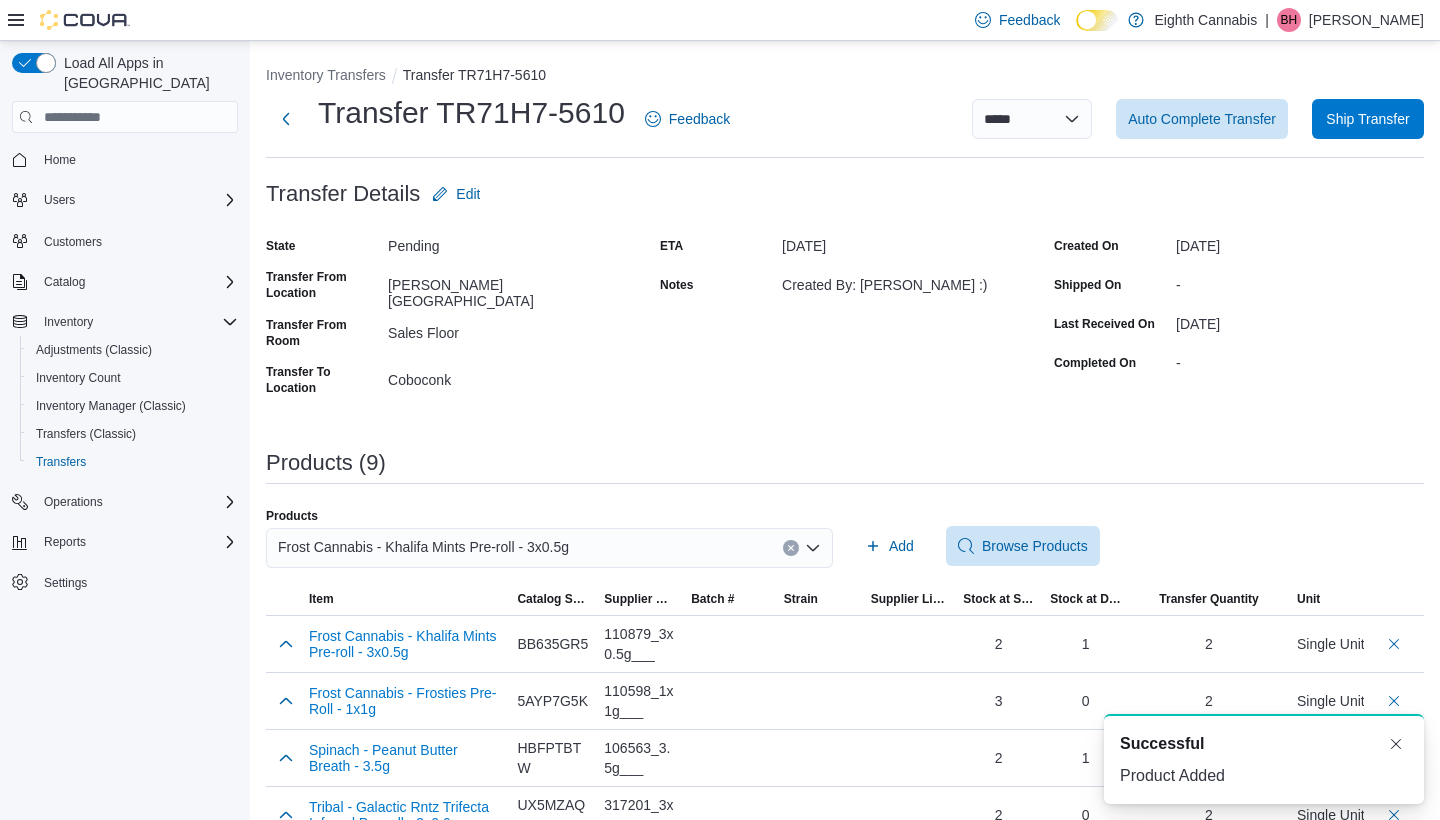 scroll, scrollTop: 0, scrollLeft: 0, axis: both 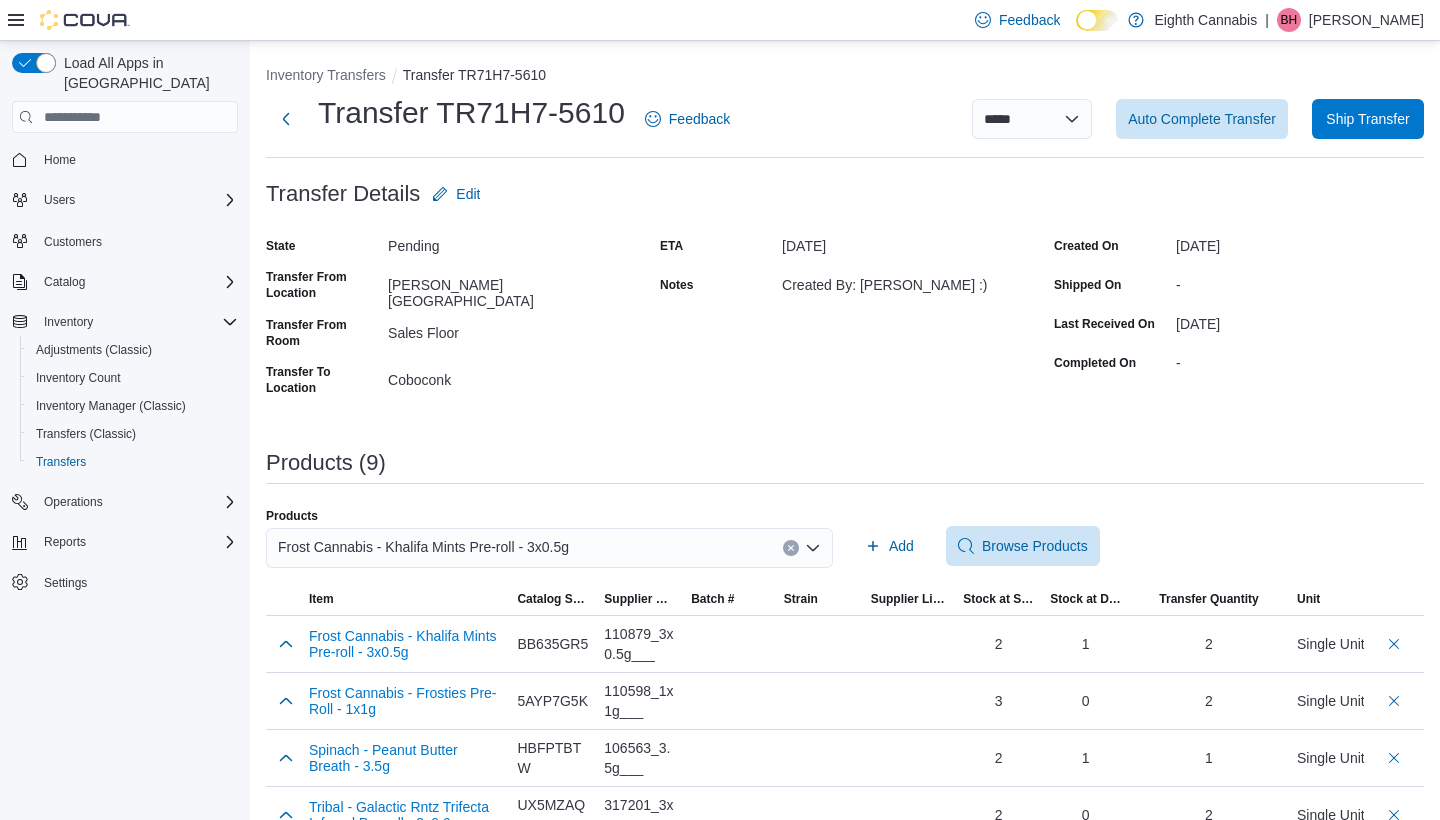 click 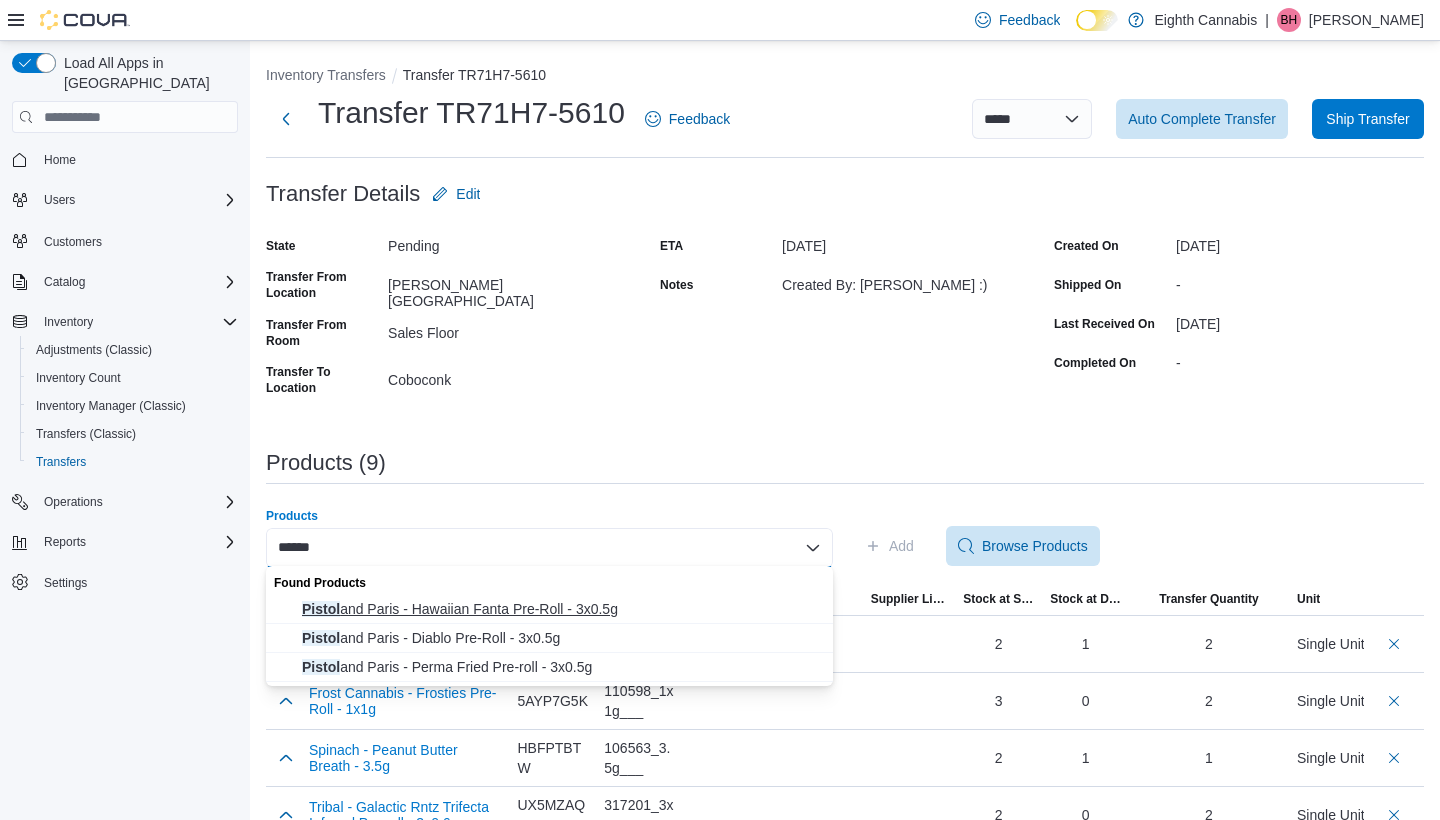 type on "******" 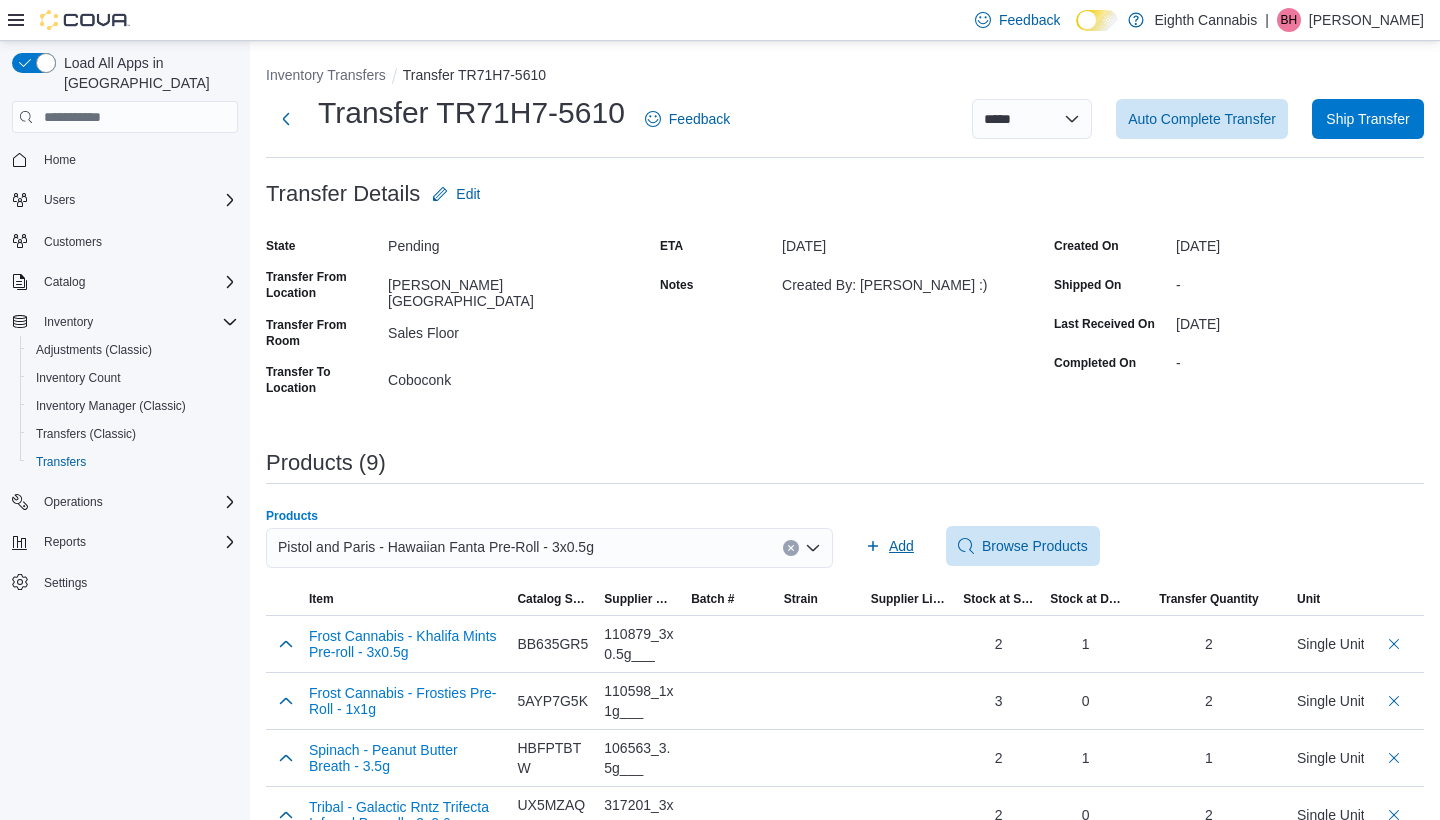 click on "Add" at bounding box center [901, 546] 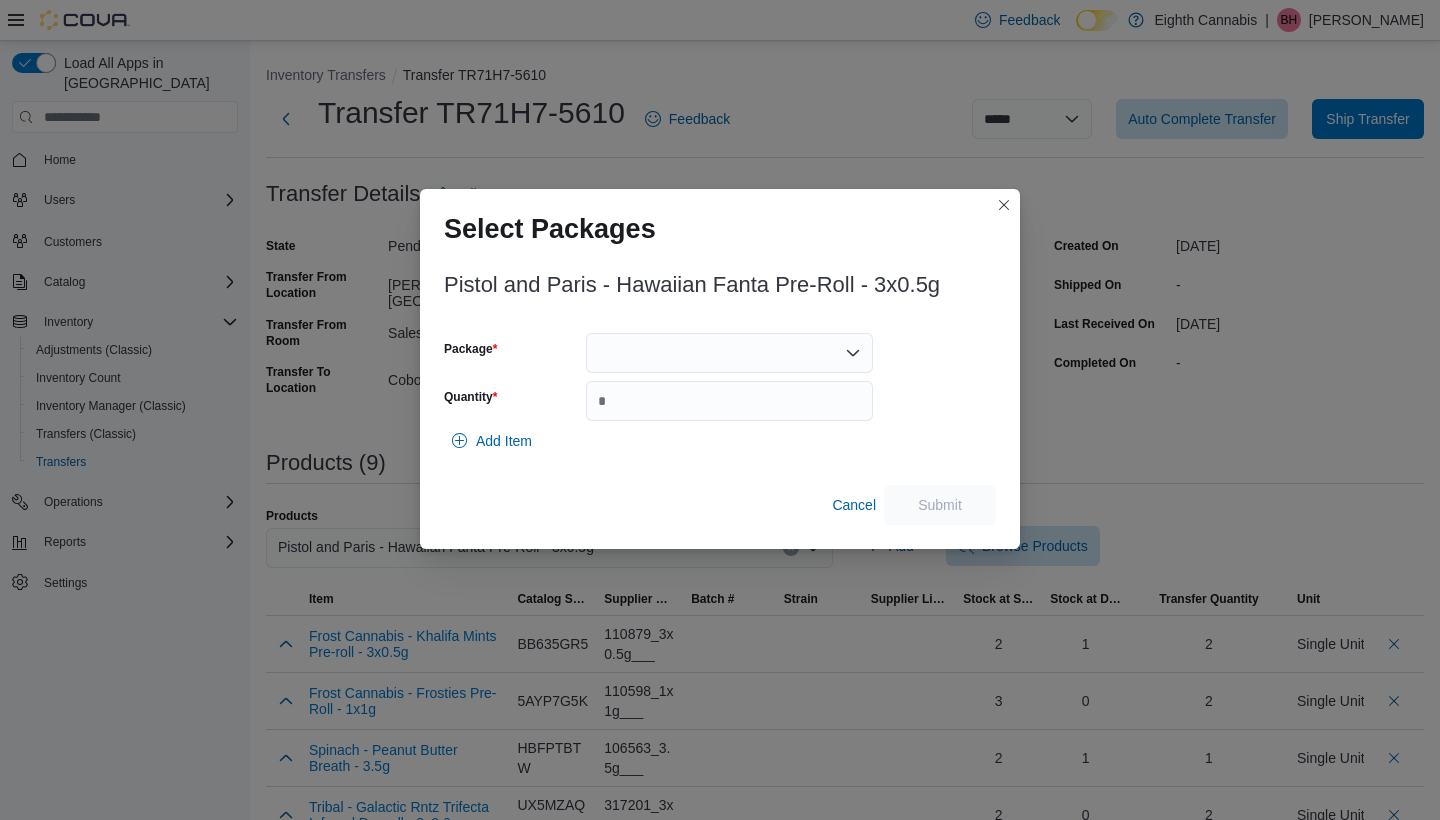 click at bounding box center (729, 353) 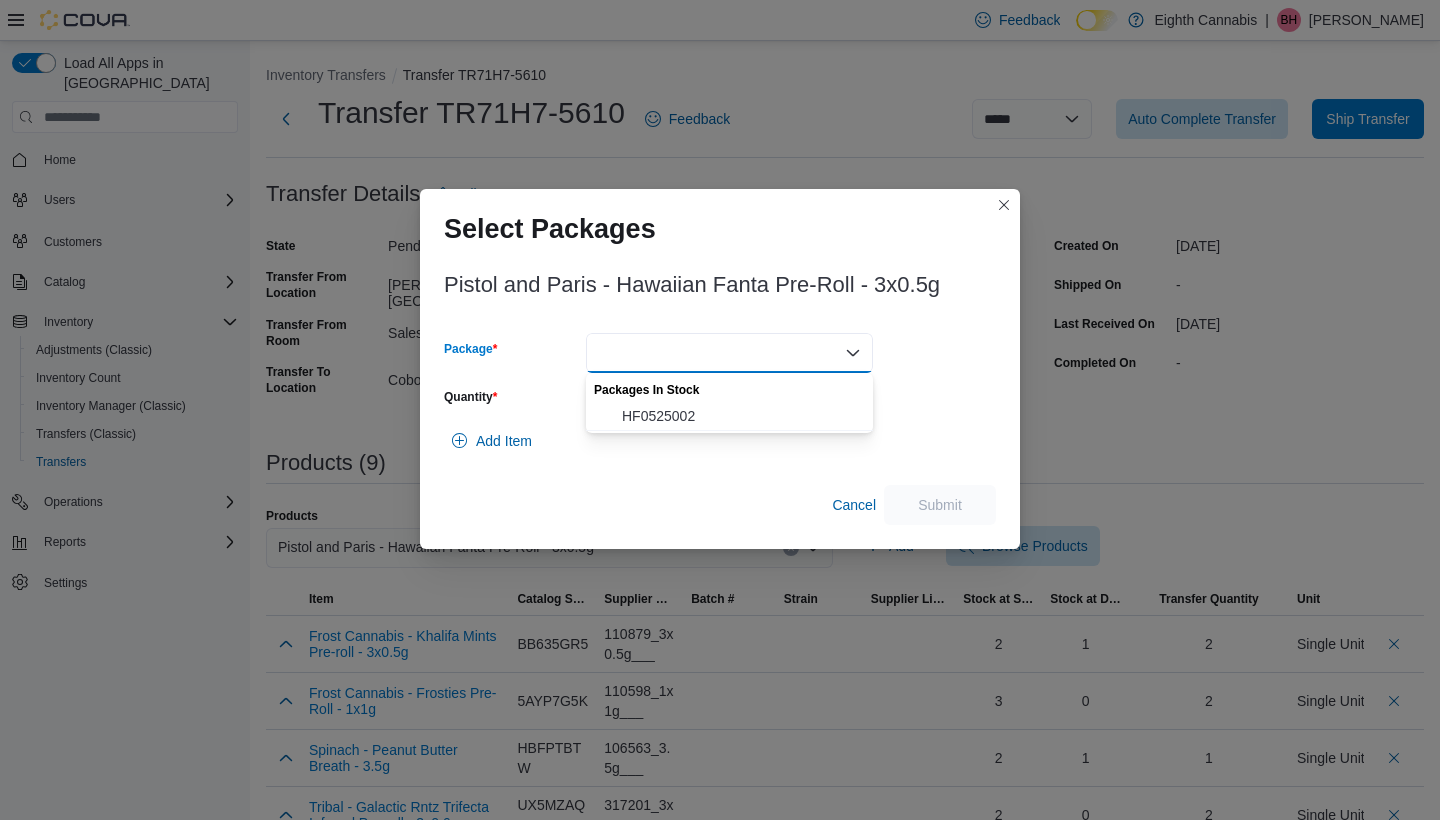 click on "Packages In Stock" at bounding box center [729, 387] 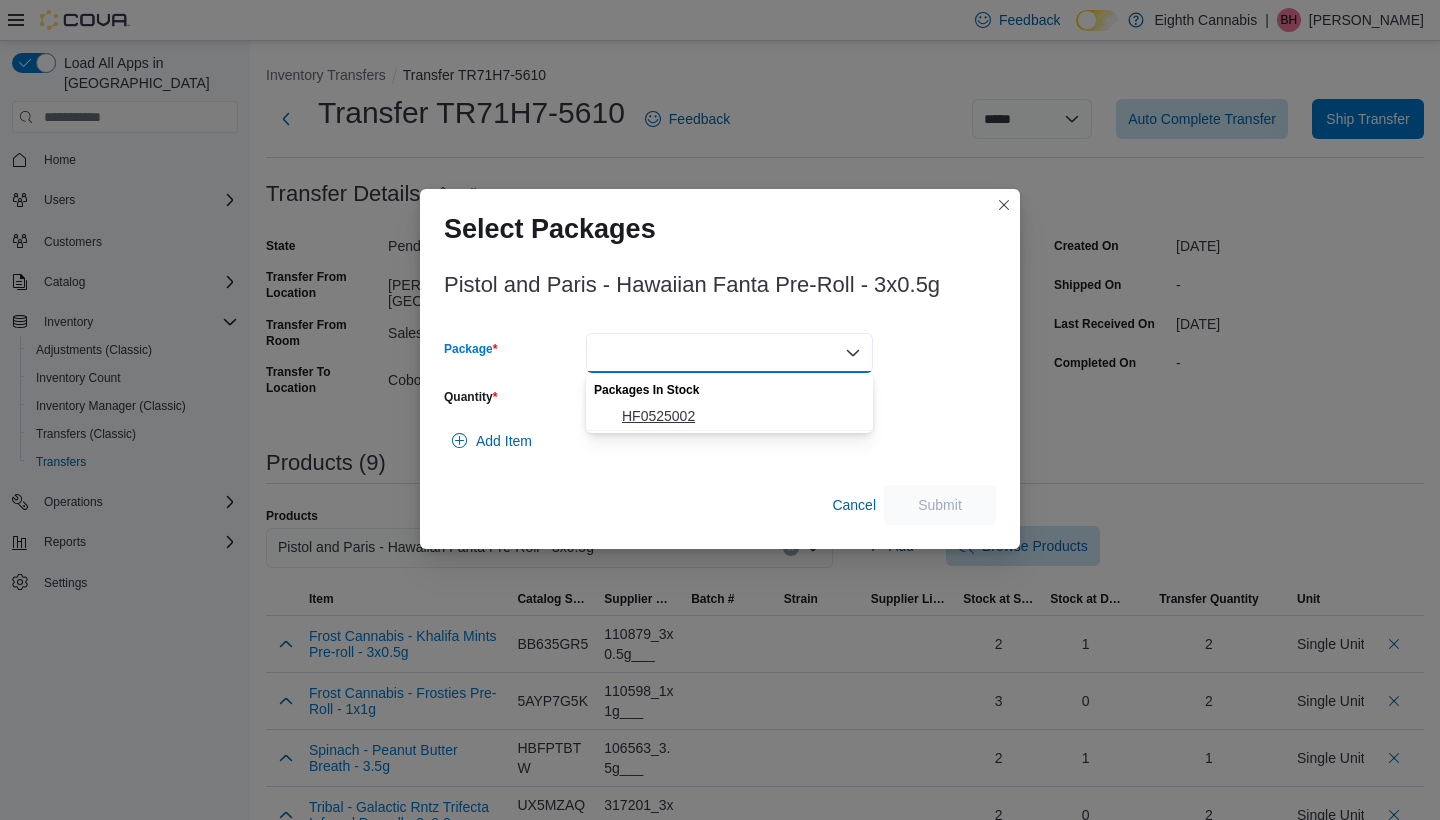 click on "HF0525002" at bounding box center (741, 416) 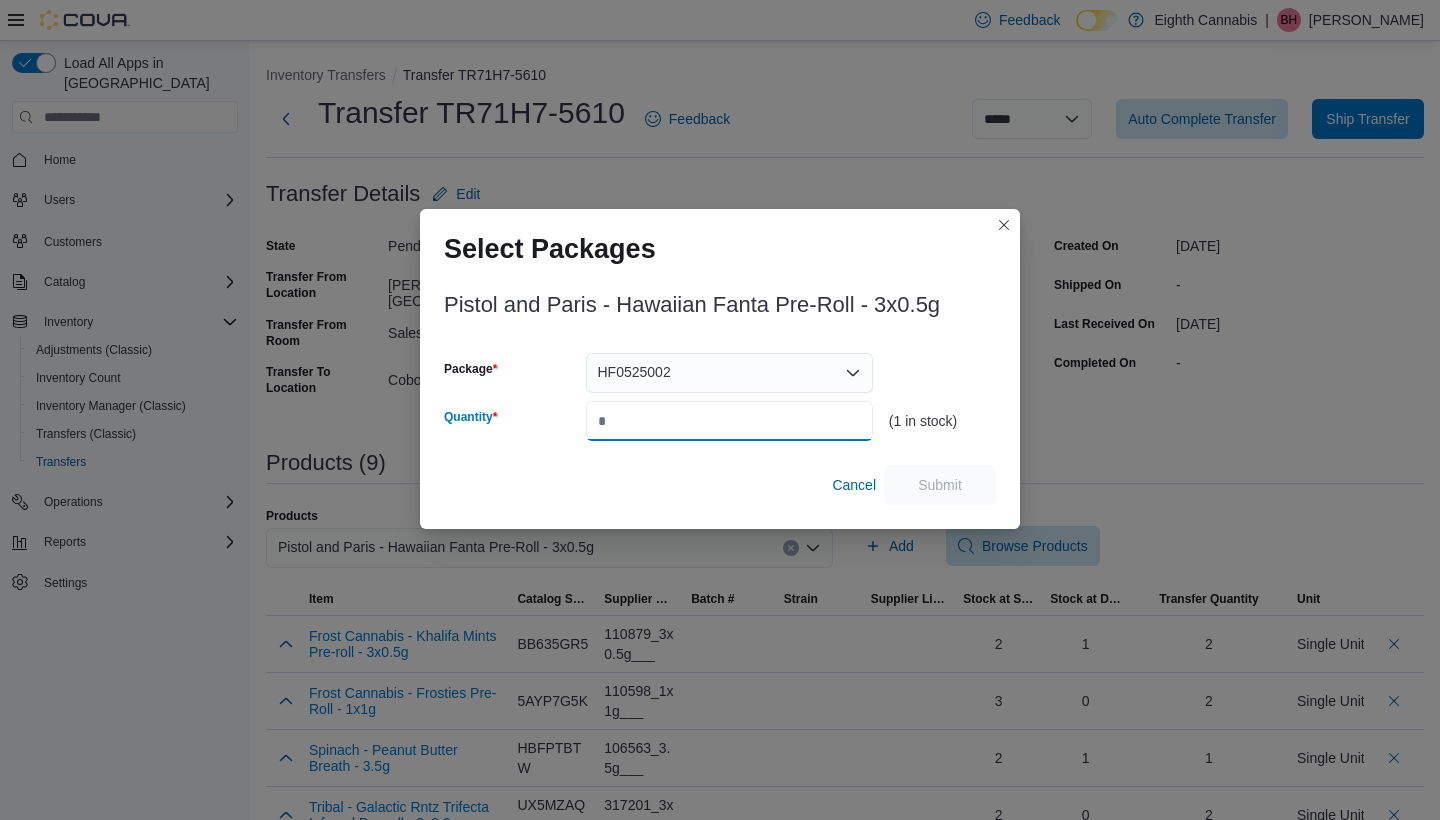 click on "Quantity" at bounding box center [729, 421] 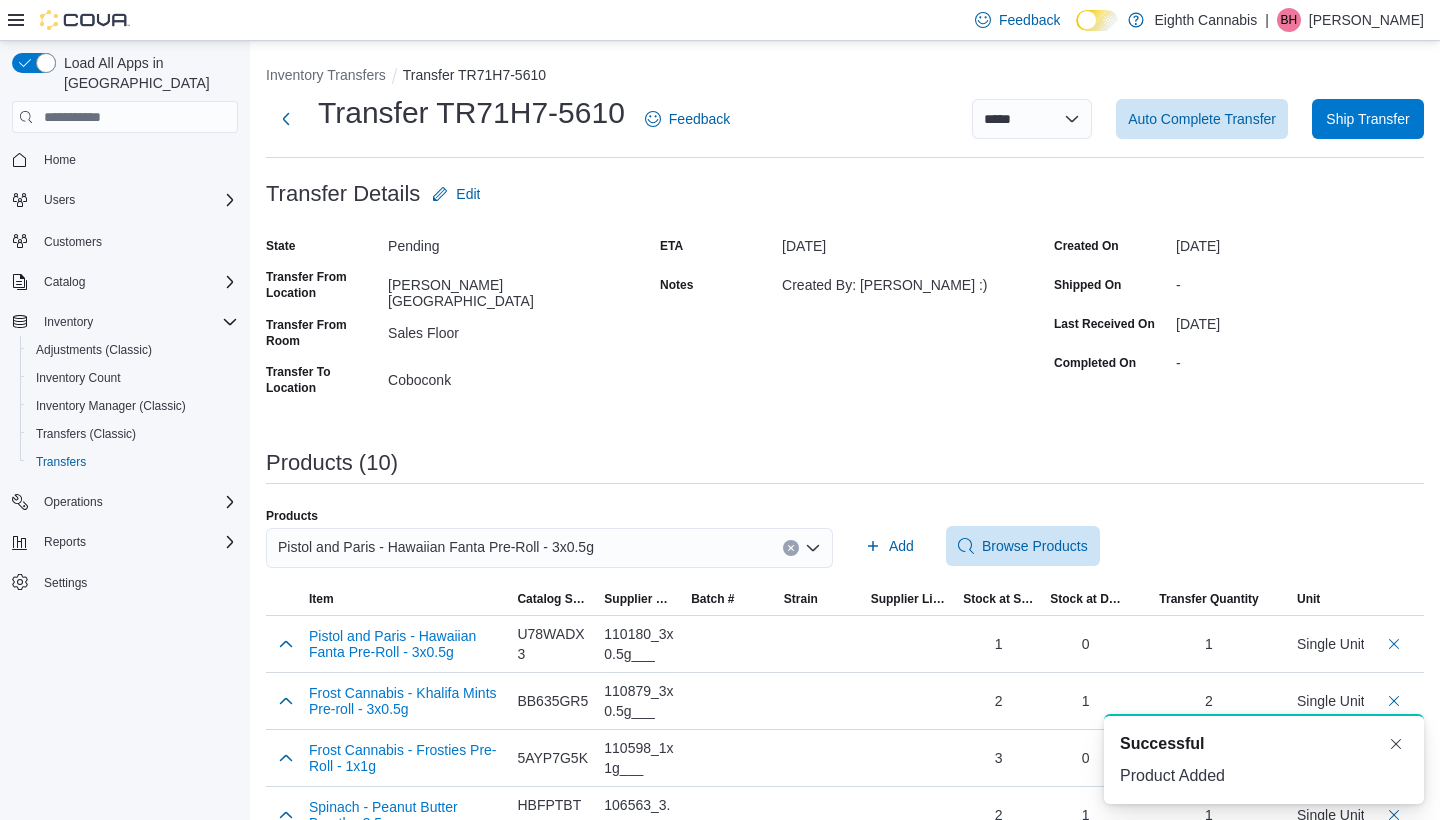 scroll, scrollTop: 0, scrollLeft: 0, axis: both 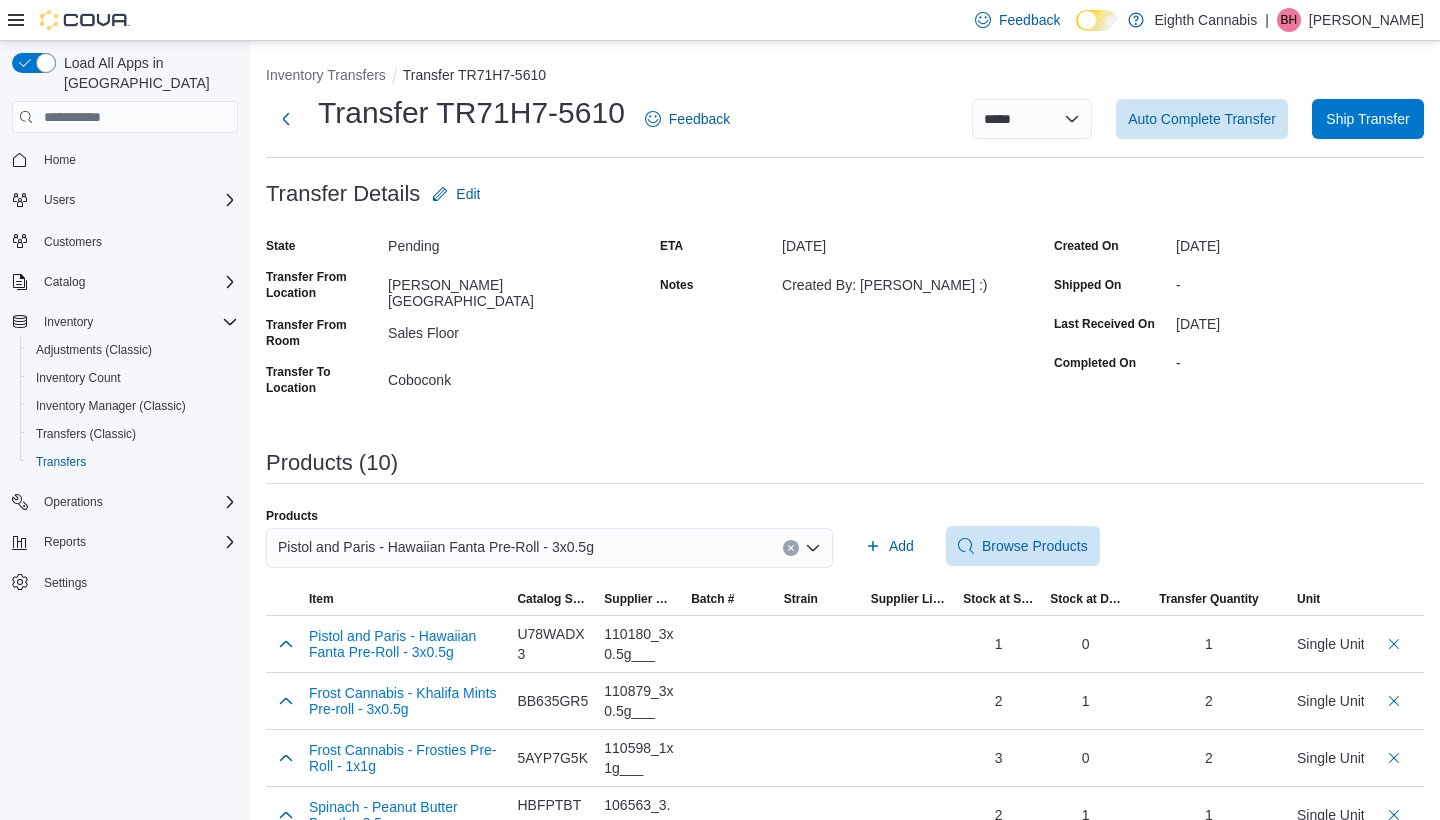 click 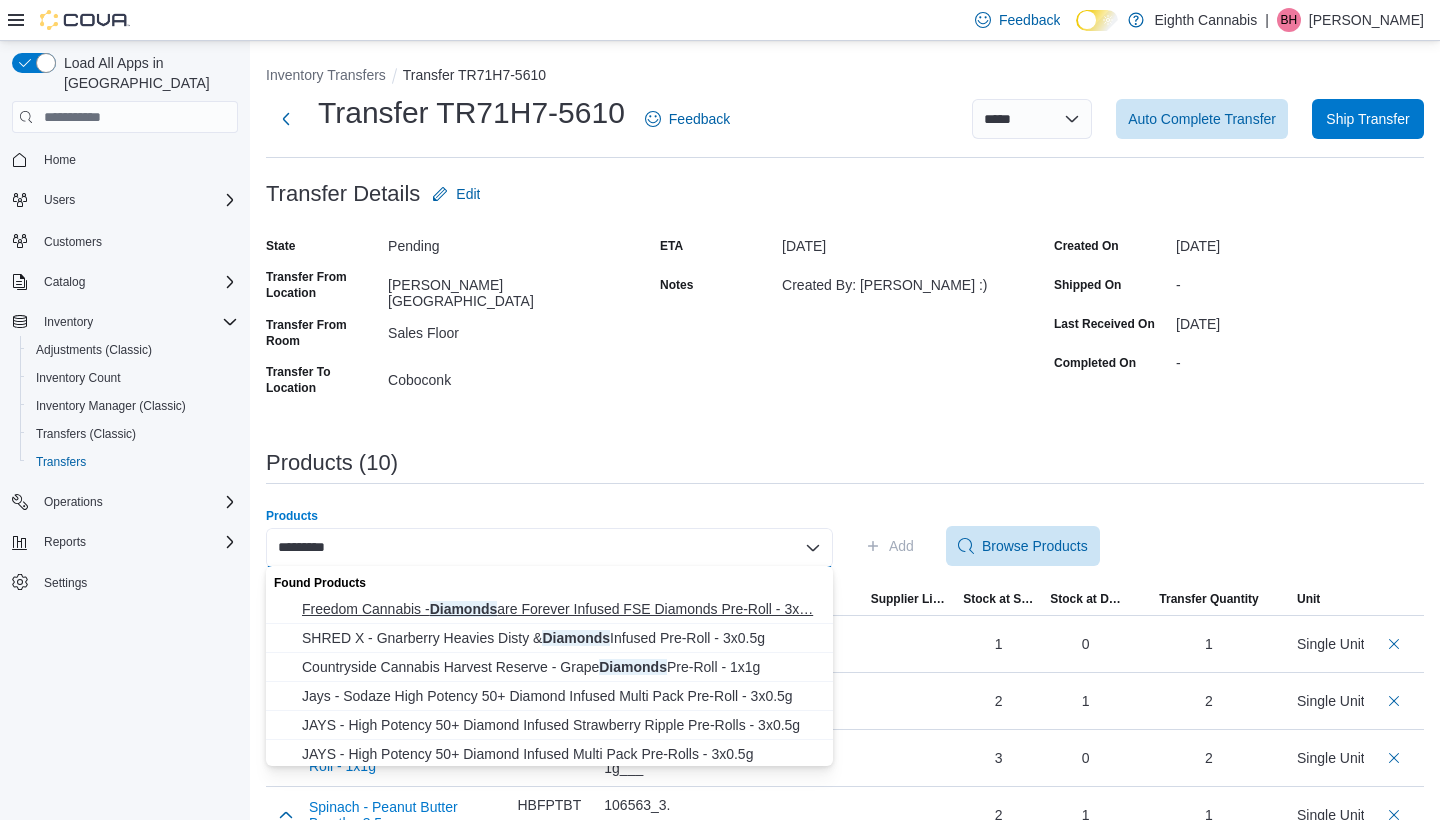type on "********" 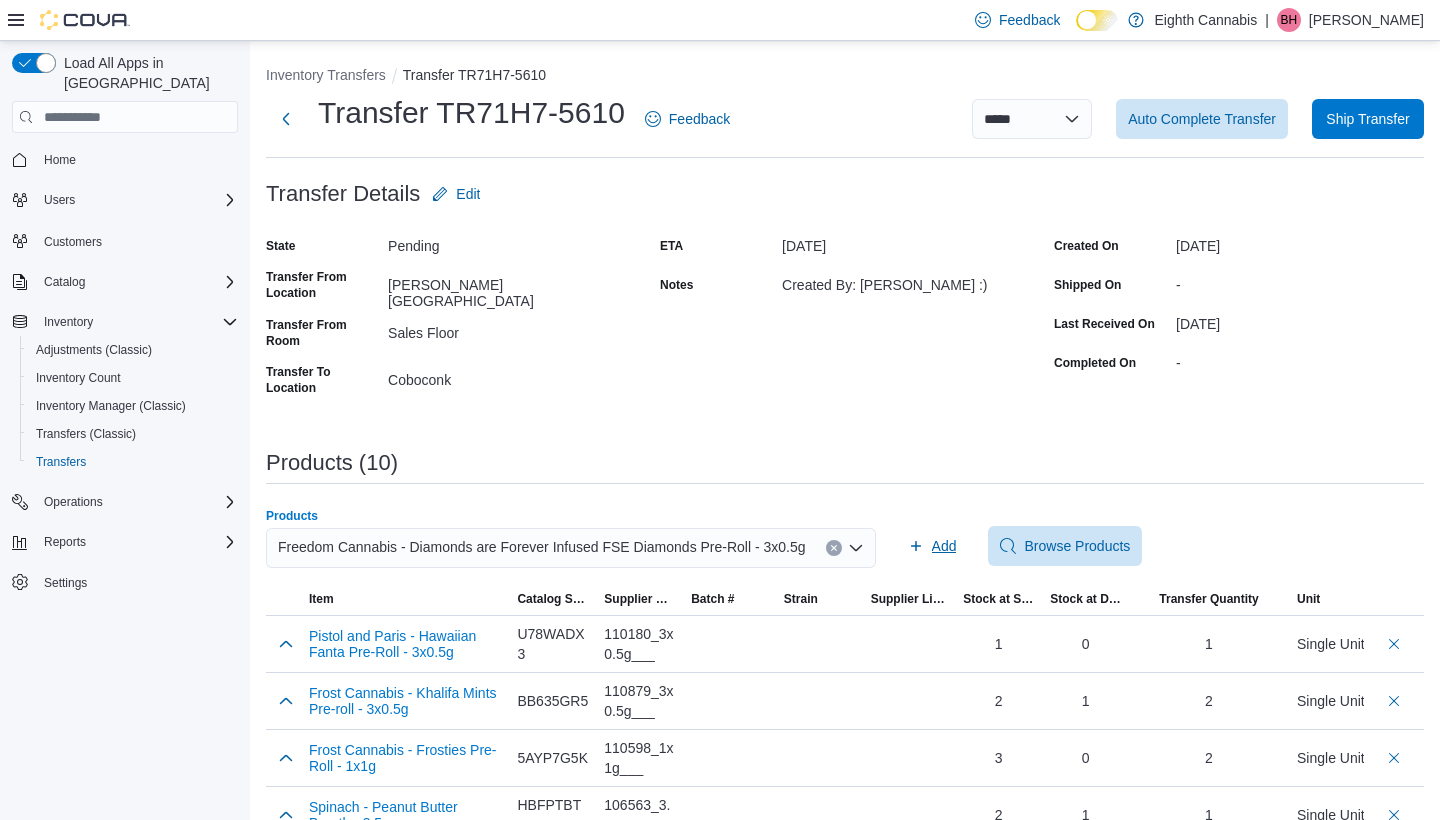 click on "Add" at bounding box center [944, 546] 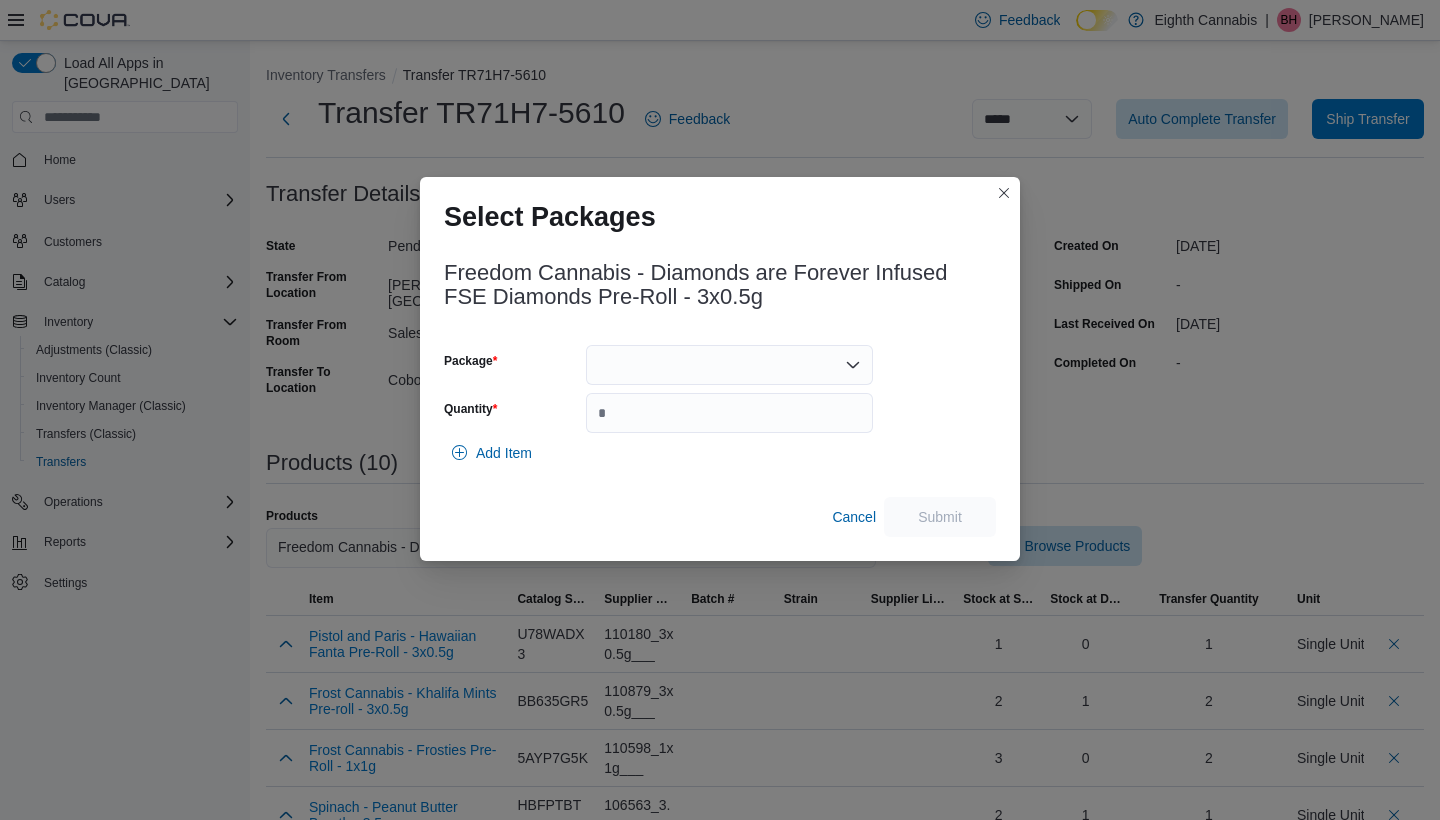 click at bounding box center (729, 365) 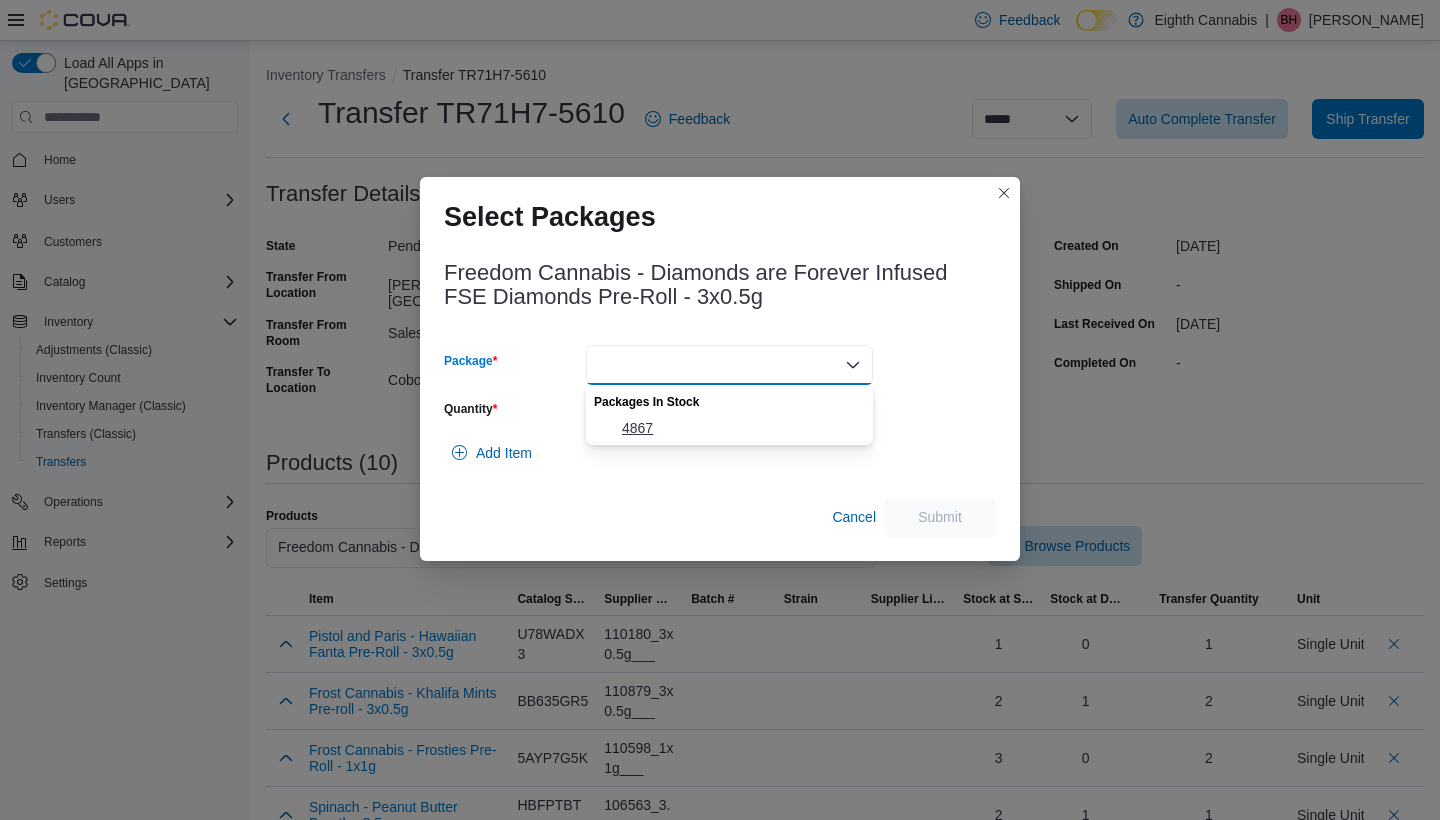 click on "4867" at bounding box center [741, 428] 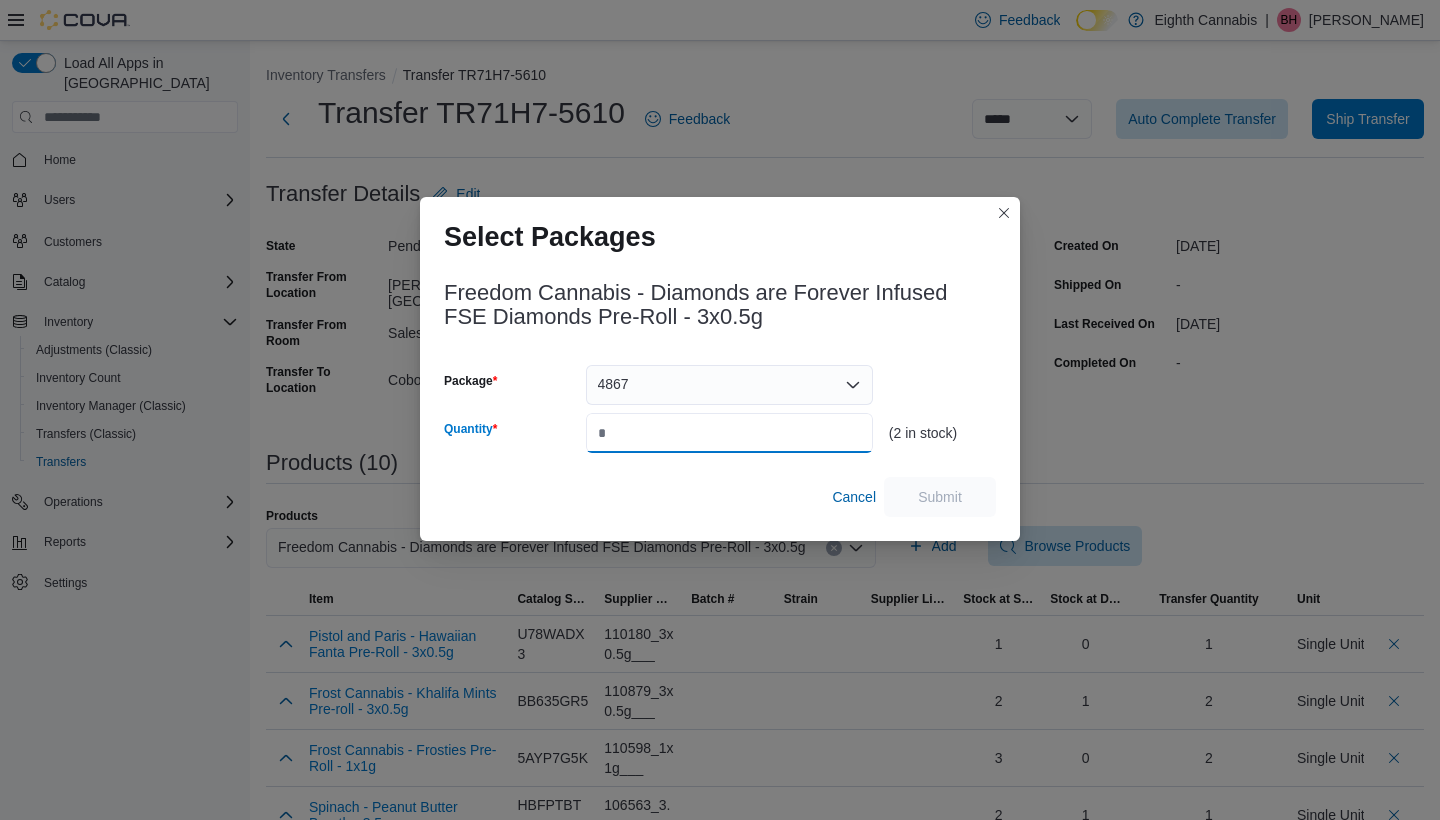 click on "Quantity" at bounding box center (729, 433) 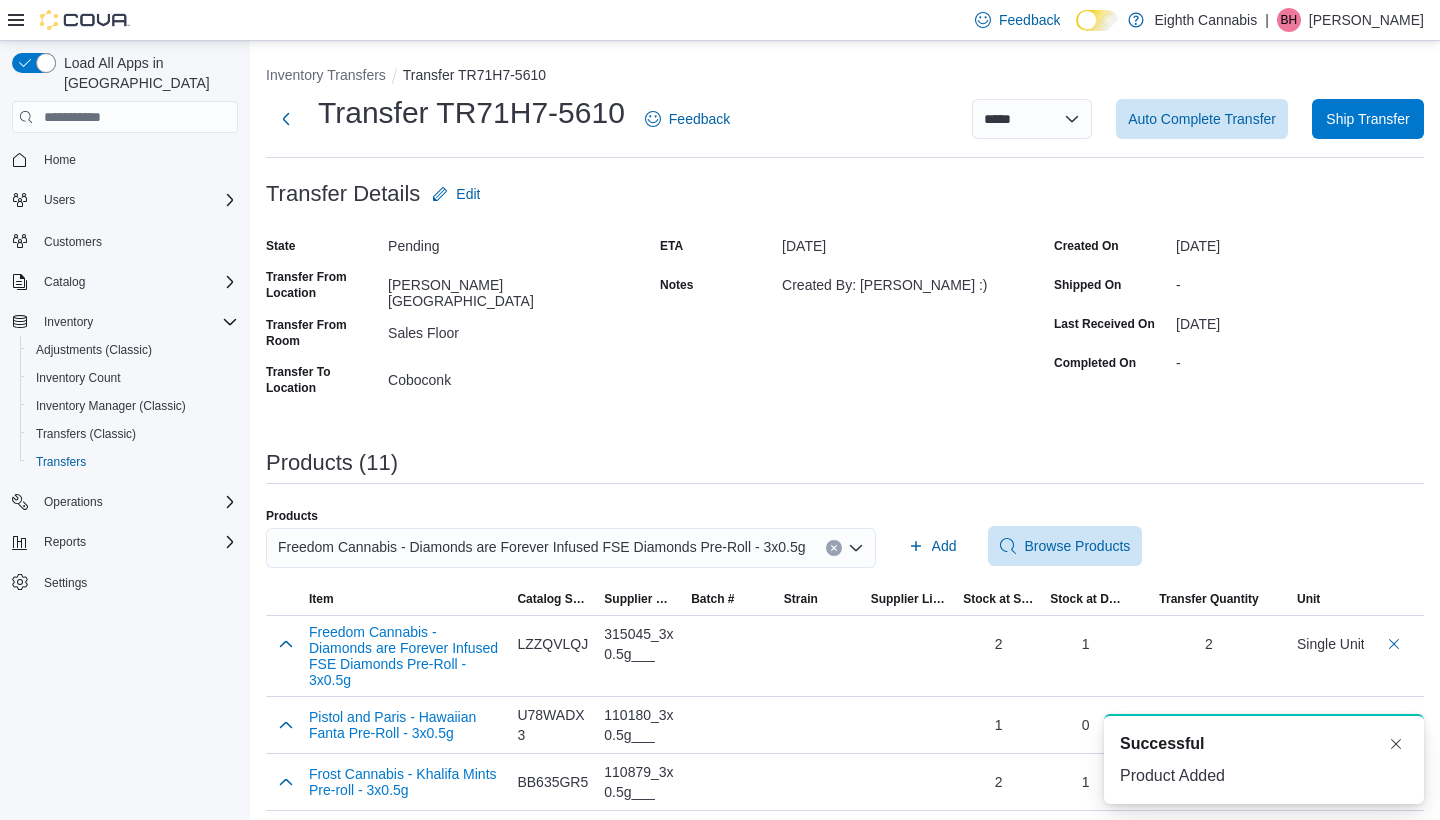 scroll, scrollTop: 0, scrollLeft: 0, axis: both 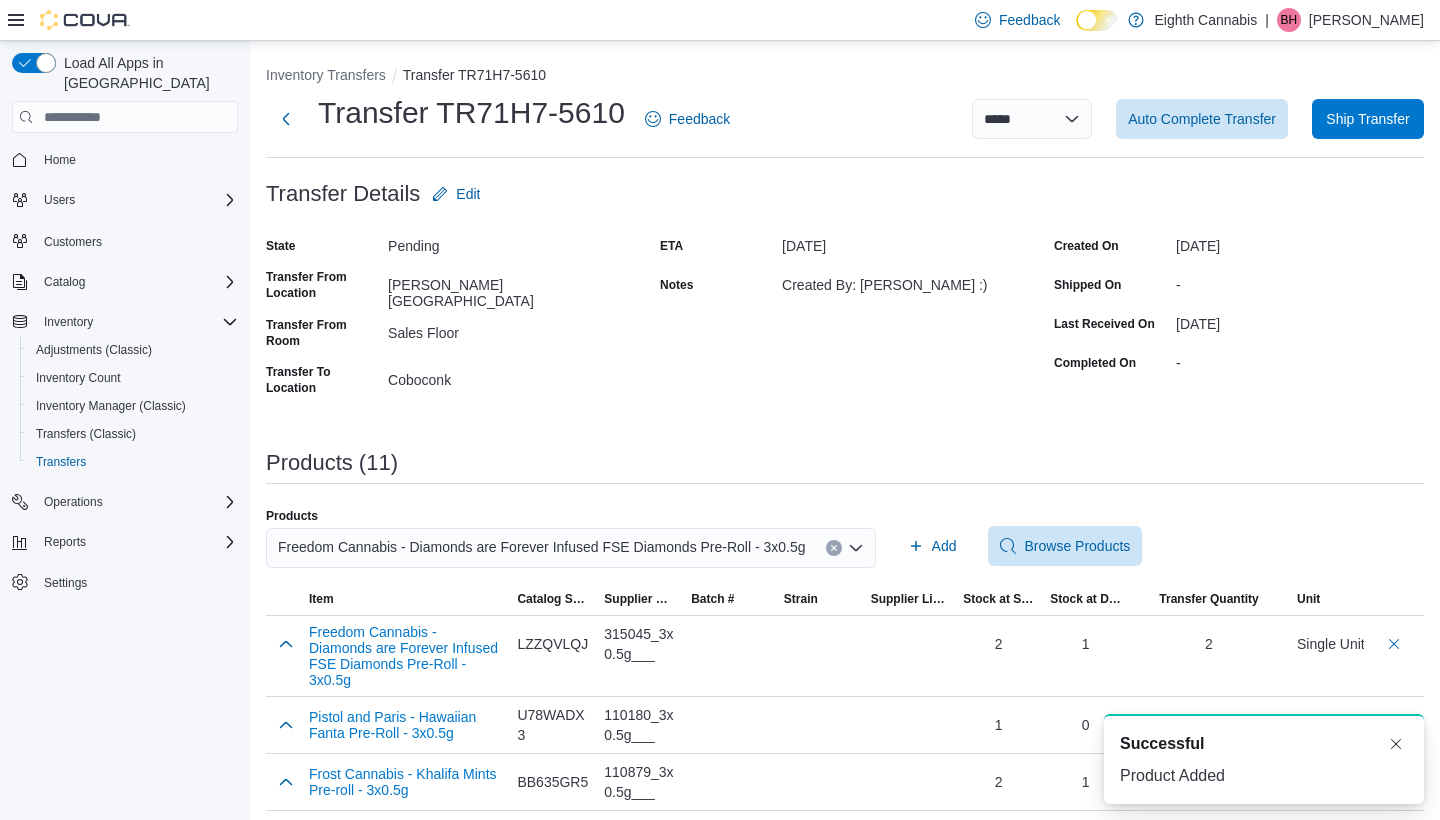 click at bounding box center [834, 548] 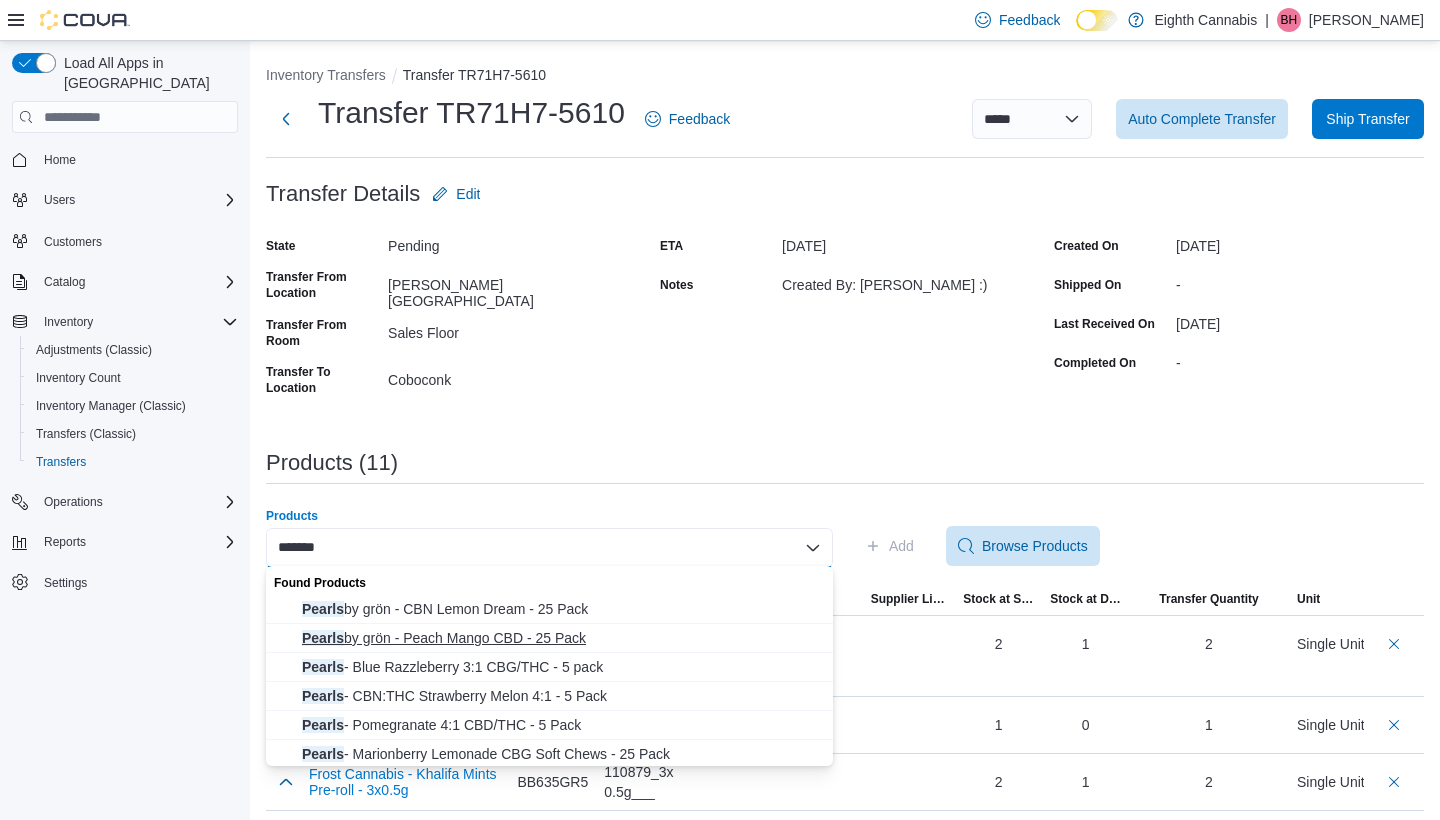 type on "******" 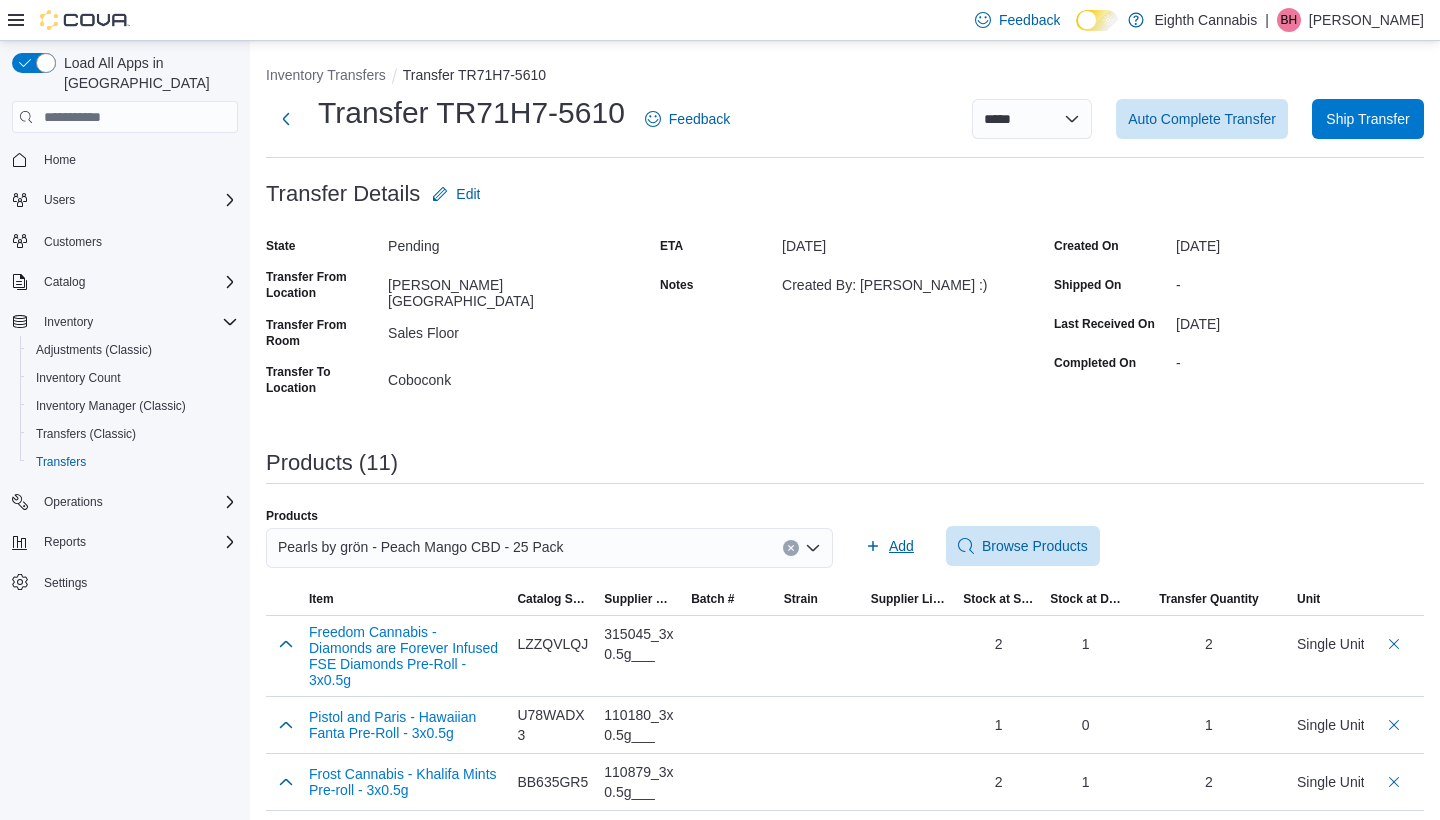 click on "Add" at bounding box center [901, 546] 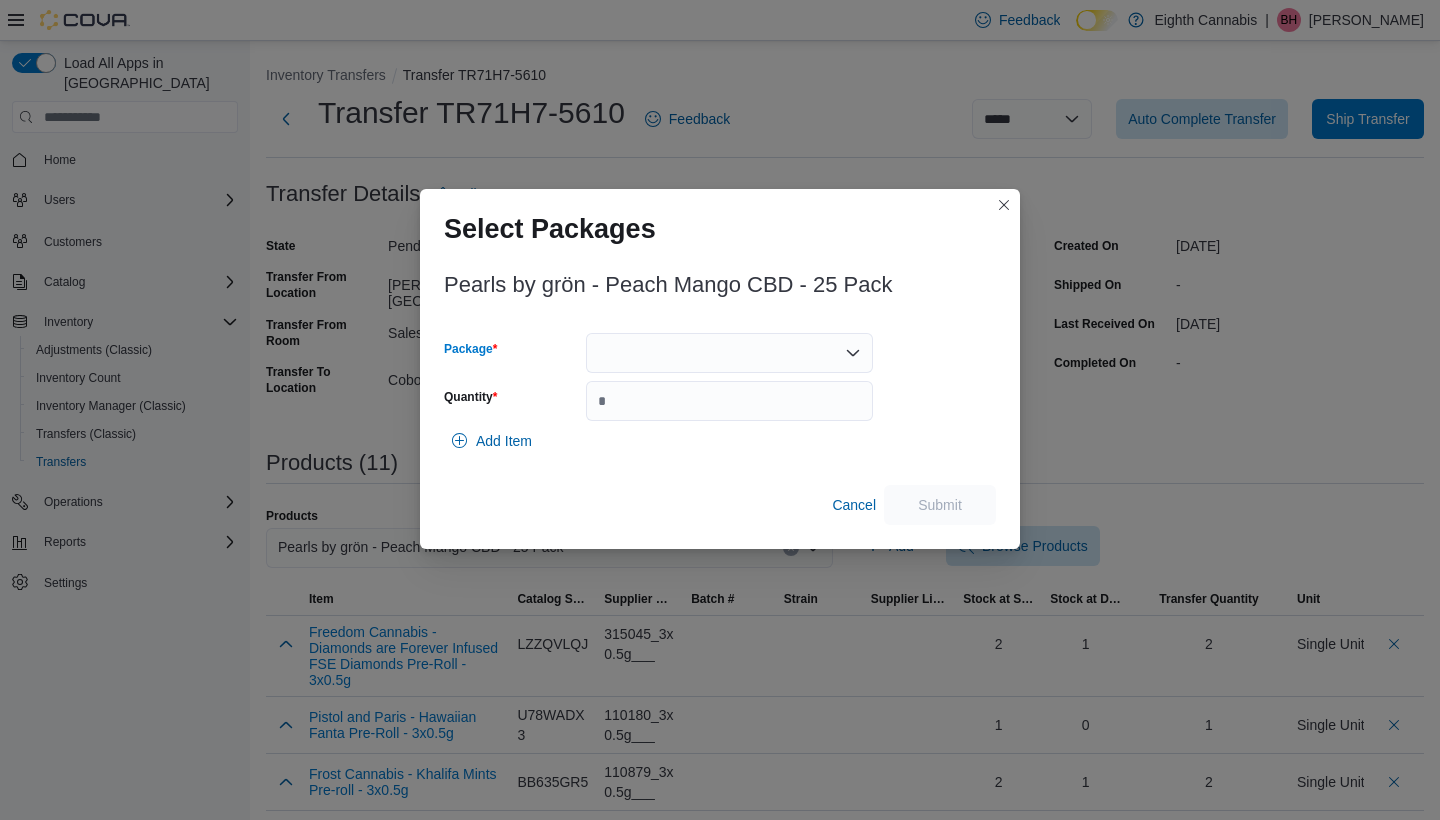 click at bounding box center (729, 353) 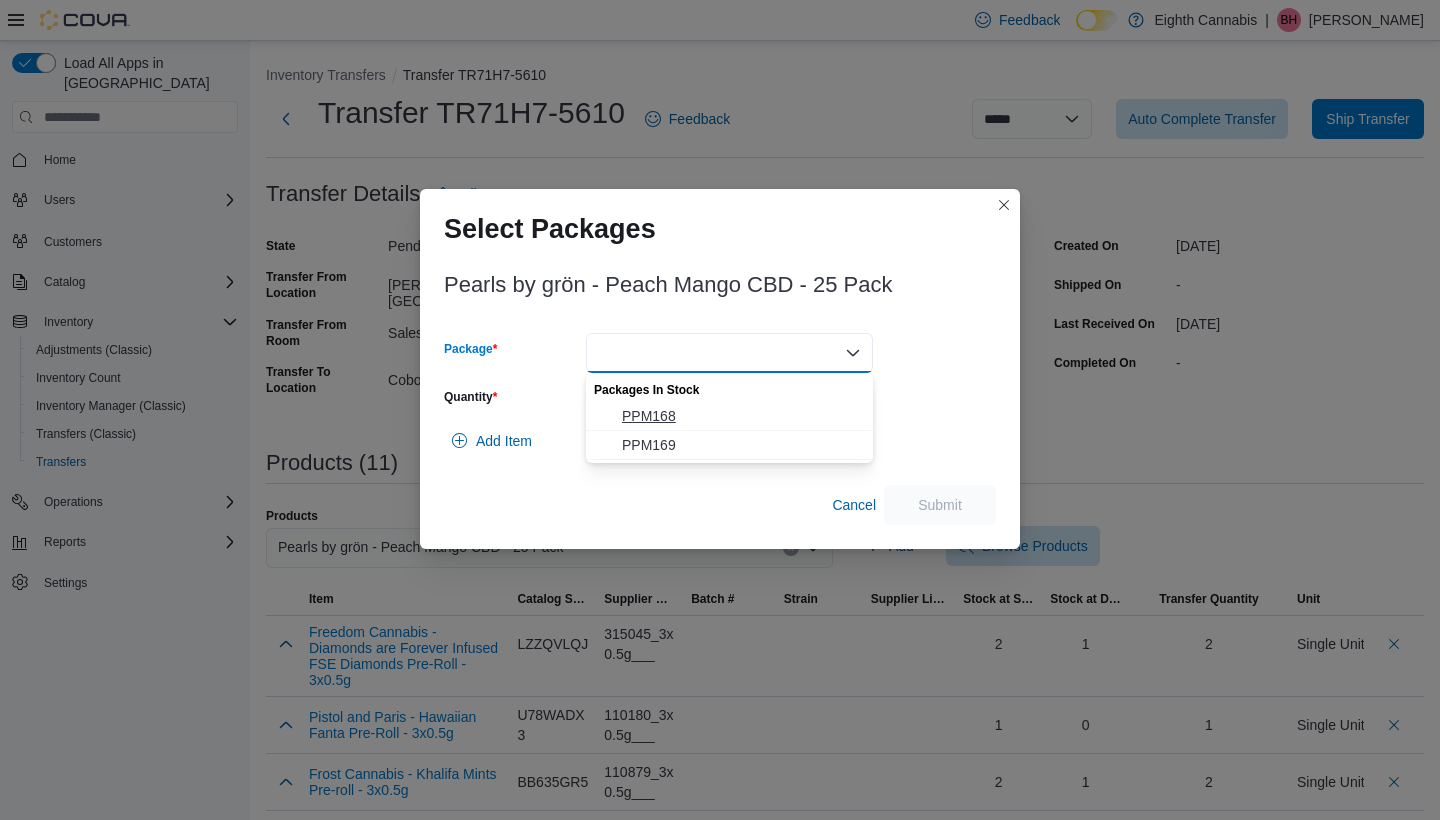 click on "PPM168" at bounding box center [741, 416] 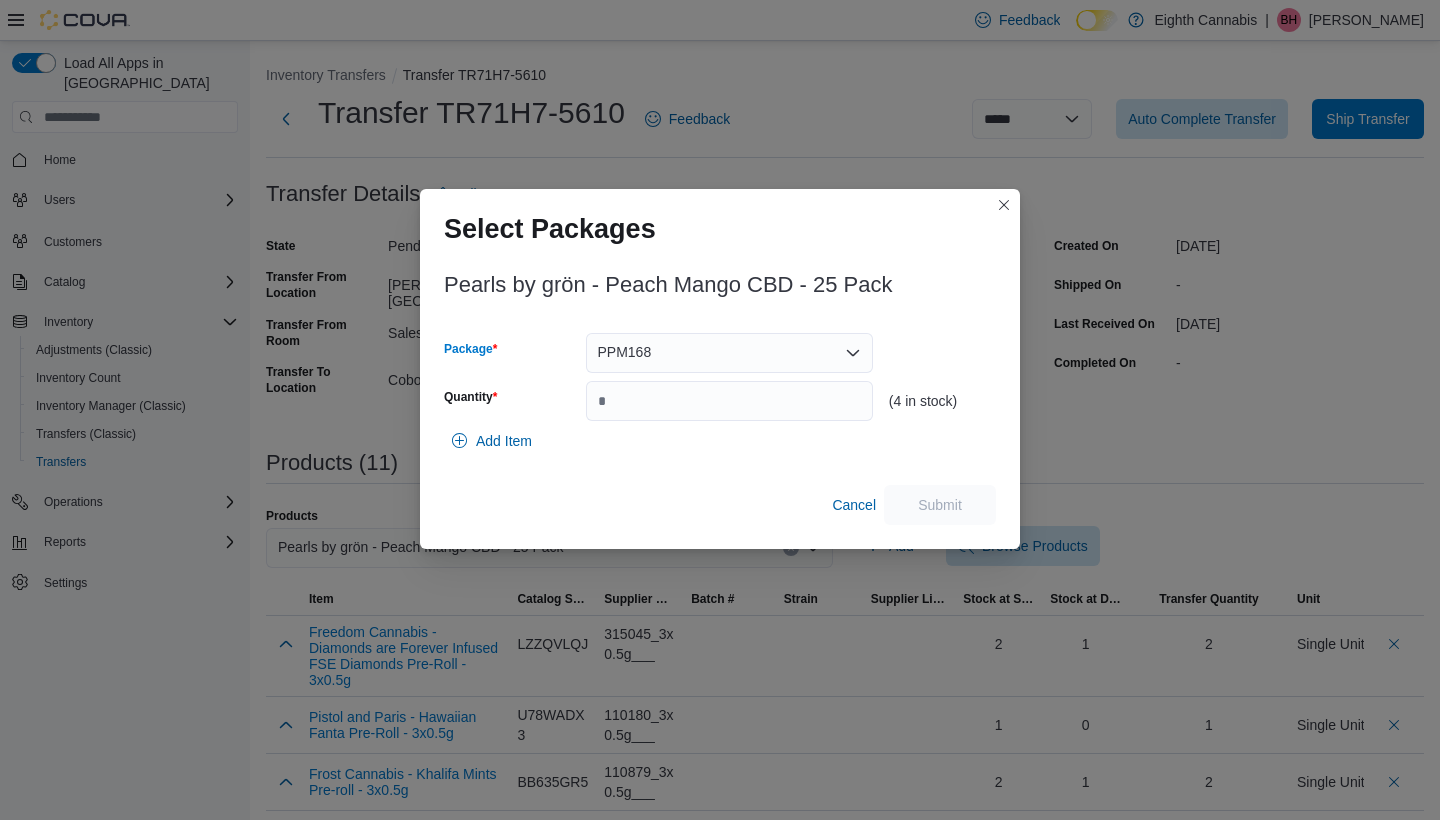 click 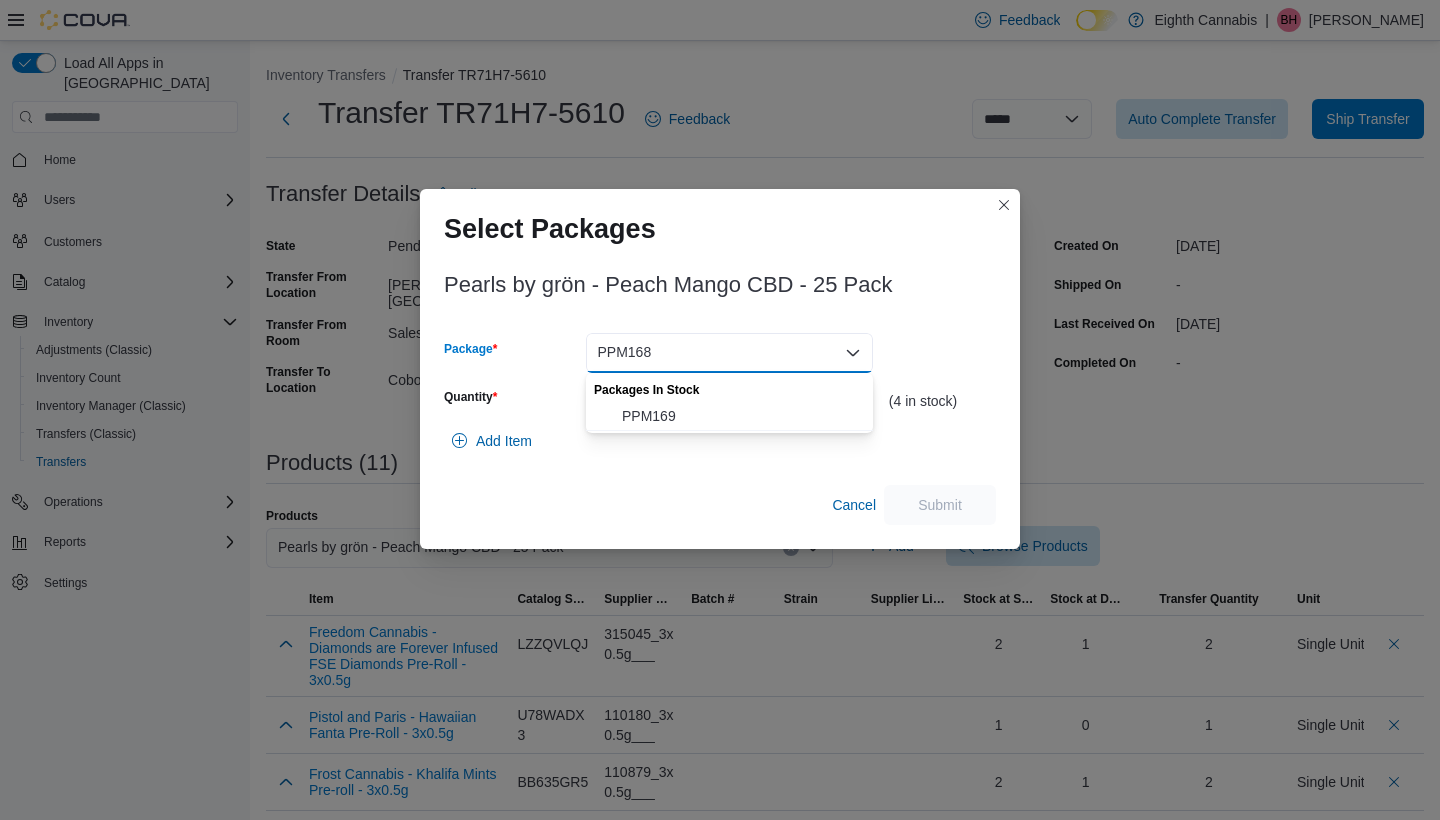 click on "PPM168 Combo box. Selected. PPM168. Press Backspace to delete PPM168. Combo box input. Select a Package. Type some text or, to display a list of choices, press Down Arrow. To exit the list of choices, press Escape." at bounding box center [729, 353] 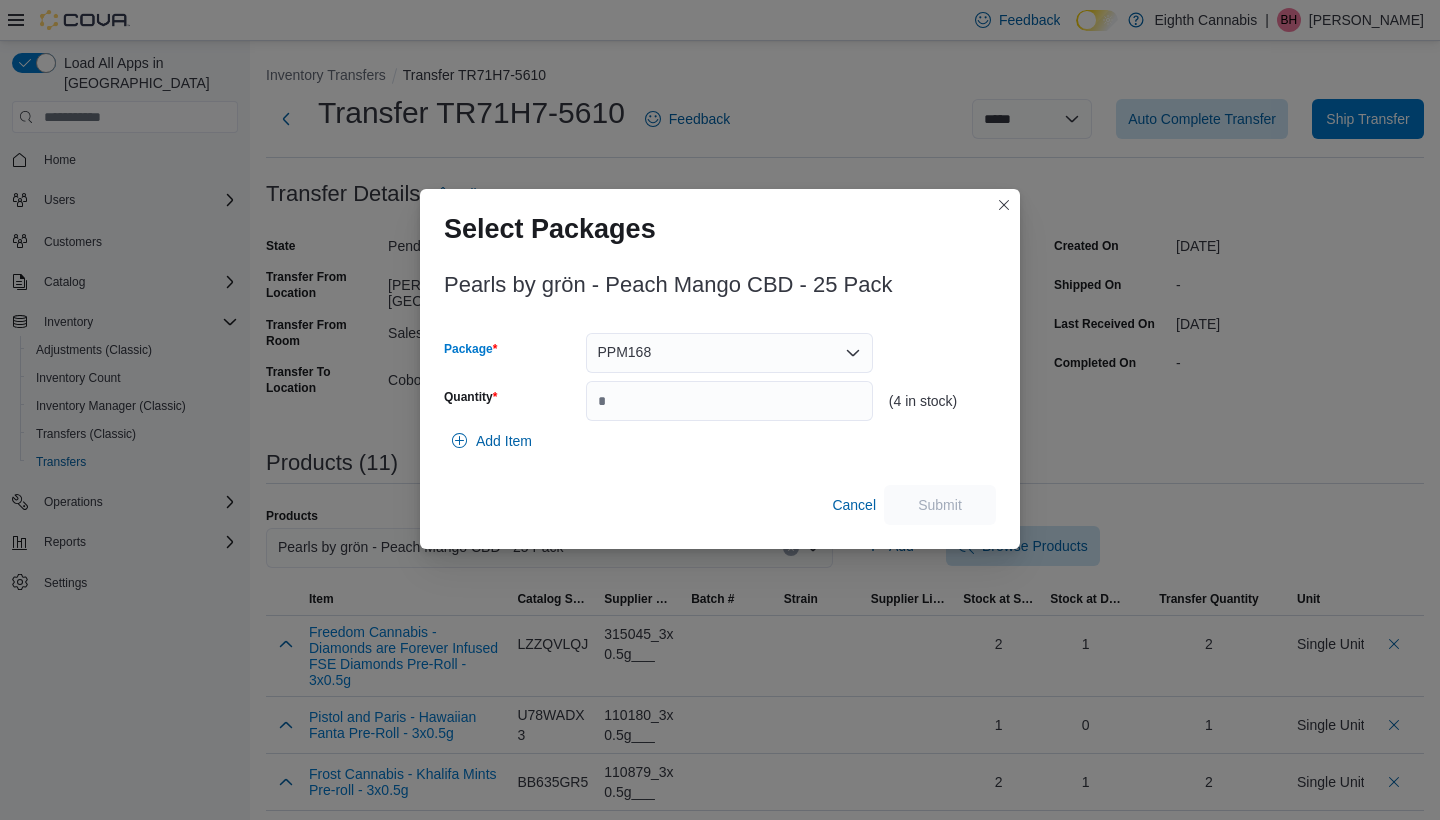 click 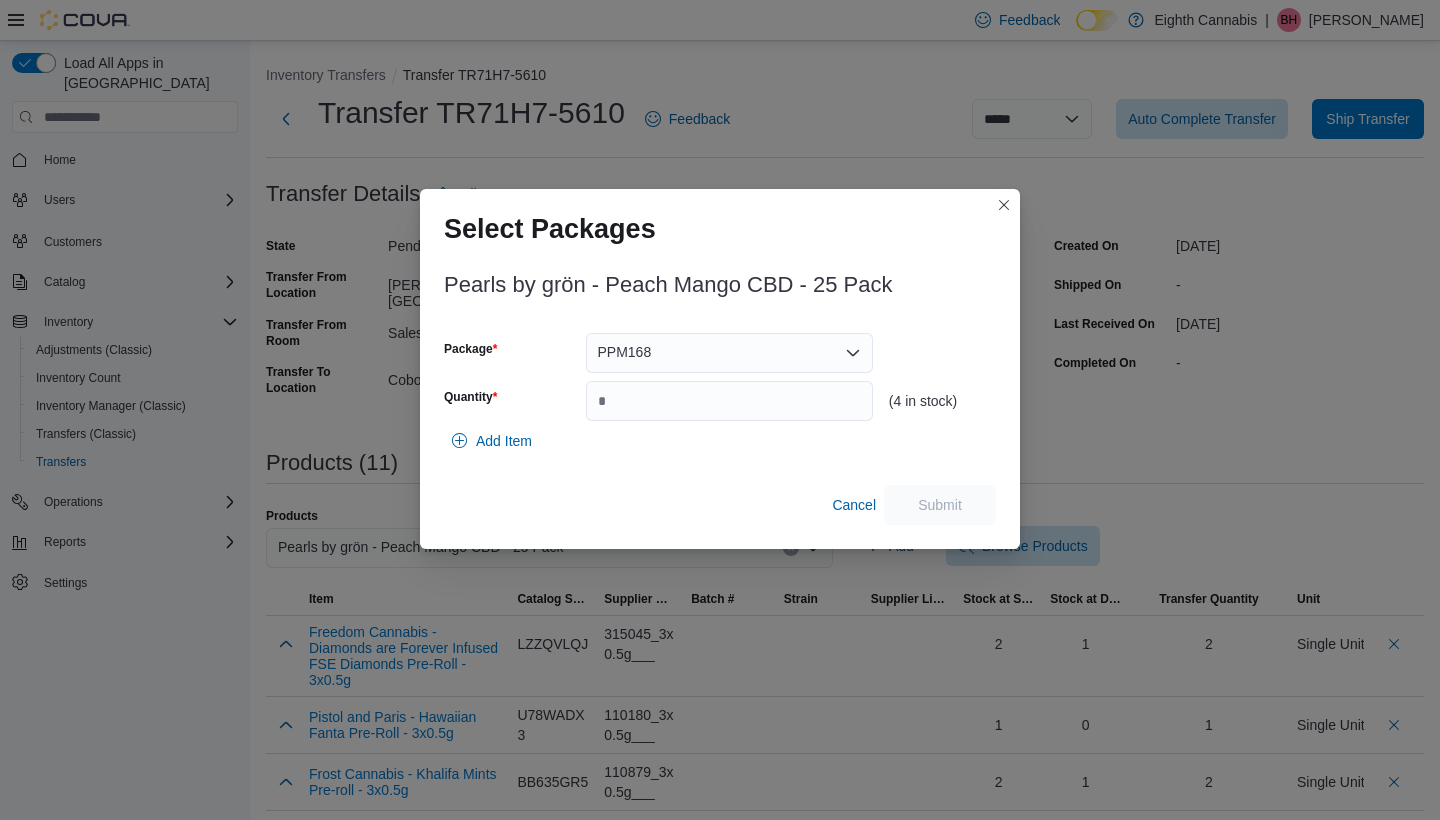 click on "Cancel Submit" at bounding box center [720, 505] 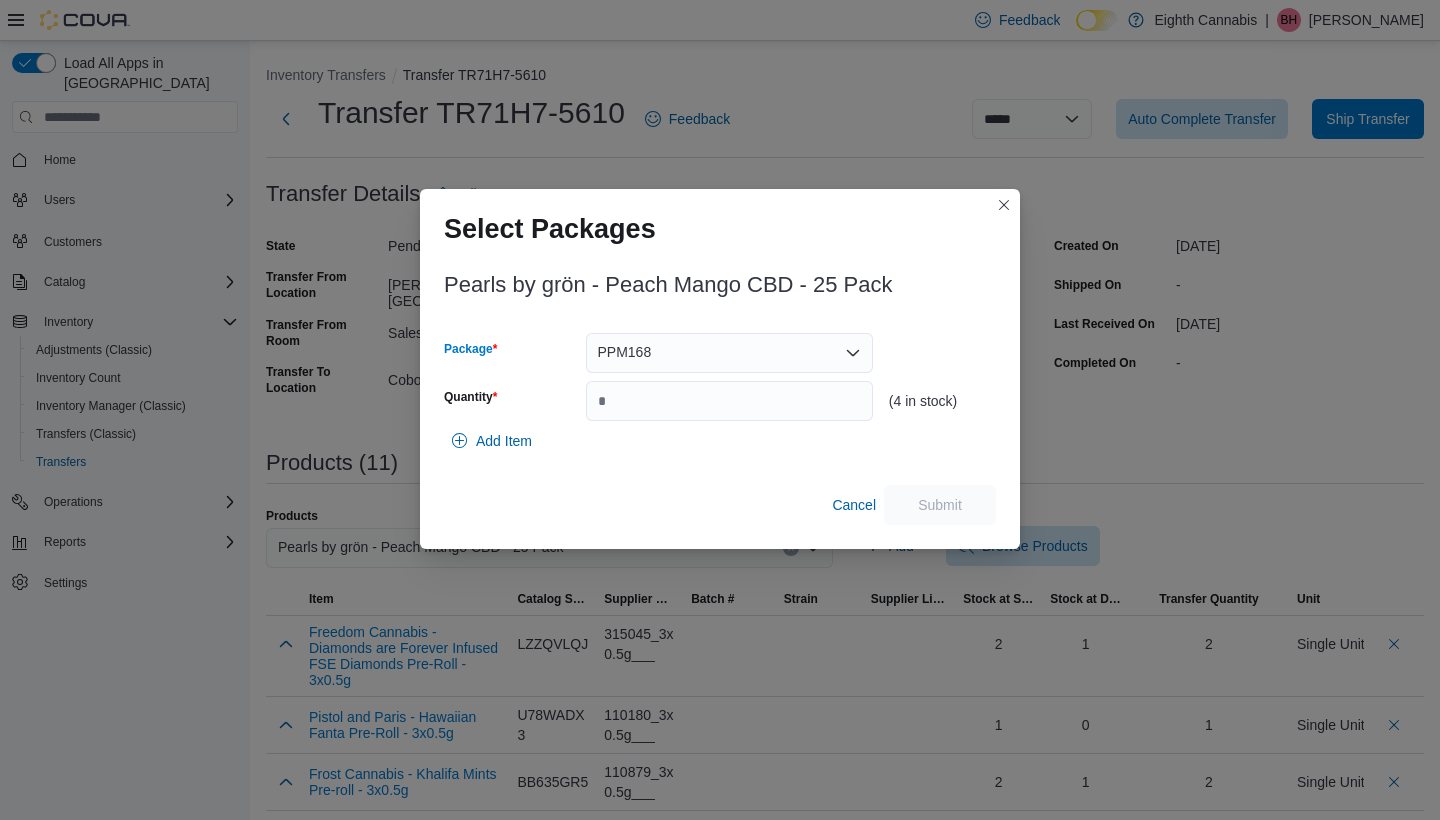 click on "PPM168" at bounding box center [729, 353] 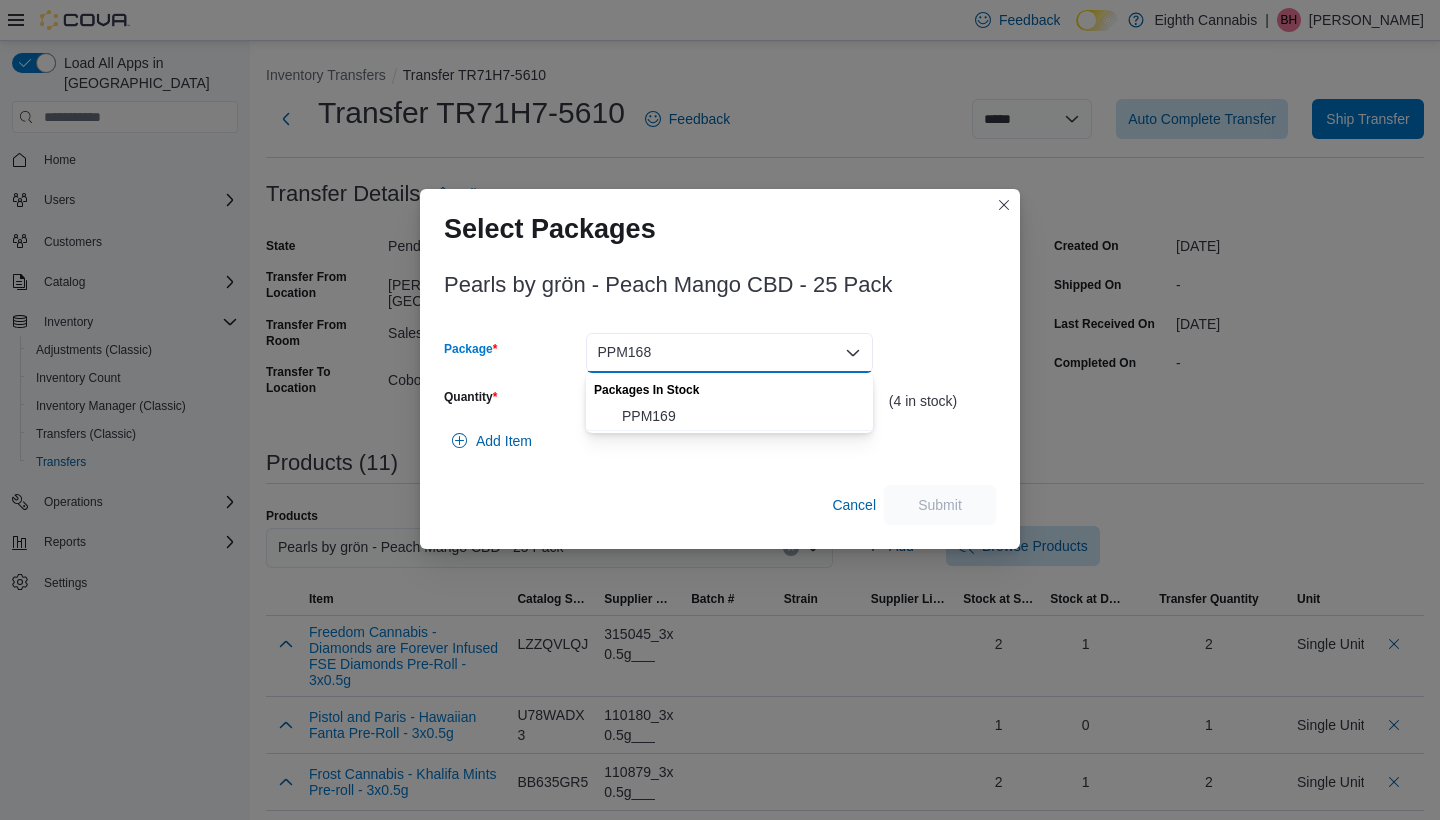 click on "Add Item" at bounding box center (720, 441) 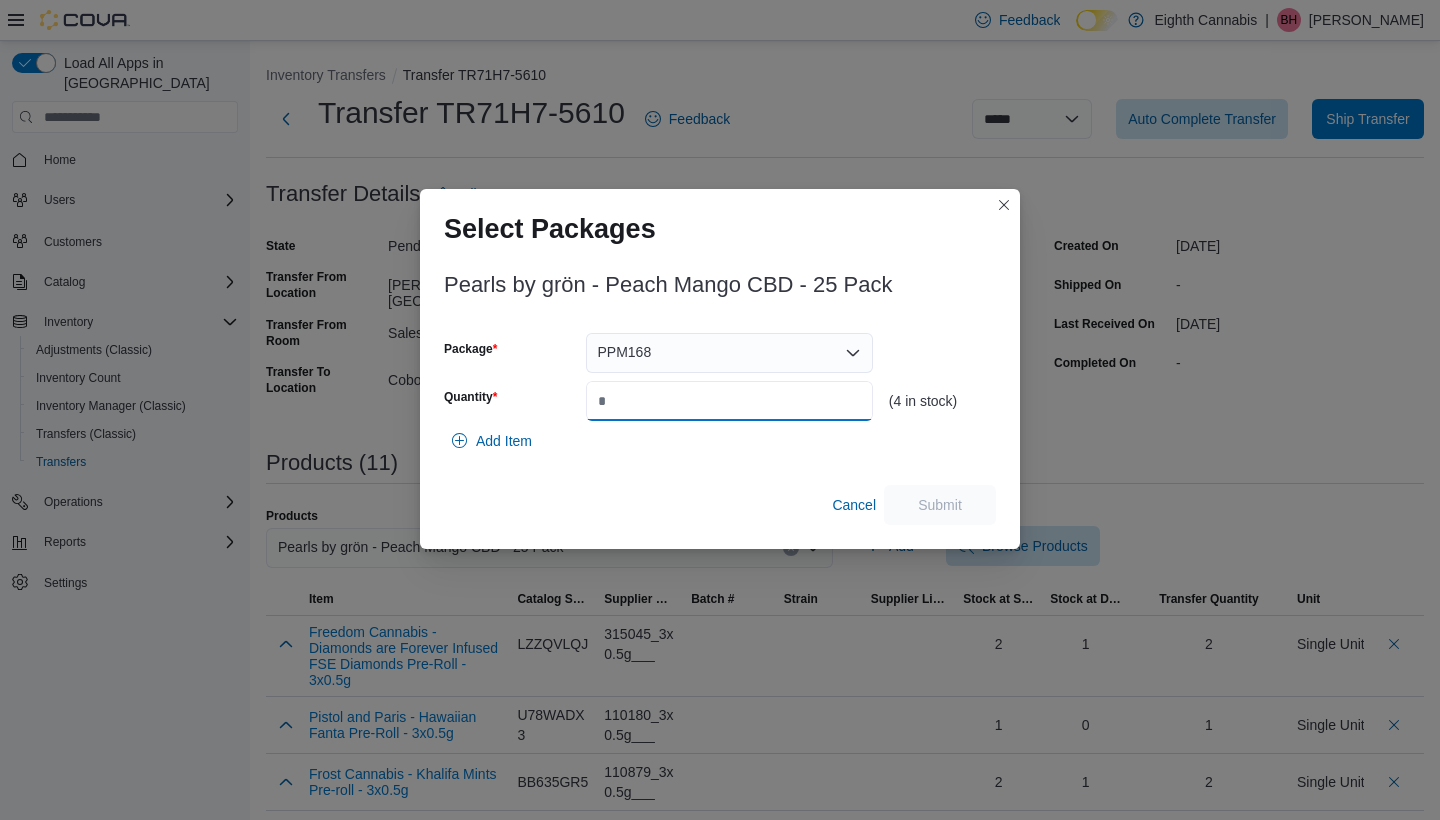 click on "Quantity" at bounding box center (729, 401) 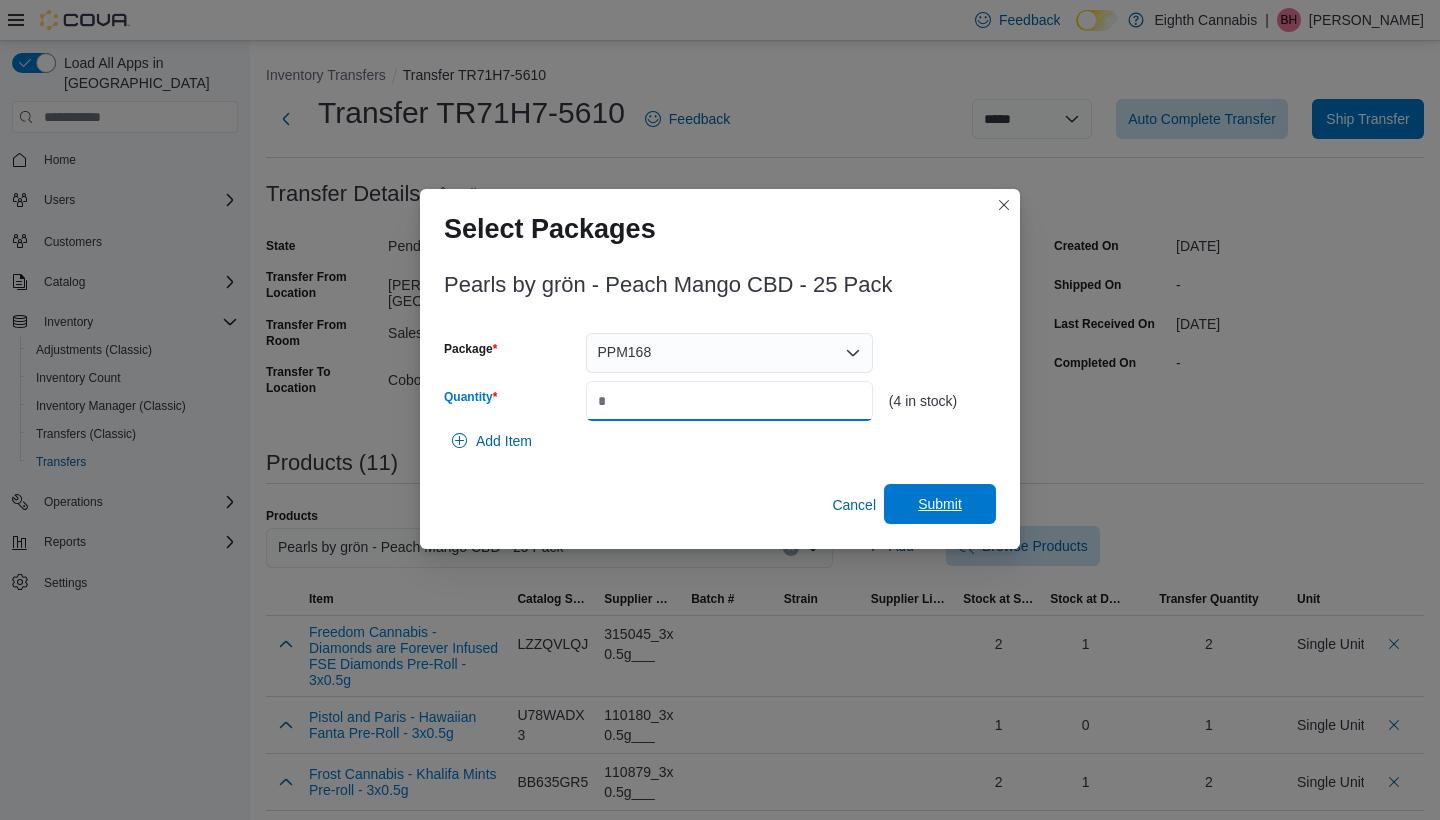 type on "*" 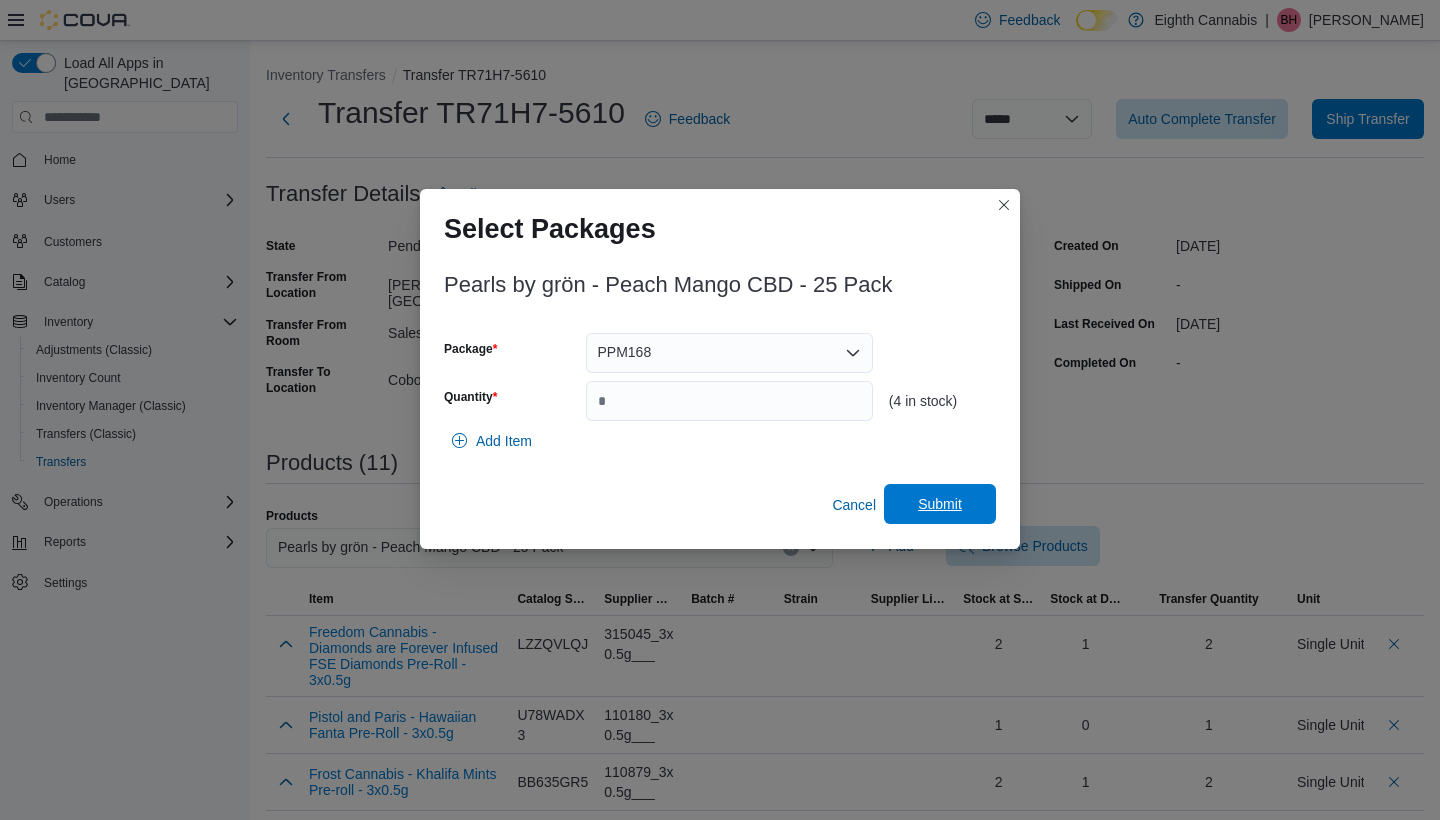click on "Submit" at bounding box center [940, 504] 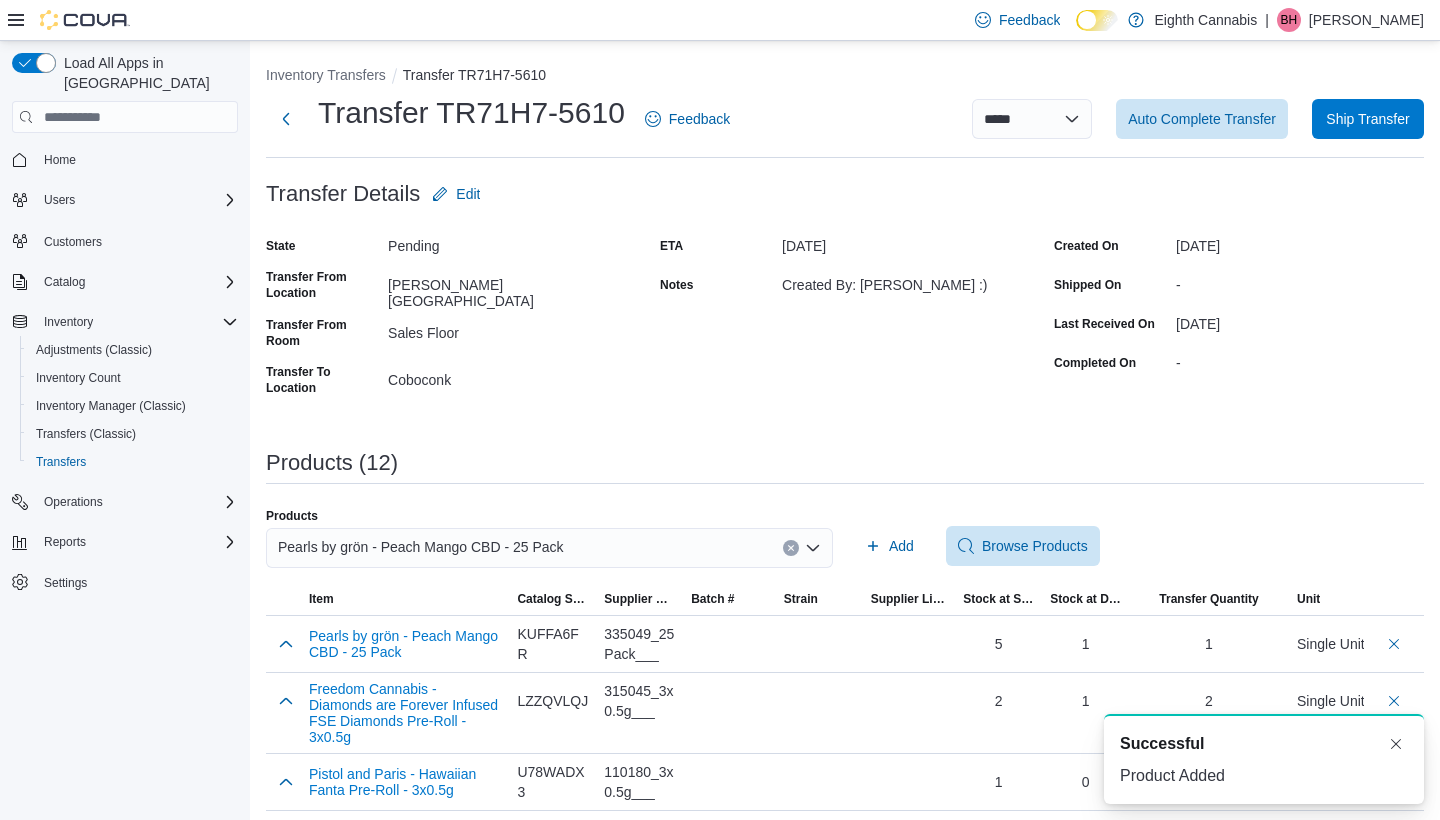 scroll, scrollTop: 0, scrollLeft: 0, axis: both 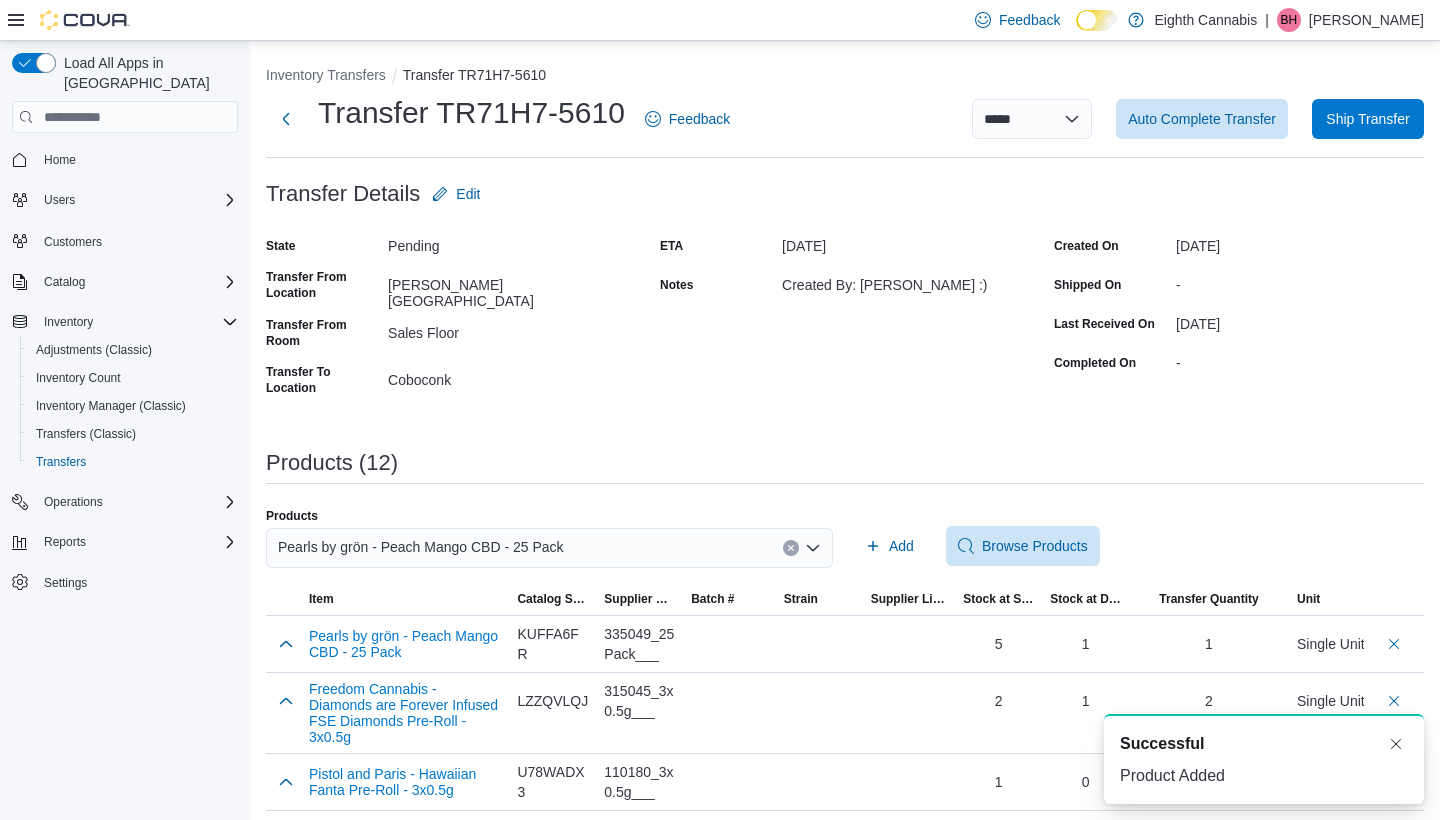 click at bounding box center (791, 548) 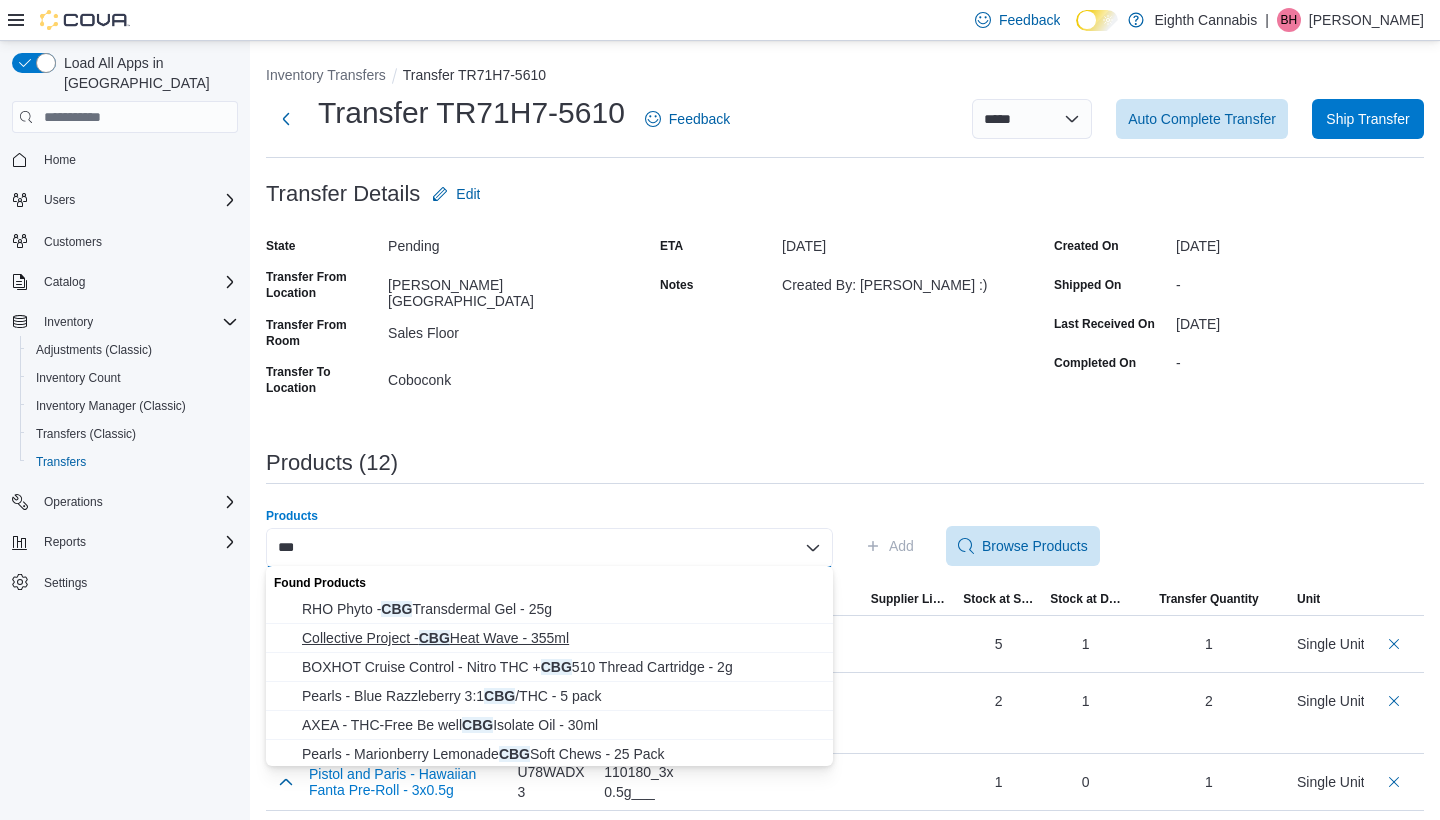 type on "***" 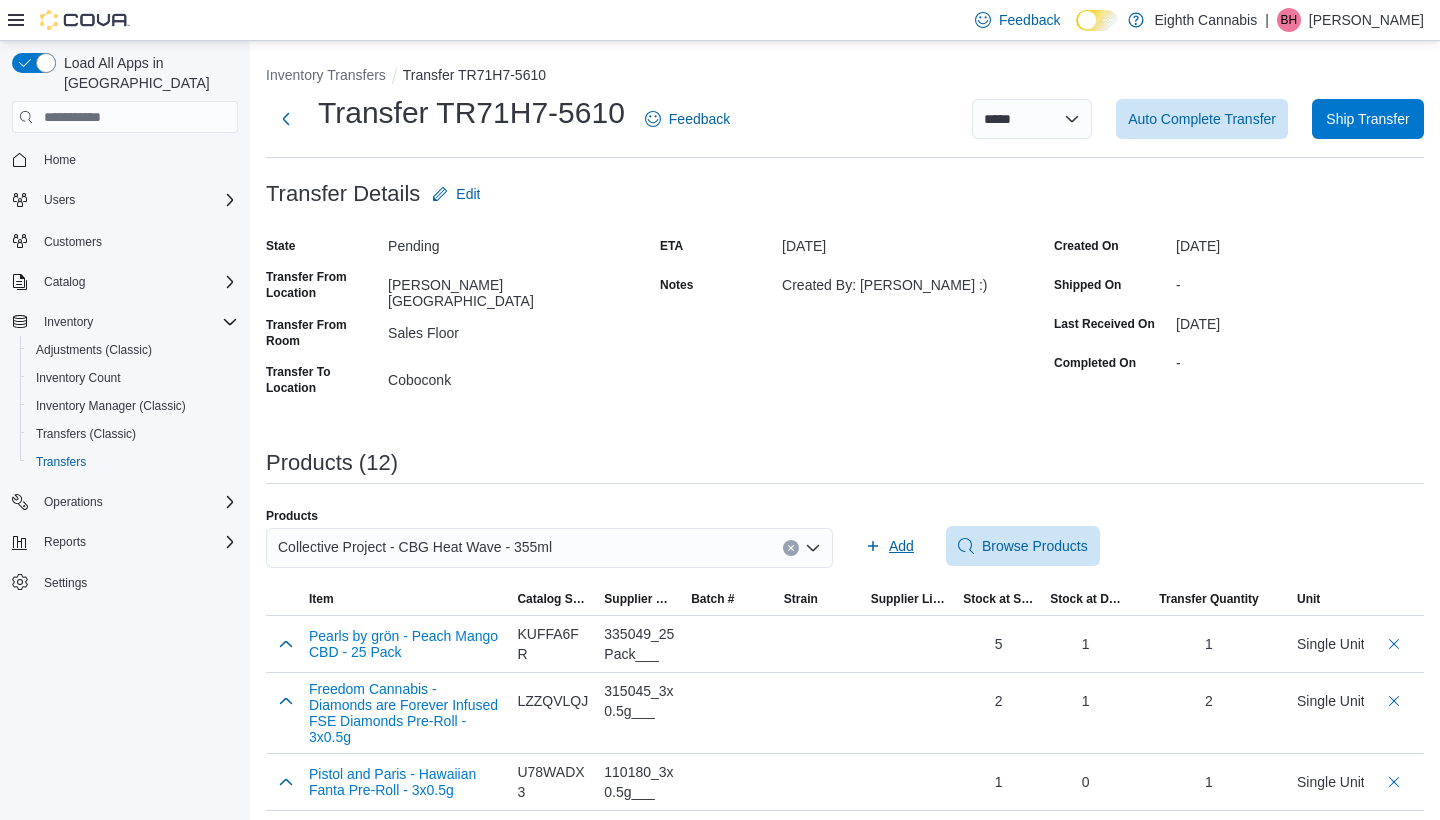 click on "Add" at bounding box center (901, 546) 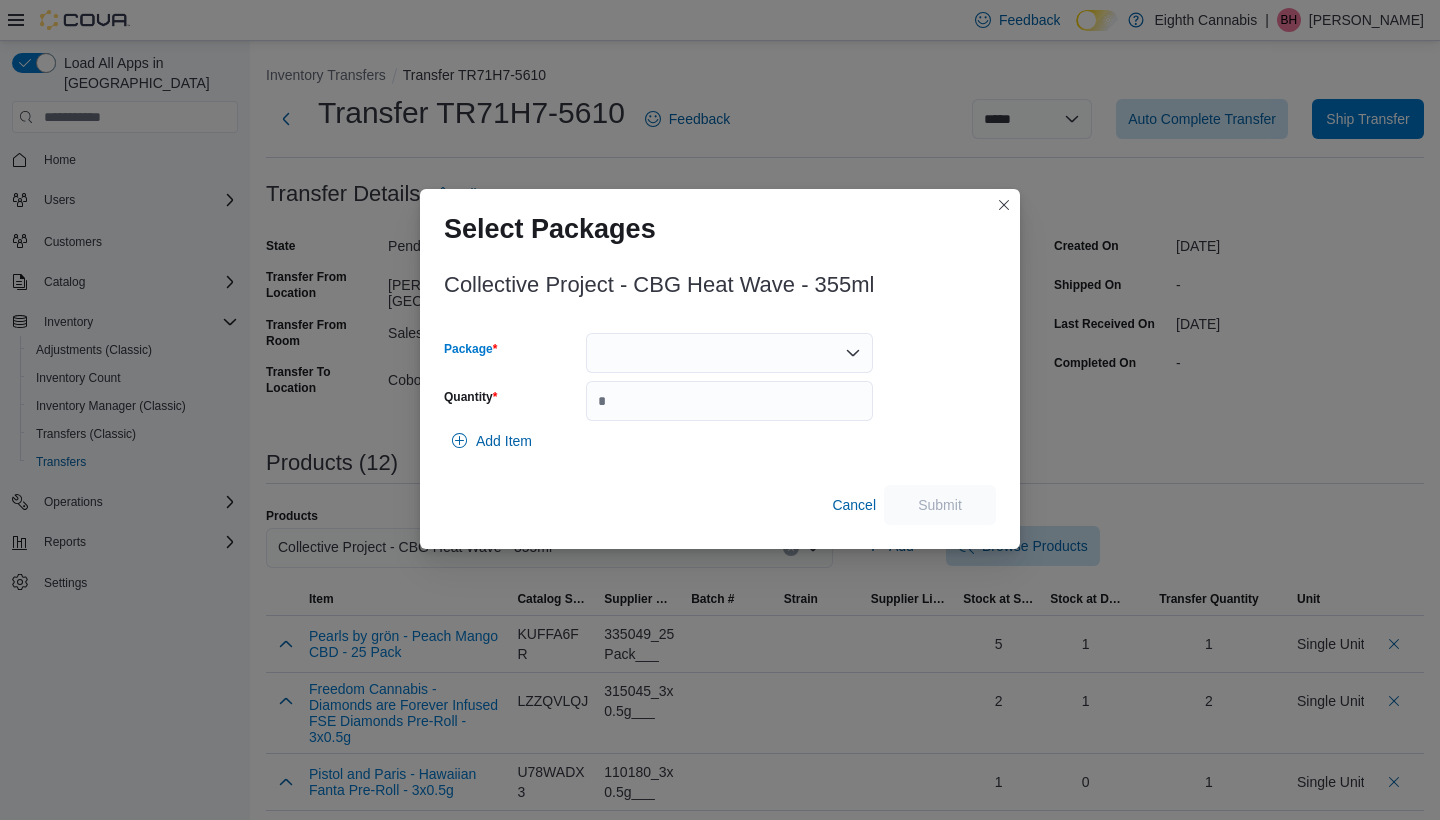 click at bounding box center [729, 353] 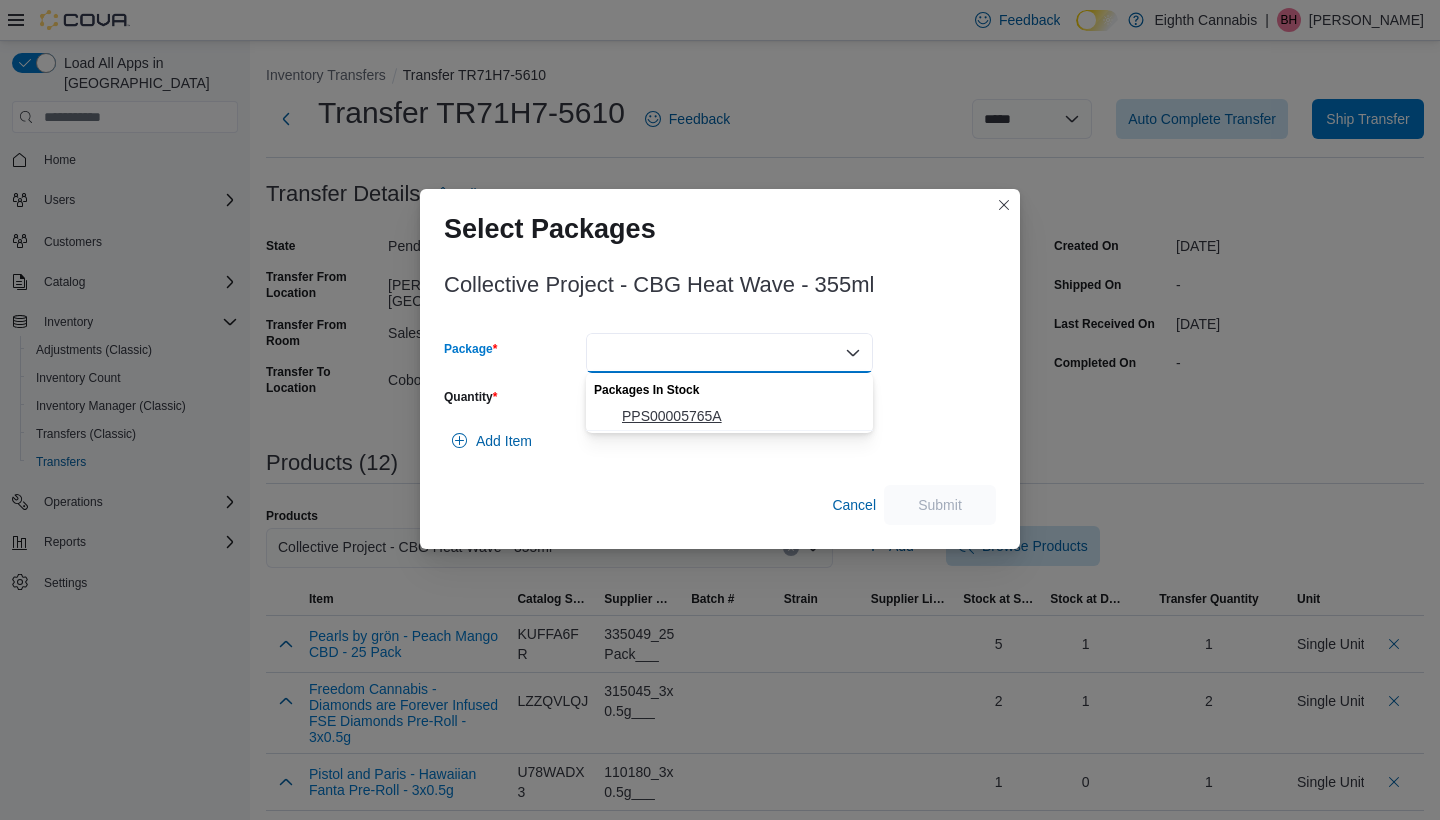 click on "PPS00005765A" at bounding box center (741, 416) 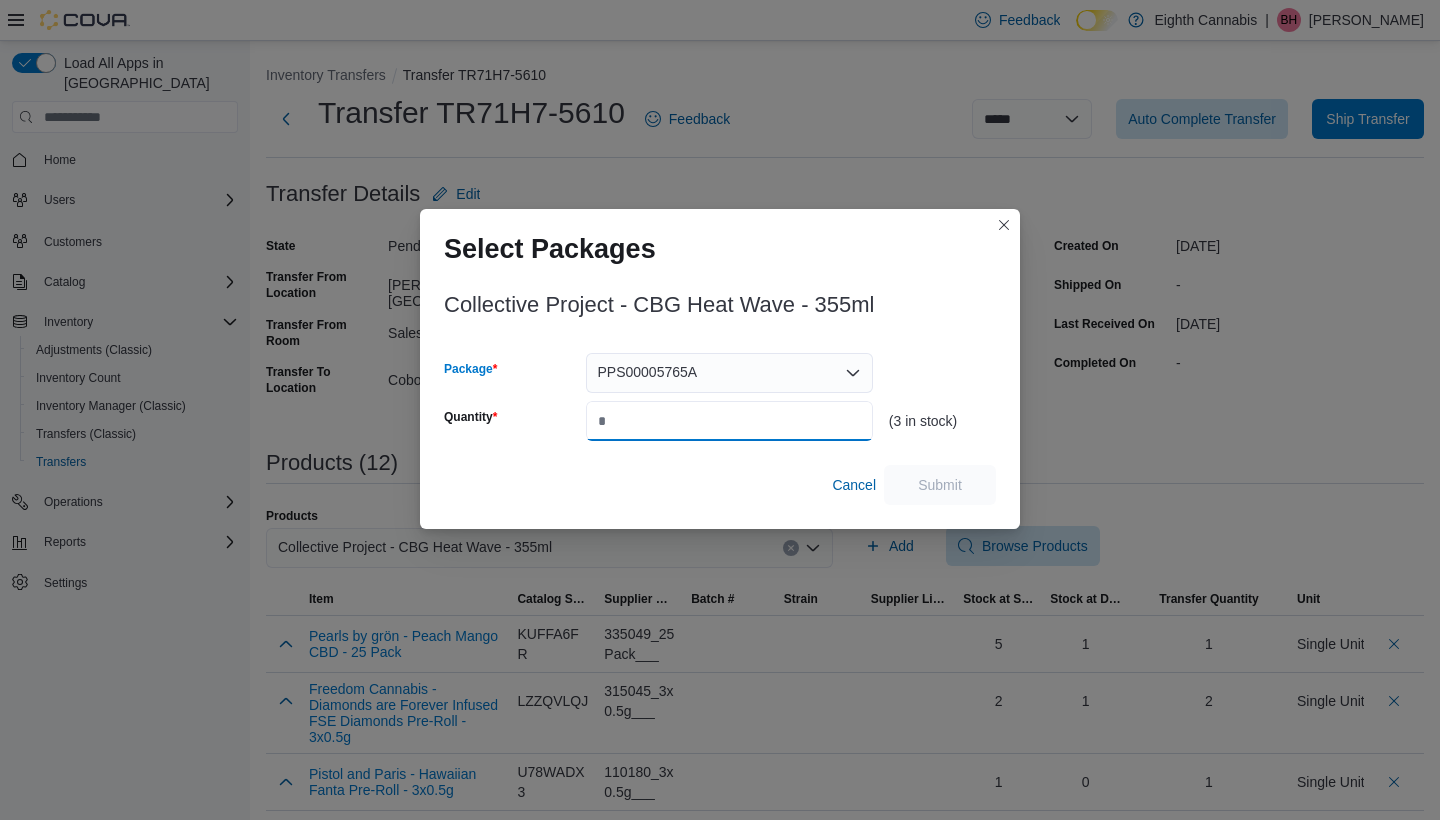 click on "Quantity" at bounding box center (729, 421) 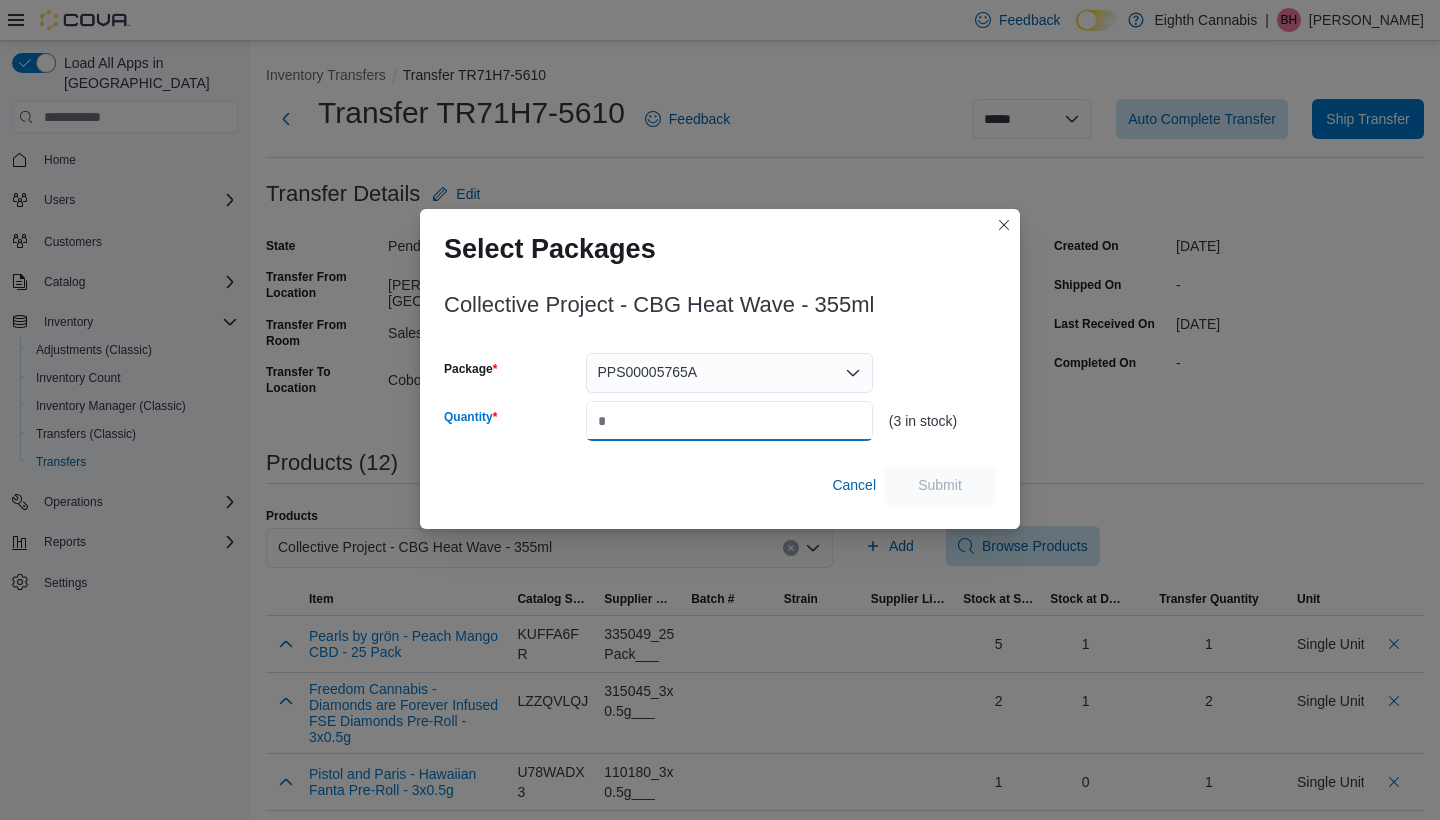 type on "*" 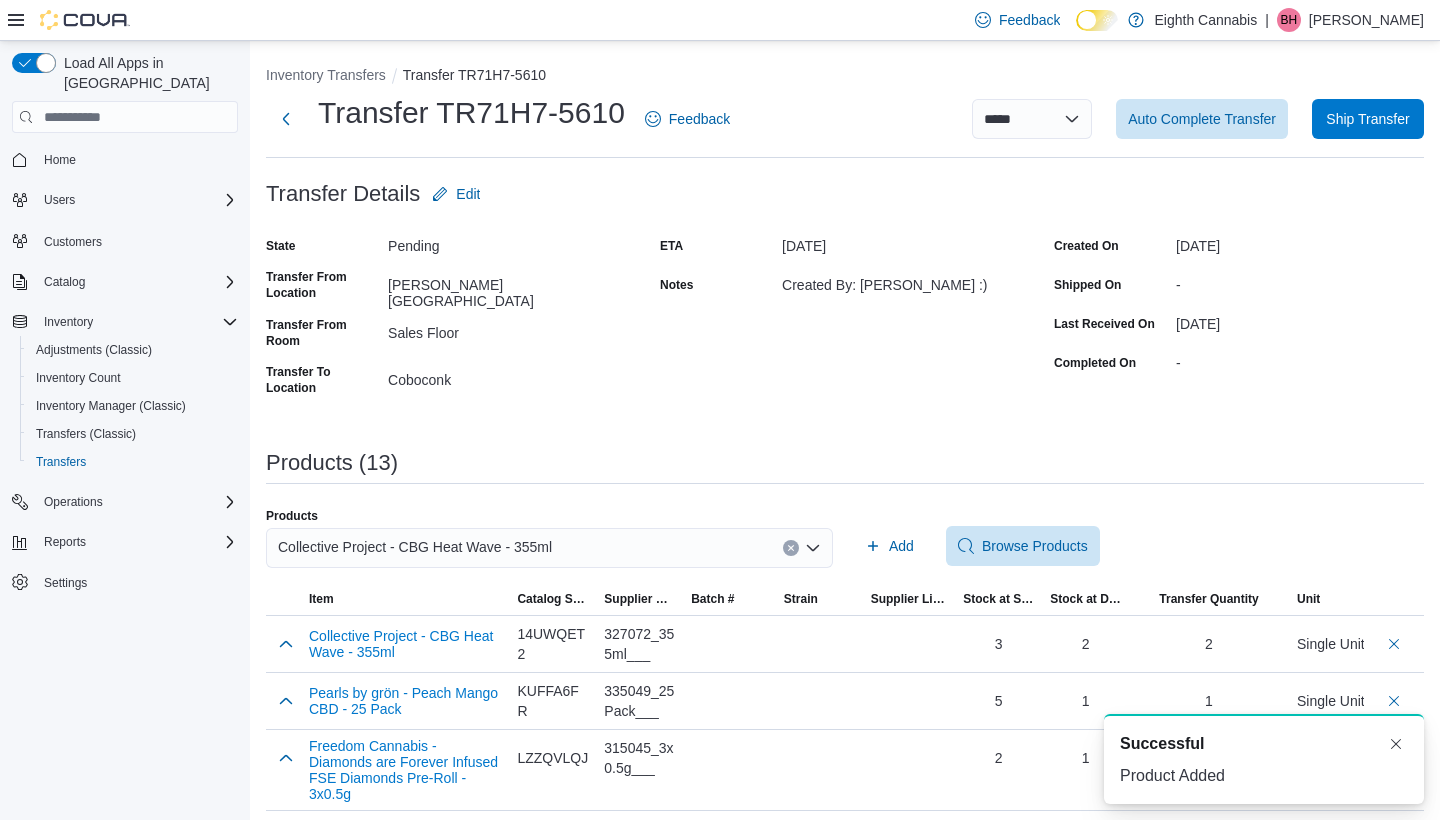 scroll, scrollTop: 0, scrollLeft: 0, axis: both 